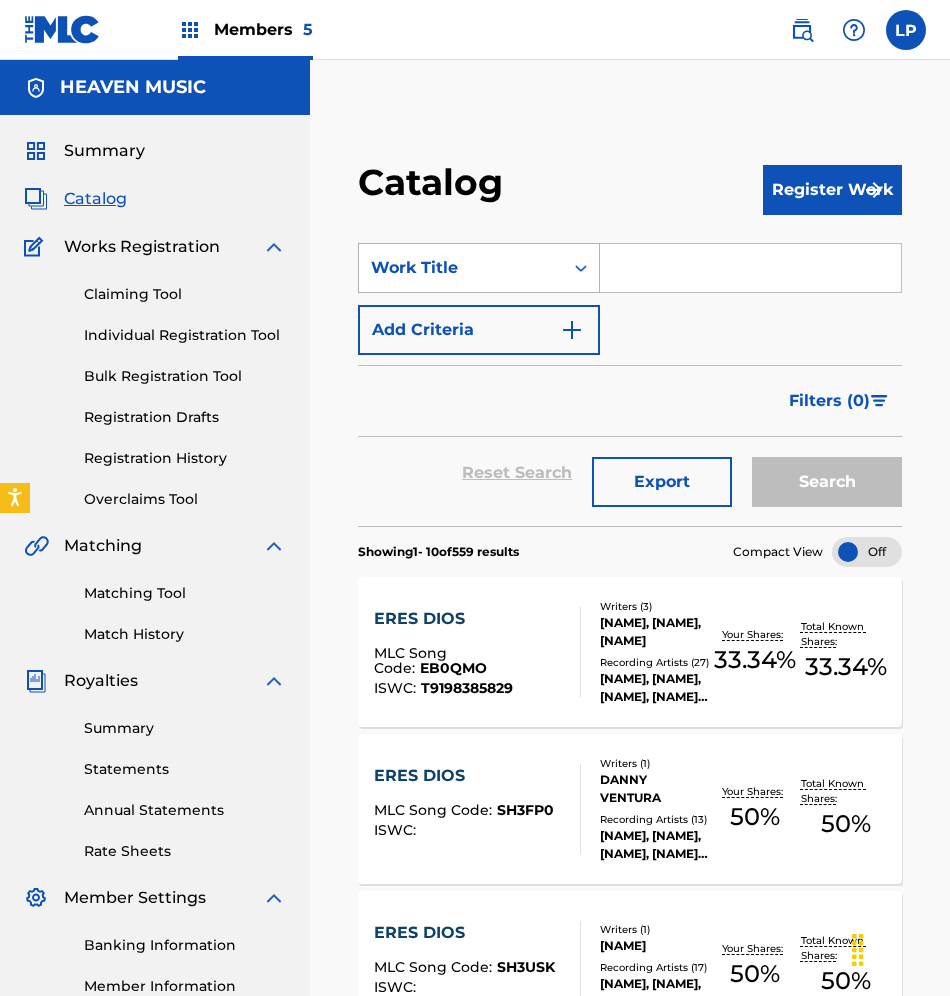 scroll, scrollTop: 0, scrollLeft: 0, axis: both 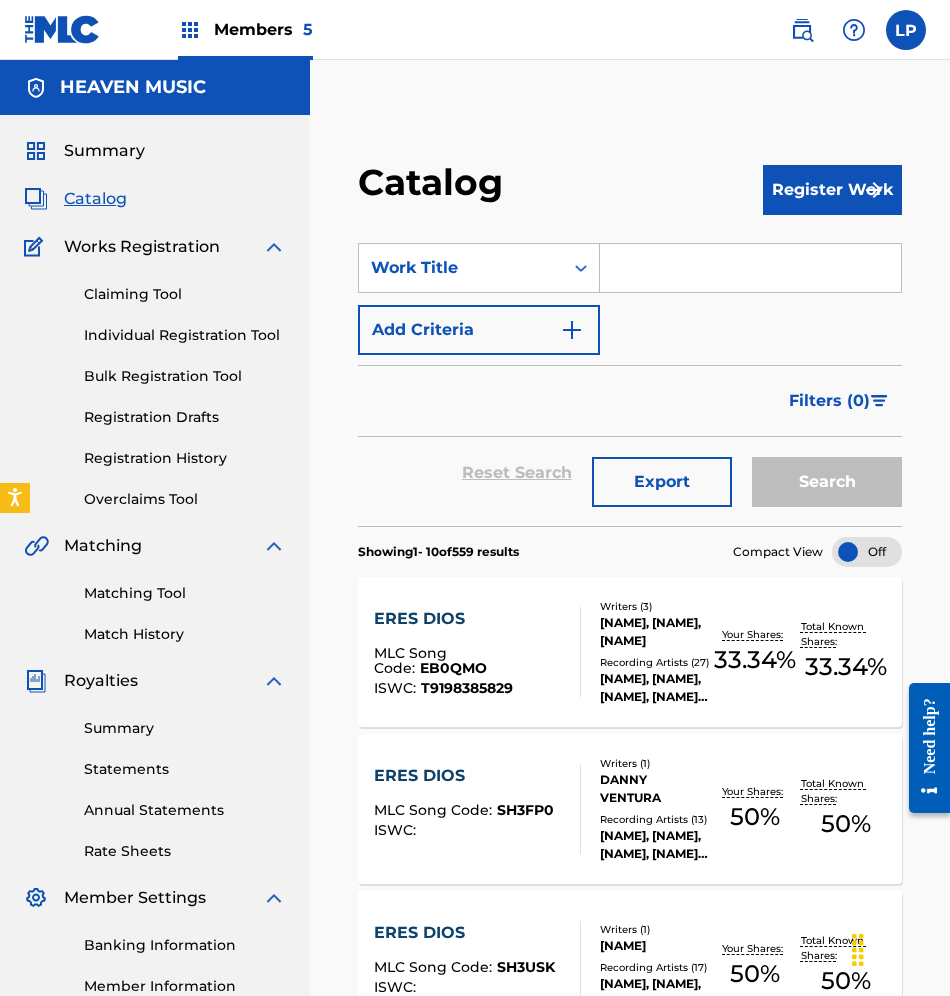 click at bounding box center (750, 268) 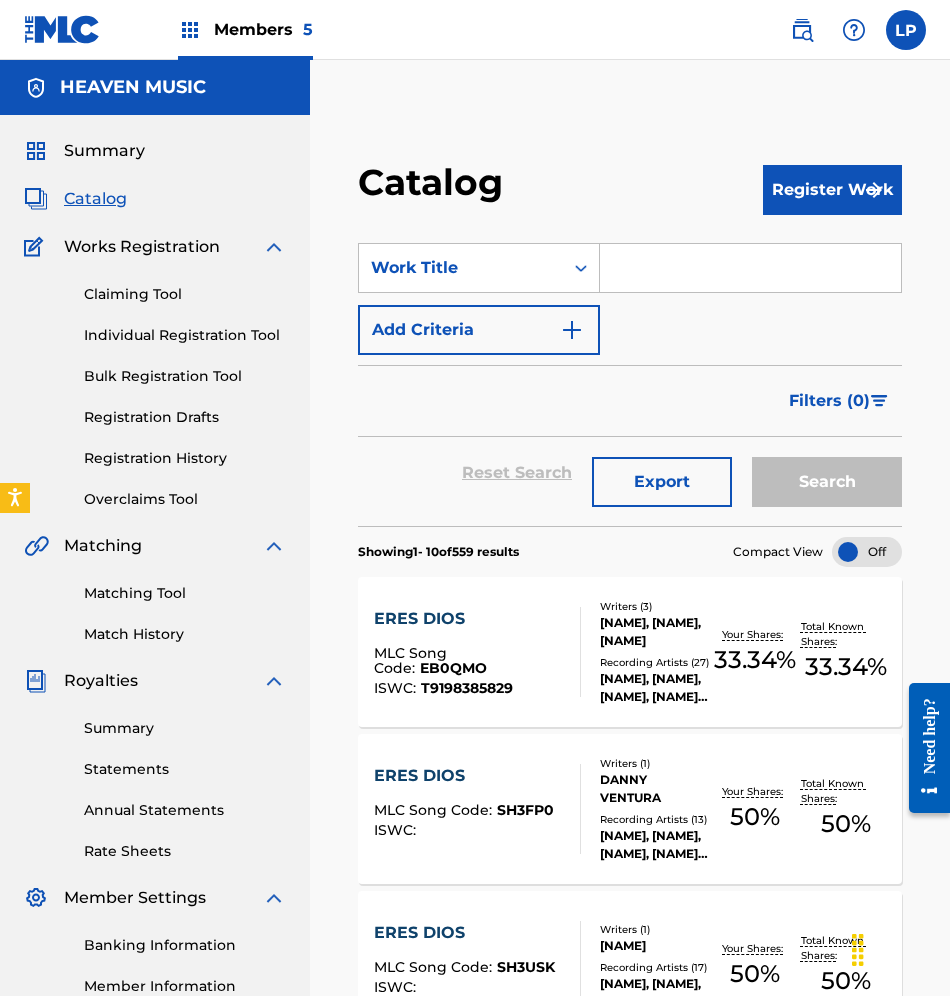 paste on "Dios Tiene un Proposito Contigo" 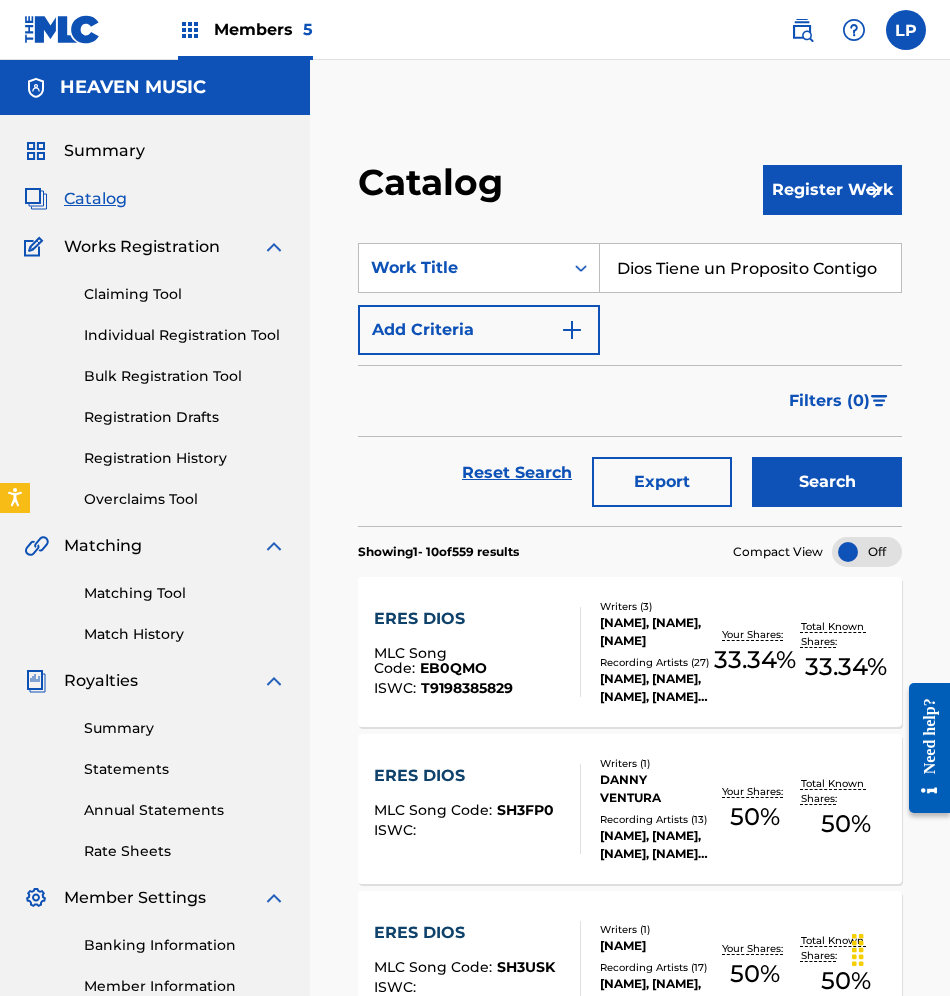 type on "Dios Tiene un Proposito Contigo" 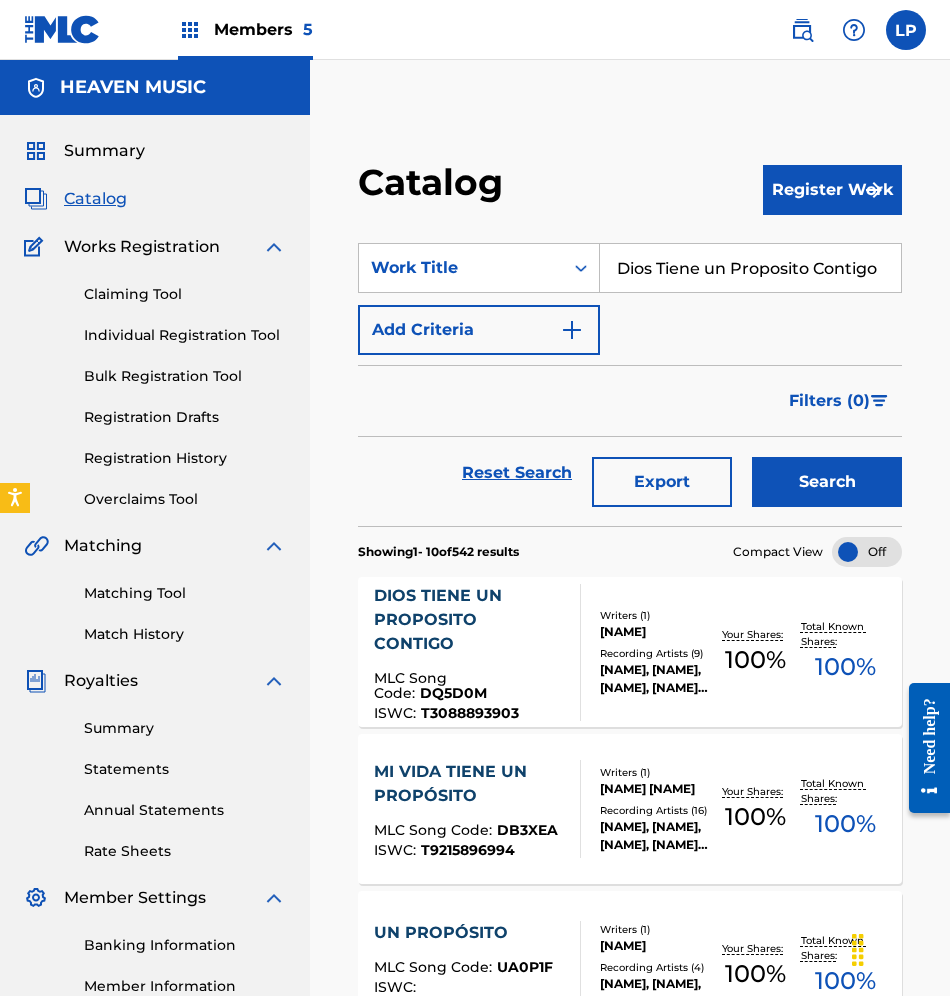 click on "DIOS TIENE UN PROPOSITO CONTIGO" at bounding box center (469, 620) 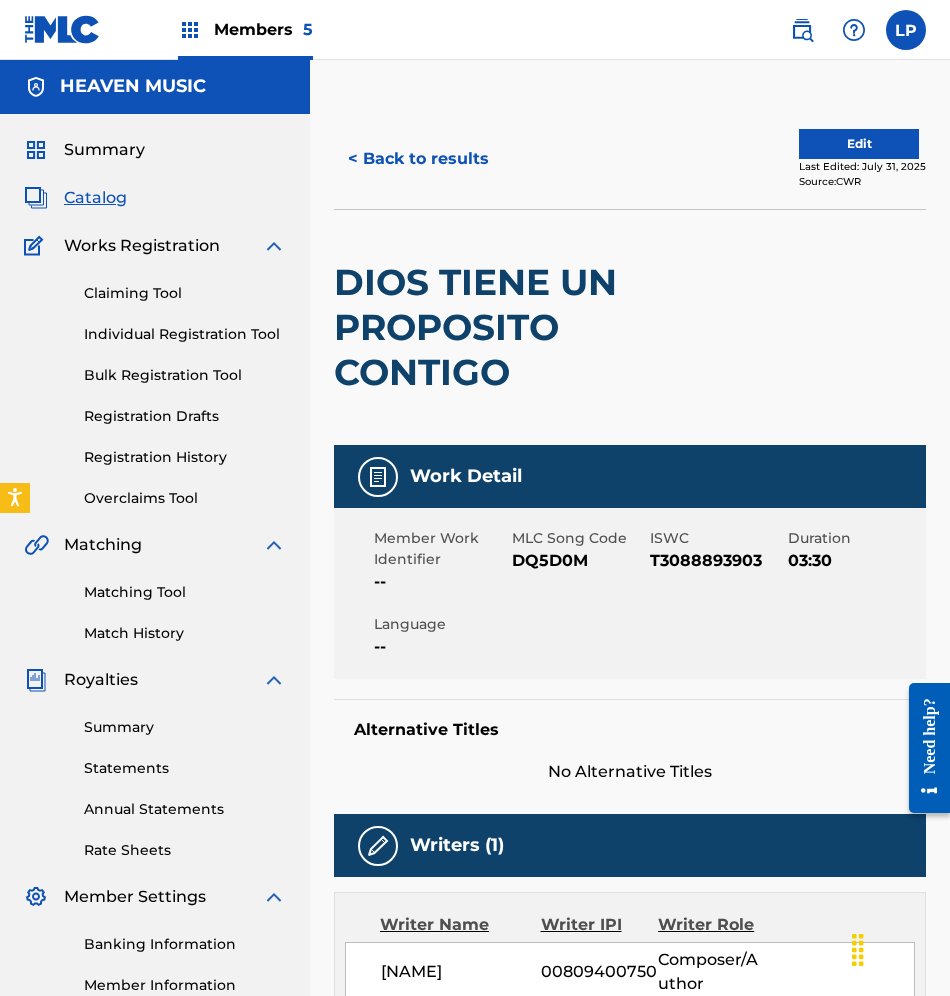 scroll, scrollTop: 0, scrollLeft: 0, axis: both 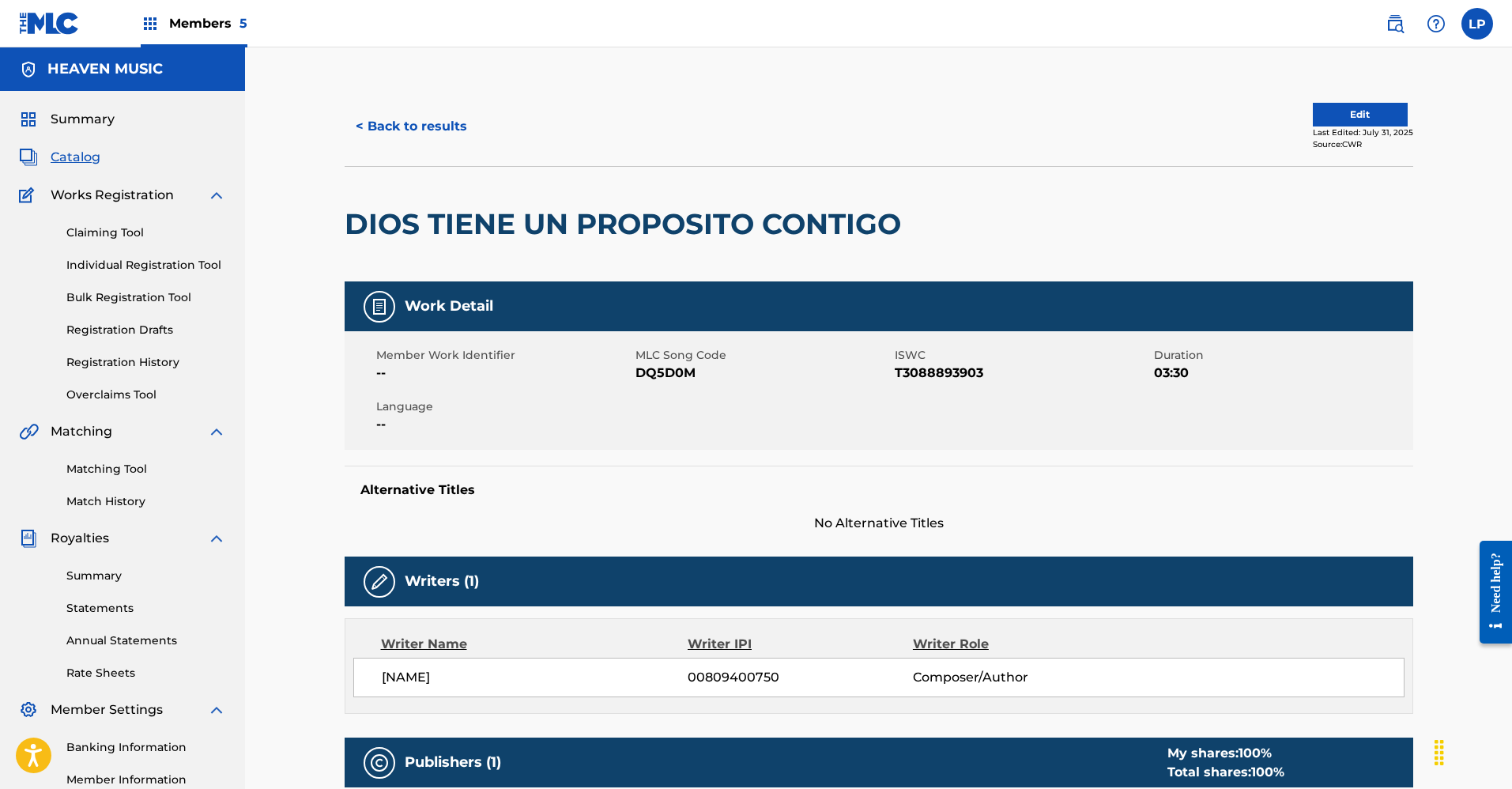 click on "< Back to results" at bounding box center [411, 126] 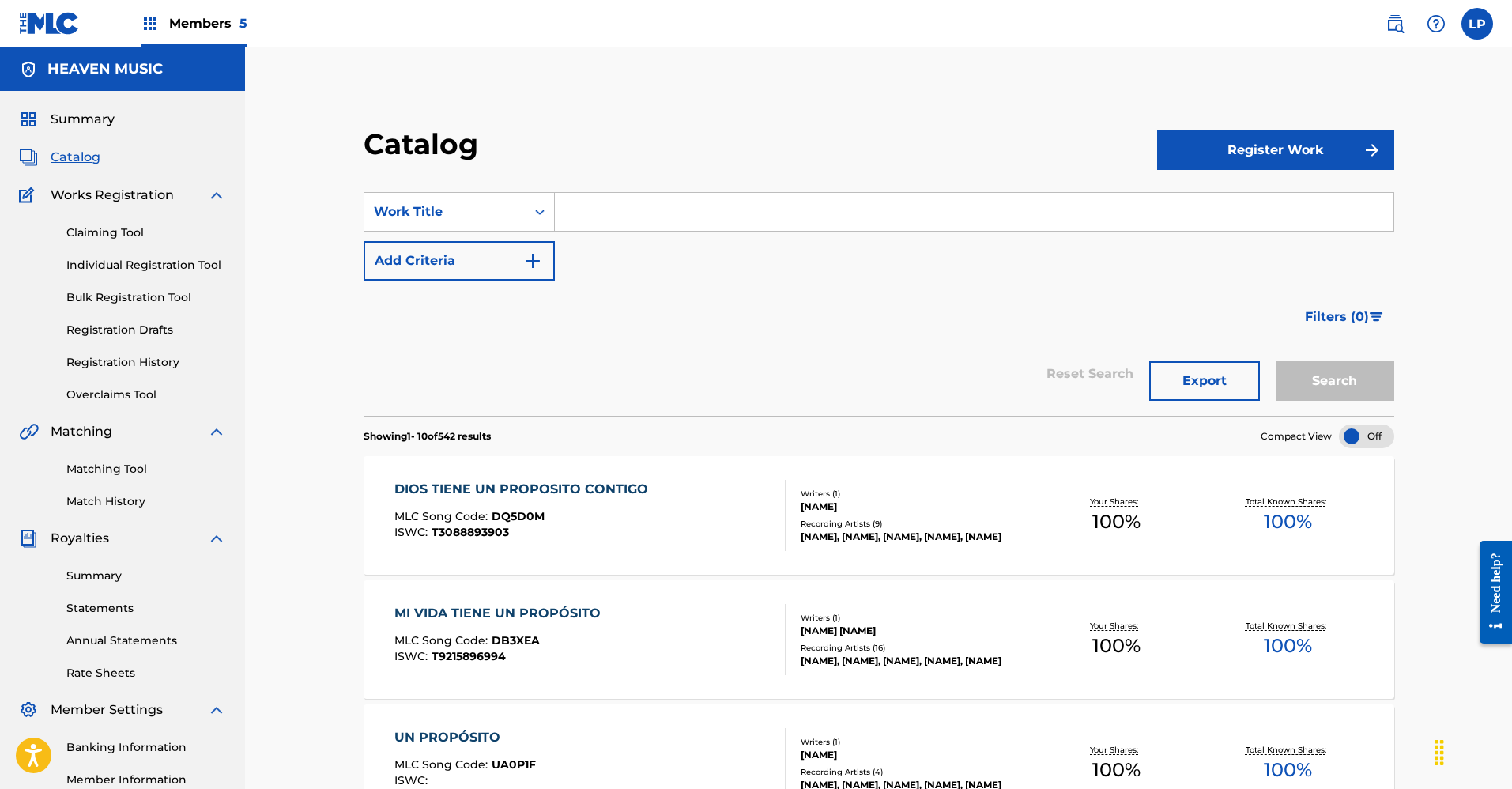 click at bounding box center [974, 212] 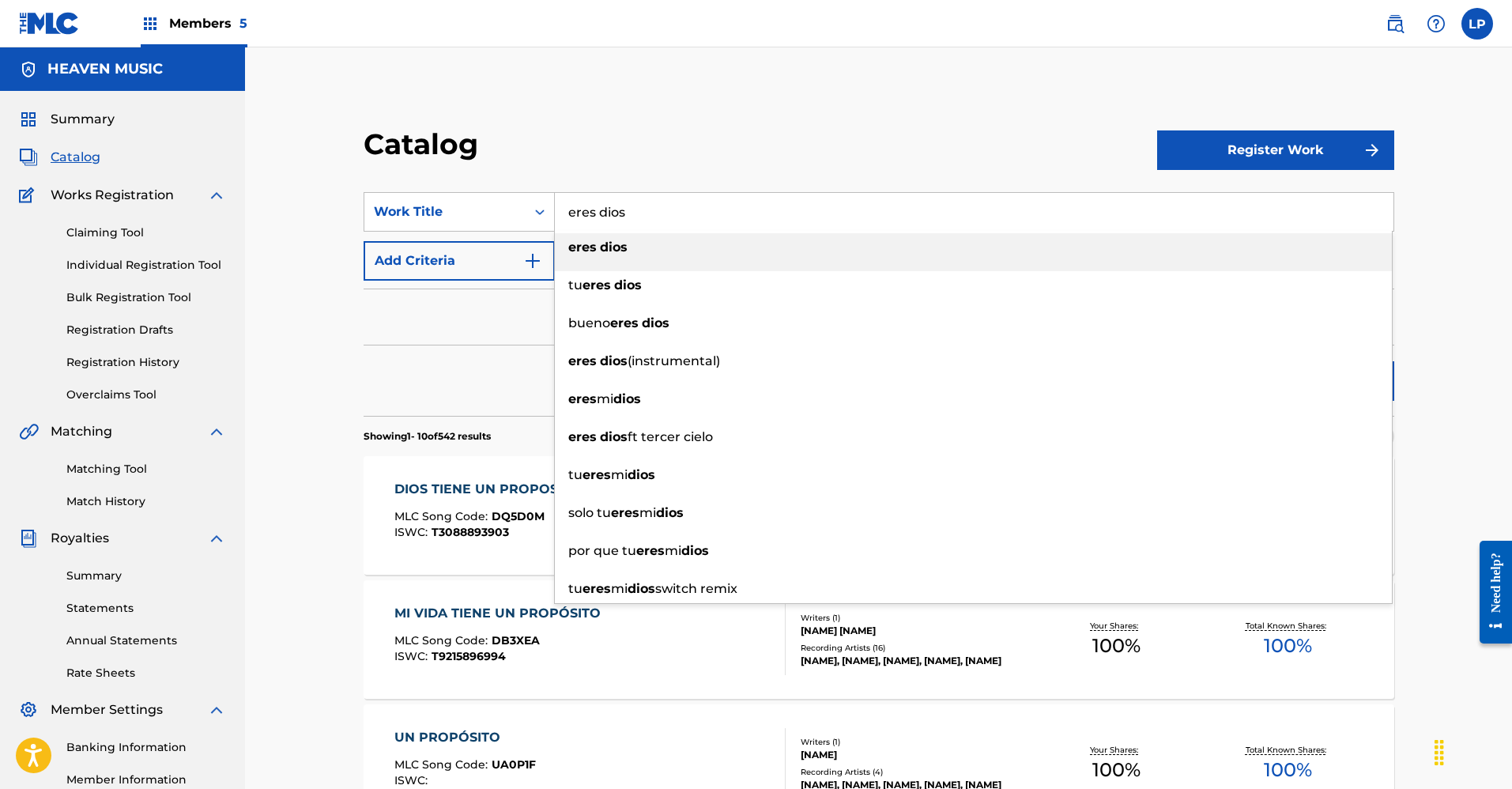 type on "eres dios" 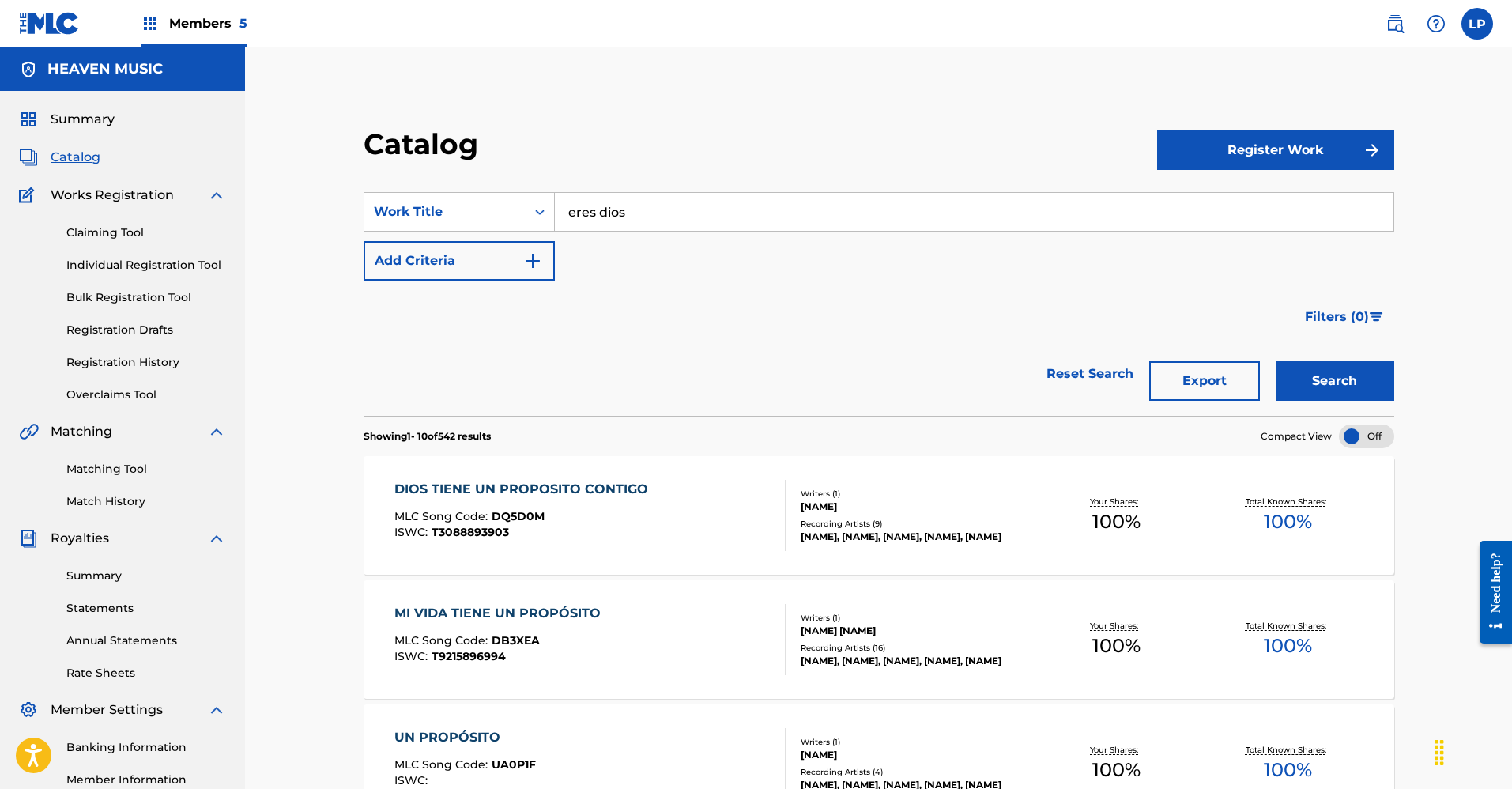 click on "Search" at bounding box center (1335, 381) 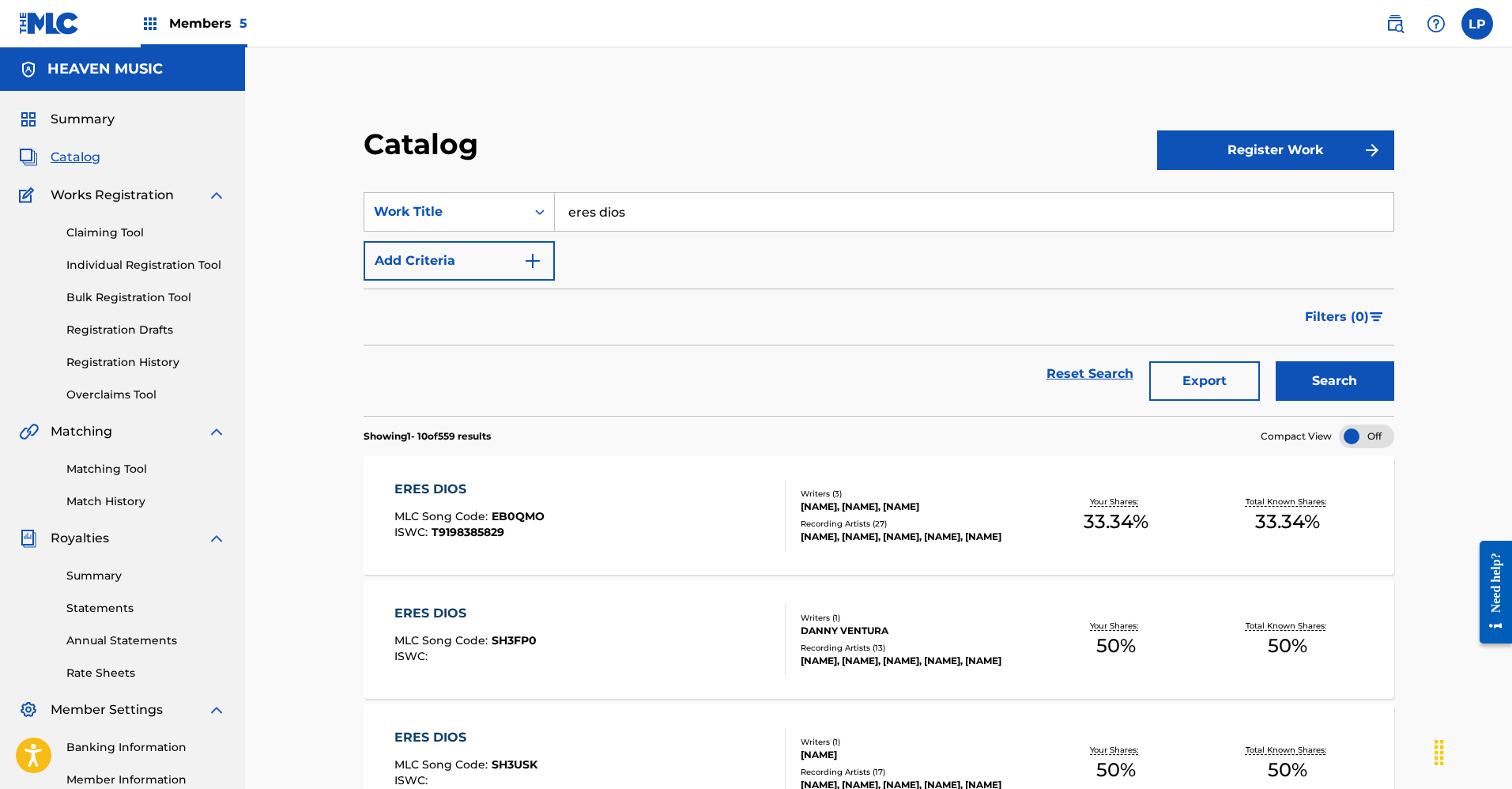 click on "ERES DIOS MLC Song Code : EB0QMO ISWC : T9198385829" at bounding box center (590, 515) 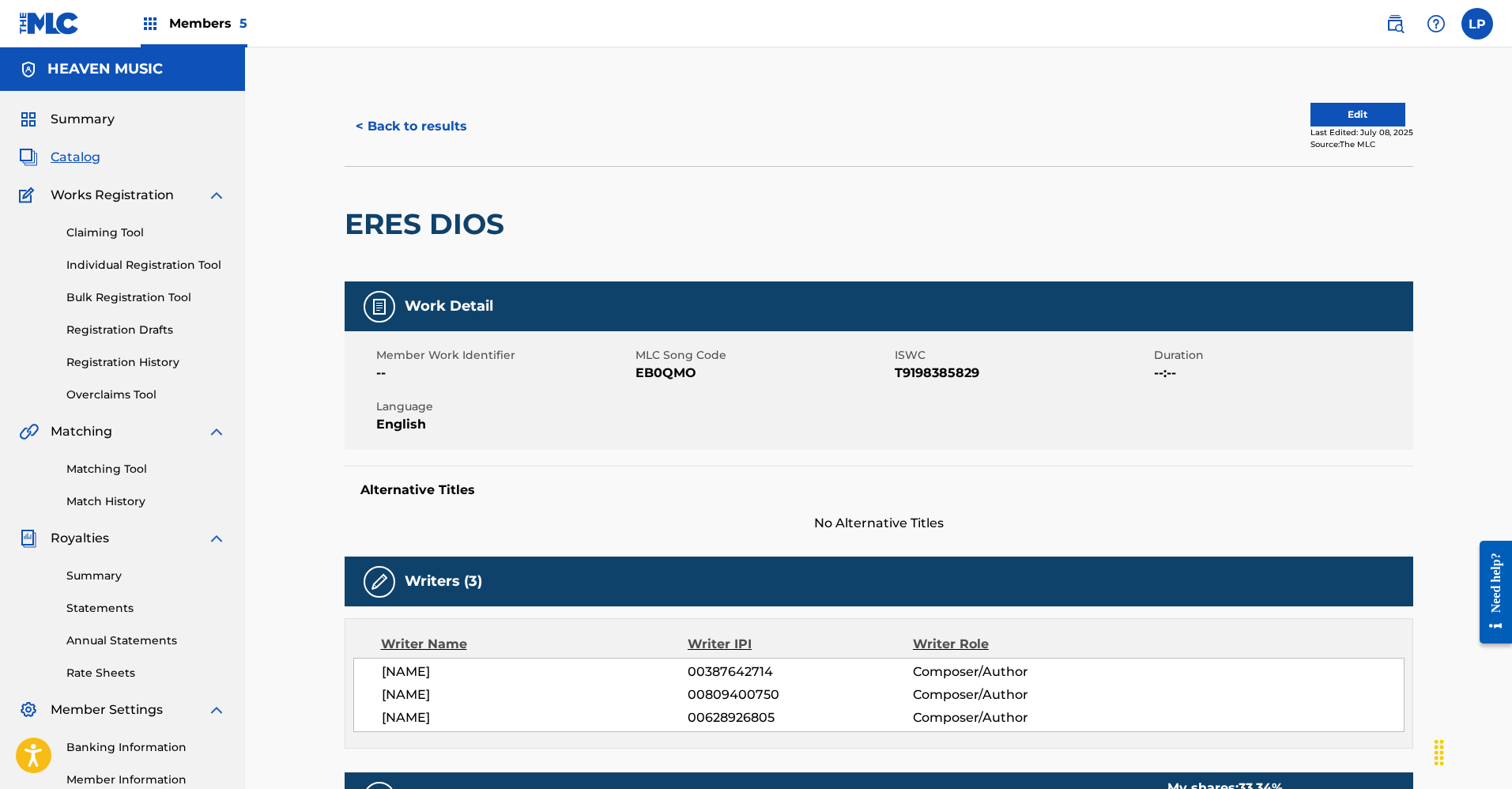 click on "MLC Song Code" at bounding box center (763, 355) 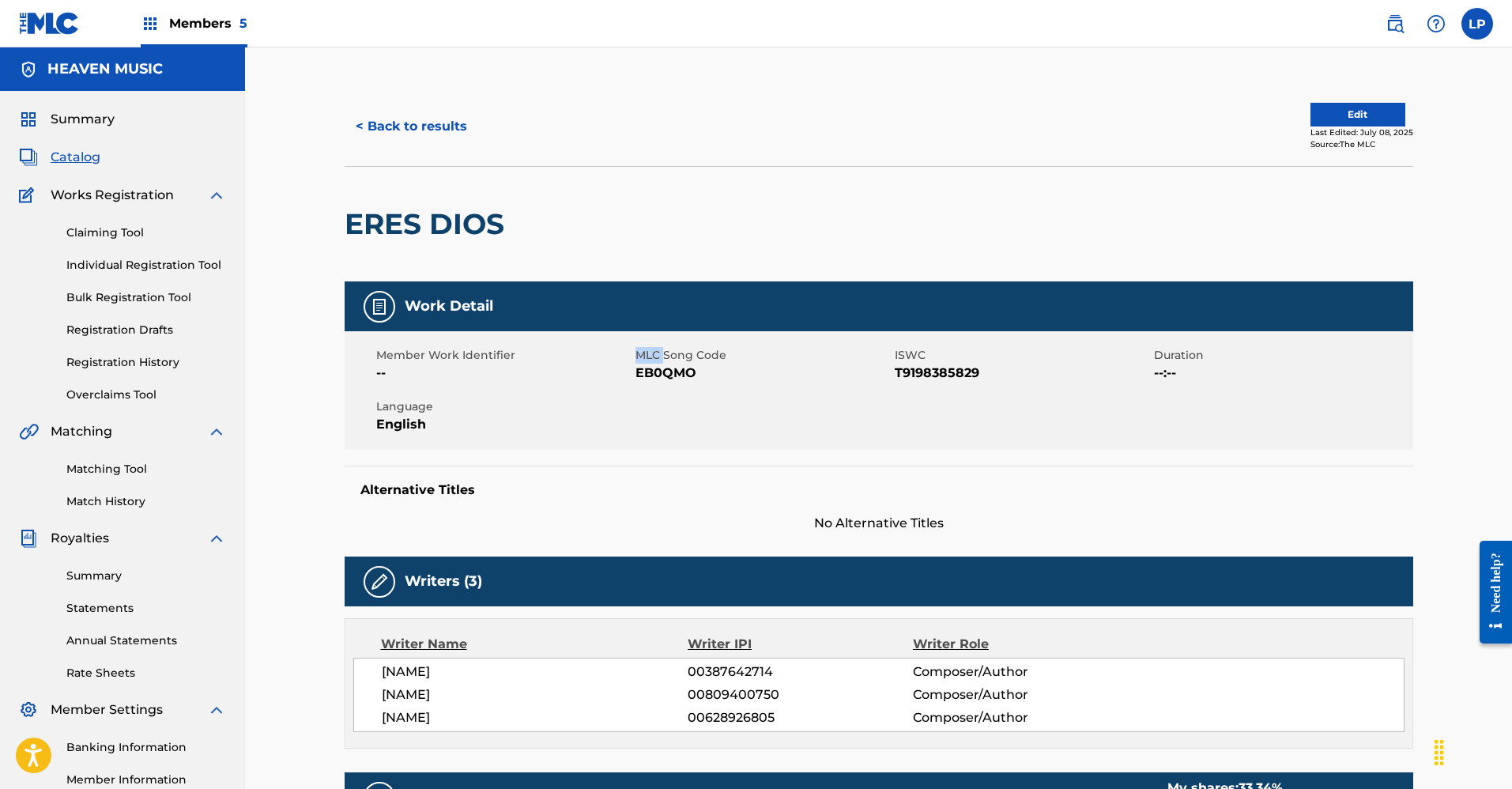 click on "MLC Song Code" at bounding box center [763, 355] 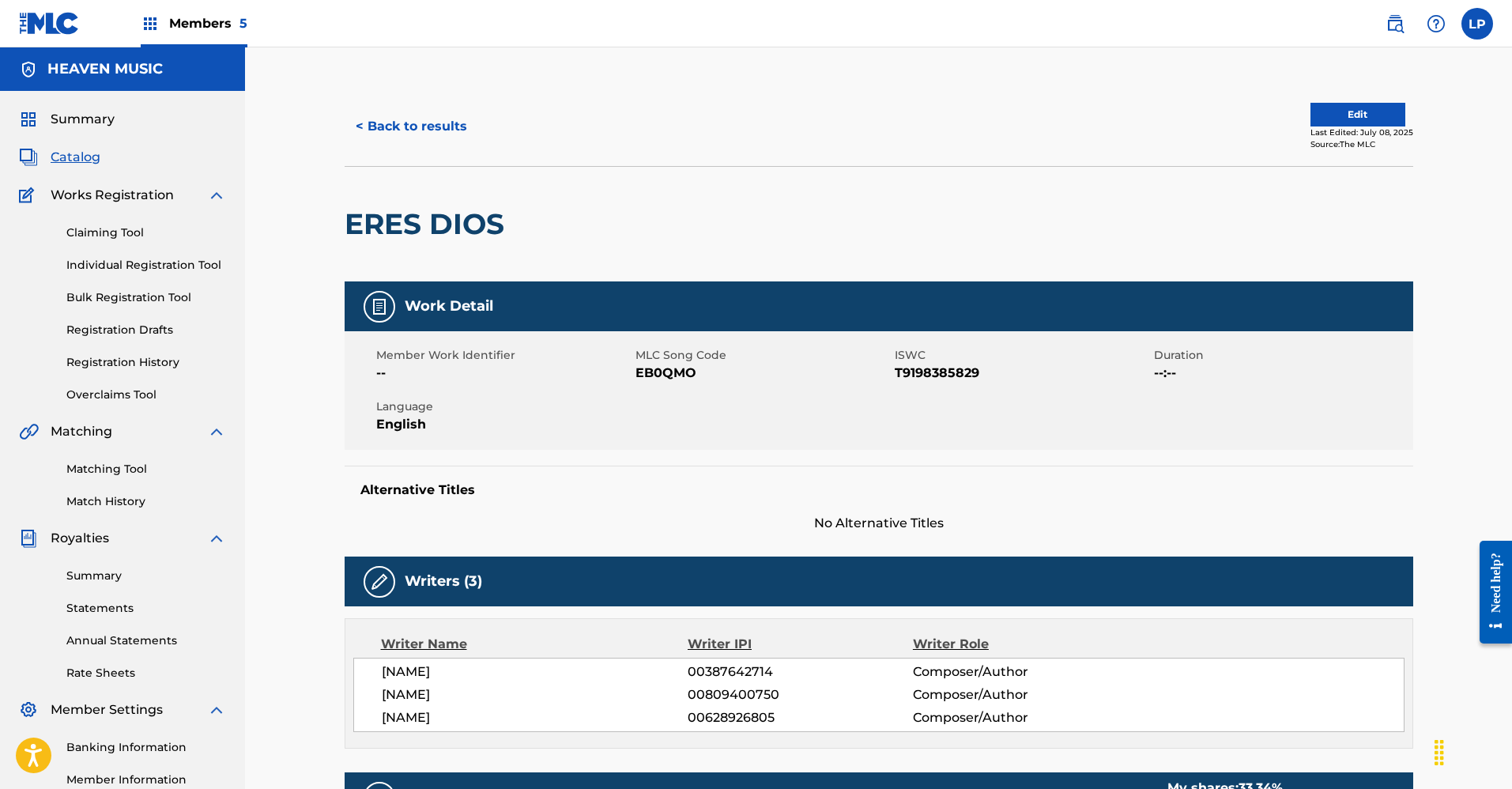 click on "Member Work Identifier -- MLC Song Code EB0QMO ISWC T9198385829 Duration --:-- Language English" at bounding box center (879, 391) 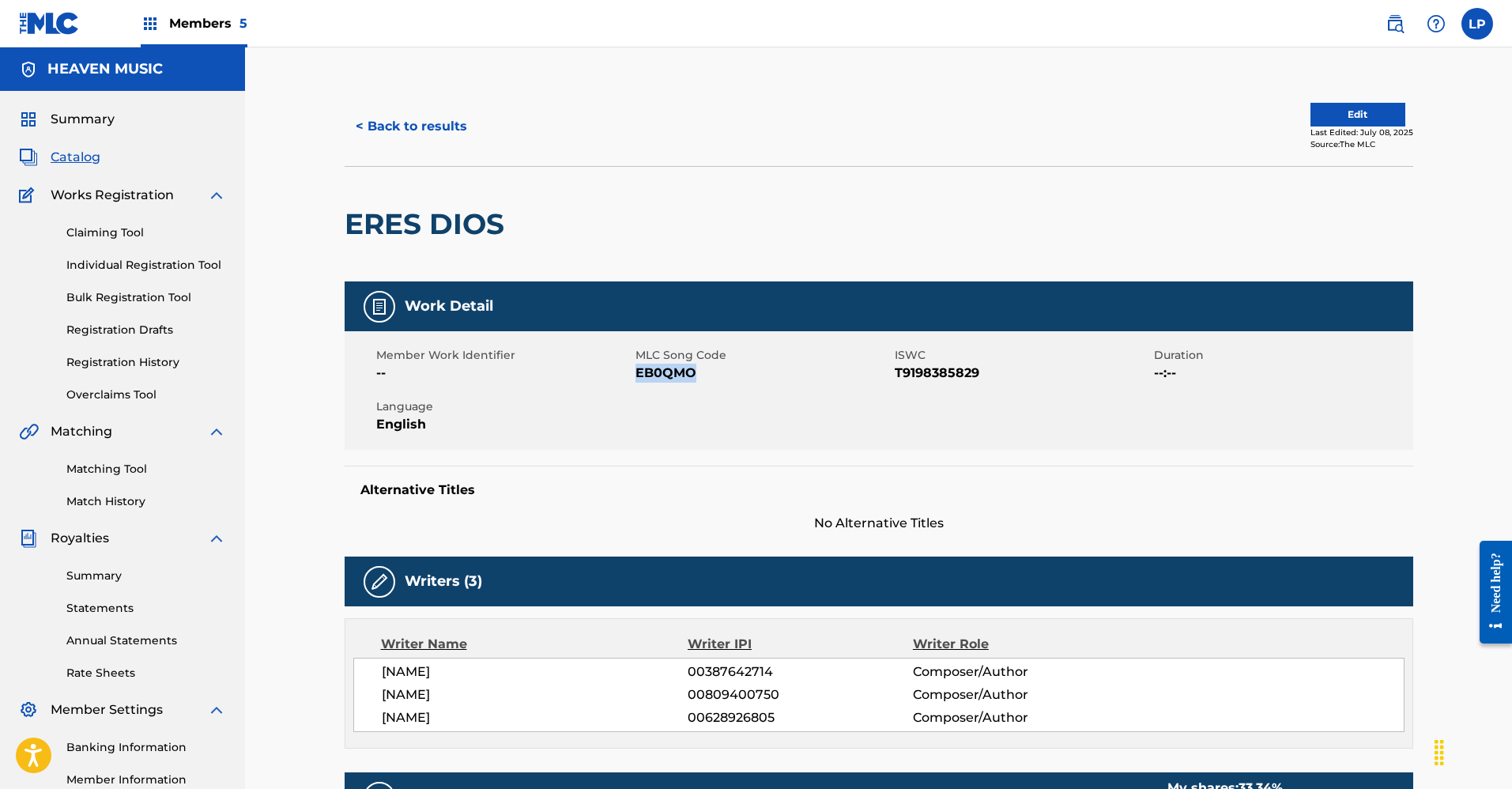 click on "Member Work Identifier -- MLC Song Code EB0QMO ISWC T9198385829 Duration --:-- Language English" at bounding box center (879, 391) 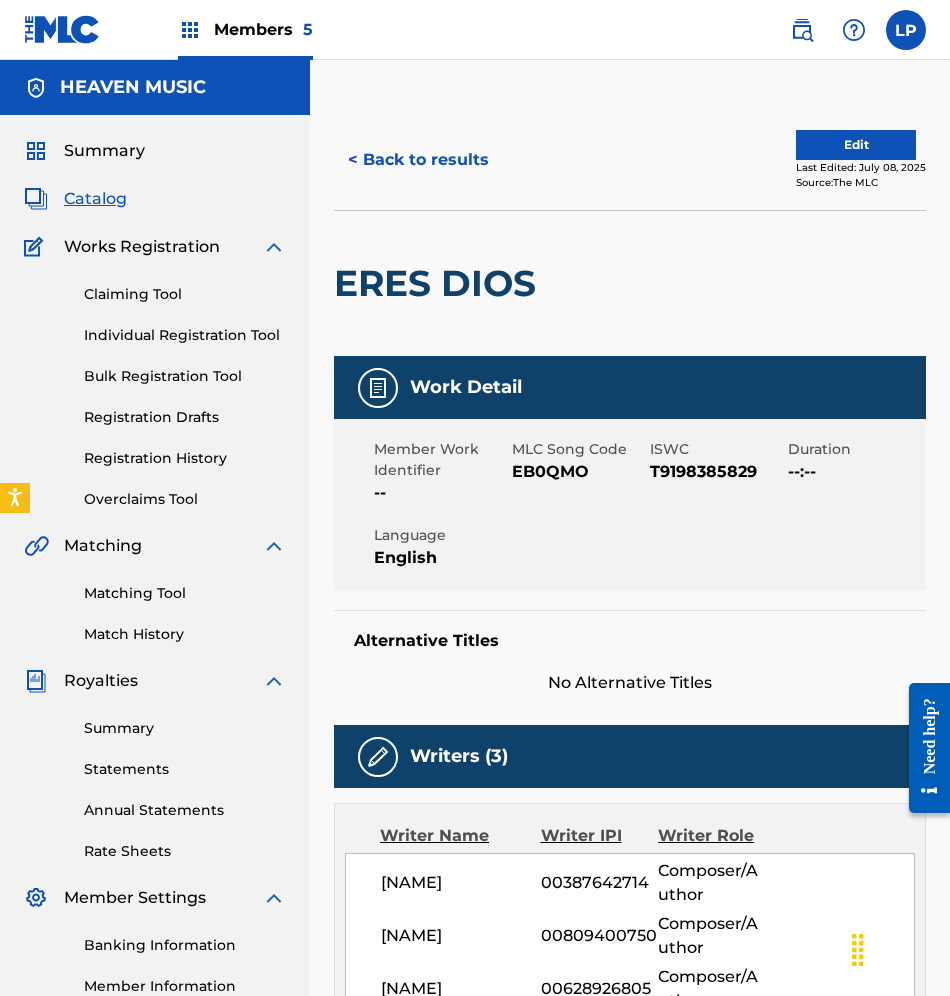 drag, startPoint x: 445, startPoint y: 125, endPoint x: 447, endPoint y: 148, distance: 23.086792 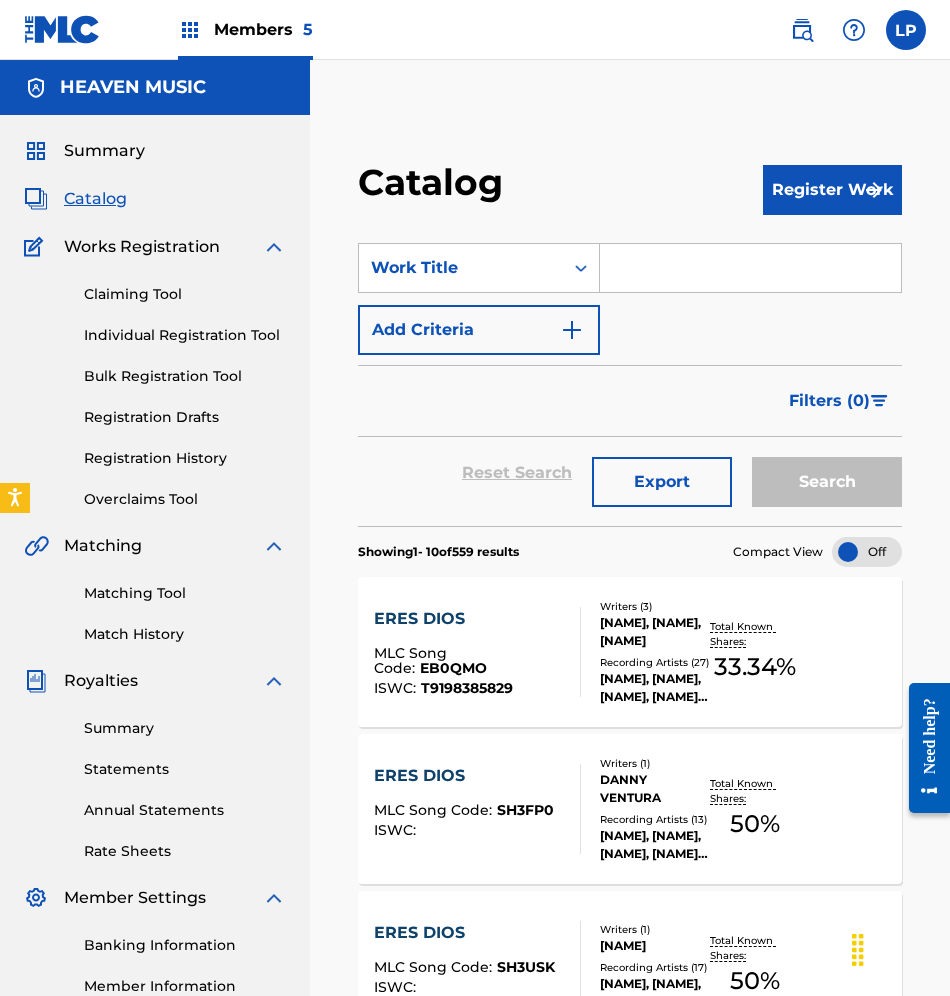 click at bounding box center [750, 268] 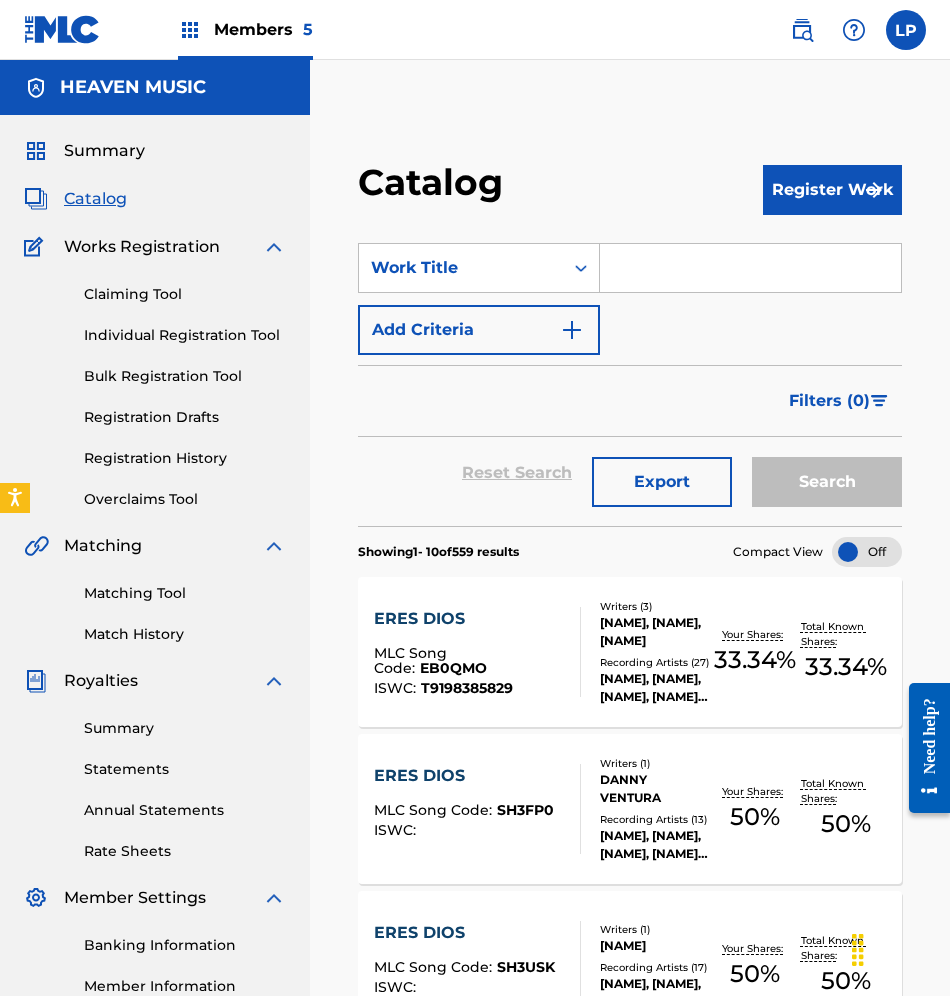 paste on "Dios Tiene un Proposito Contigo" 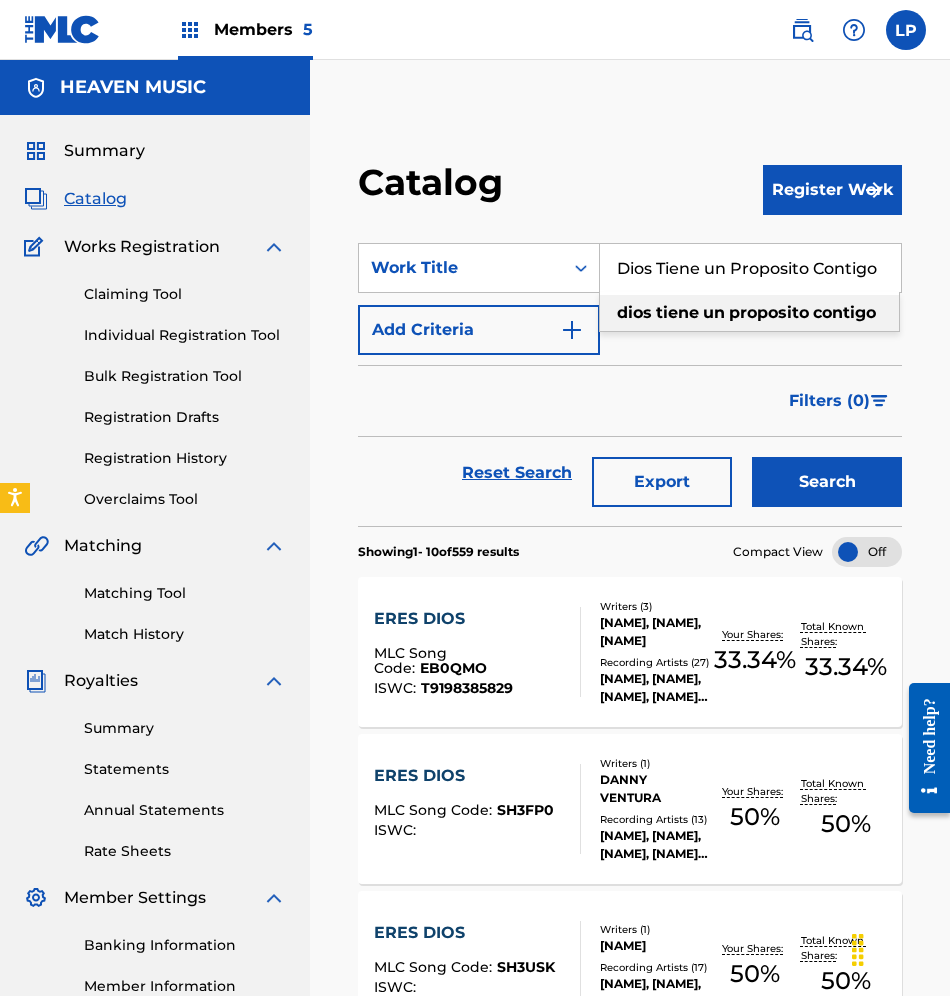 type on "Dios Tiene un Proposito Contigo" 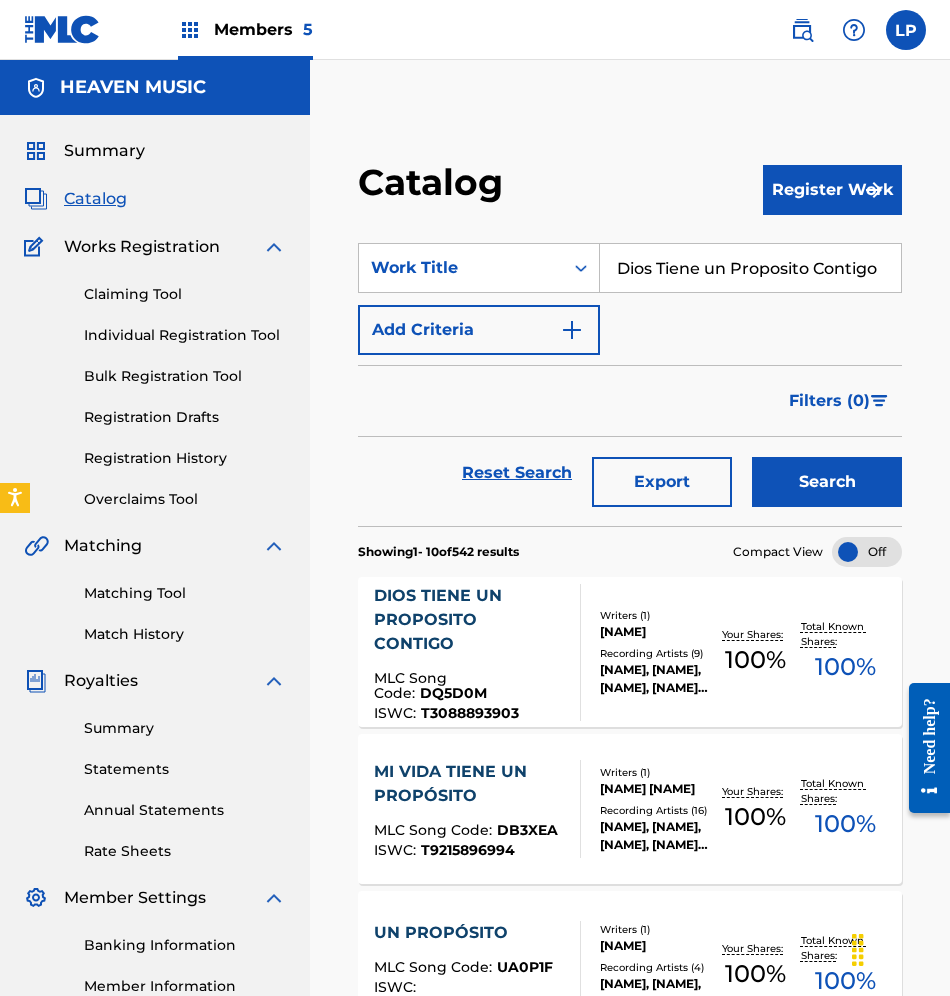 click on "DIOS TIENE UN PROPOSITO CONTIGO" at bounding box center [469, 620] 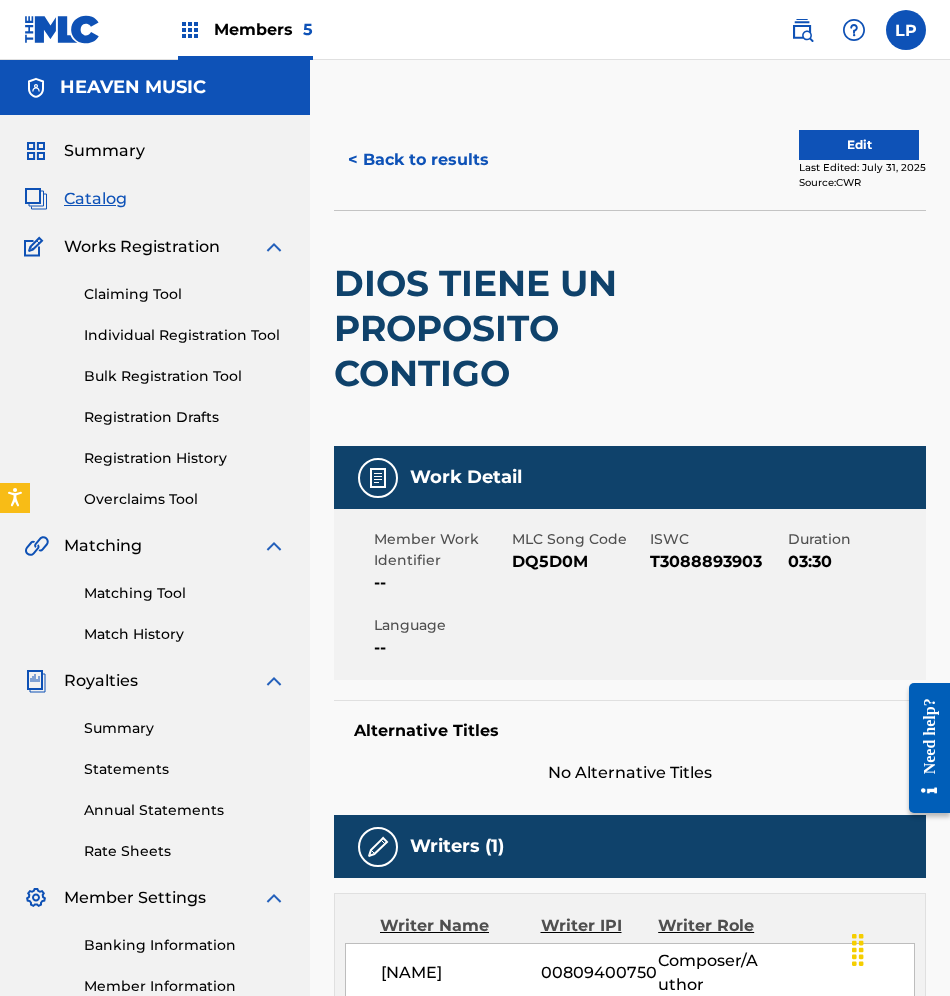 click on "MLC Song Code DQ5D0M" at bounding box center (581, 562) 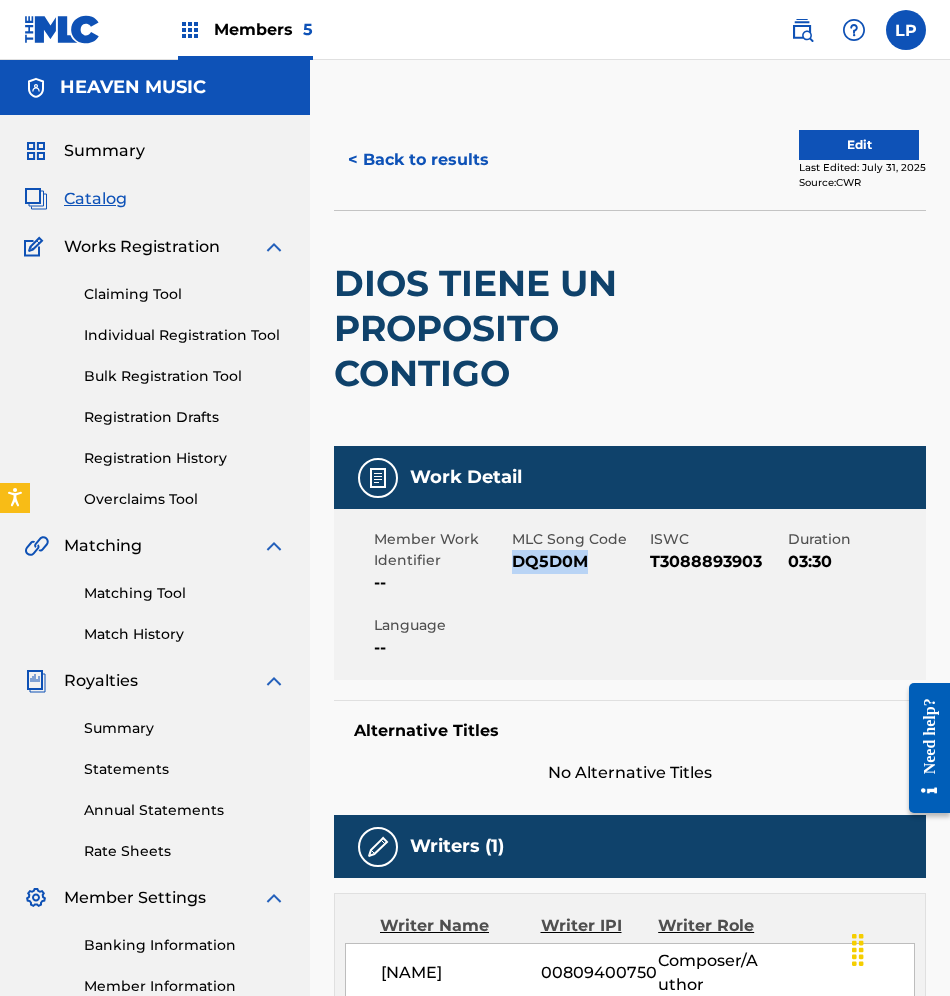 click on "DQ5D0M" at bounding box center [578, 562] 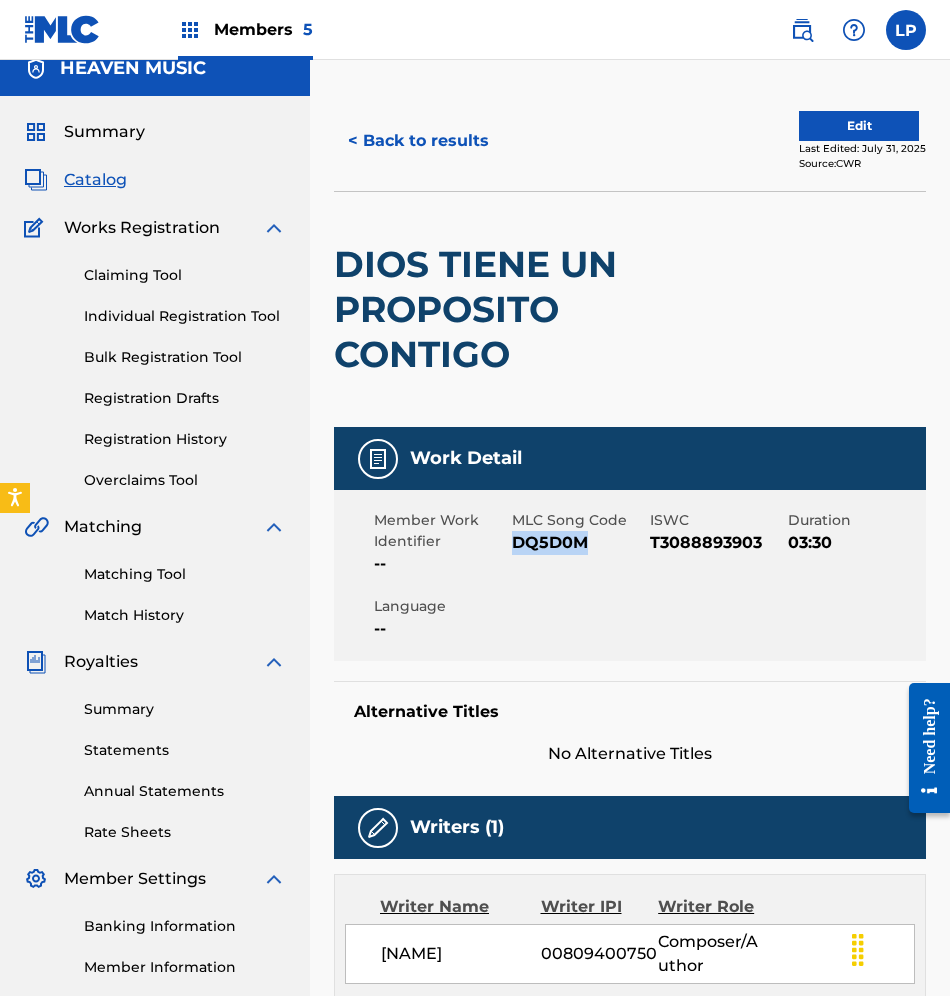 scroll, scrollTop: 0, scrollLeft: 0, axis: both 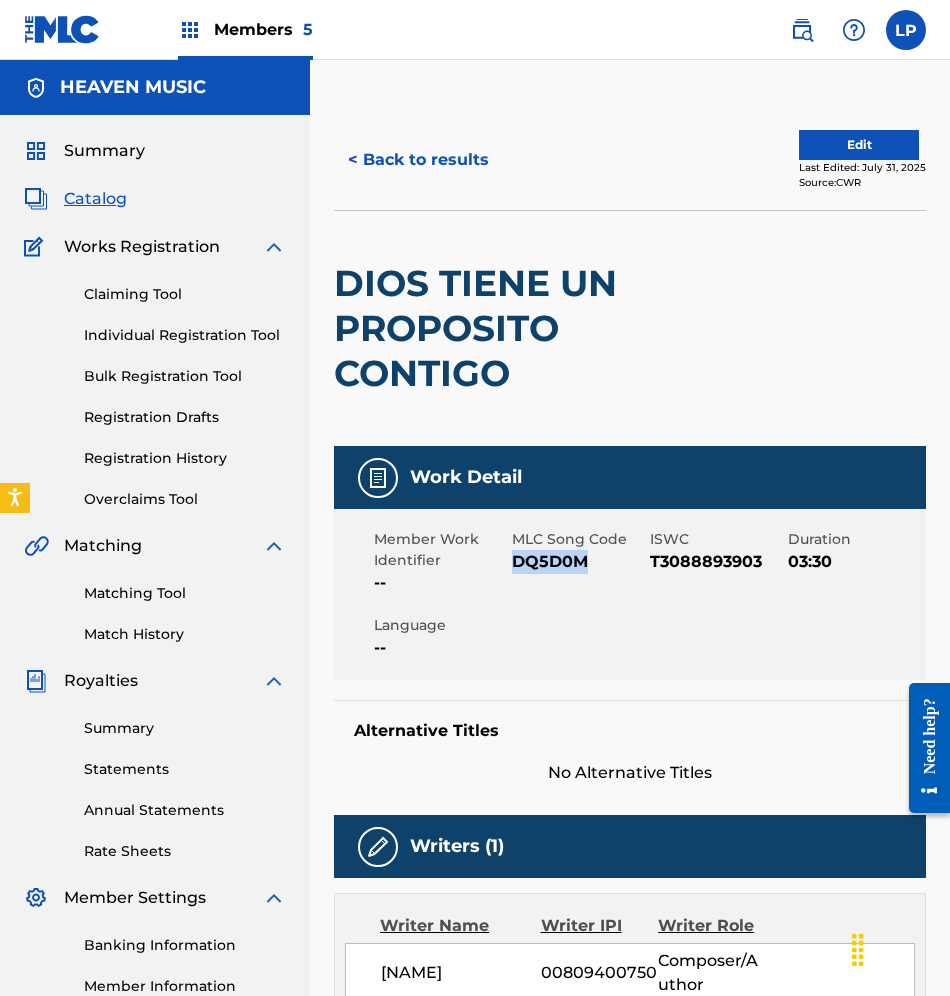 click on "< Back to results" at bounding box center (418, 160) 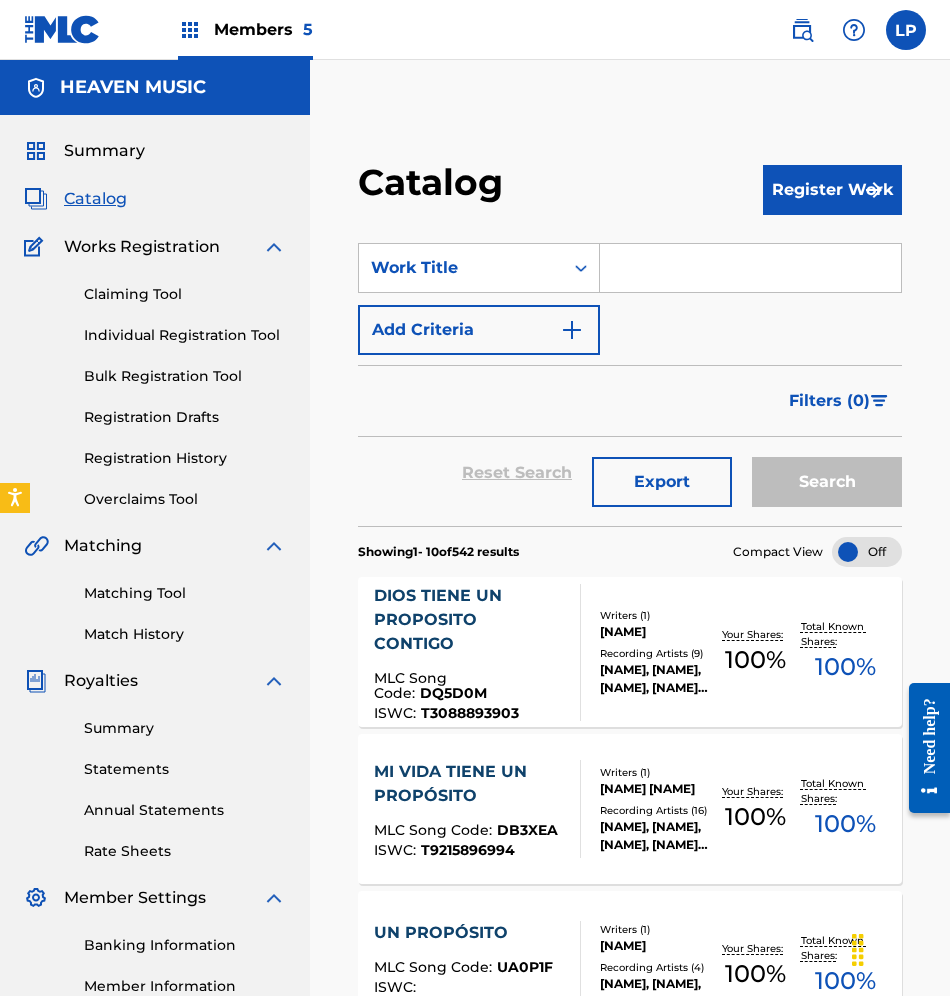 click on "DIOS TIENE UN PROPOSITO CONTIGO" at bounding box center (469, 620) 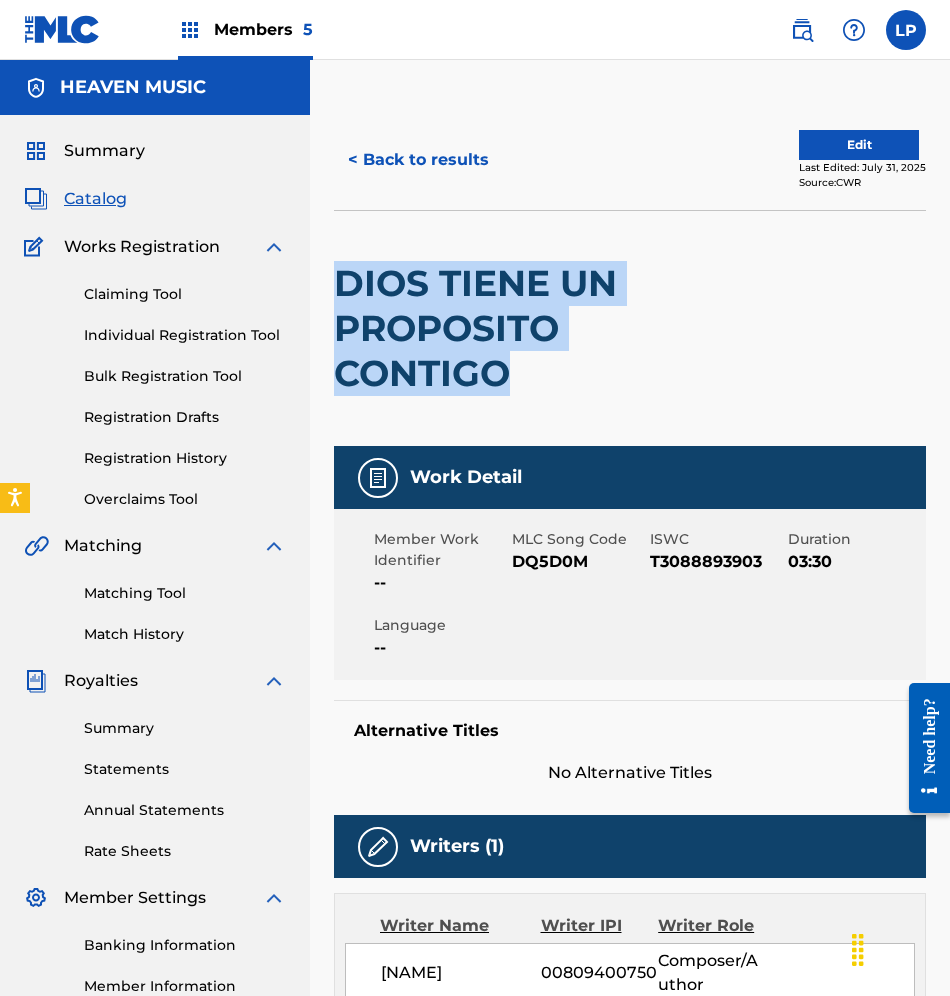 drag, startPoint x: 568, startPoint y: 386, endPoint x: 332, endPoint y: 281, distance: 258.30408 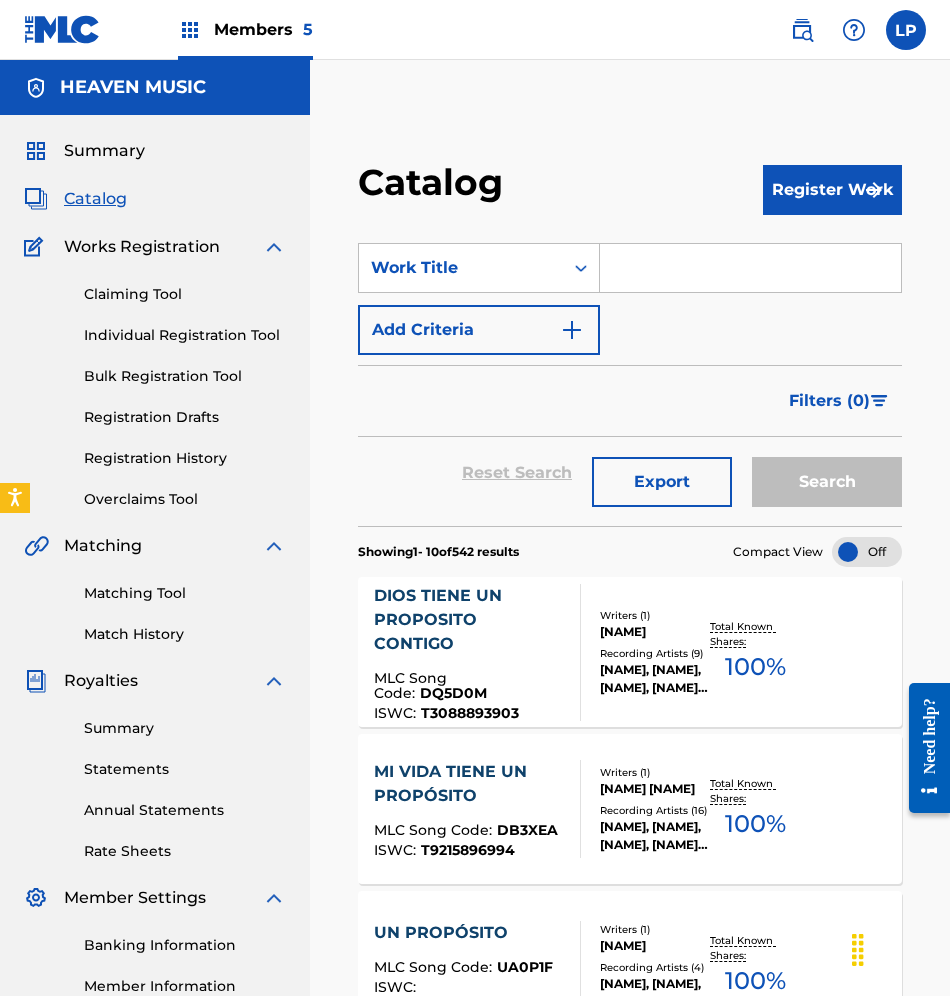 click at bounding box center [750, 268] 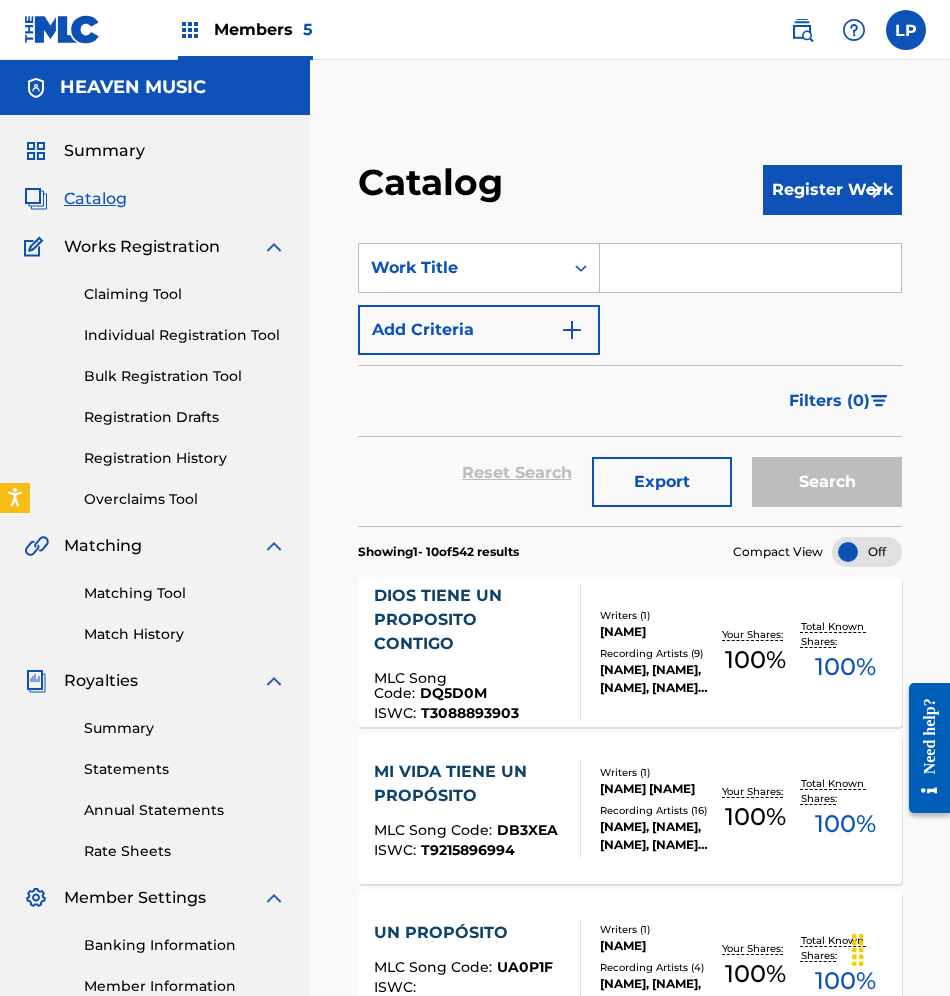 paste on "El Manto del Rey" 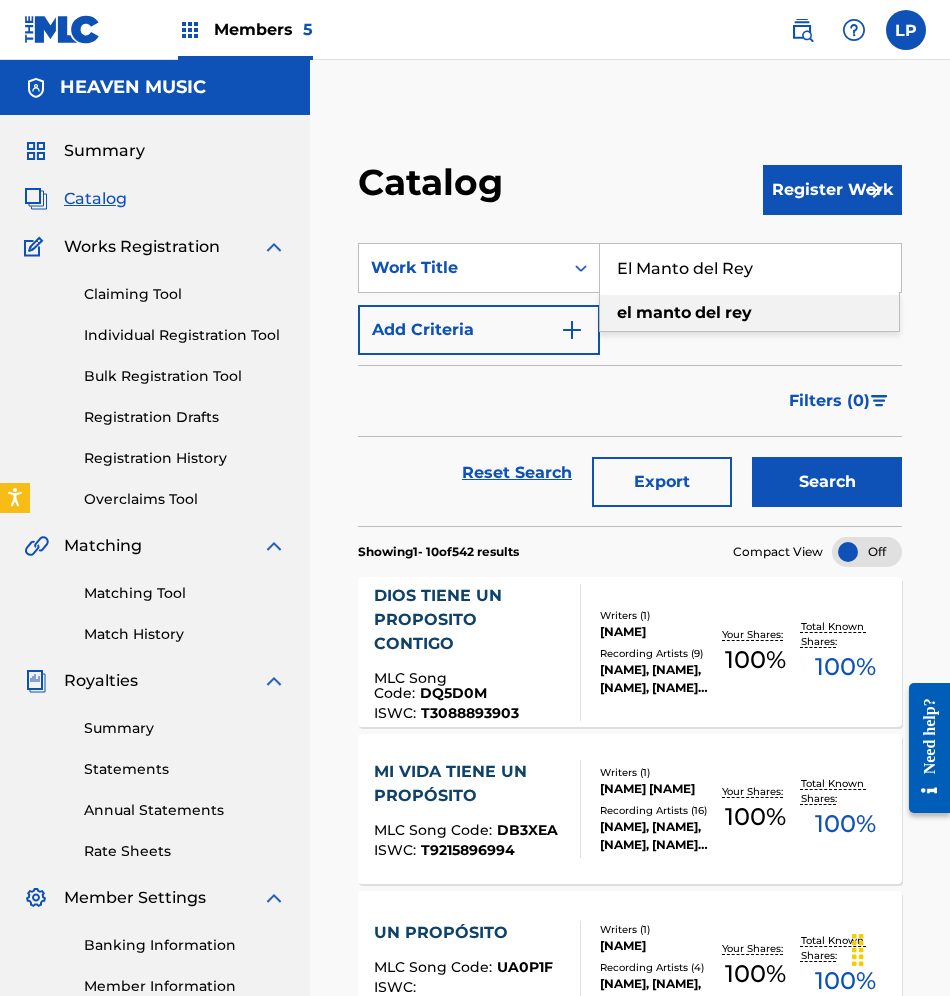 type on "El Manto del Rey" 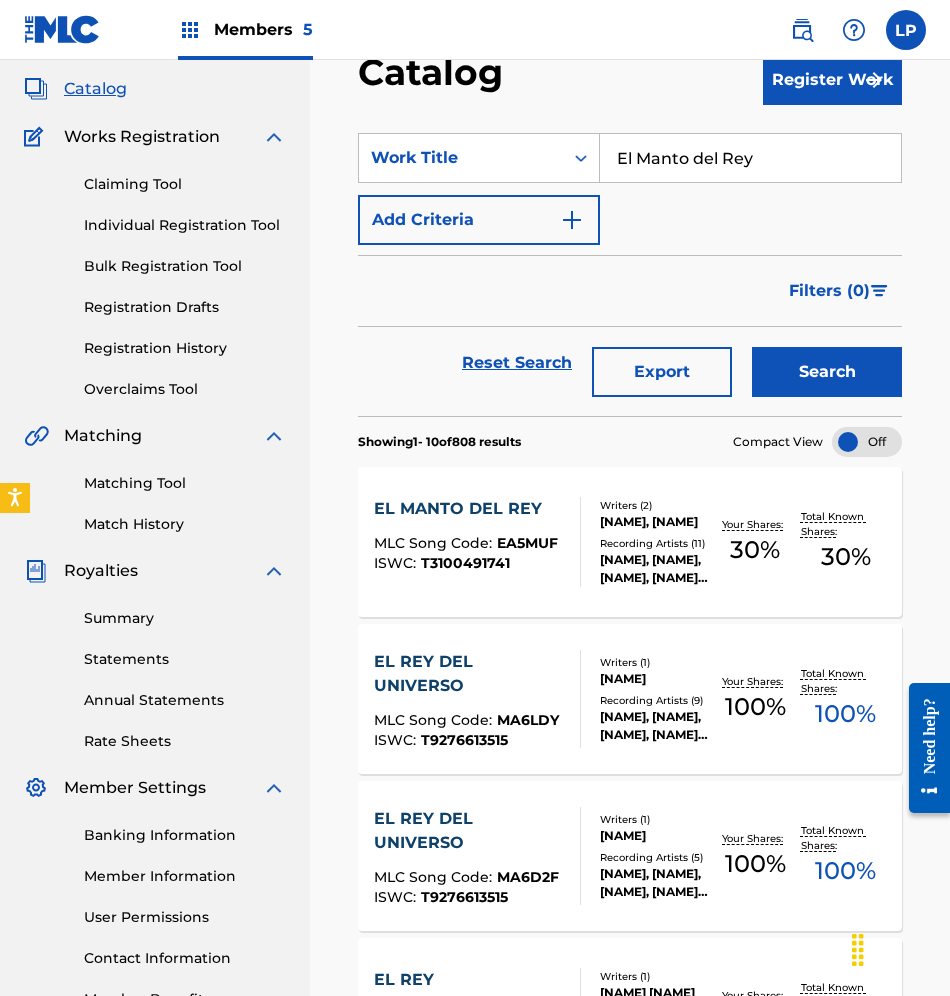 scroll, scrollTop: 150, scrollLeft: 0, axis: vertical 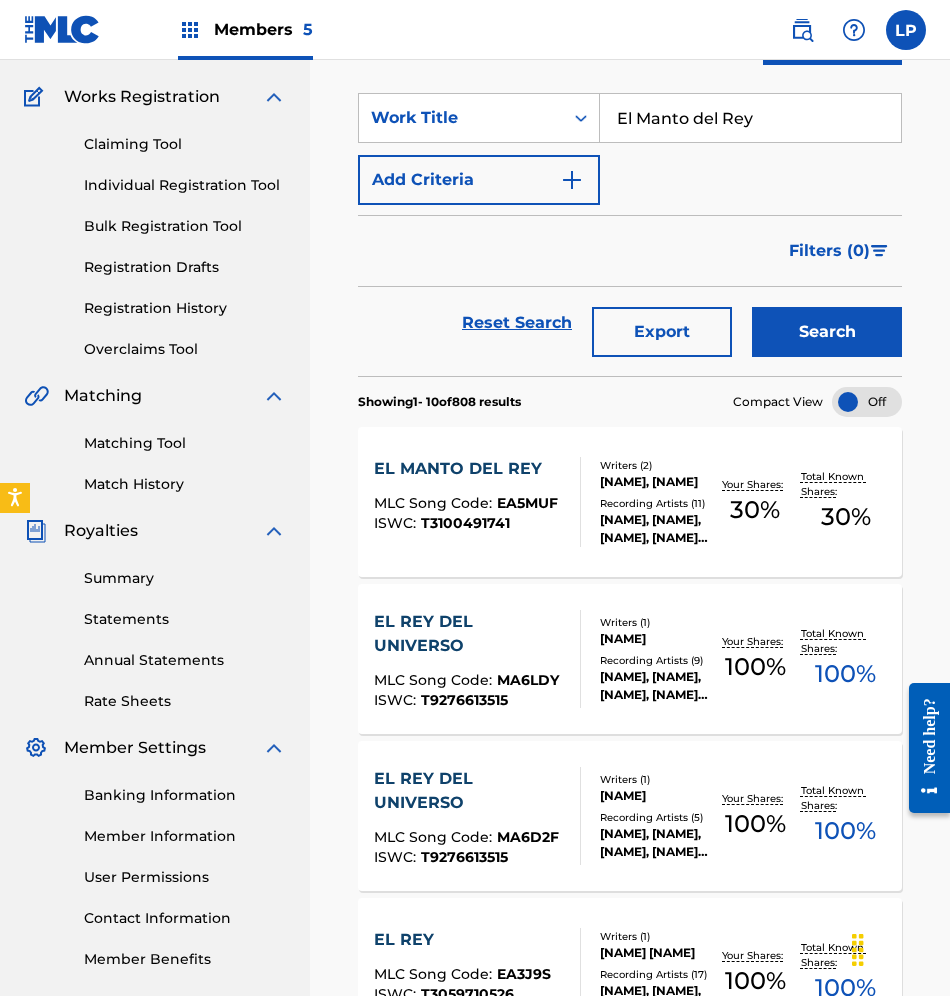 click on "EA5MUF" at bounding box center [527, 503] 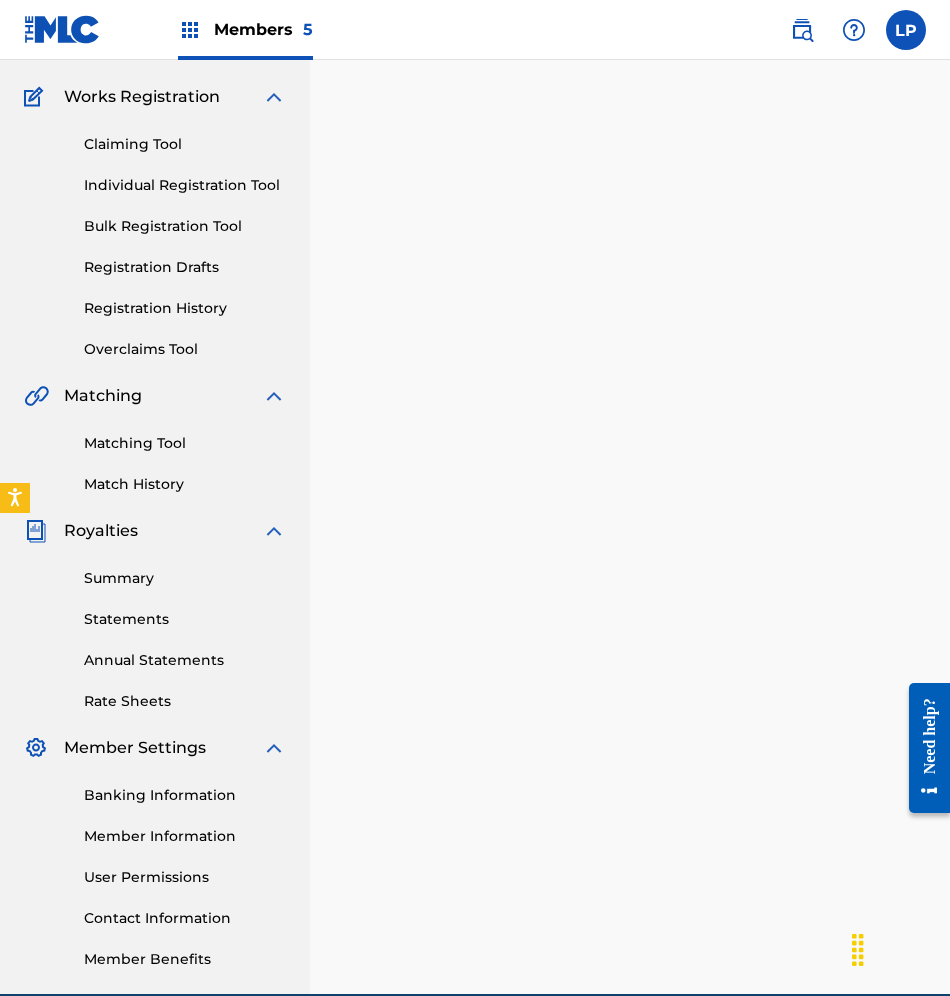 scroll, scrollTop: 0, scrollLeft: 0, axis: both 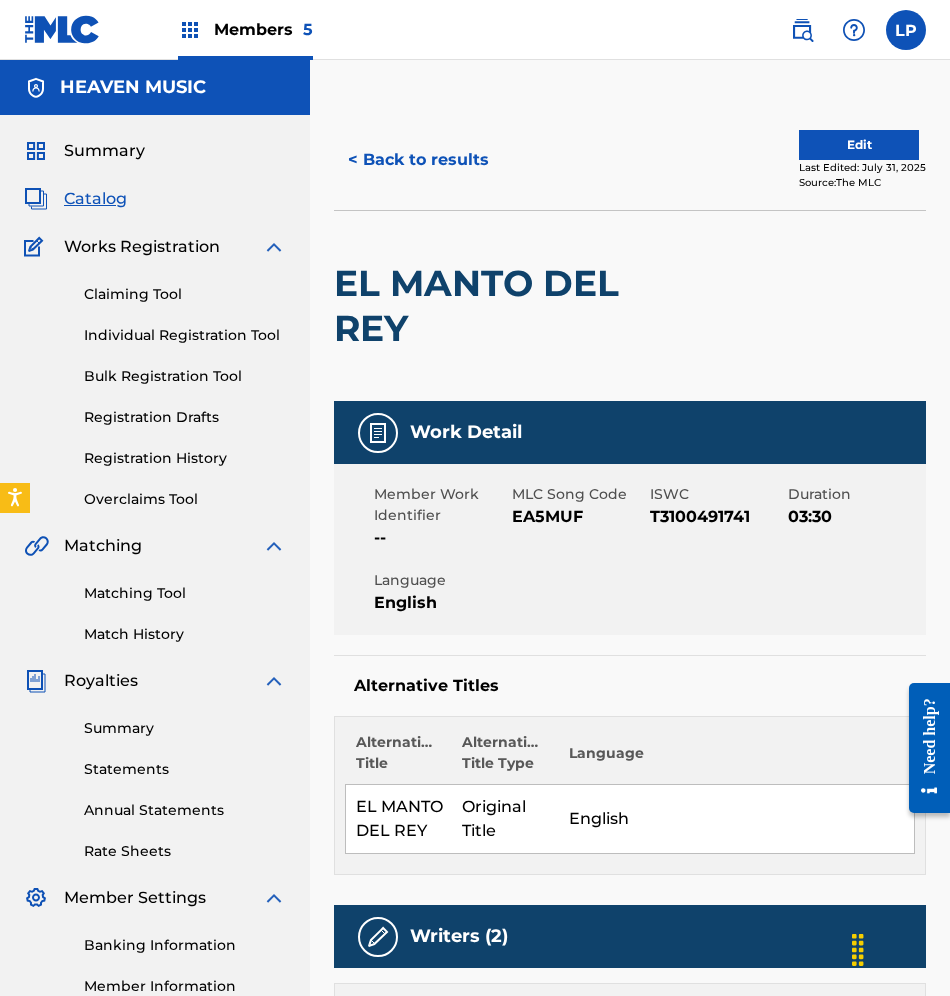 drag, startPoint x: 524, startPoint y: 532, endPoint x: 533, endPoint y: 518, distance: 16.643316 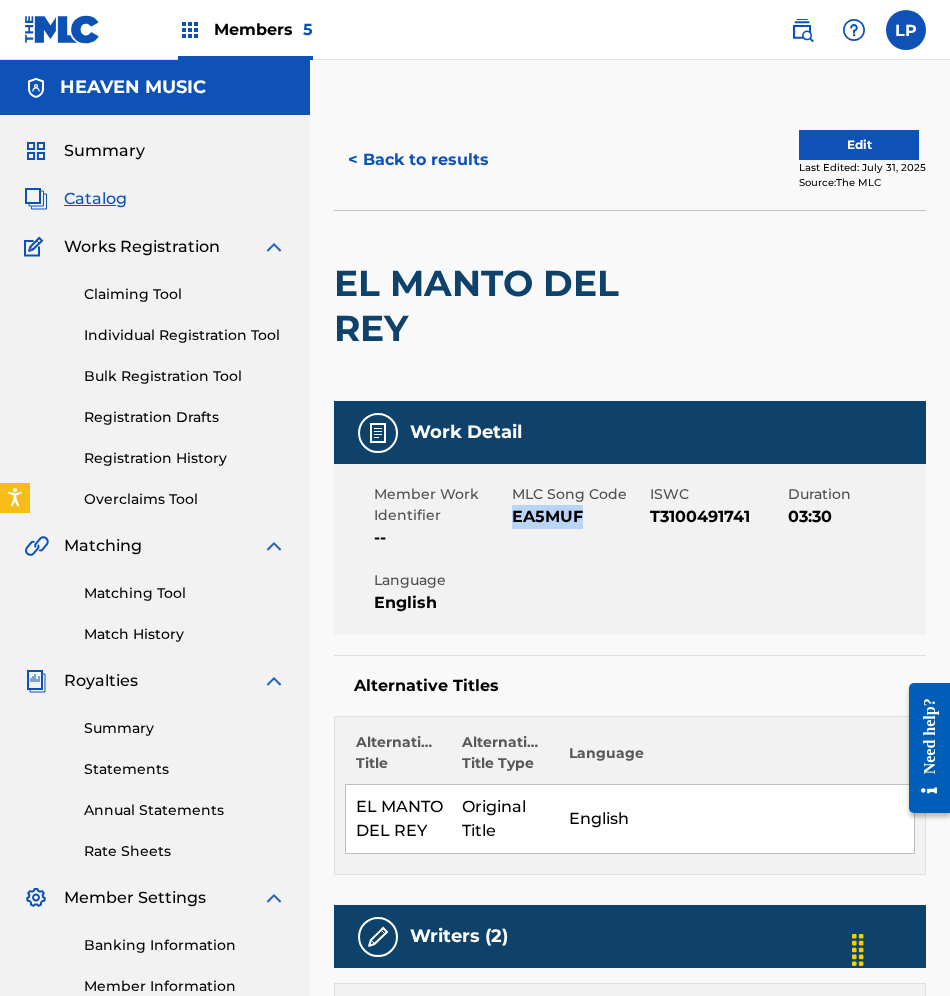 click on "EA5MUF" at bounding box center [578, 517] 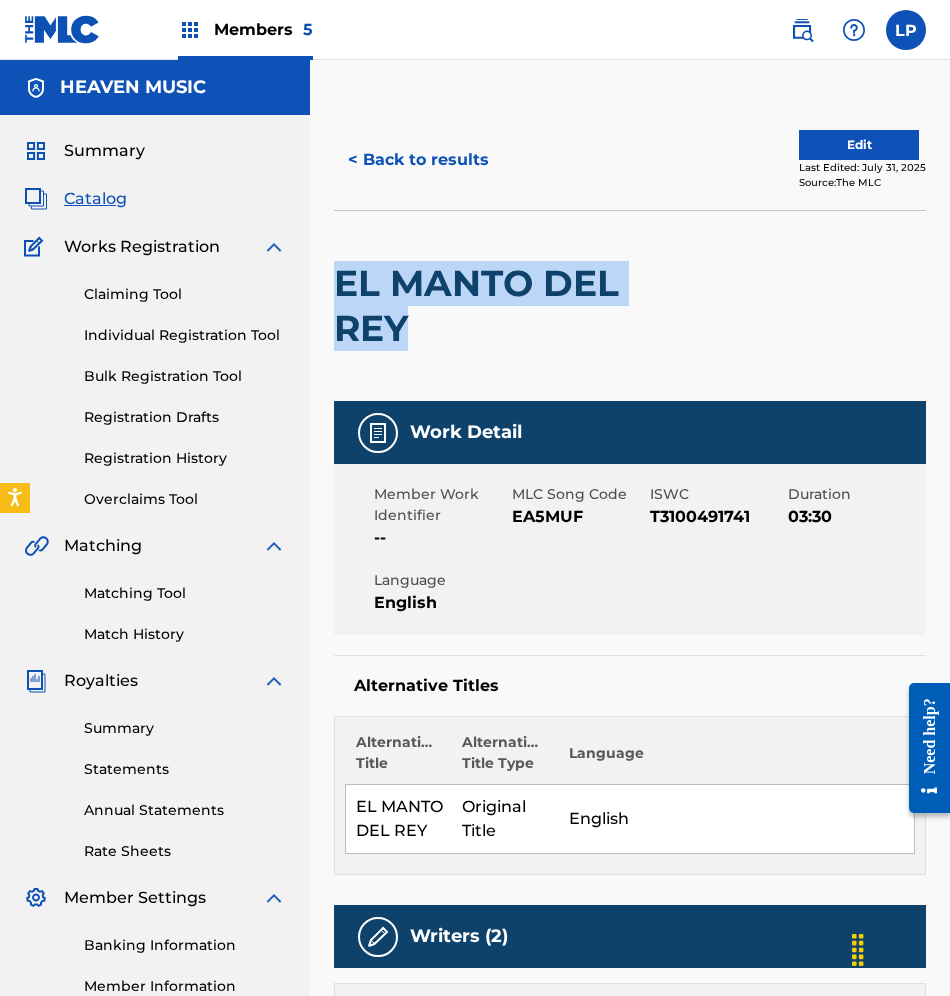 drag, startPoint x: 425, startPoint y: 330, endPoint x: 328, endPoint y: 277, distance: 110.535065 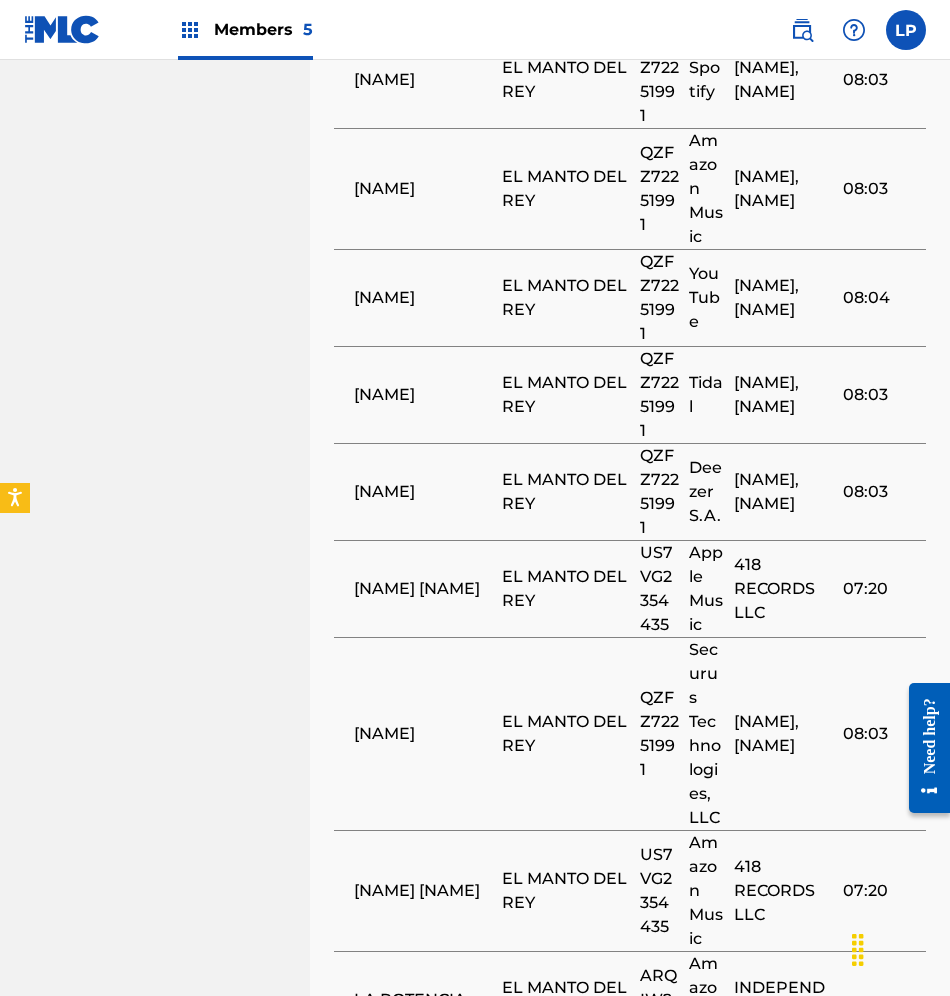 scroll, scrollTop: 2297, scrollLeft: 0, axis: vertical 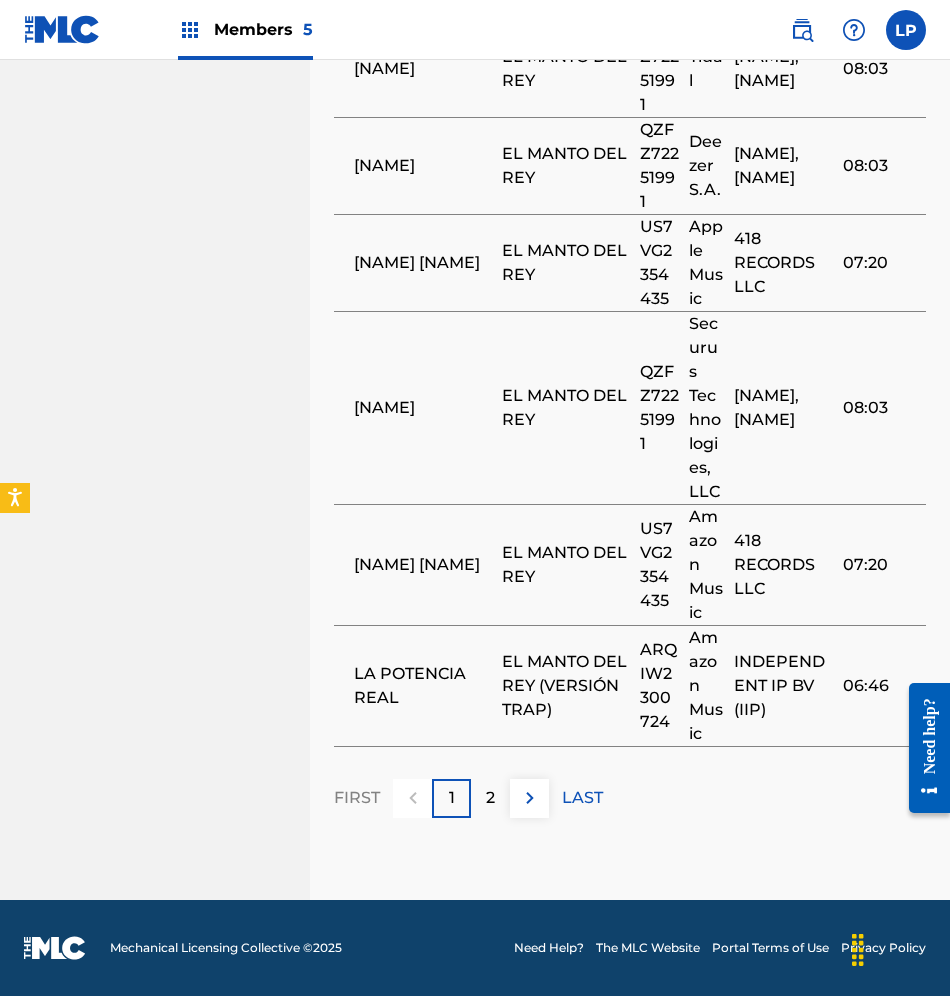click on "2" at bounding box center (490, 798) 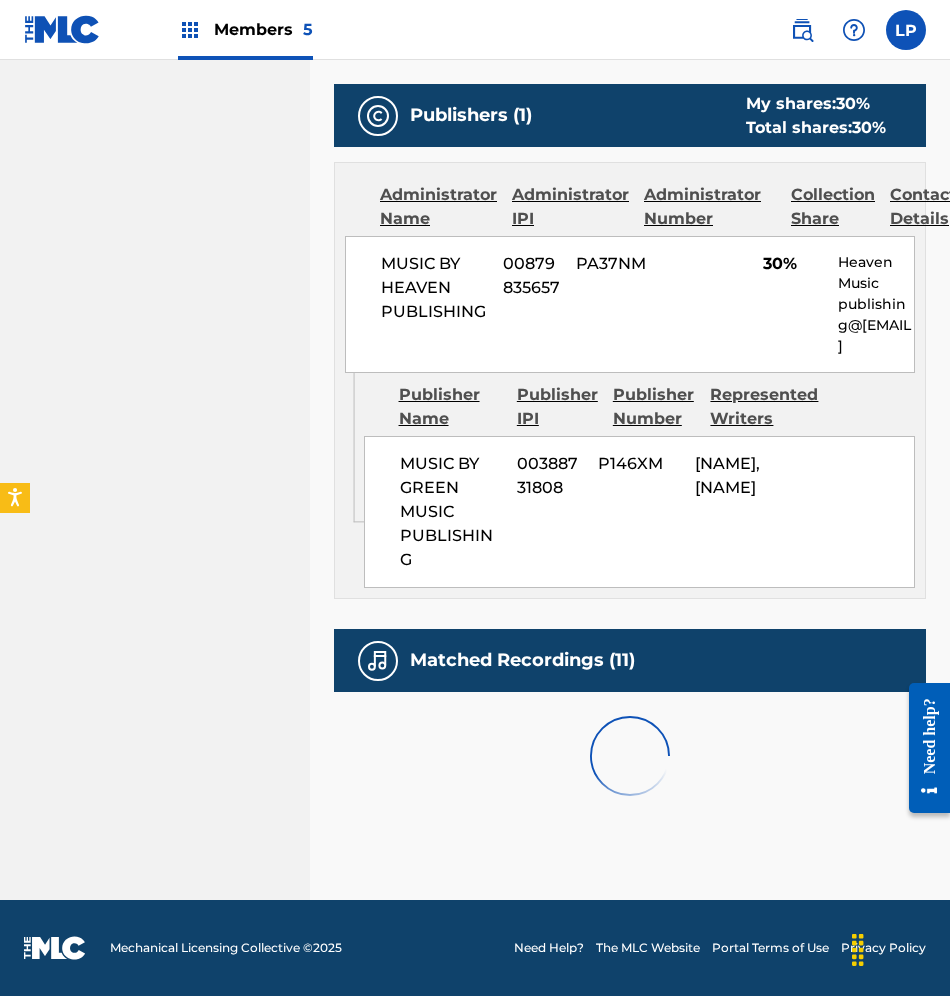 scroll, scrollTop: 1256, scrollLeft: 0, axis: vertical 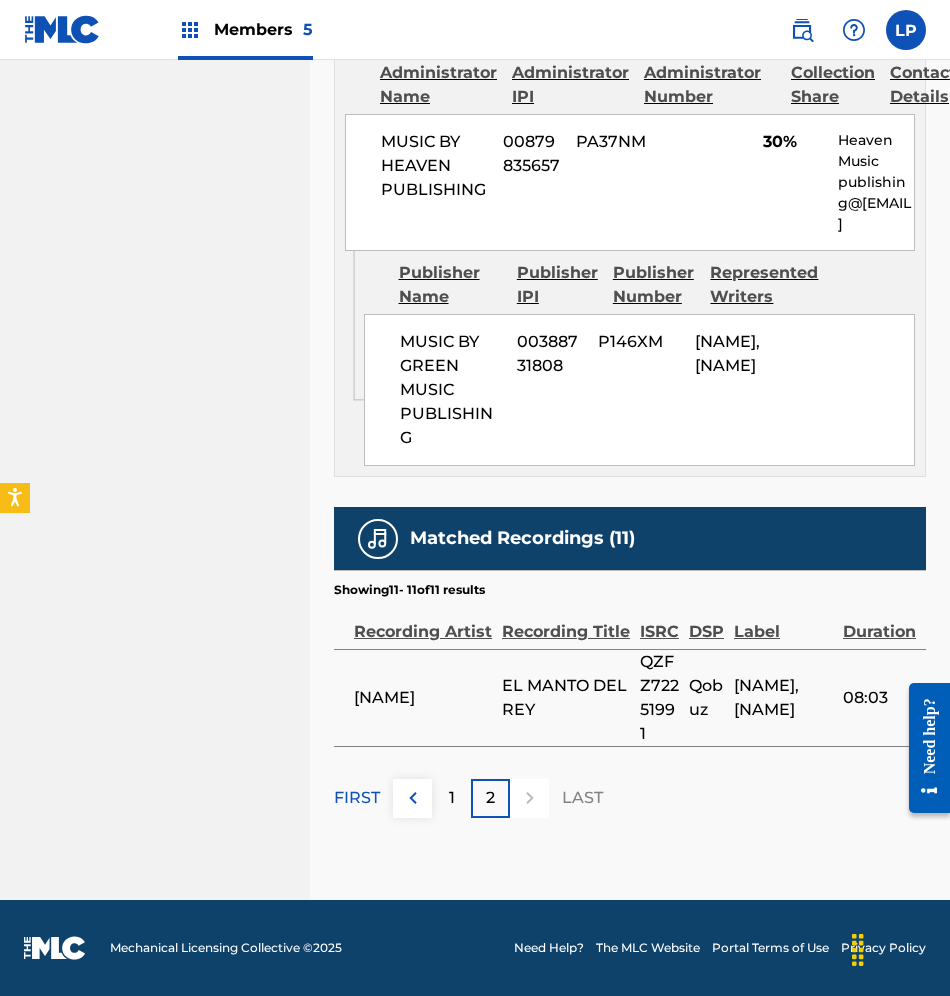 click on "1" at bounding box center [452, 798] 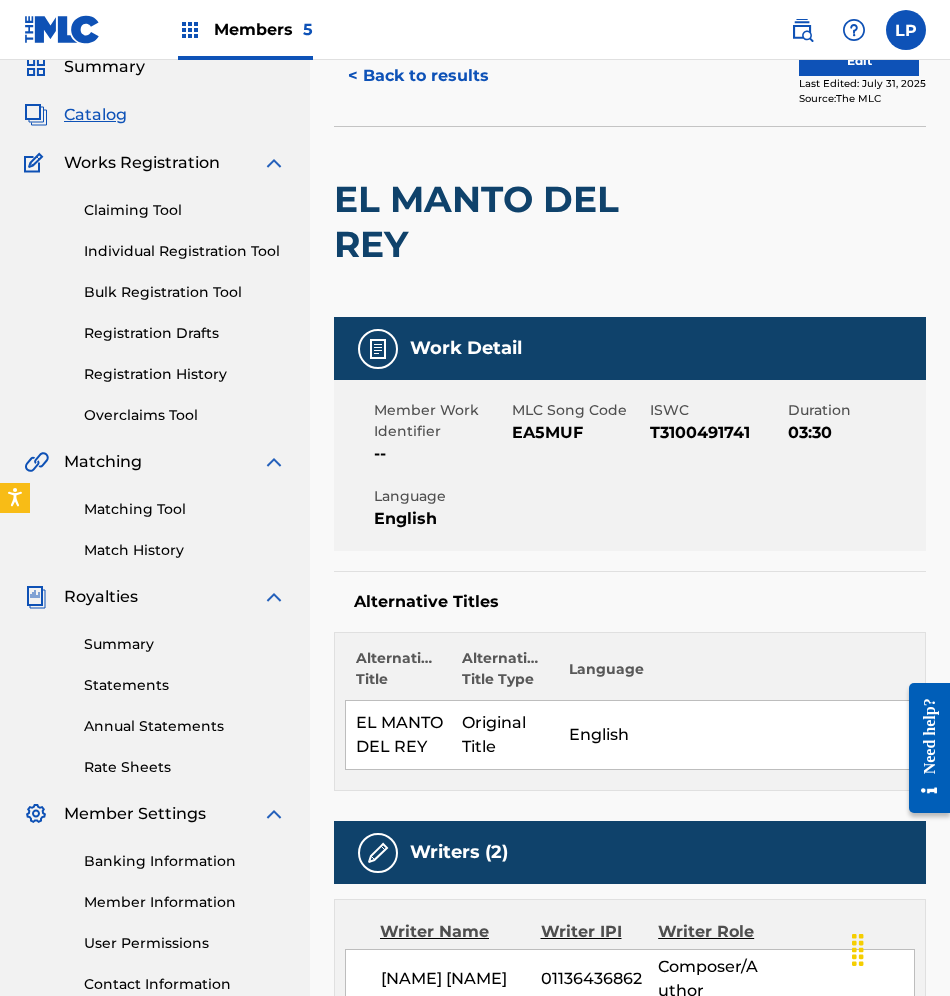 scroll, scrollTop: 0, scrollLeft: 0, axis: both 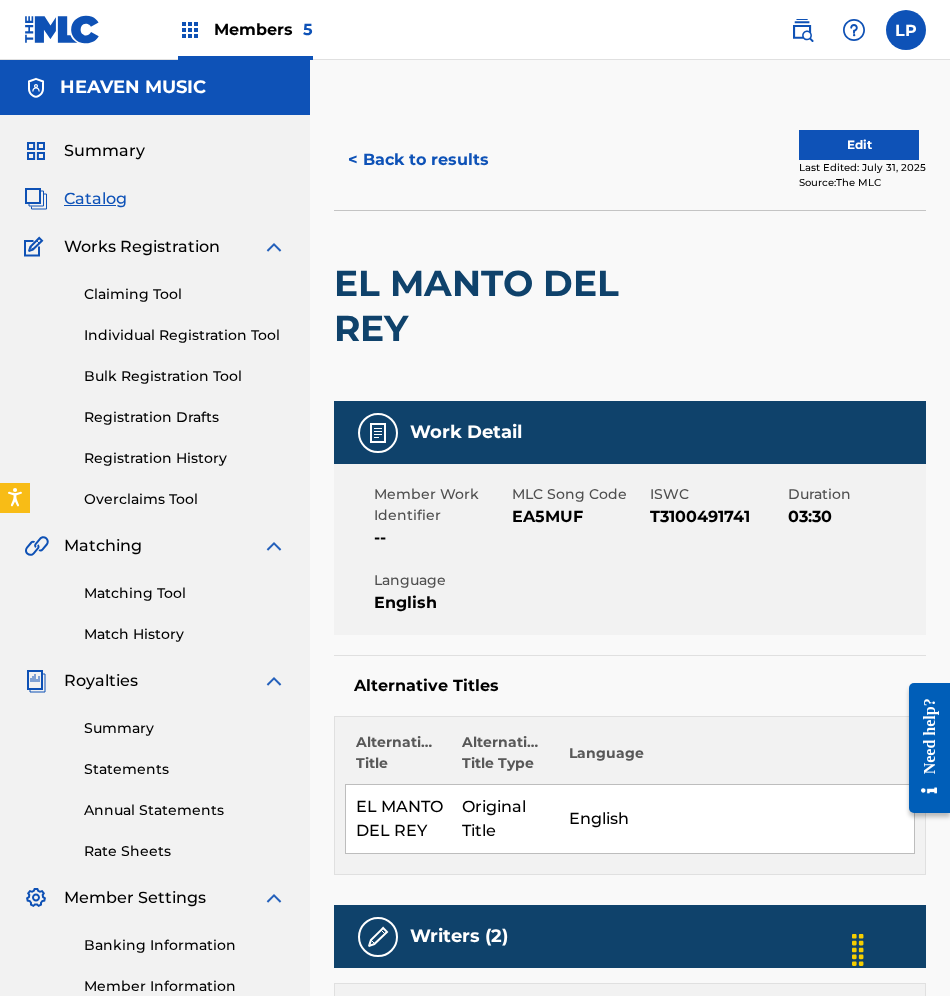 click on "< Back to results Edit Last Edited:   July 31, 2025 Source:  The MLC" at bounding box center (630, 160) 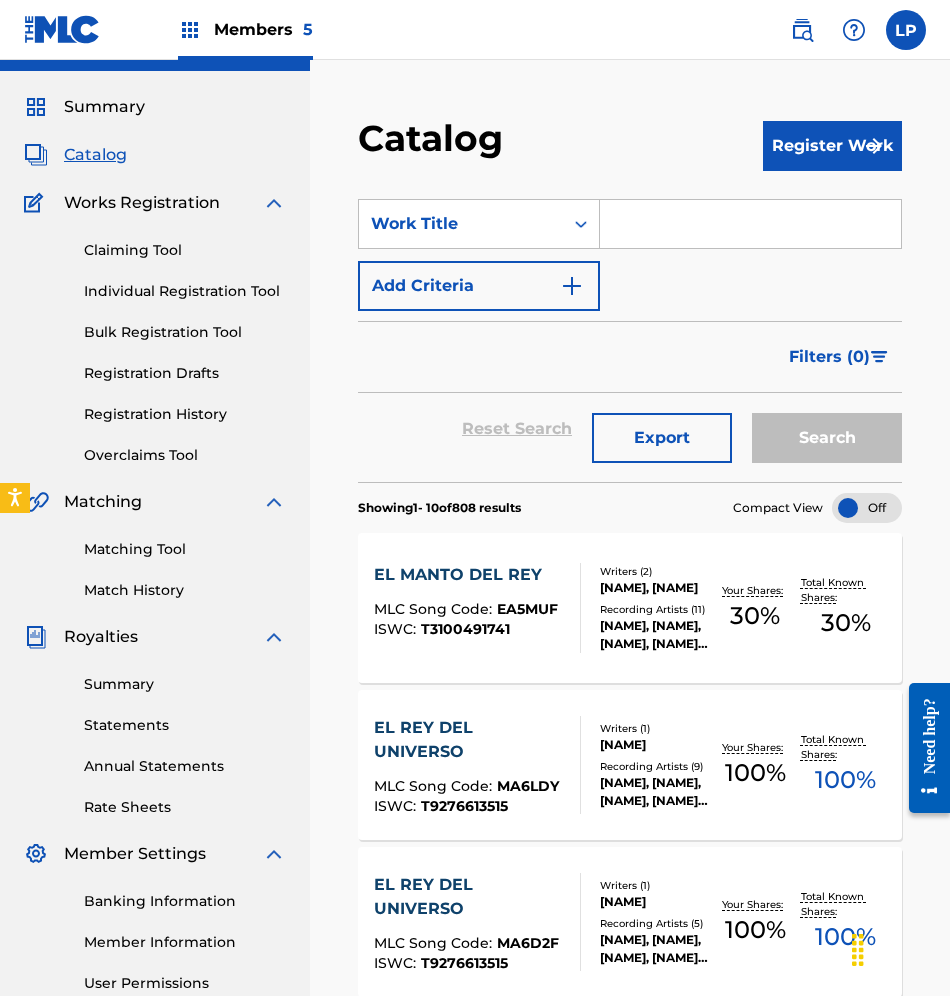 scroll, scrollTop: 0, scrollLeft: 0, axis: both 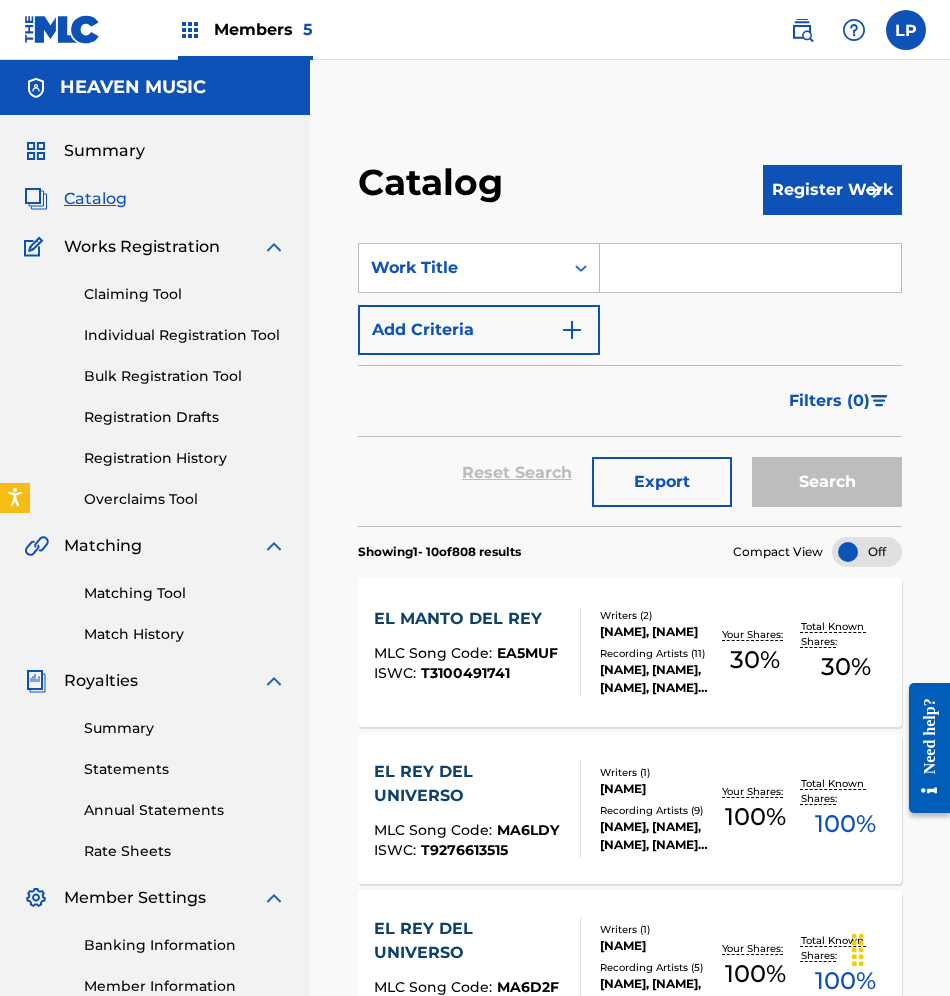 click at bounding box center (750, 268) 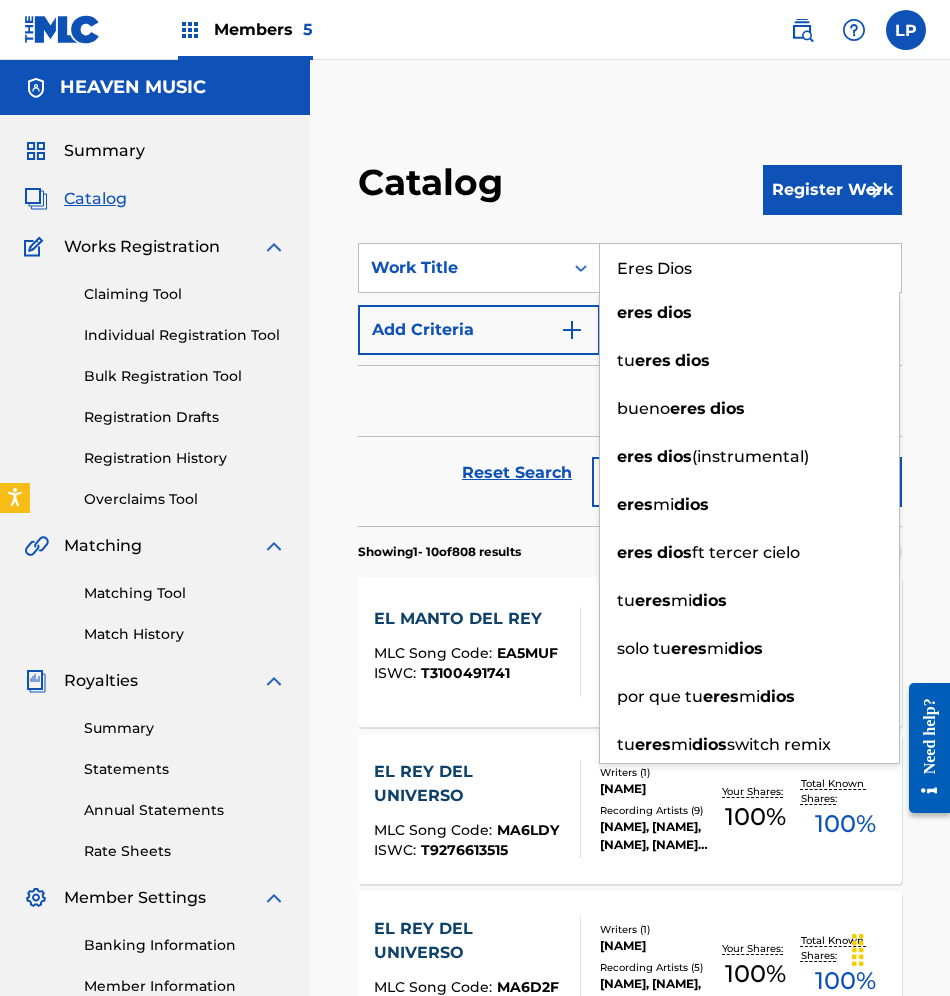 type on "Eres Dios" 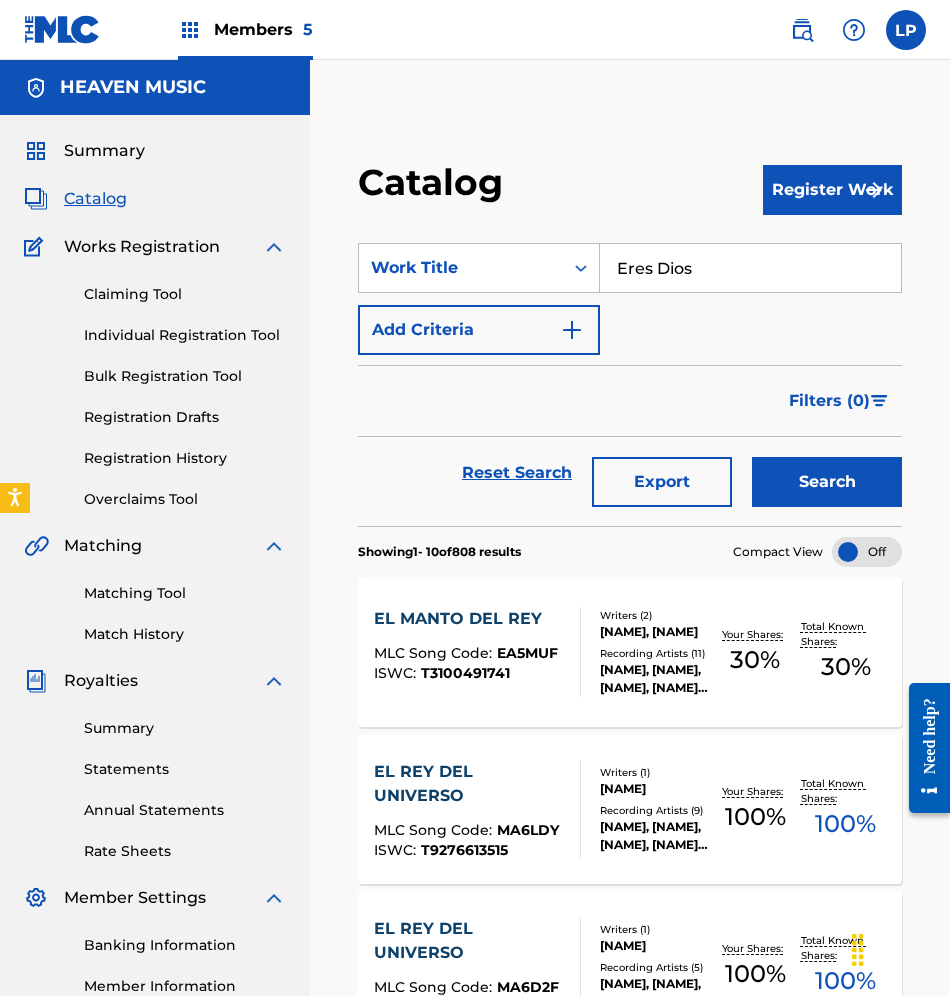 click on "Reset Search Export Search" at bounding box center (630, 473) 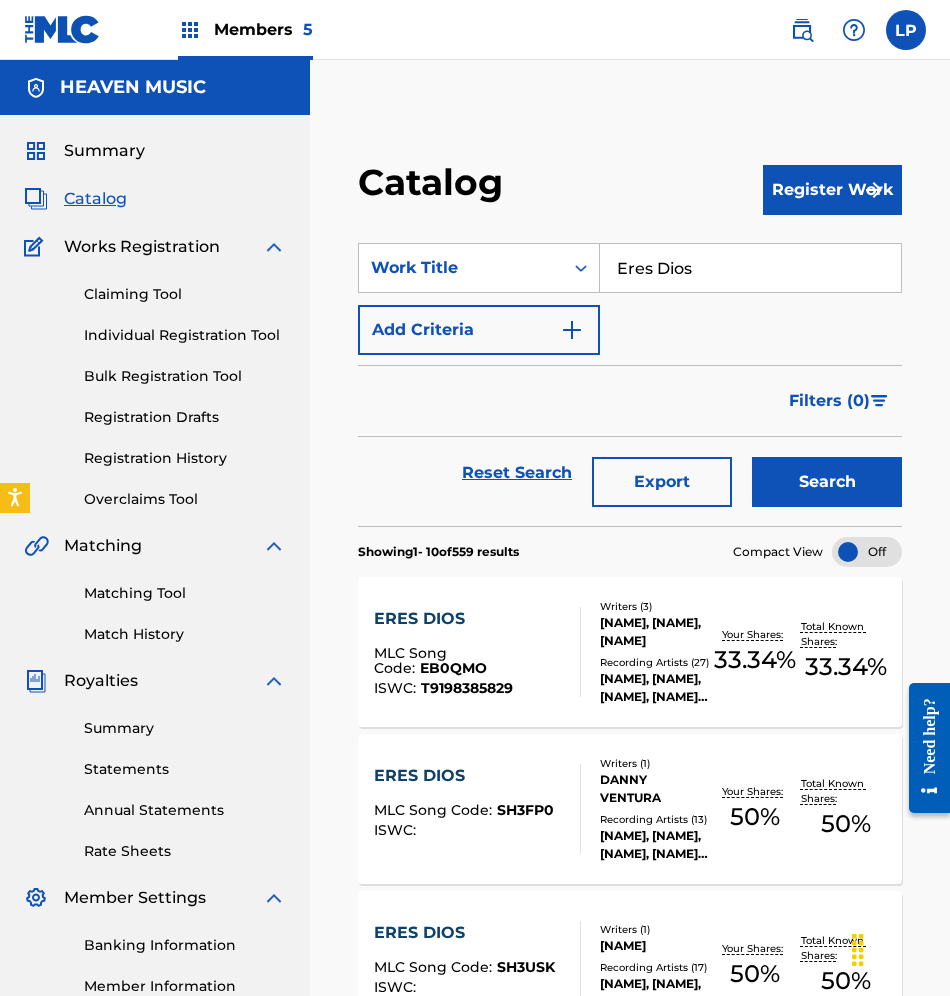 click on "MLC Song Code :" at bounding box center (410, 660) 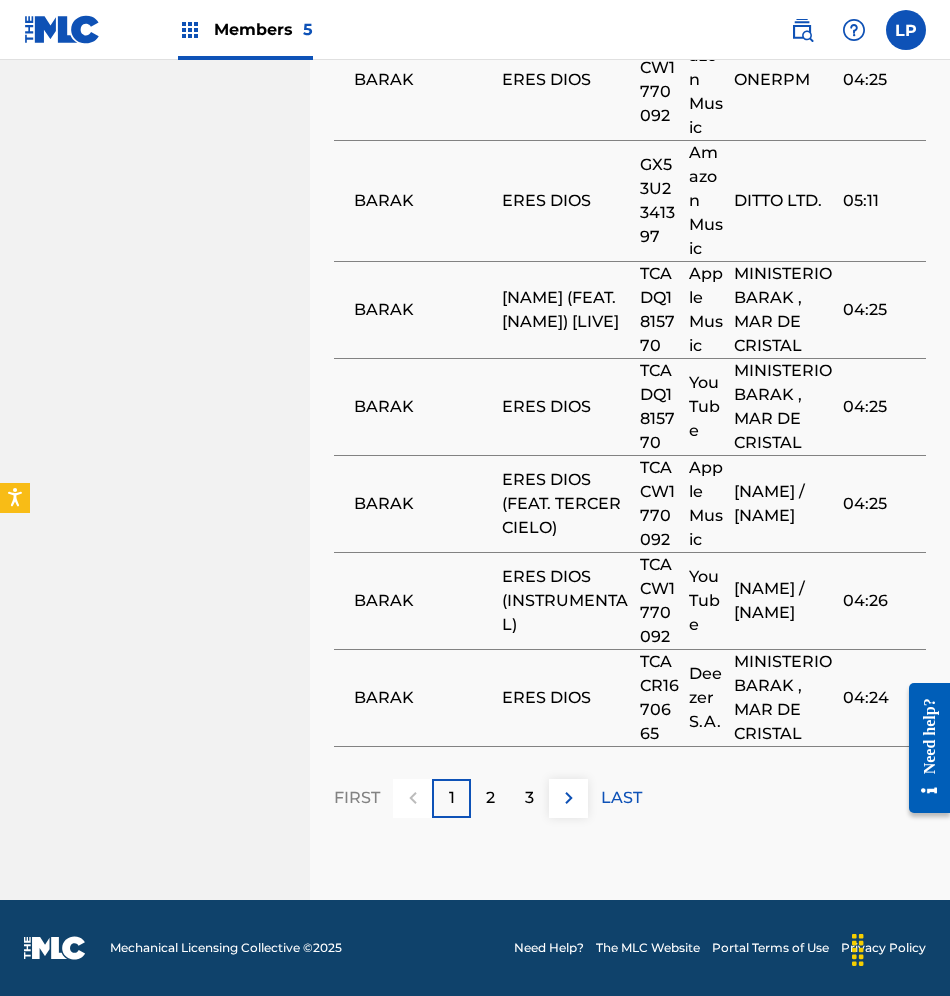 scroll, scrollTop: 1917, scrollLeft: 0, axis: vertical 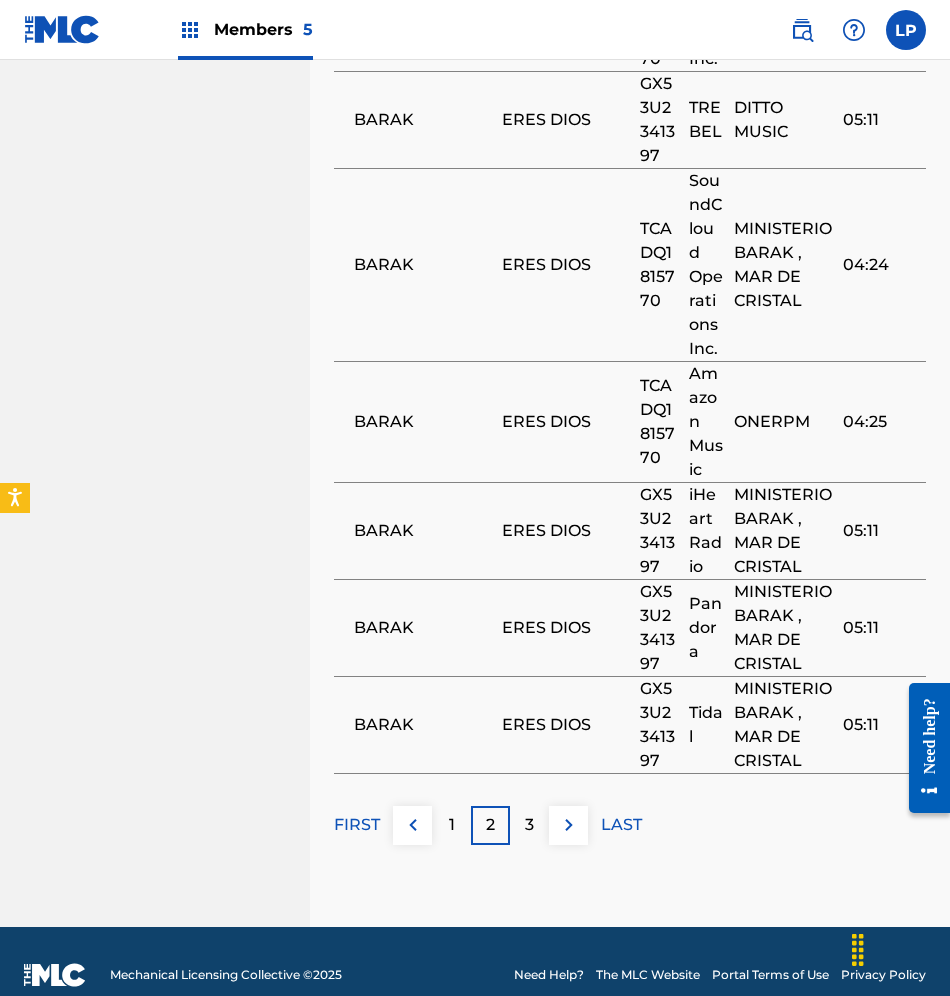 click on "3" at bounding box center (529, 825) 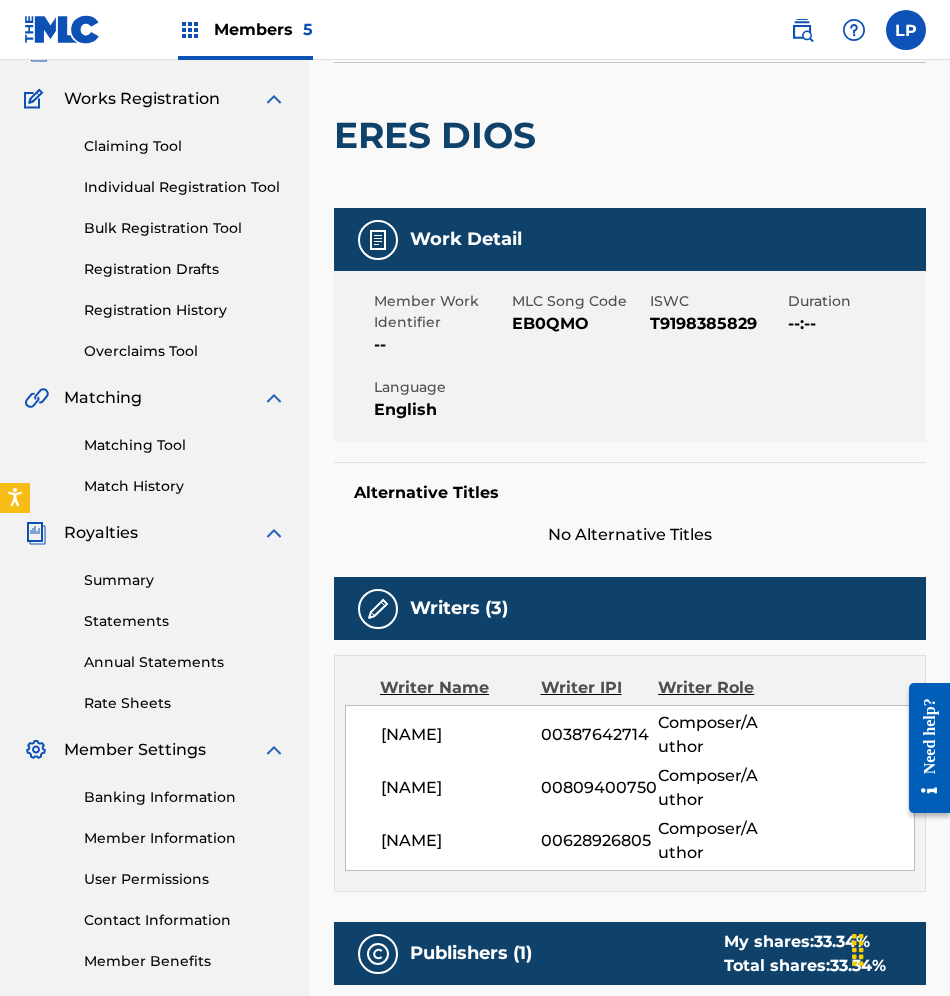 scroll, scrollTop: 0, scrollLeft: 0, axis: both 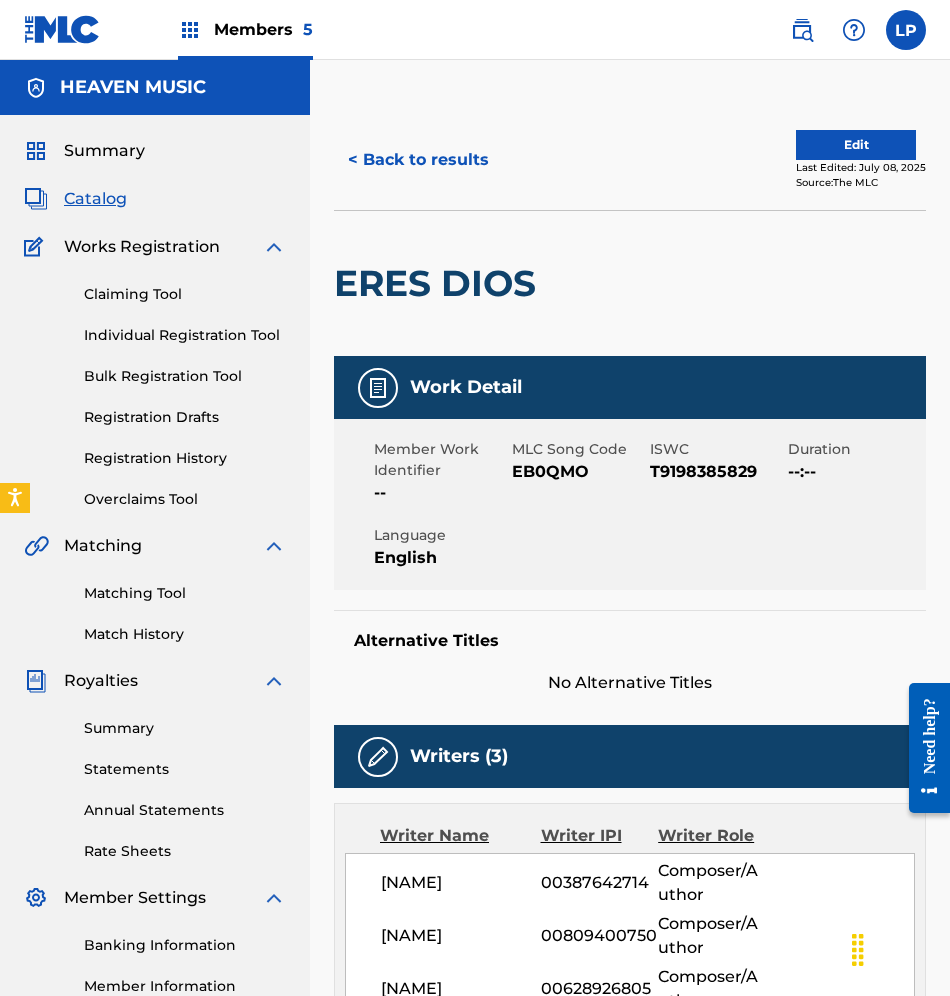click on "< Back to results" at bounding box center (418, 160) 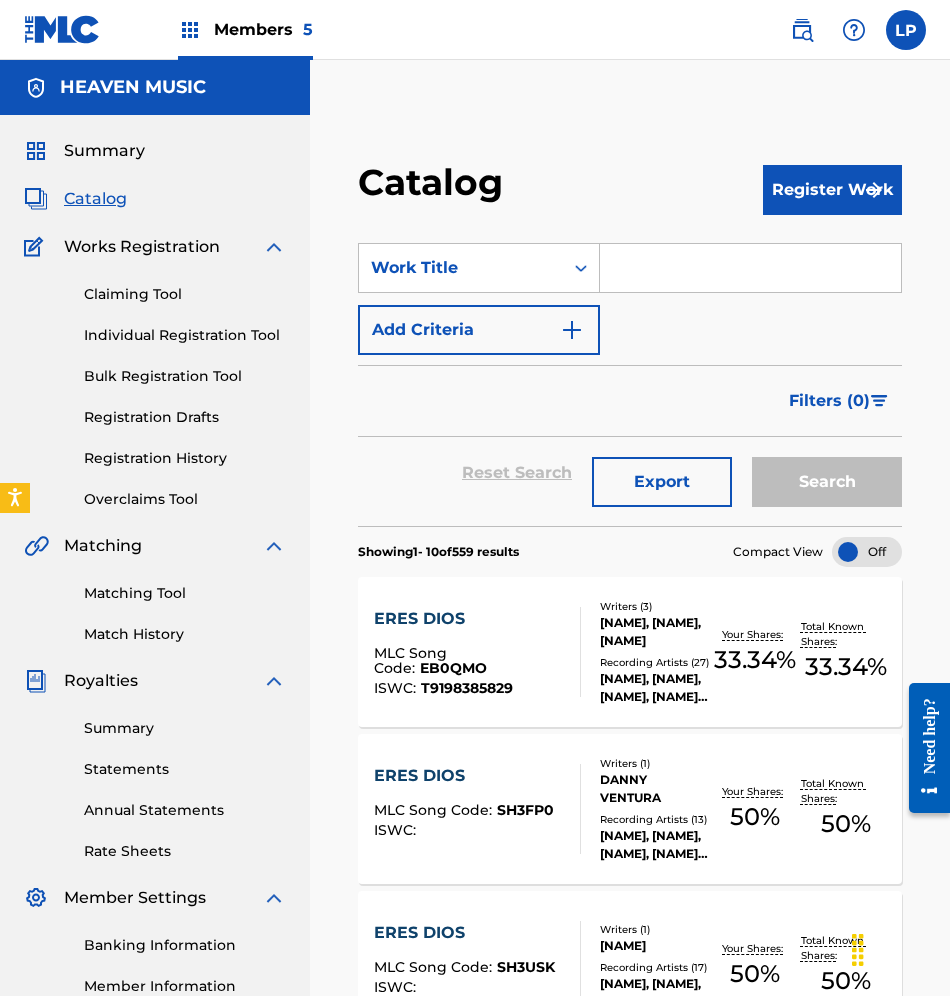 click at bounding box center (750, 268) 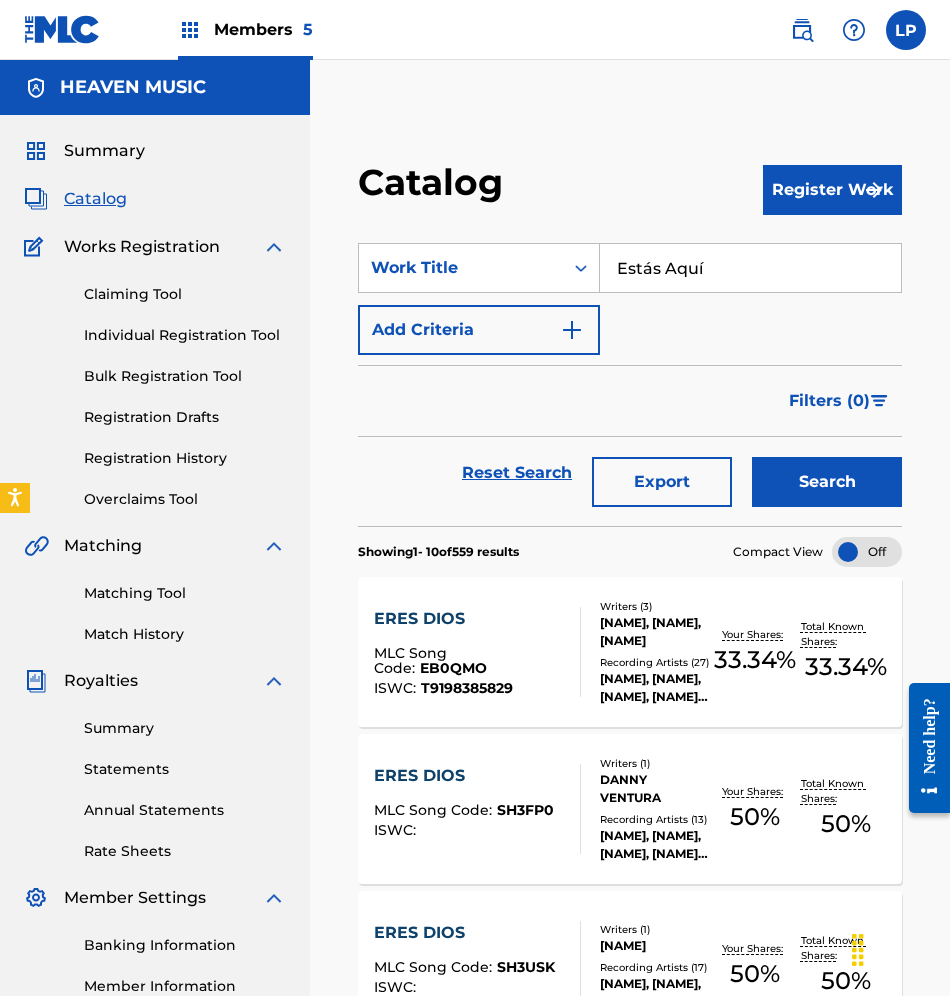 type on "Estás Aquí" 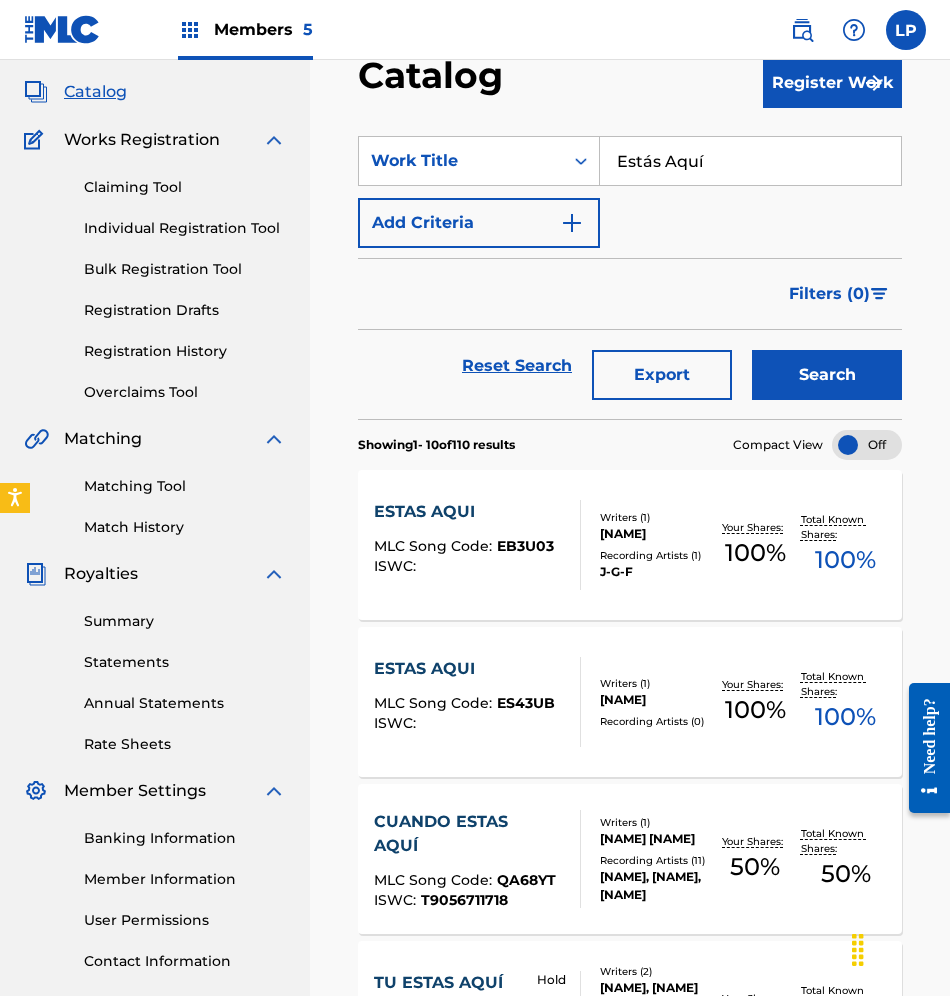 scroll, scrollTop: 150, scrollLeft: 0, axis: vertical 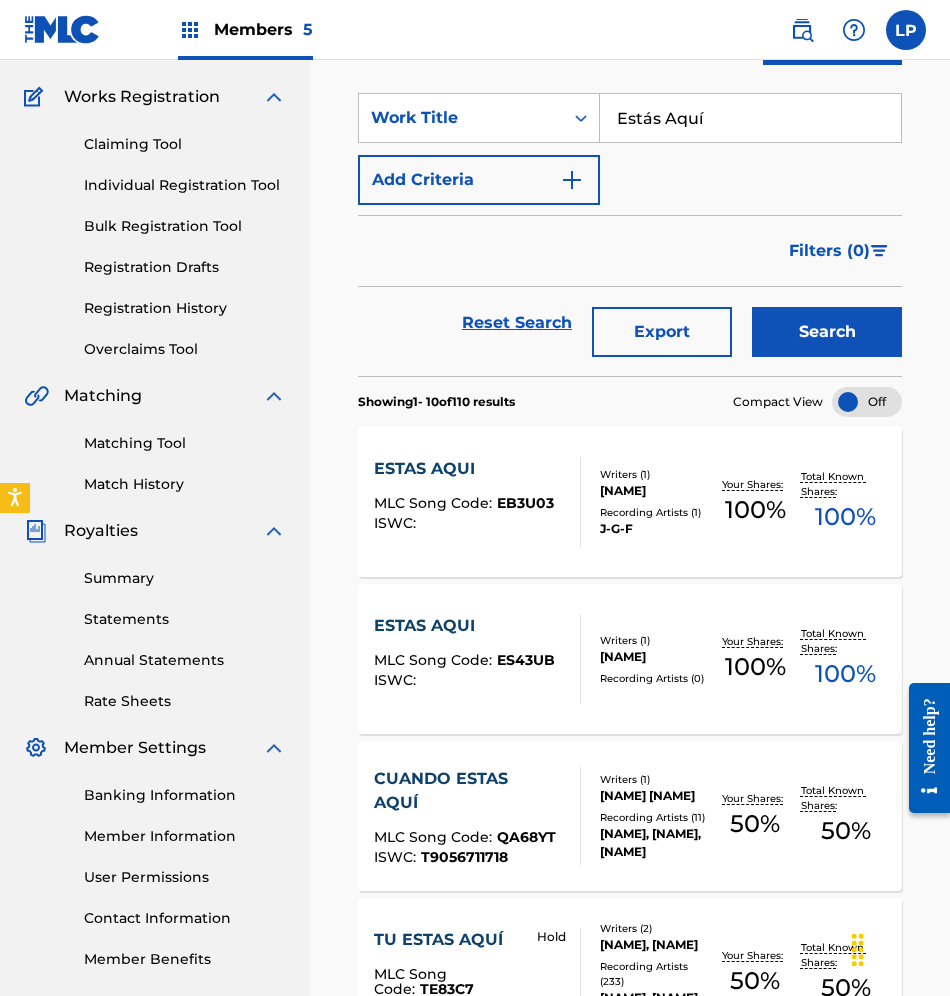 click on "ISWC :" at bounding box center [464, 680] 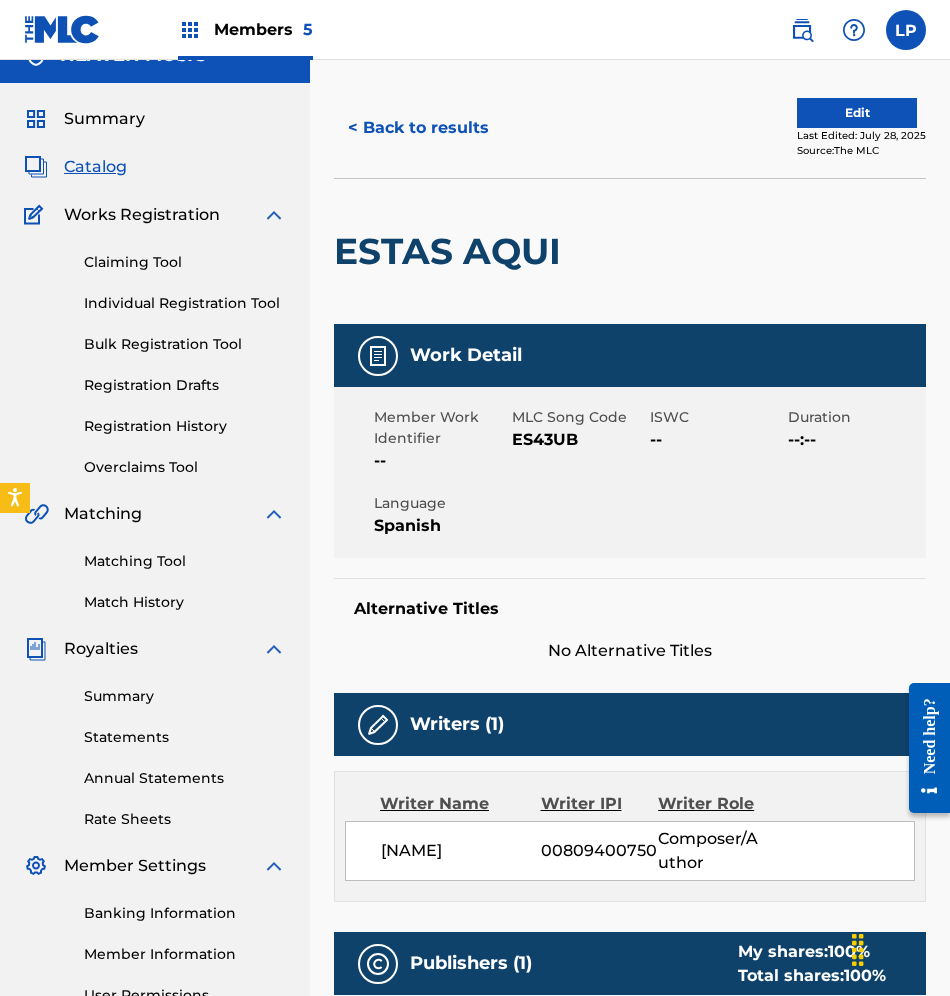 scroll, scrollTop: 0, scrollLeft: 0, axis: both 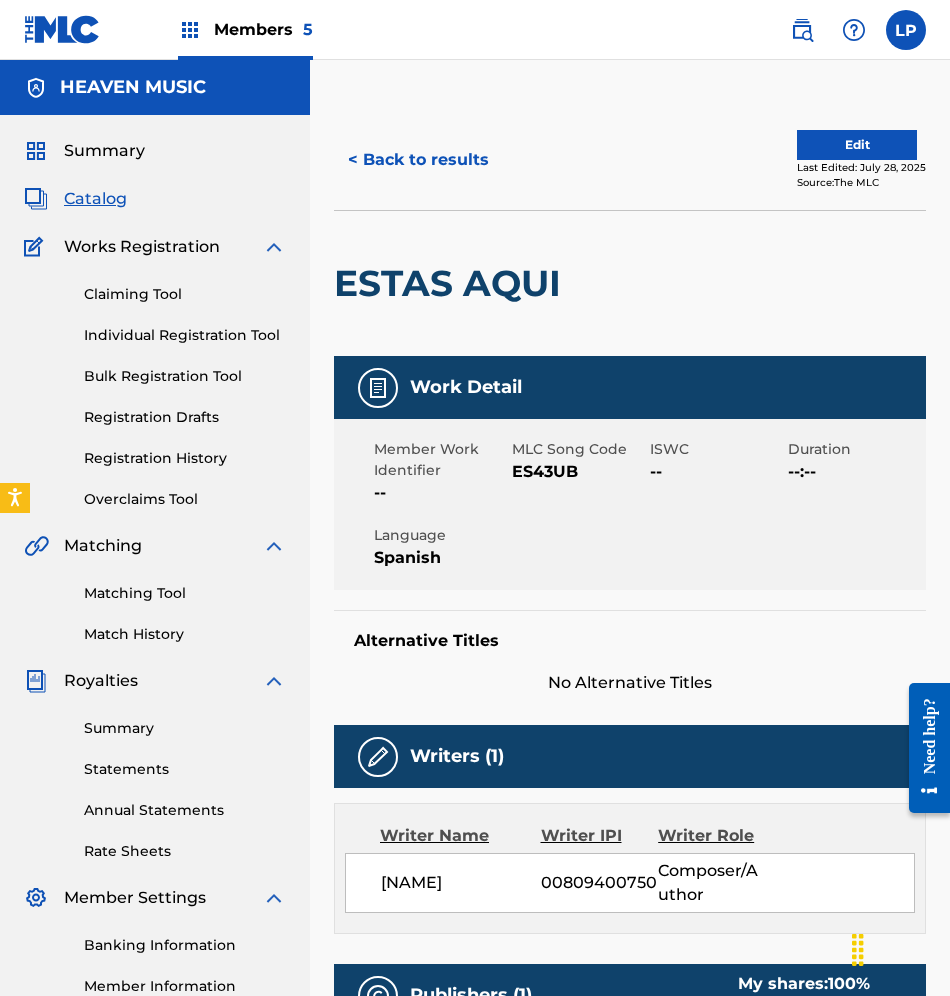 click on "< Back to results" at bounding box center [418, 160] 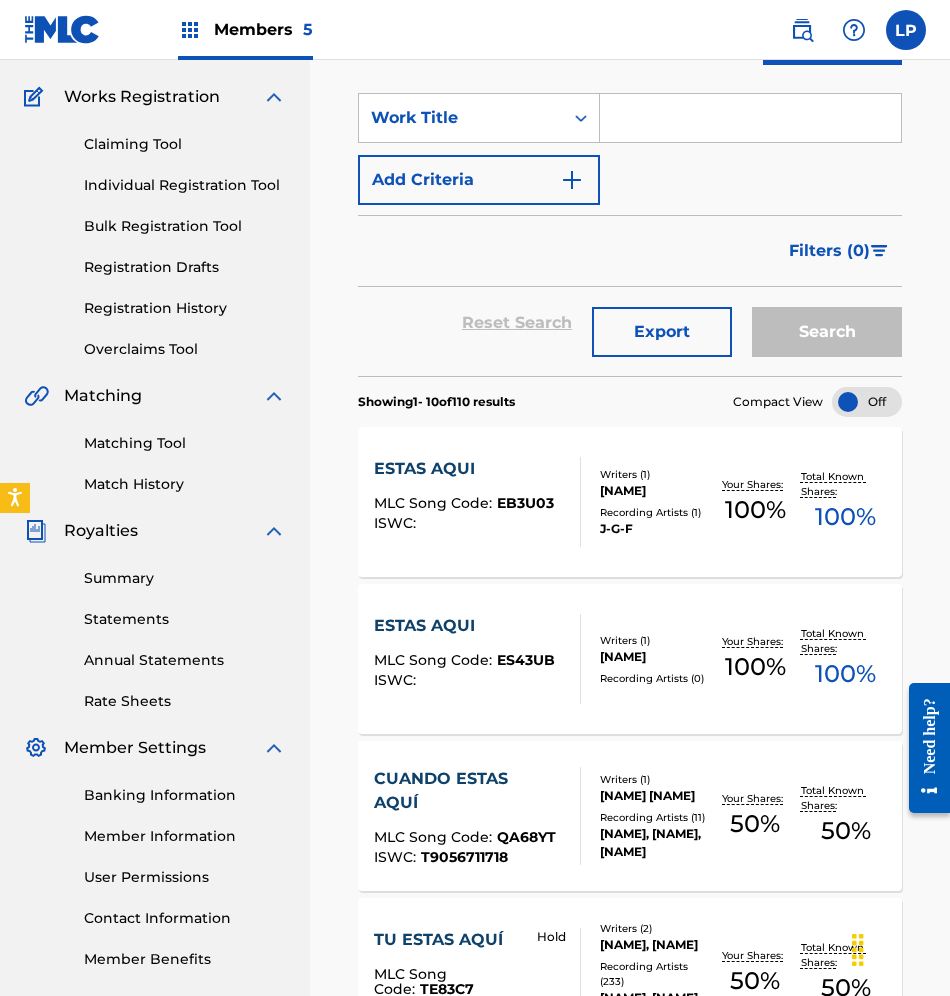 click on "ISWC :" at bounding box center (464, 523) 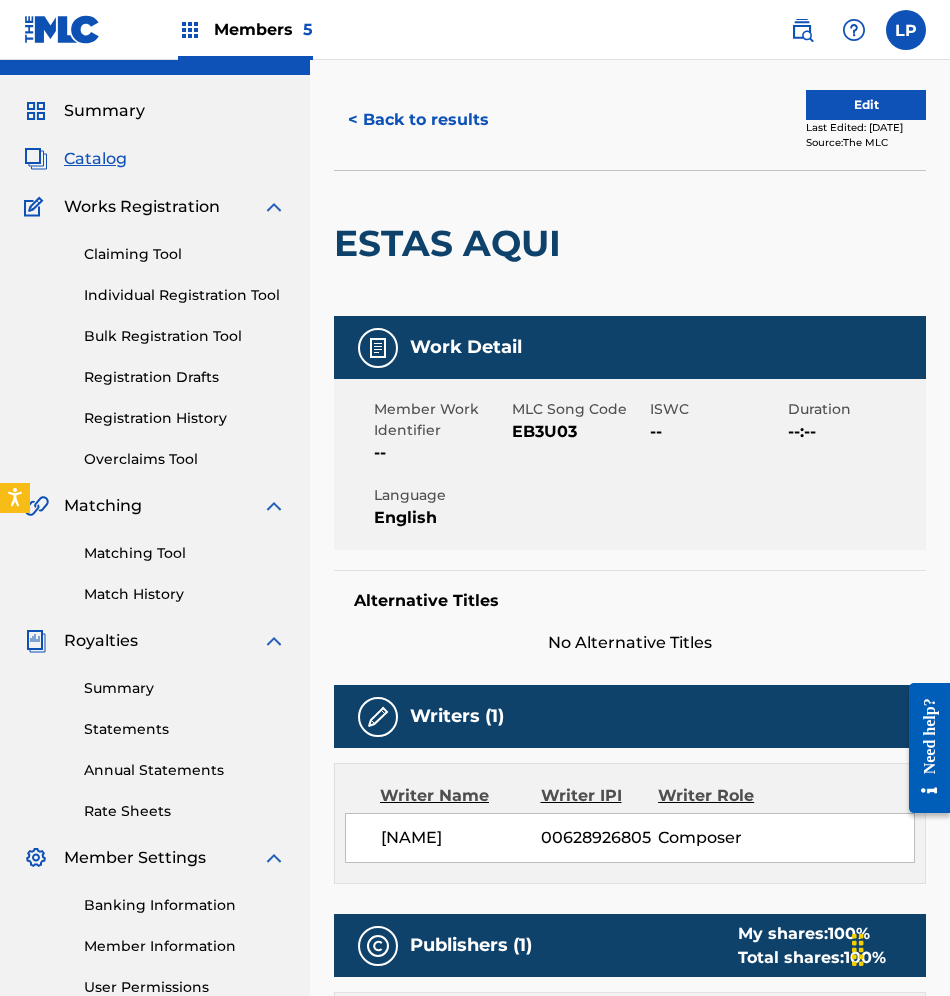 scroll, scrollTop: 0, scrollLeft: 0, axis: both 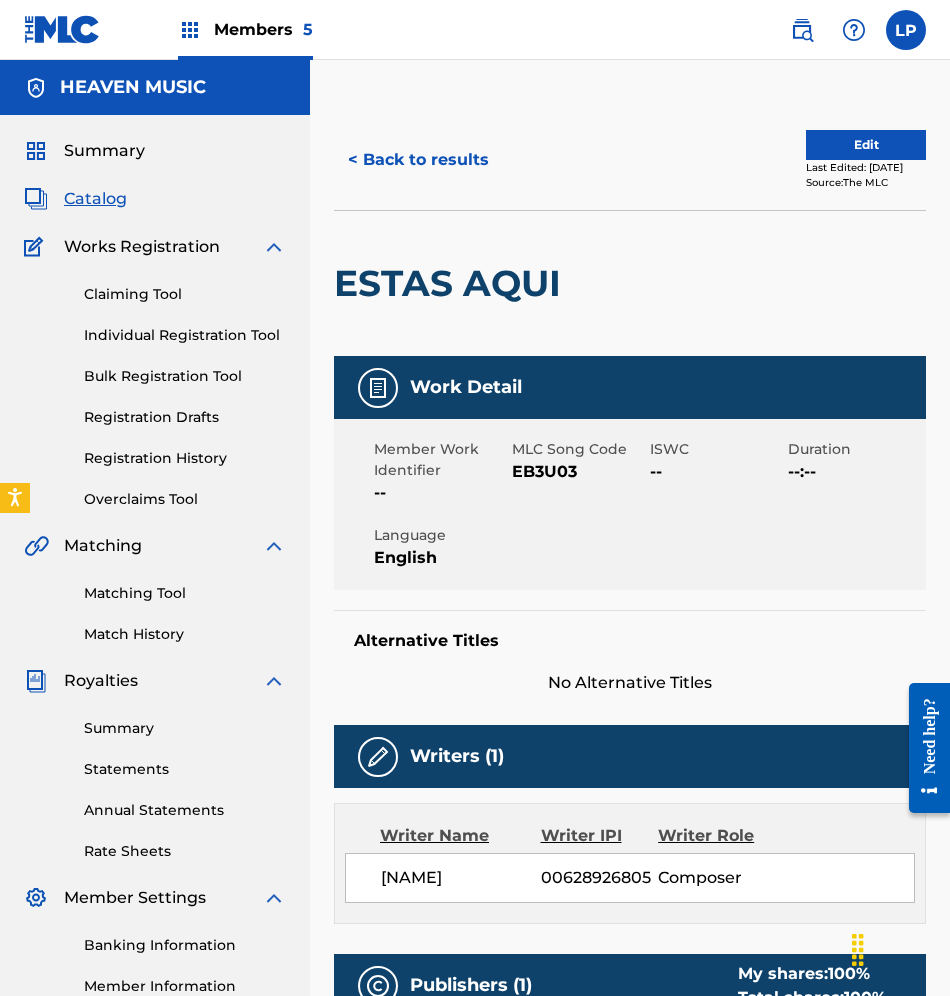 click on "< Back to results" at bounding box center [418, 160] 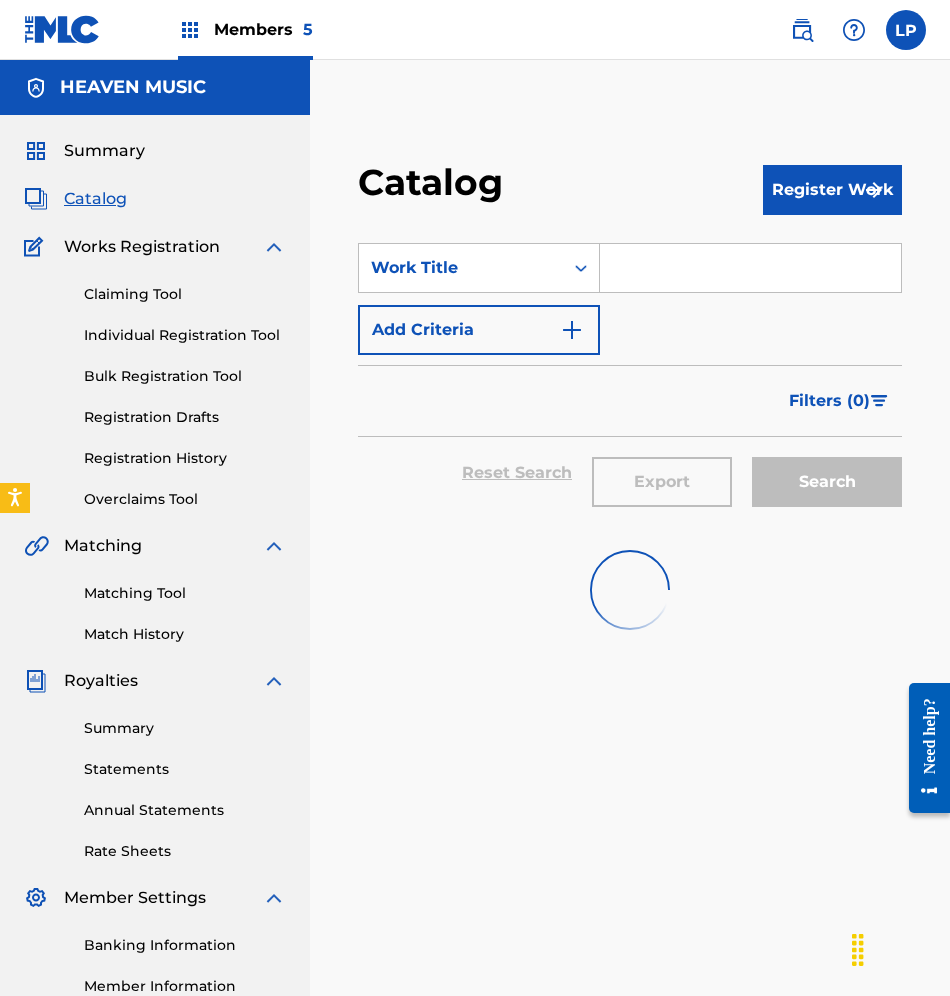 scroll, scrollTop: 150, scrollLeft: 0, axis: vertical 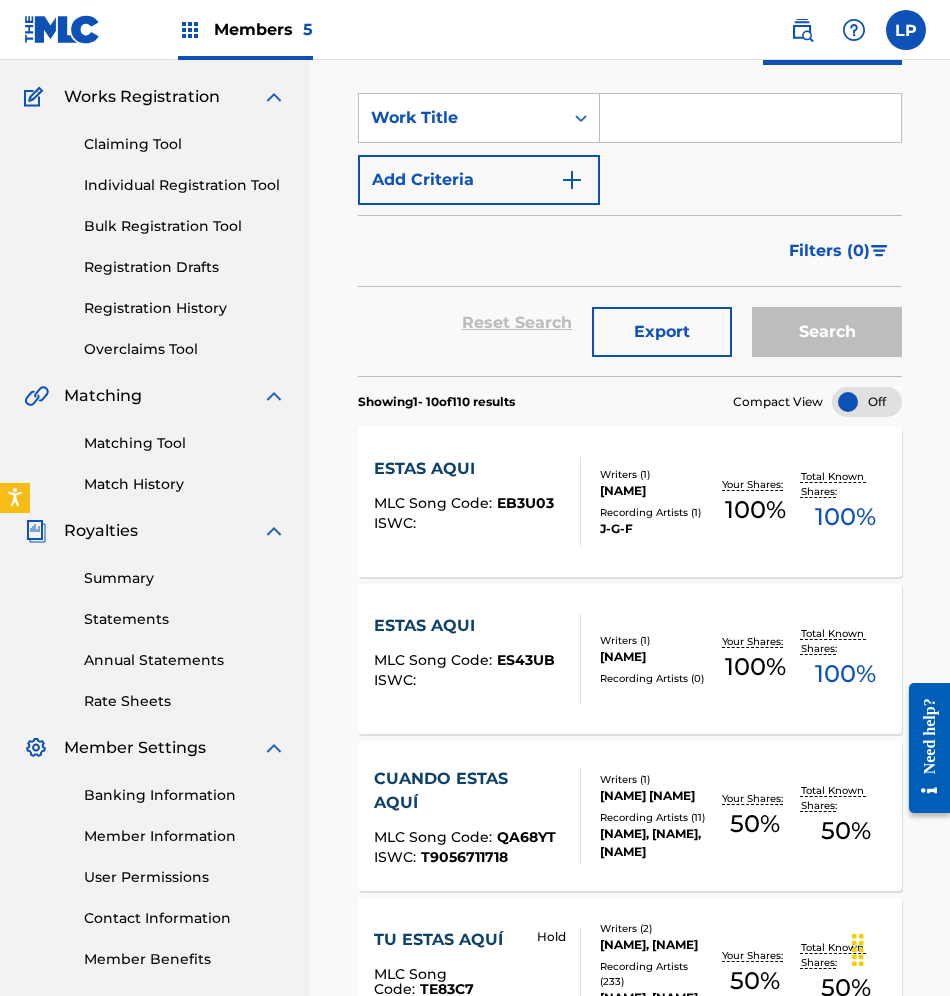 click on "ES43UB" at bounding box center [526, 660] 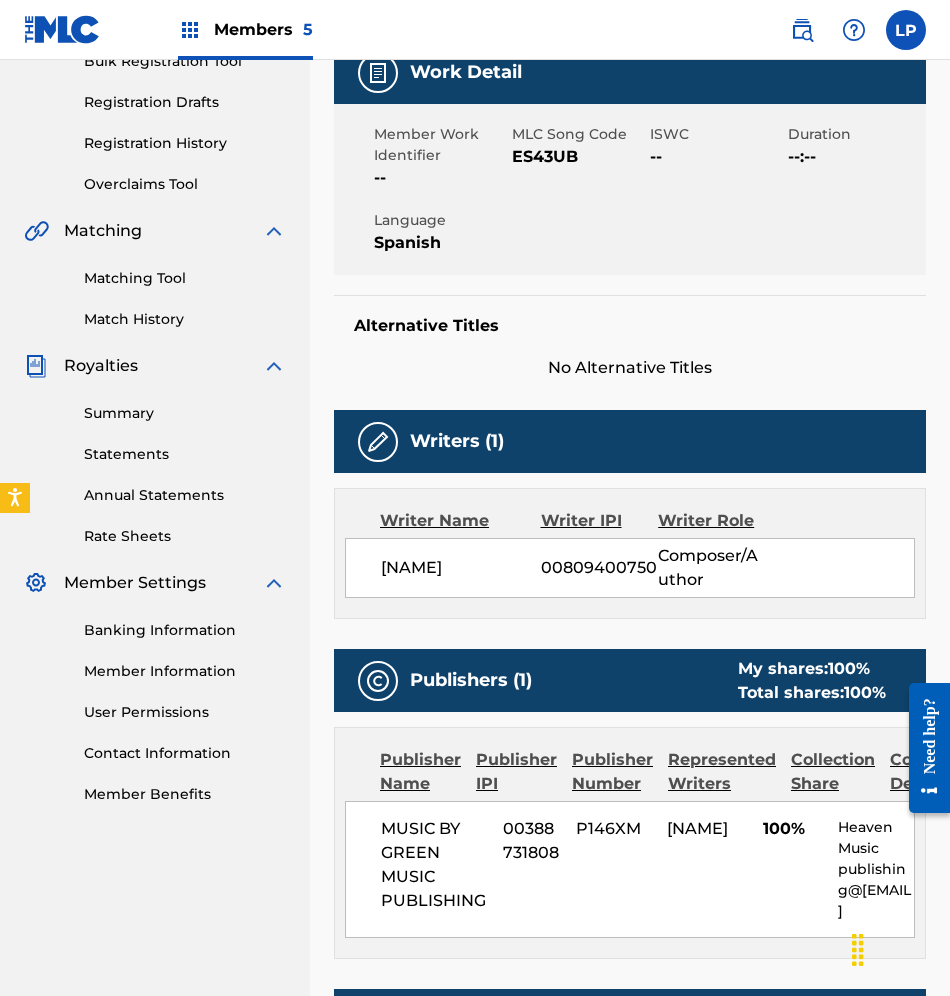 scroll, scrollTop: 150, scrollLeft: 0, axis: vertical 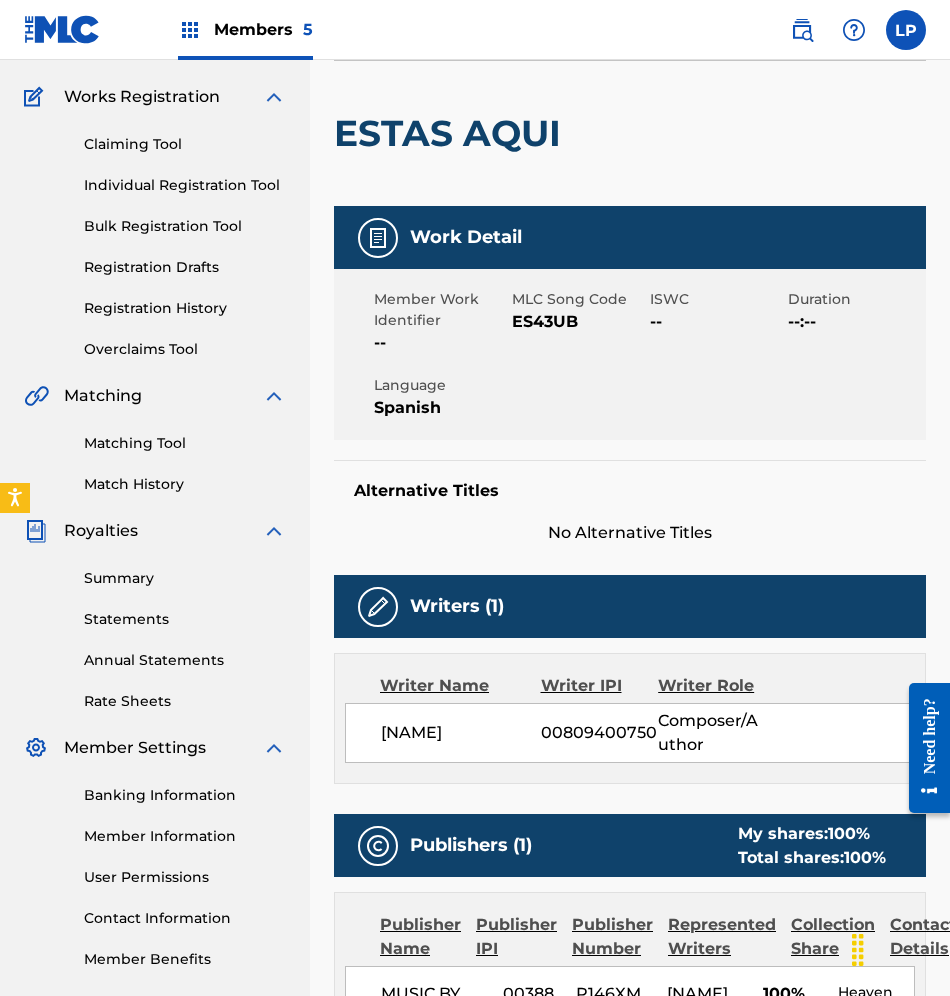 click on "ES43UB" at bounding box center (578, 322) 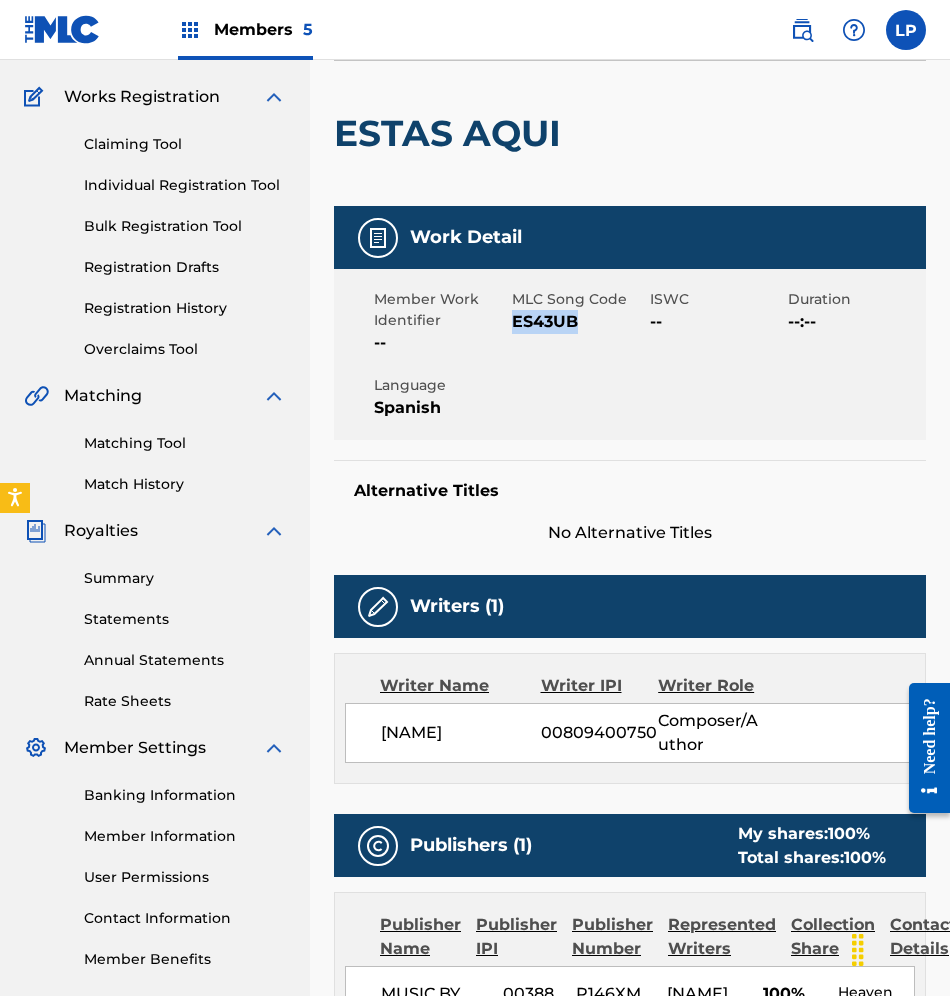 click on "ES43UB" at bounding box center (578, 322) 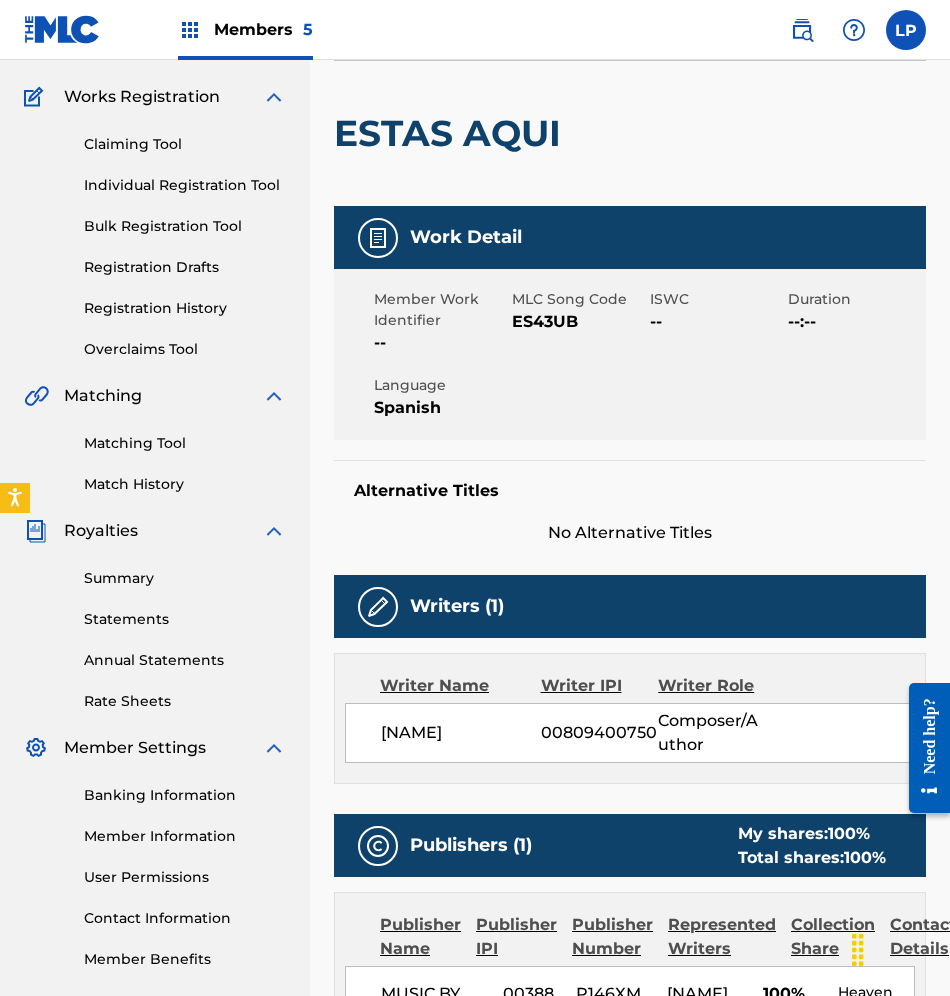 click on "ESTAS AQUI" at bounding box center (452, 133) 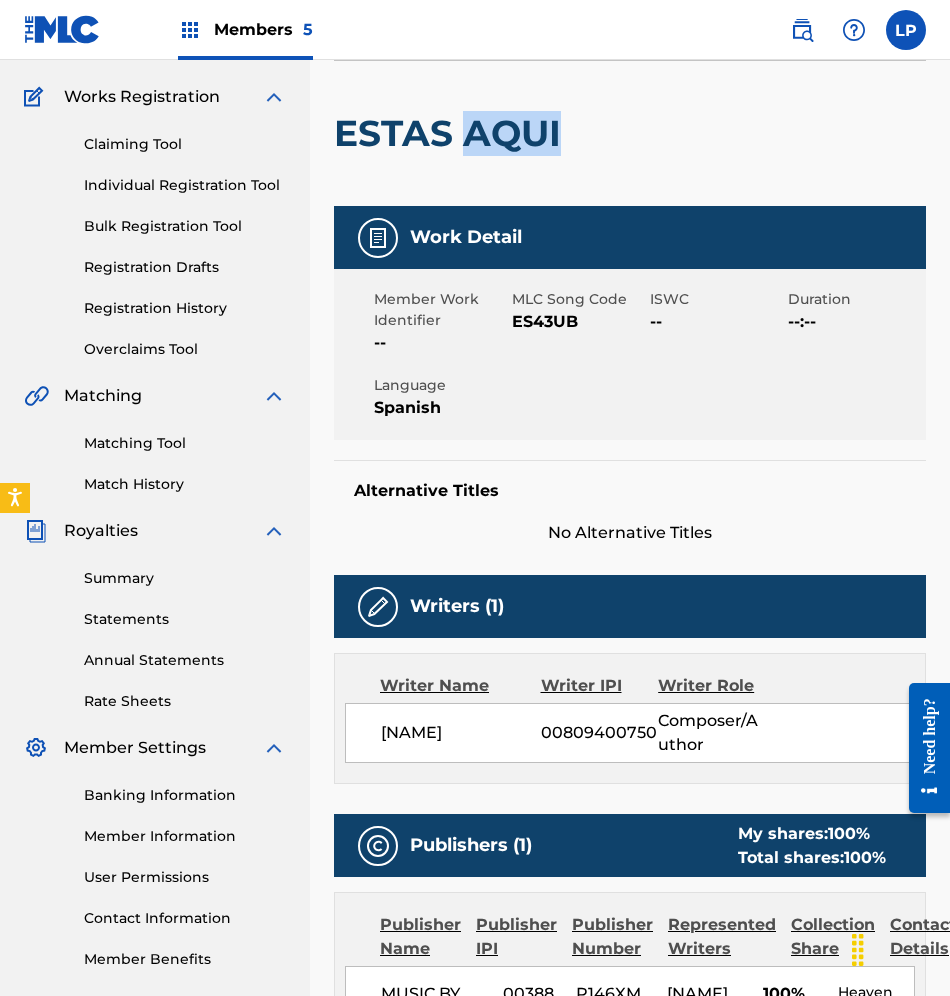 click on "ESTAS AQUI" at bounding box center (452, 133) 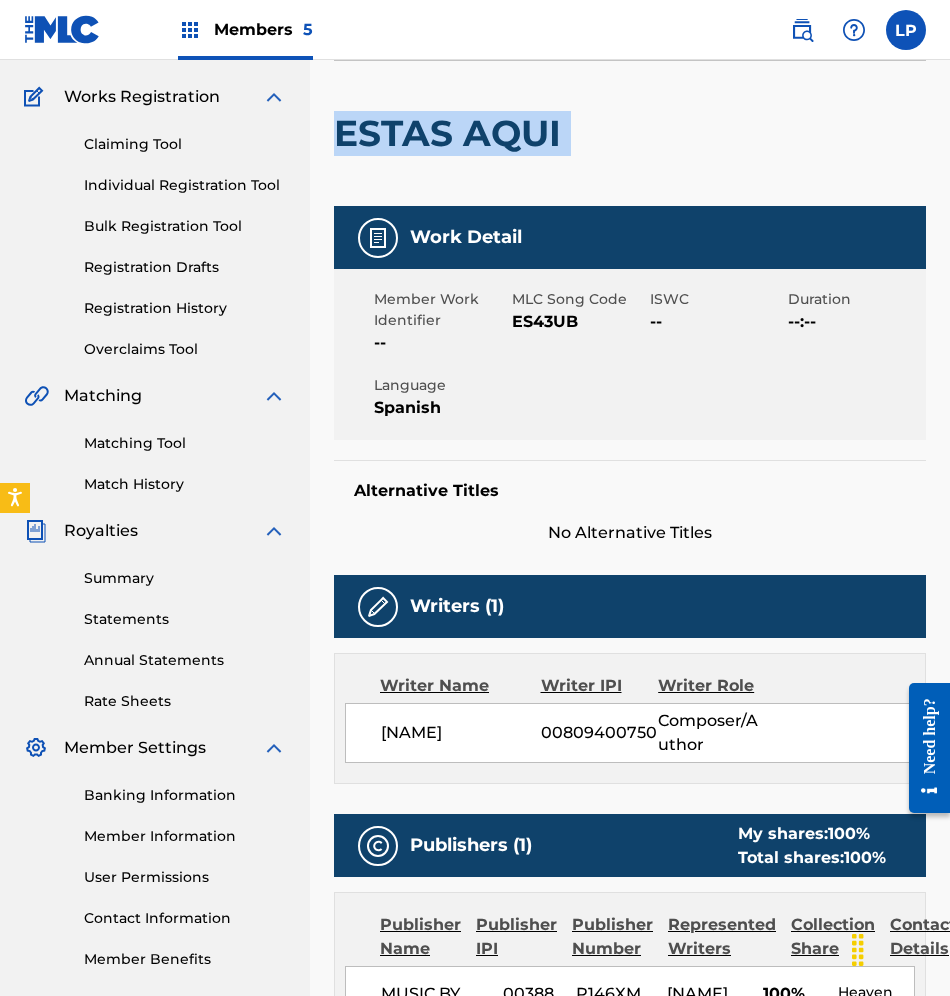click on "ESTAS AQUI" at bounding box center (452, 133) 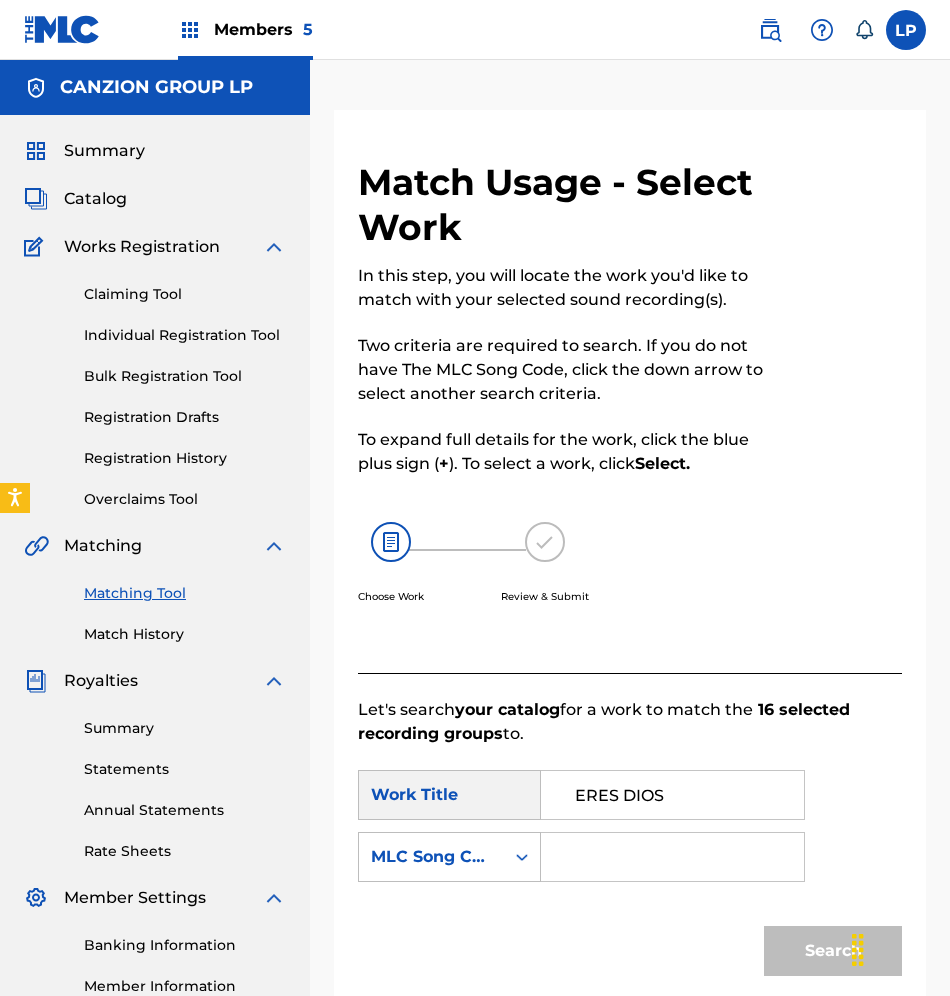 scroll, scrollTop: 242, scrollLeft: 0, axis: vertical 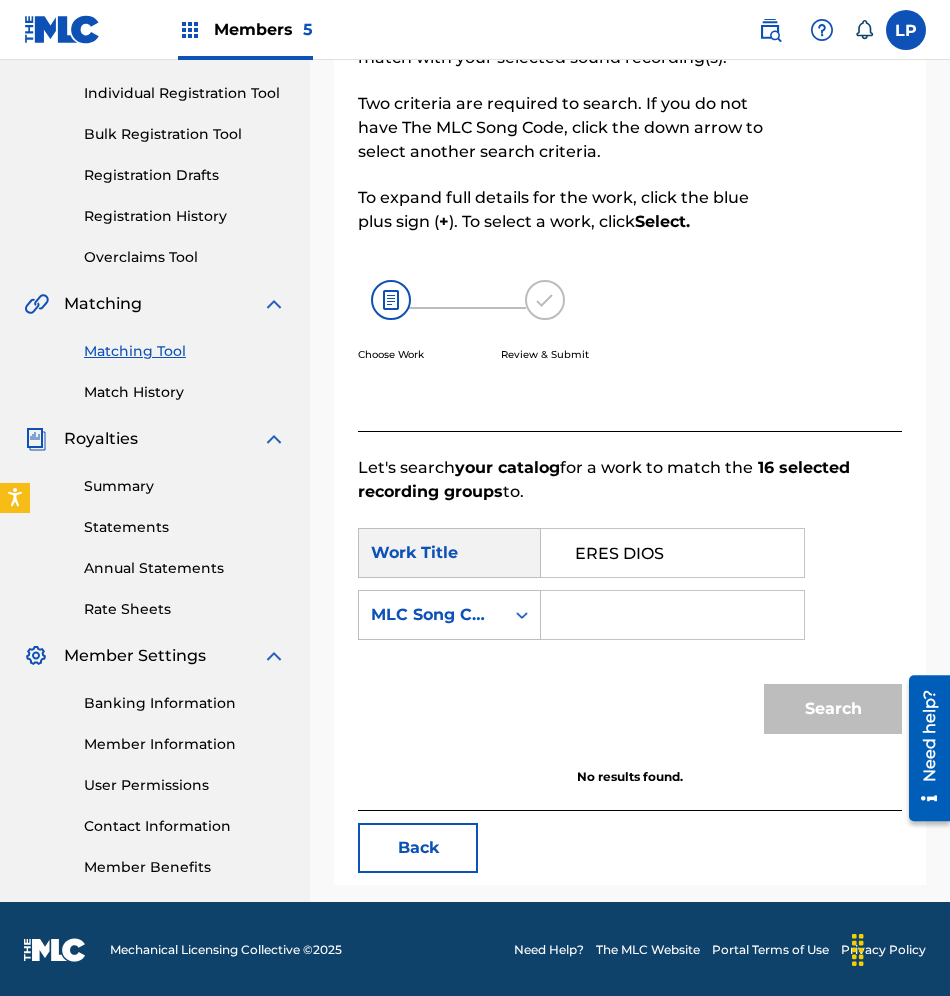 click on "ERES DIOS" at bounding box center [672, 553] 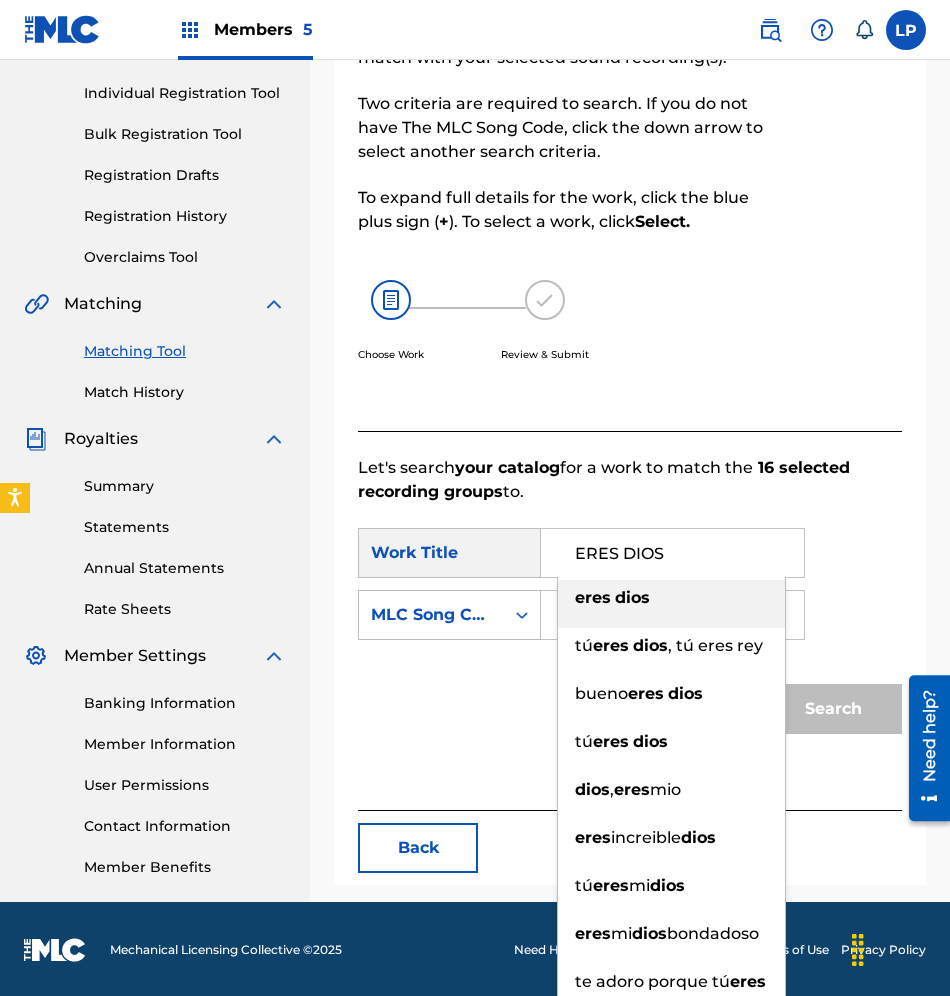 paste on "Dios Tiene un Proposito Contigo" 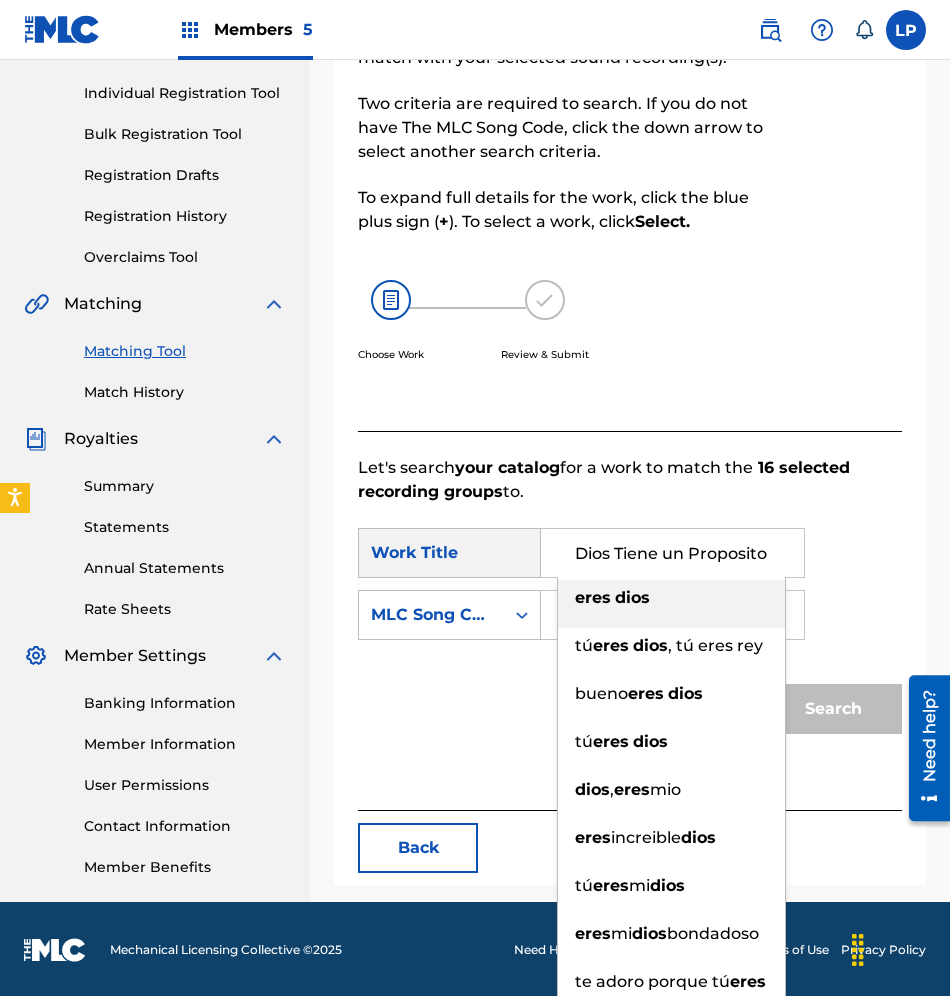 scroll, scrollTop: 0, scrollLeft: 65, axis: horizontal 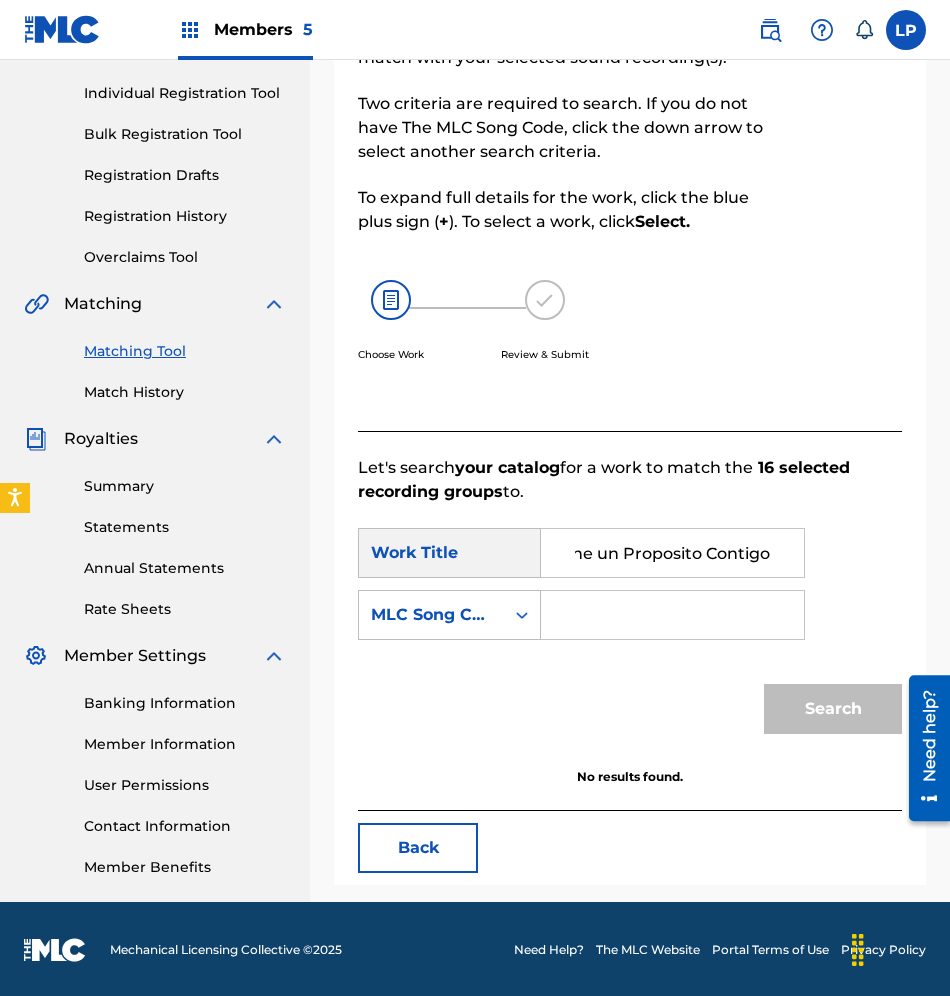 type on "Dios Tiene un Proposito Contigo" 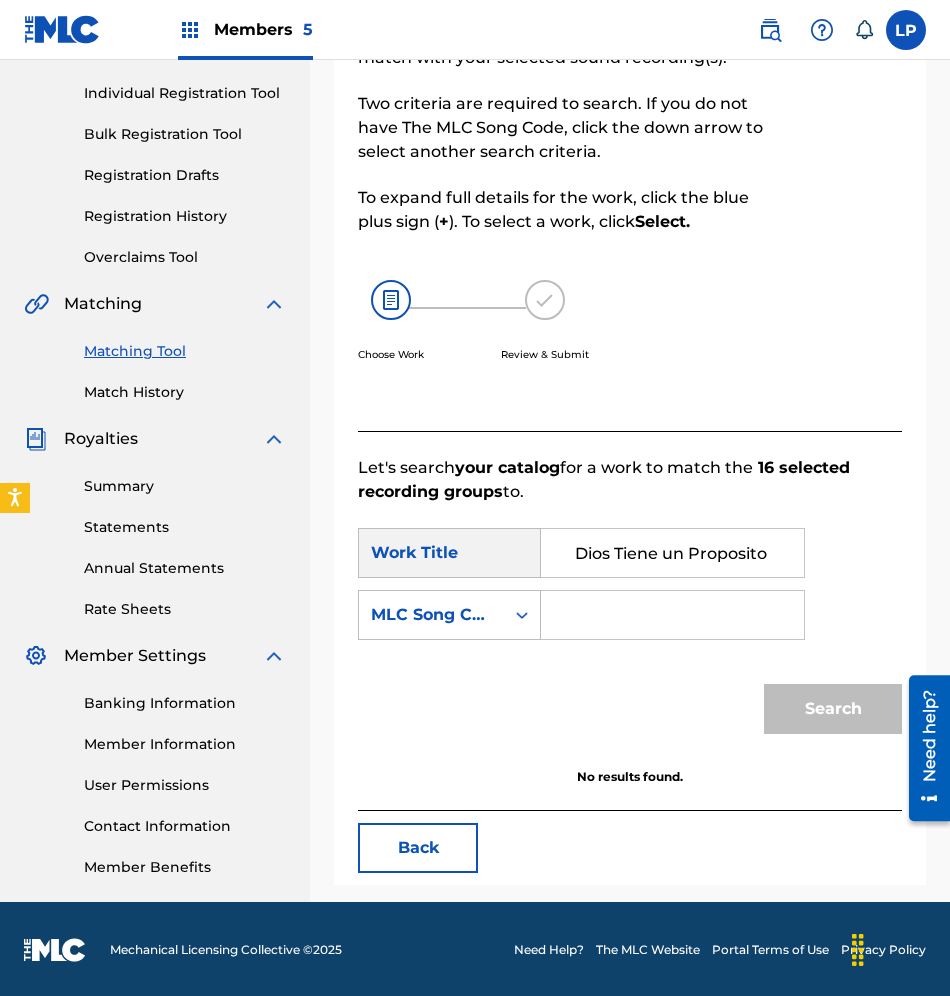 click on "Matching Tool" at bounding box center (185, 351) 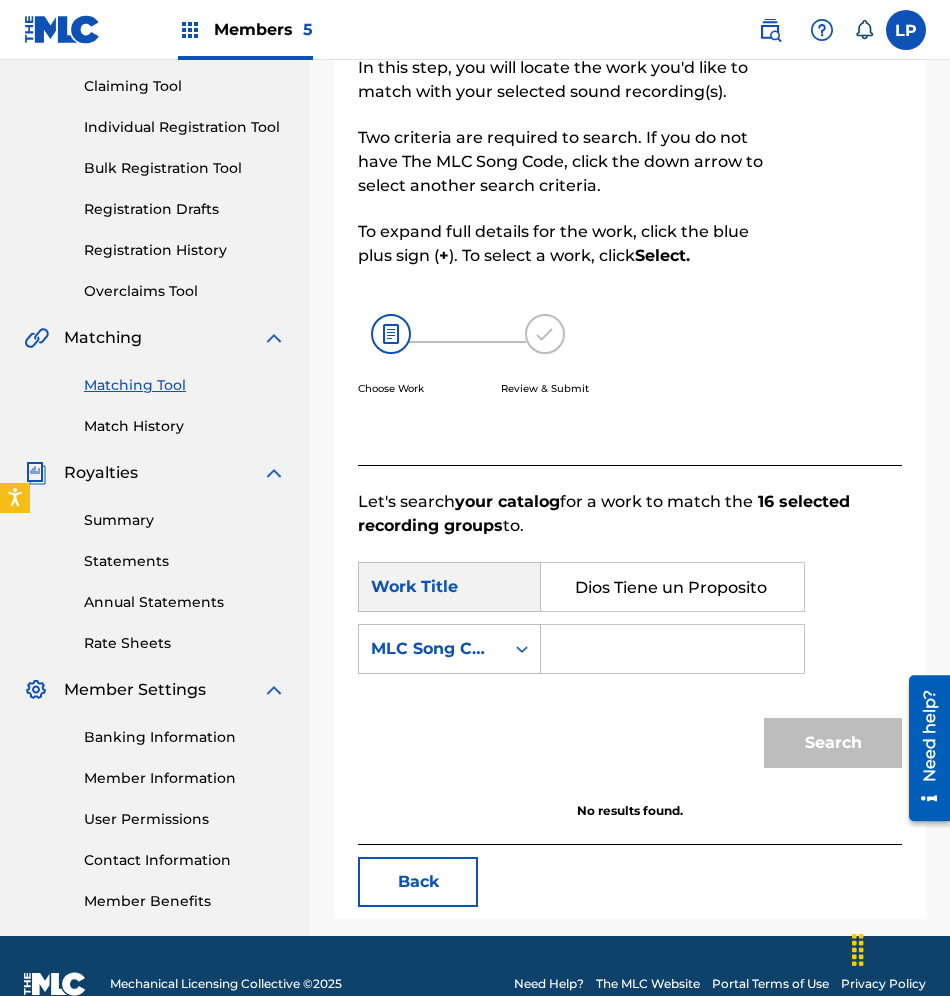 scroll, scrollTop: 244, scrollLeft: 0, axis: vertical 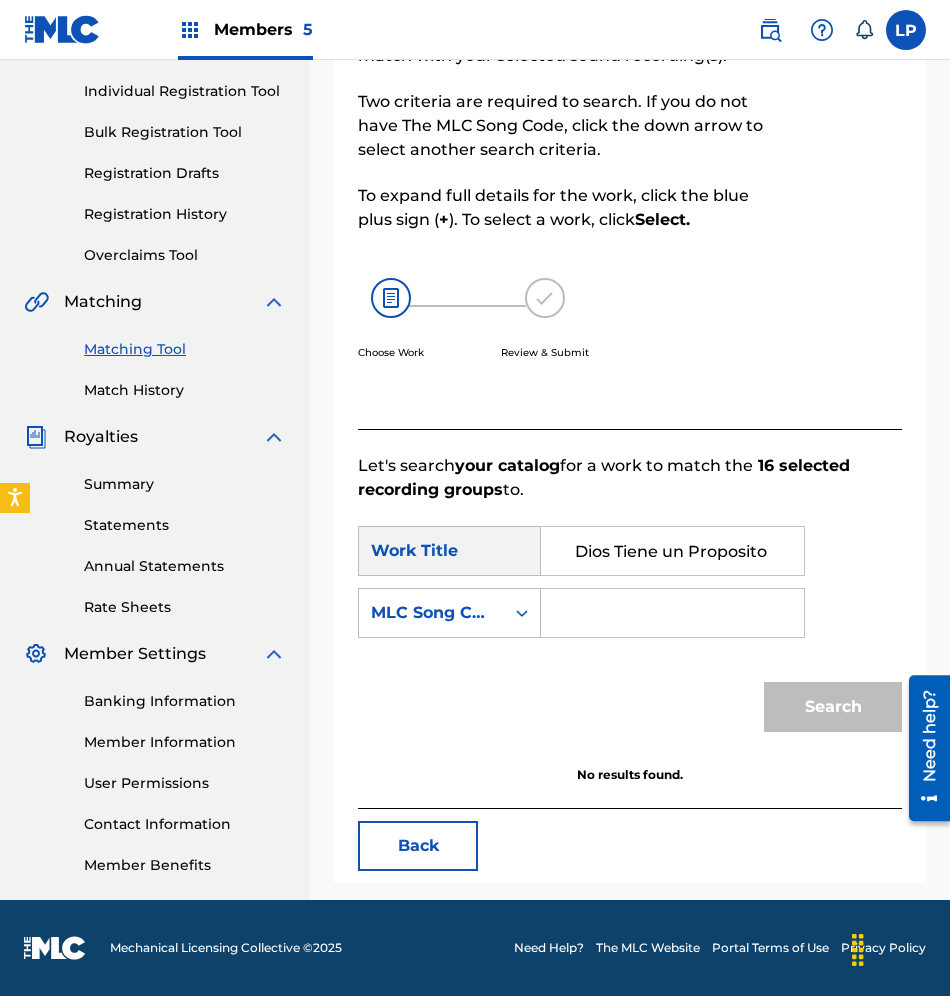 click on "Dios Tiene un Proposito Contigo" at bounding box center (672, 551) 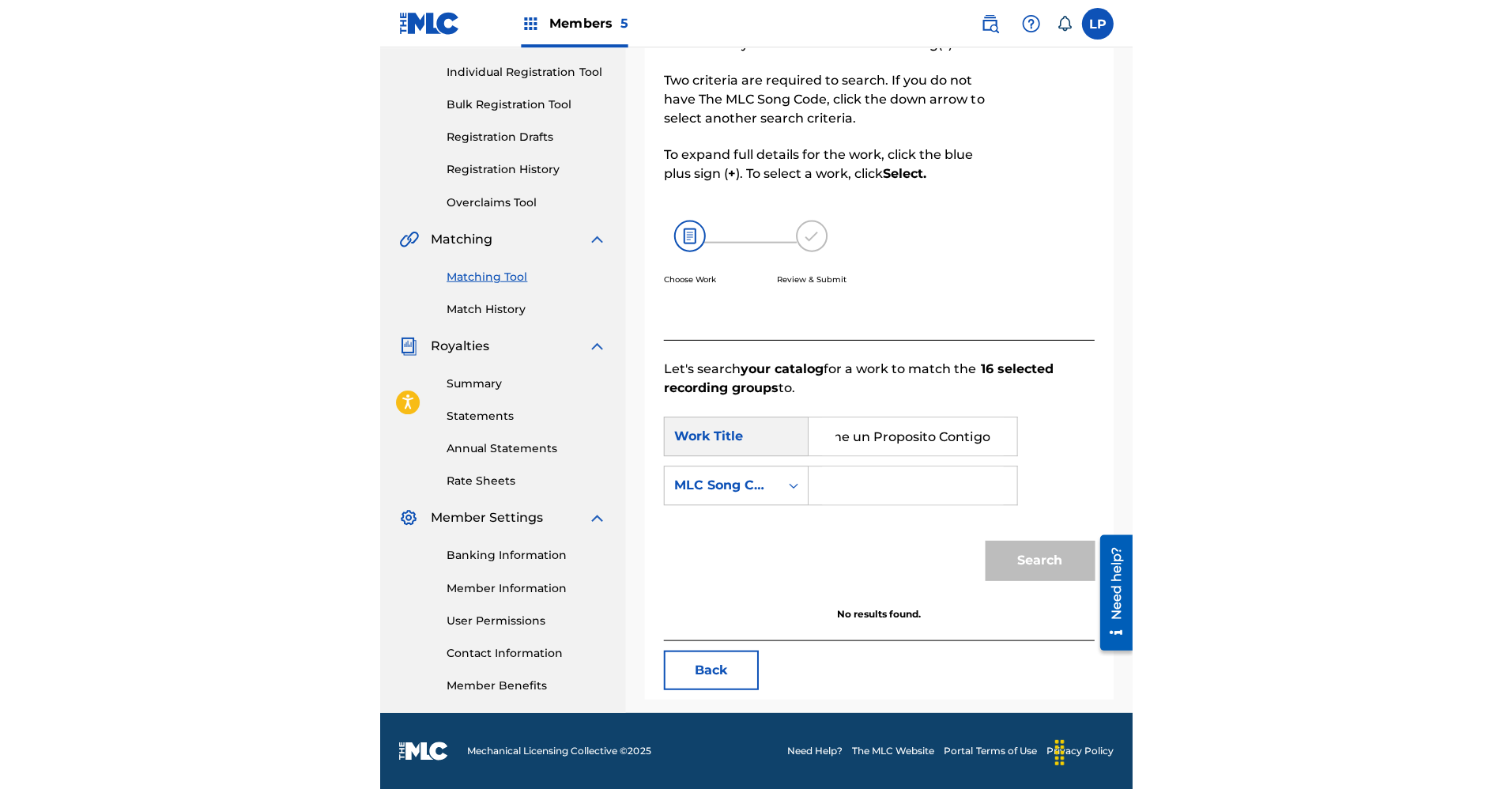 scroll, scrollTop: 191, scrollLeft: 0, axis: vertical 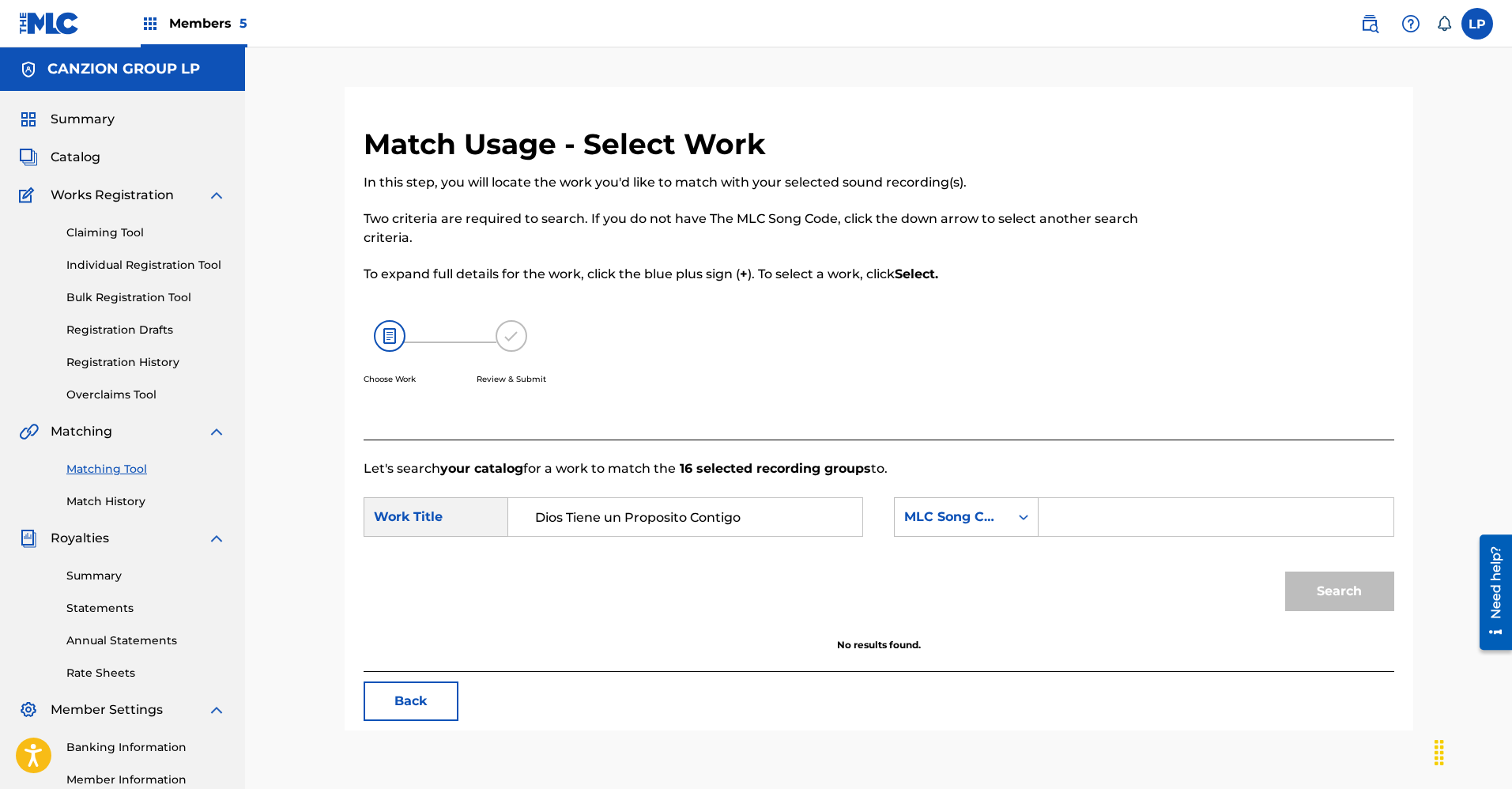 click on "Dios Tiene un Proposito Contigo" at bounding box center [685, 517] 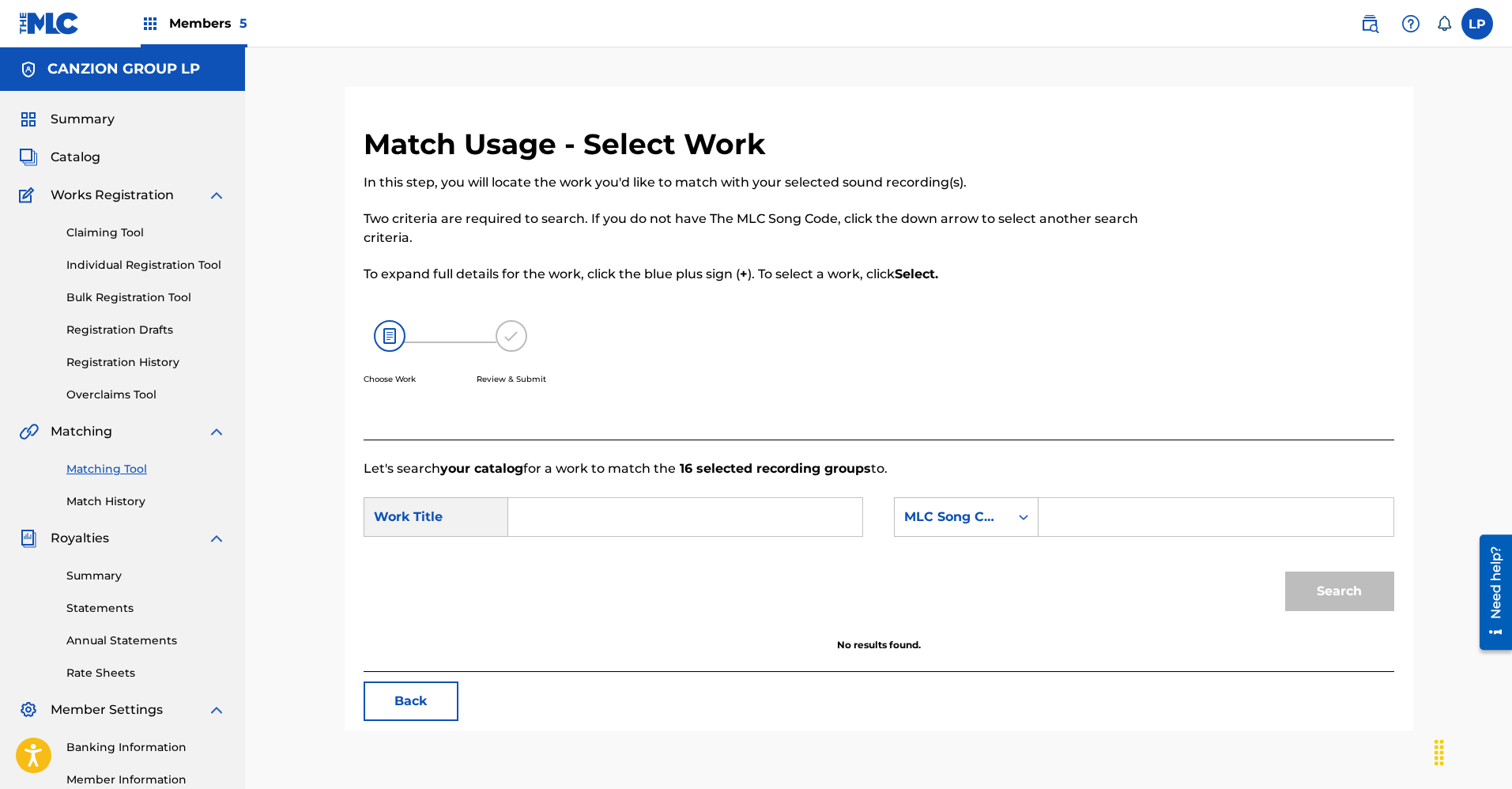 click at bounding box center [685, 517] 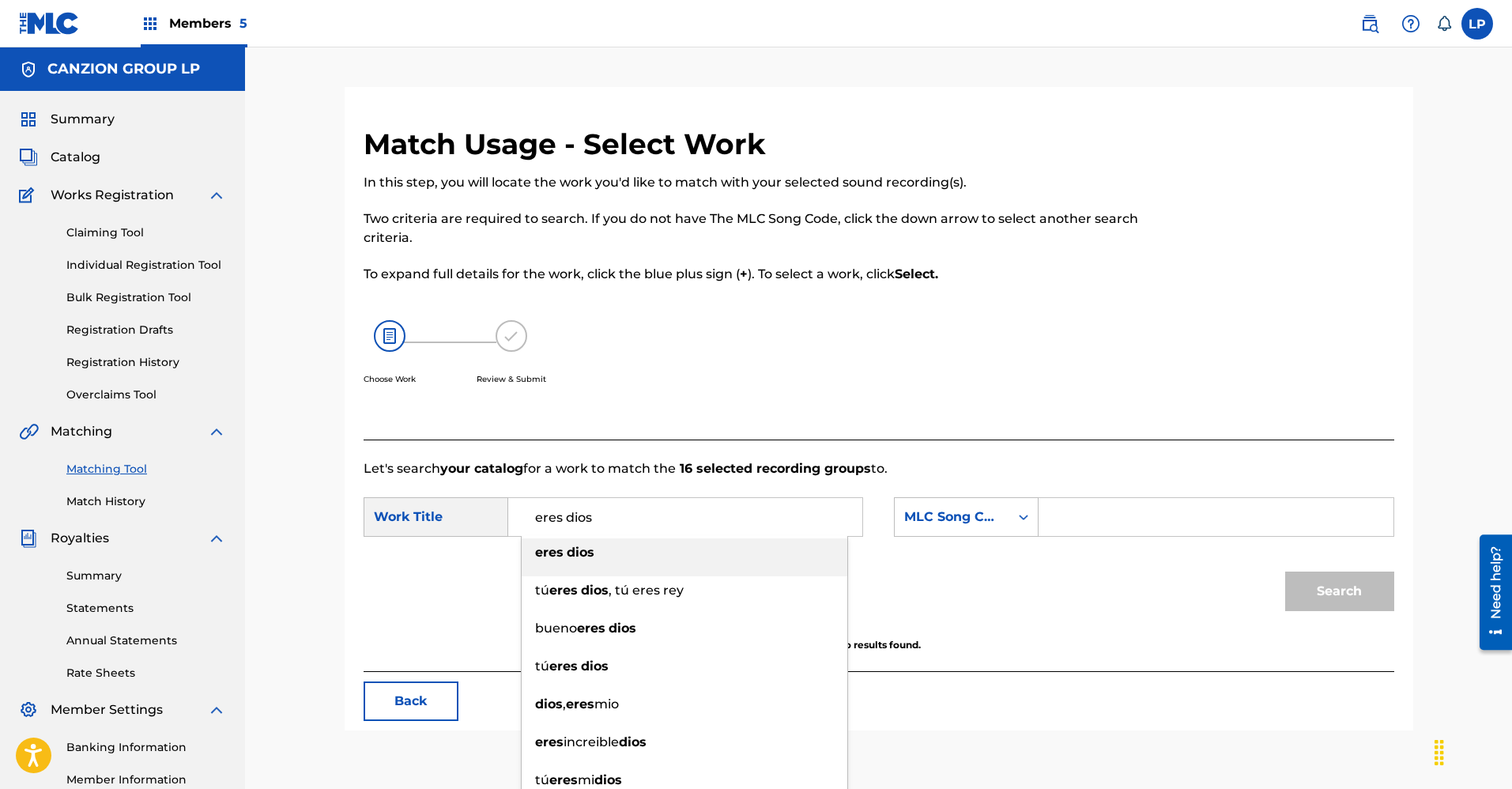 type on "eres dios" 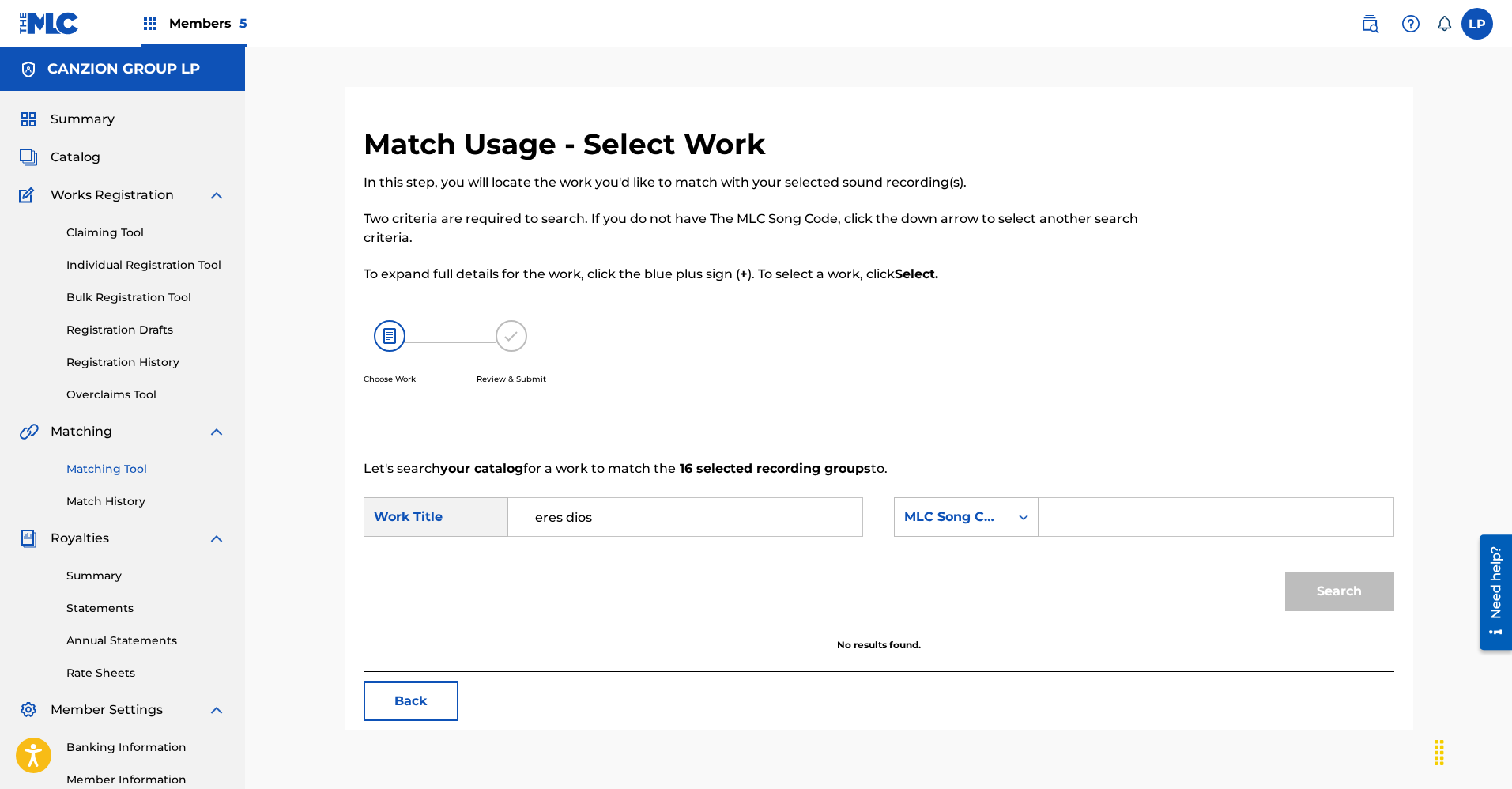 click at bounding box center (1216, 517) 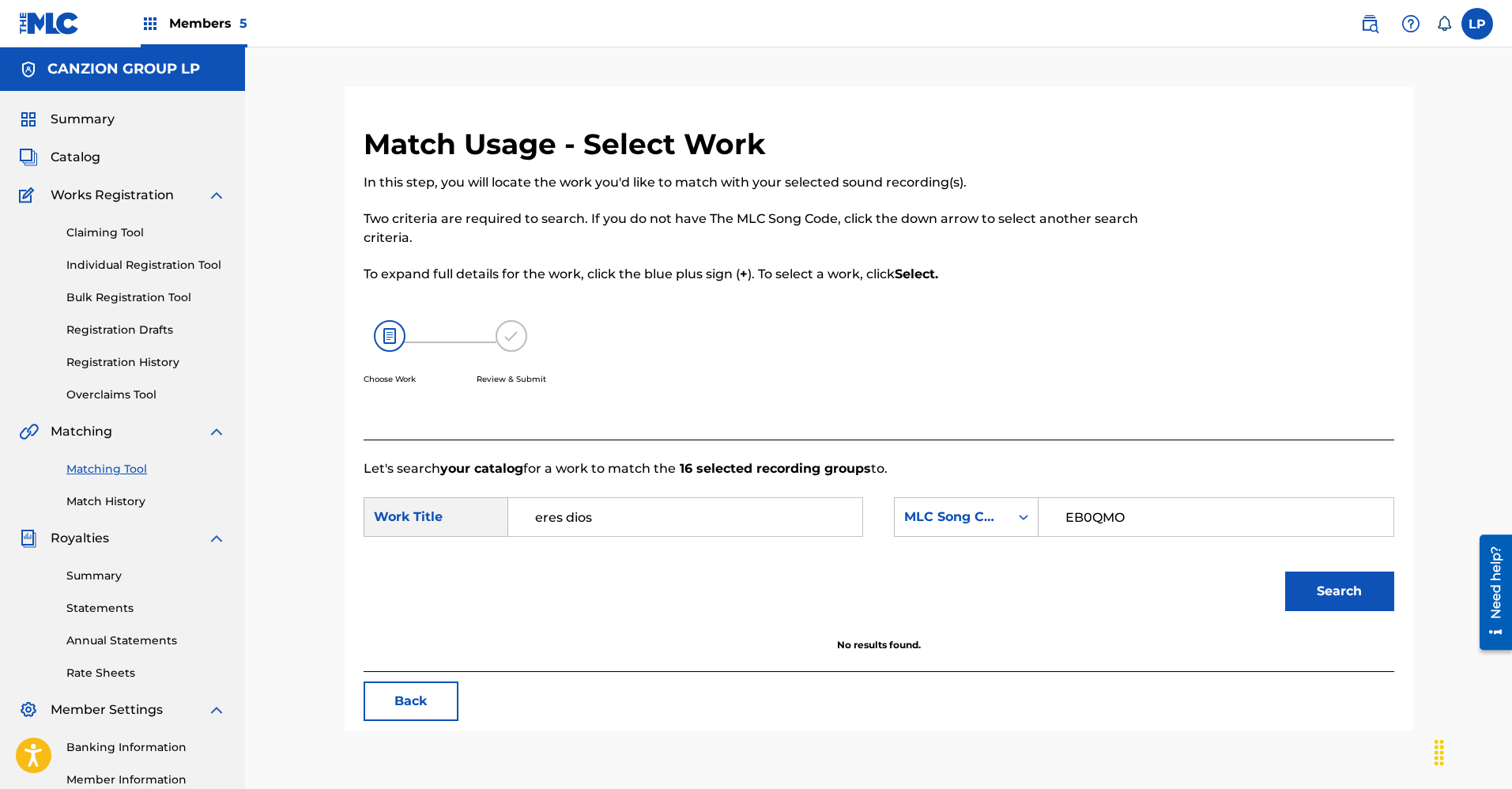 type on "EB0QMO" 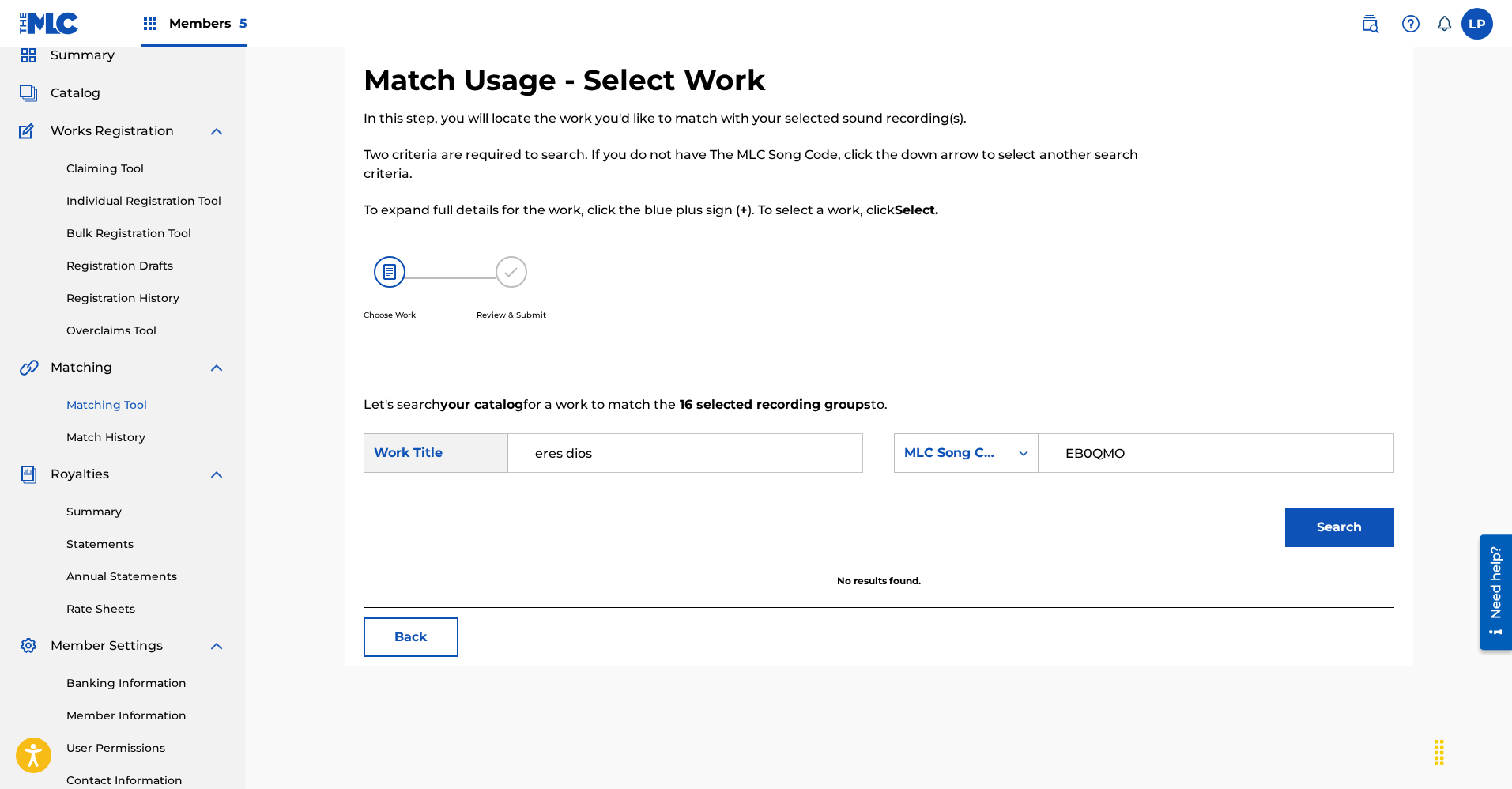 click on "EB0QMO" at bounding box center (1216, 453) 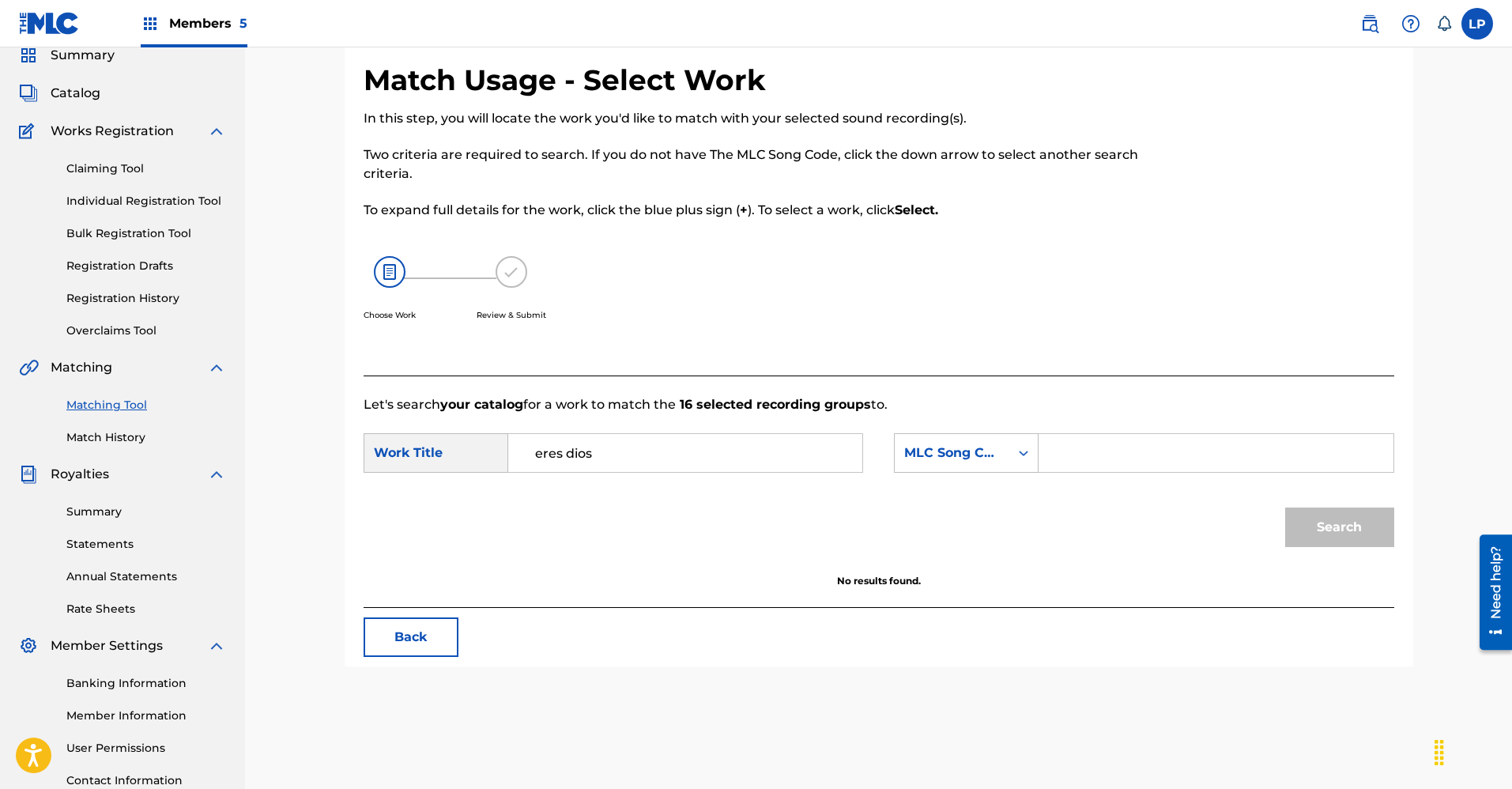 type 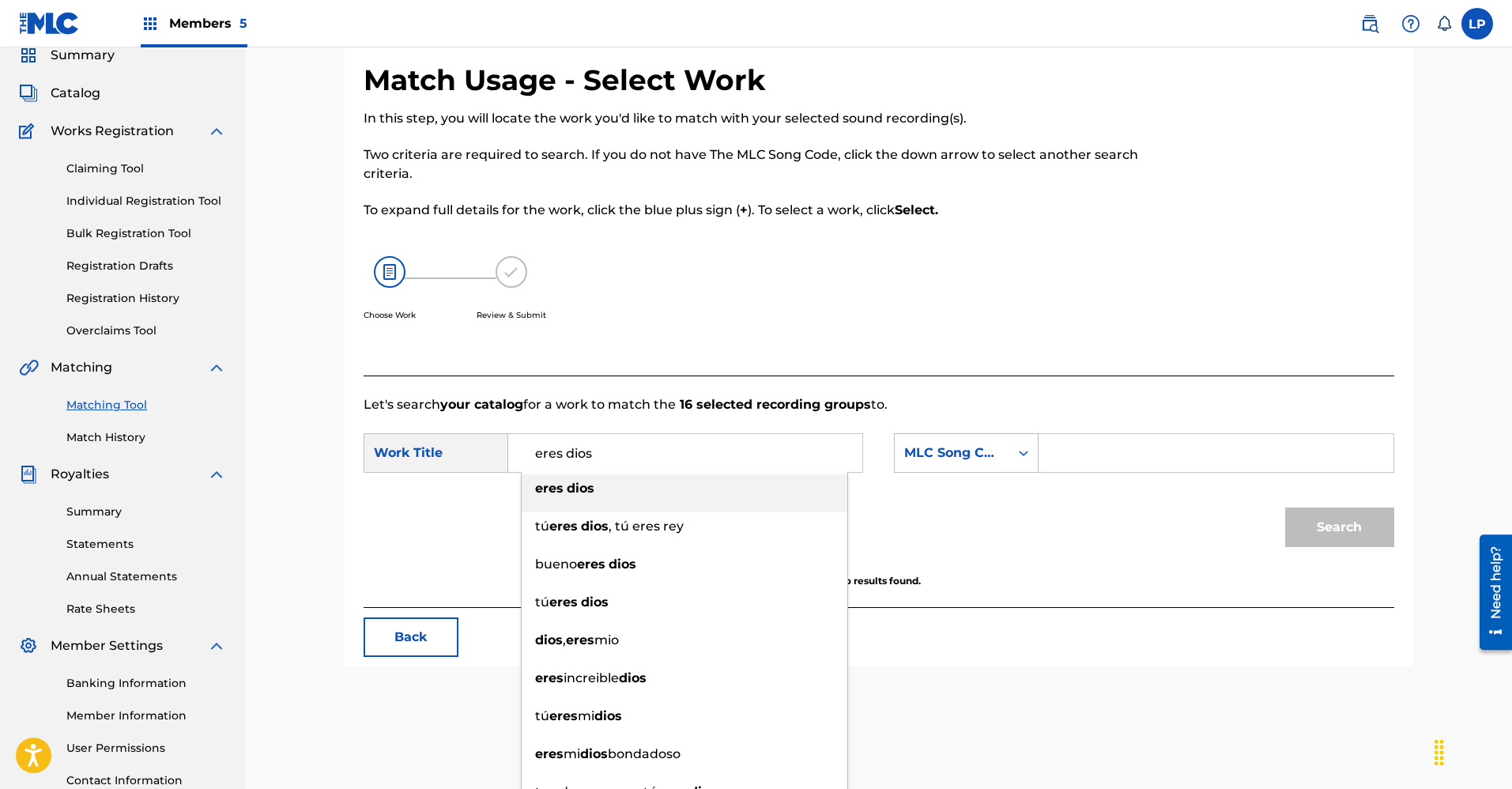 click on "eres dios" at bounding box center (685, 453) 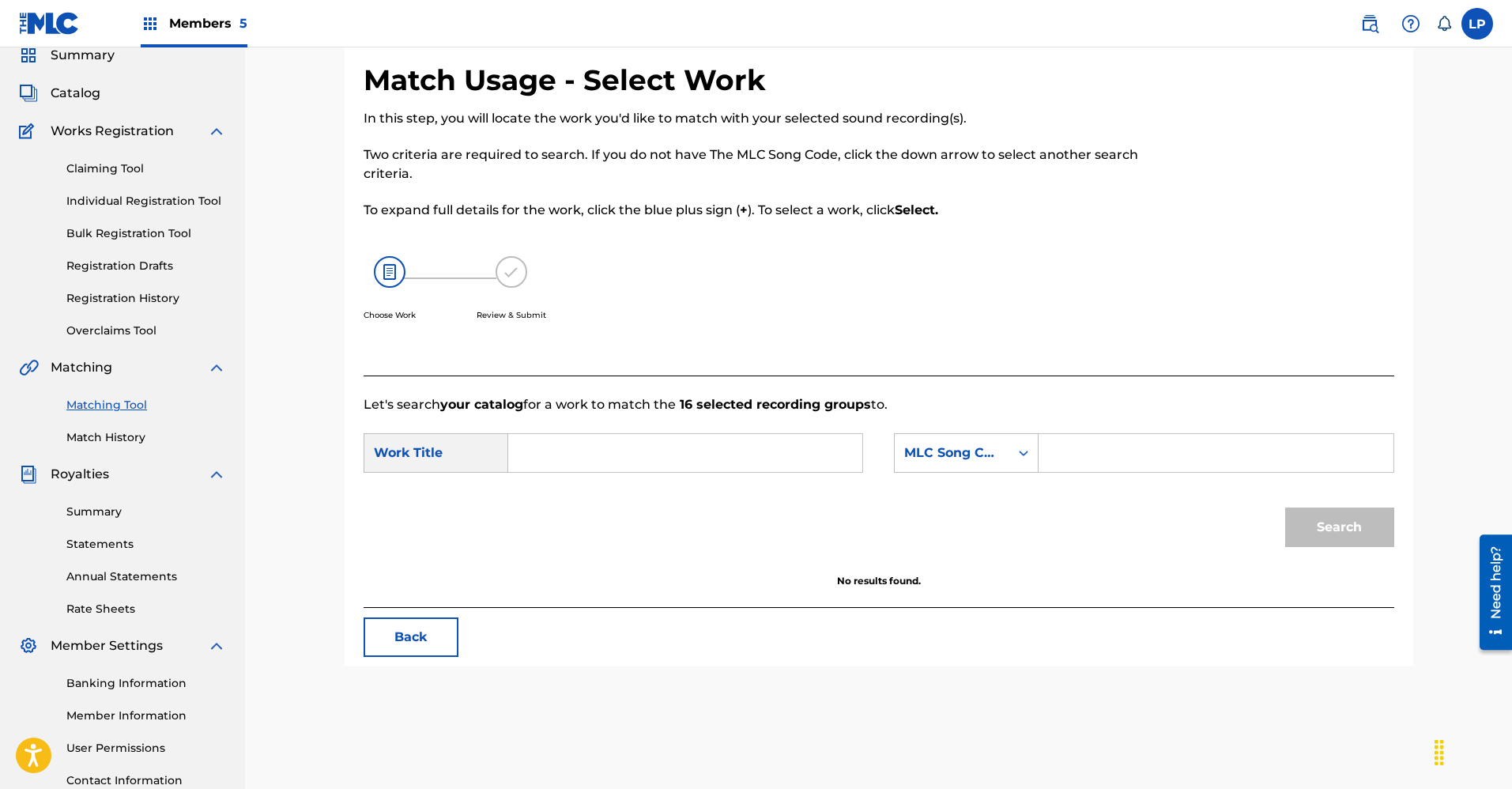 type 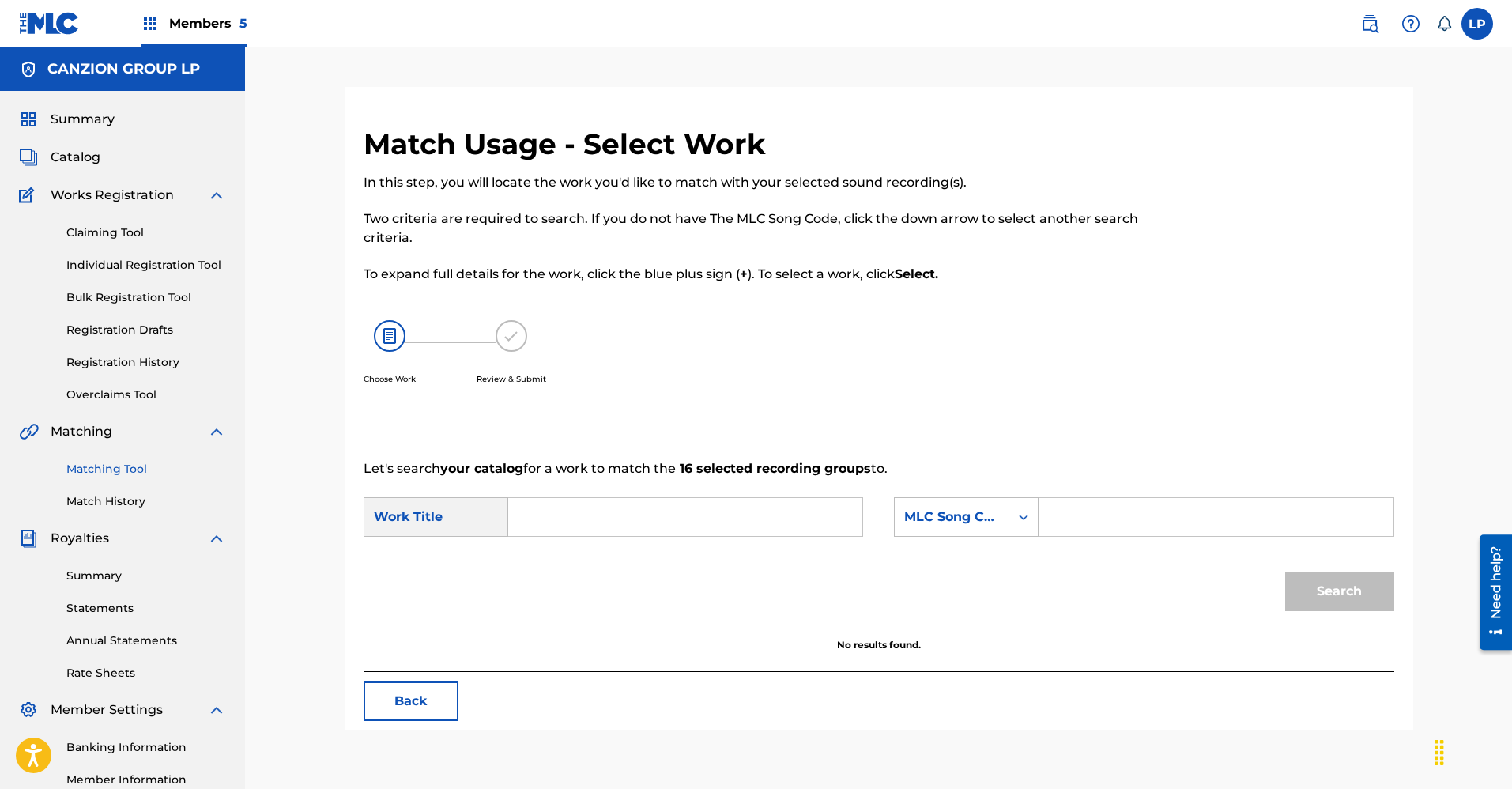 click on "Matching Tool" at bounding box center [146, 469] 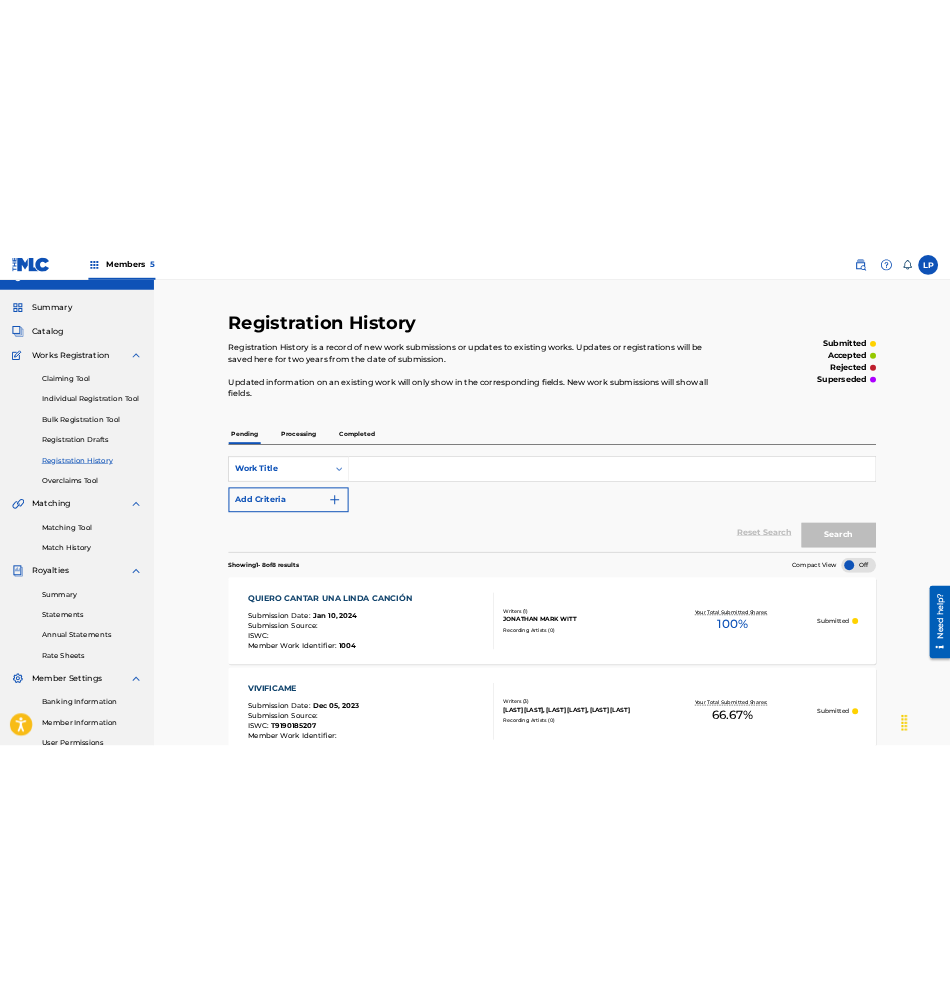 scroll, scrollTop: 0, scrollLeft: 0, axis: both 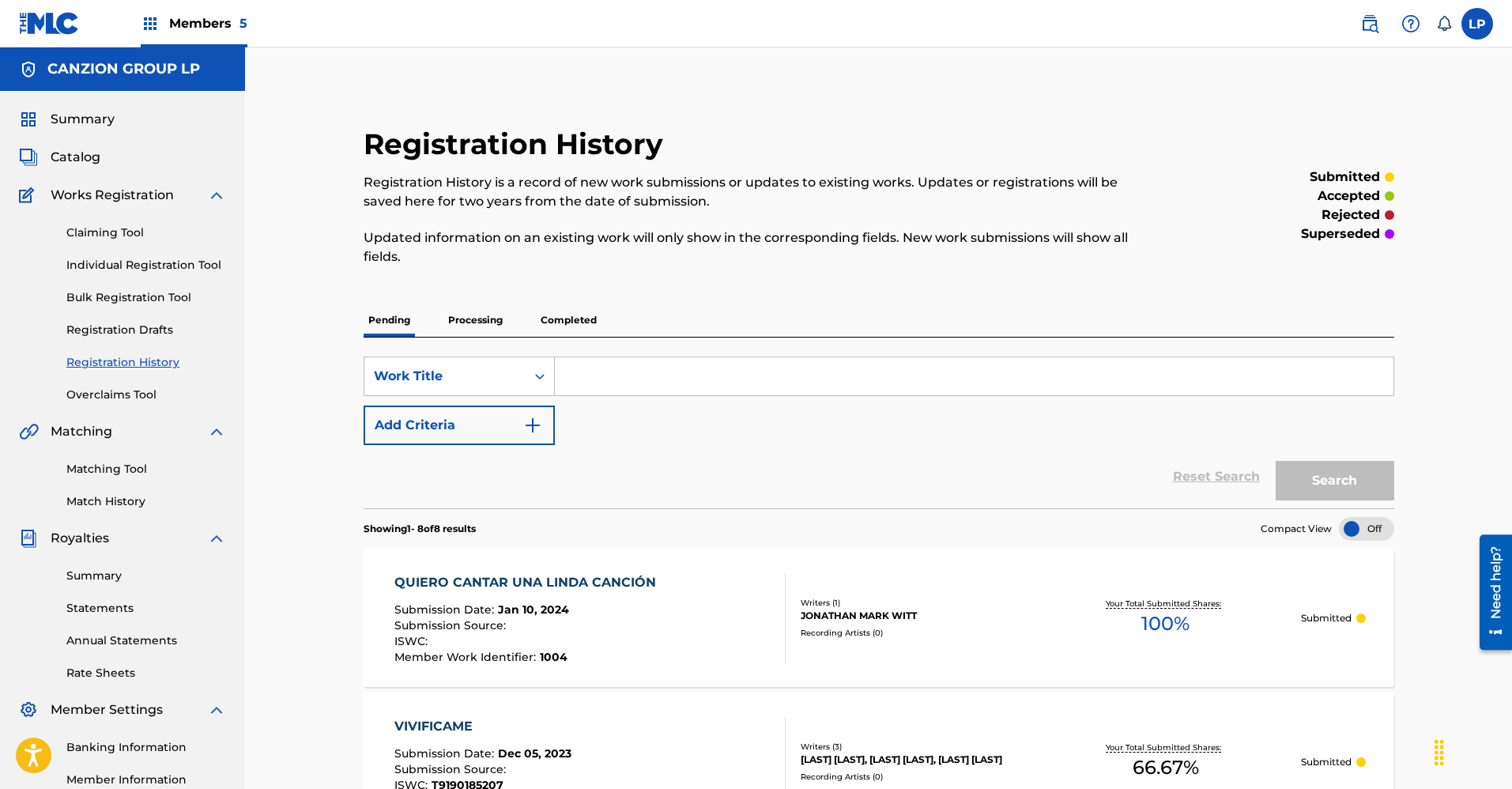 click on "Matching Tool" at bounding box center [146, 469] 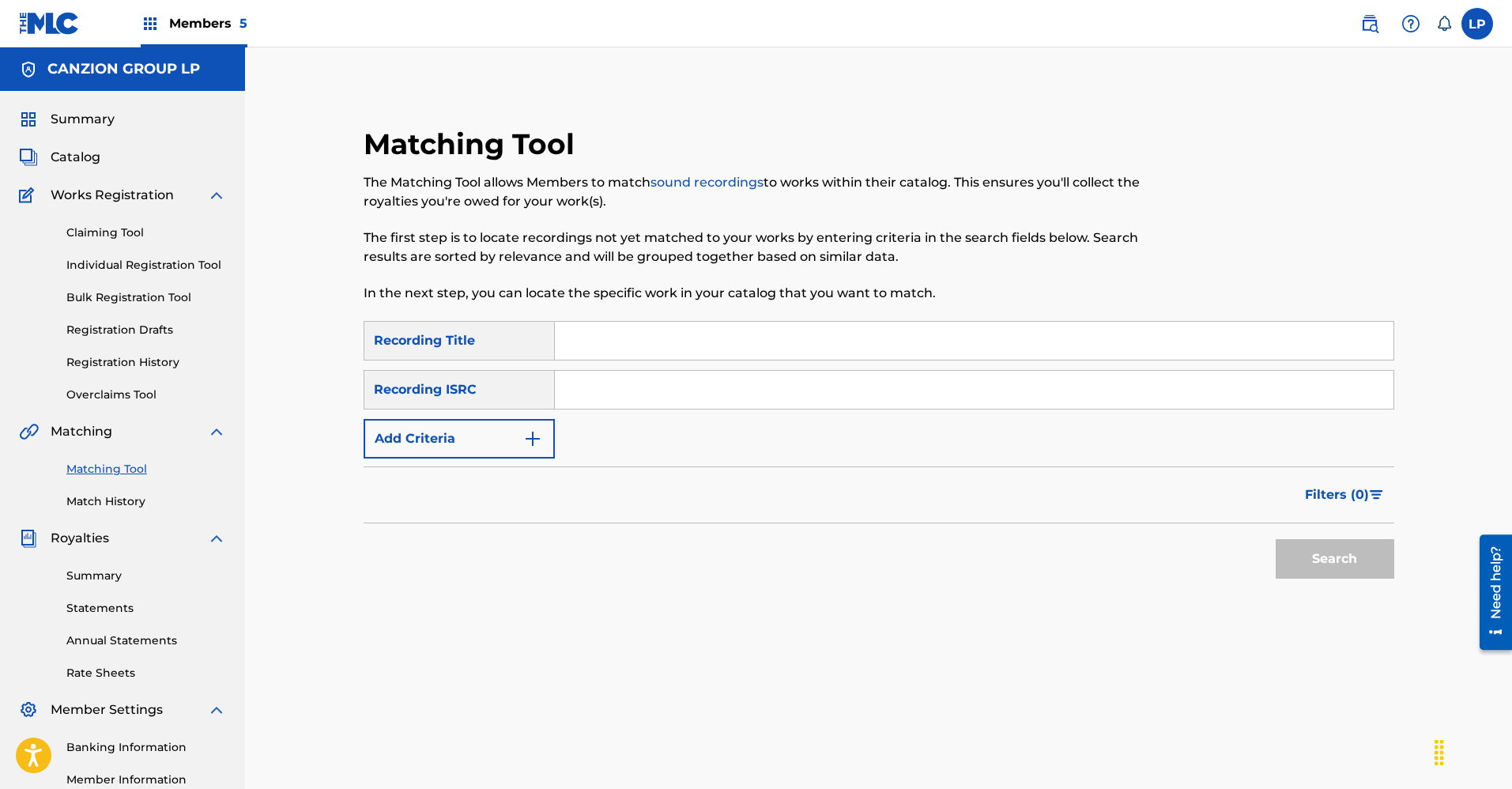 click at bounding box center [974, 341] 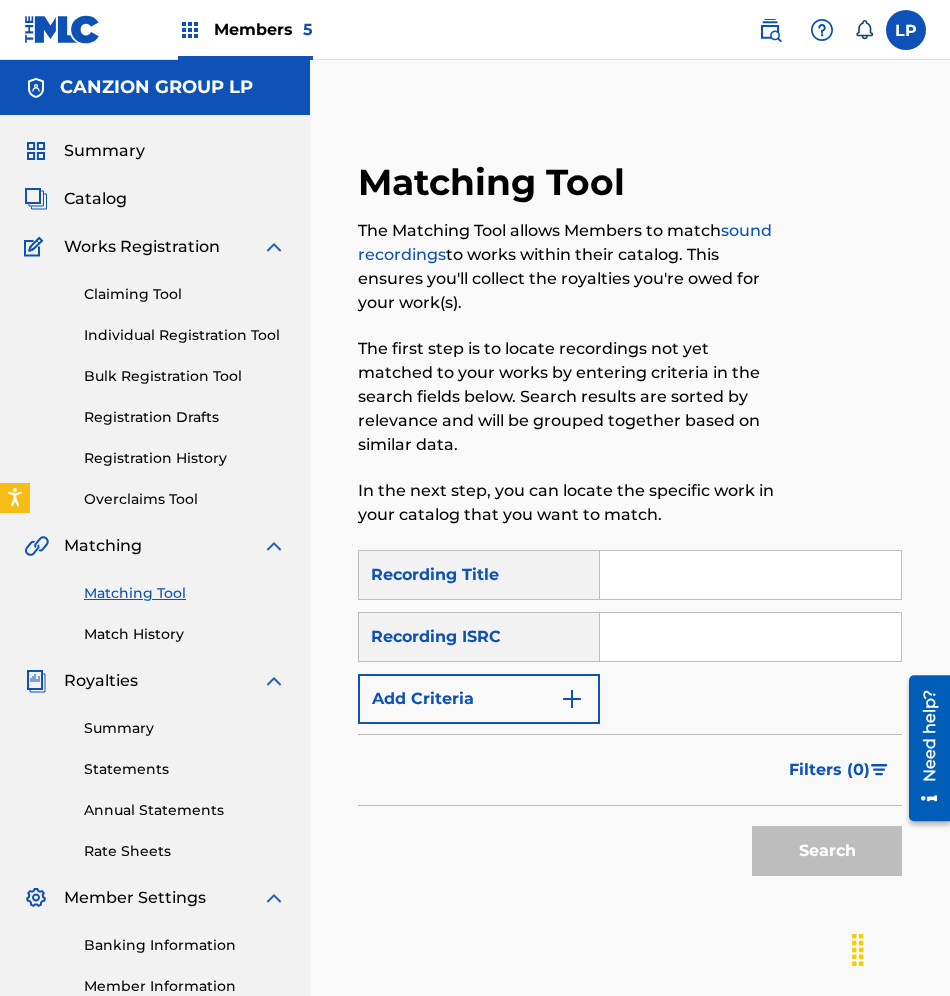 click at bounding box center [750, 575] 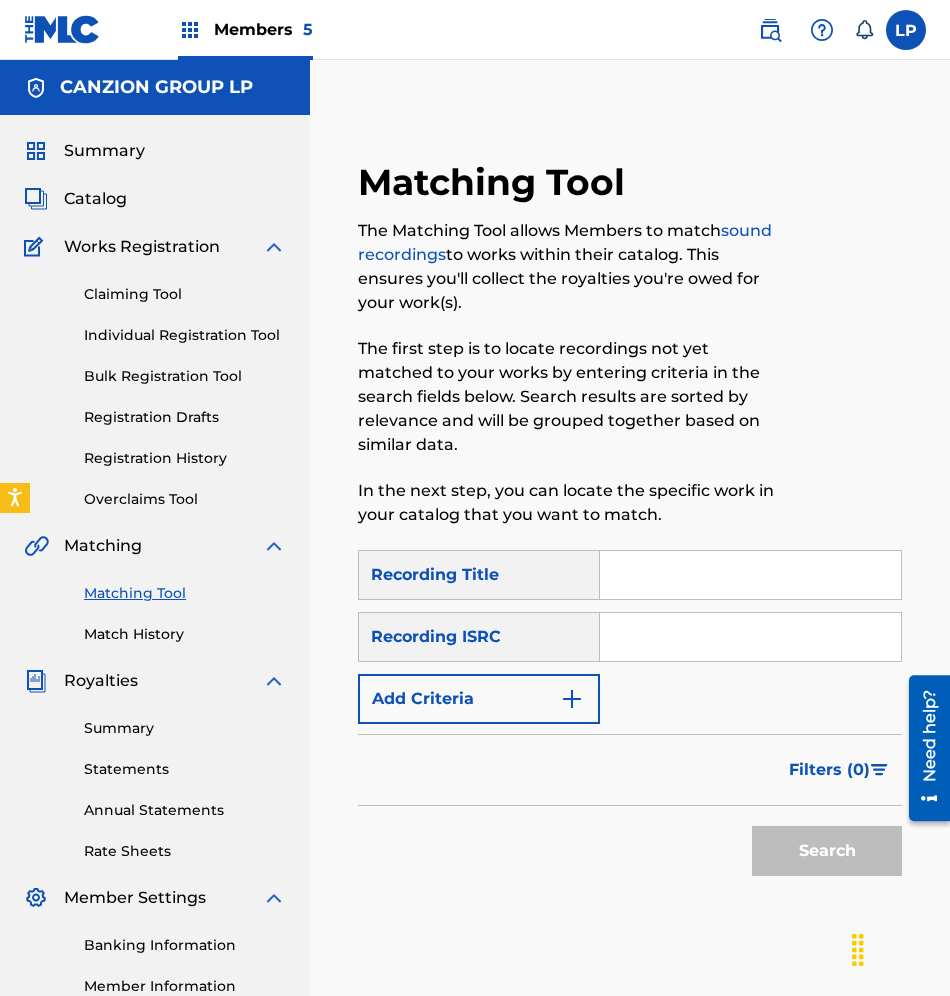 paste on "Dios Tiene un Proposito Contigo" 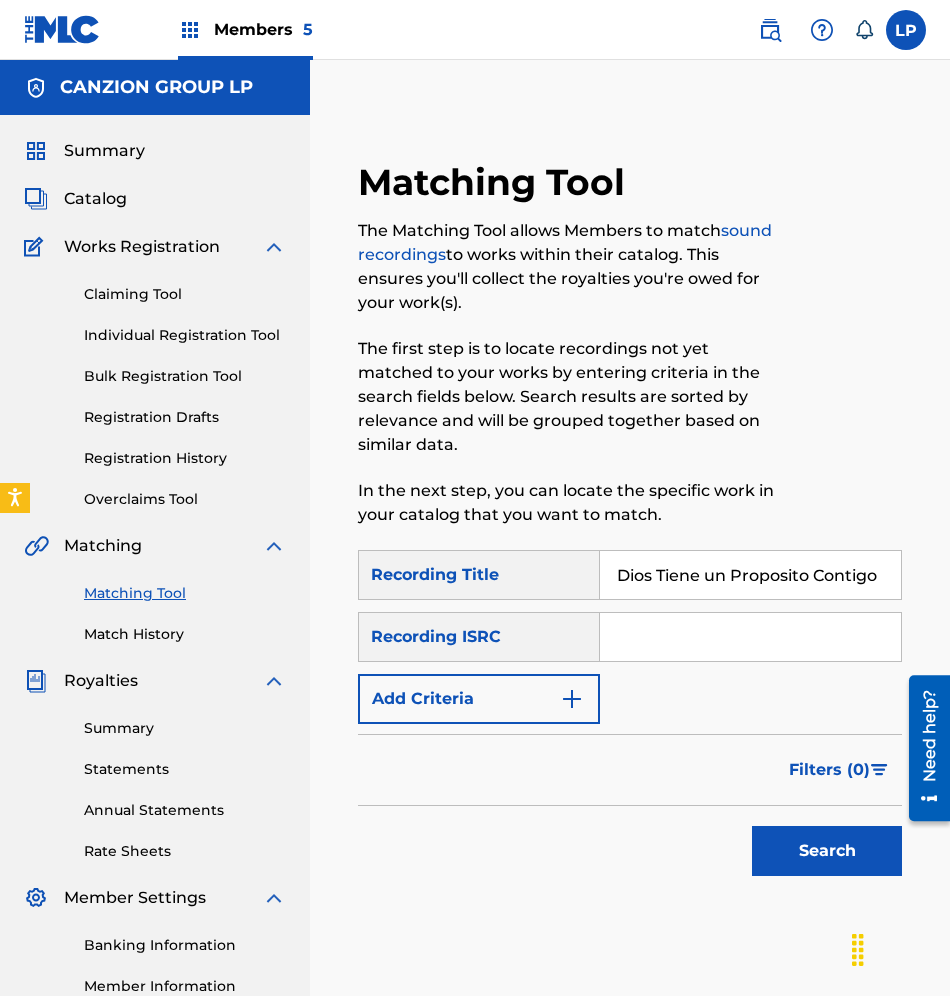 type on "Dios Tiene un Proposito Contigo" 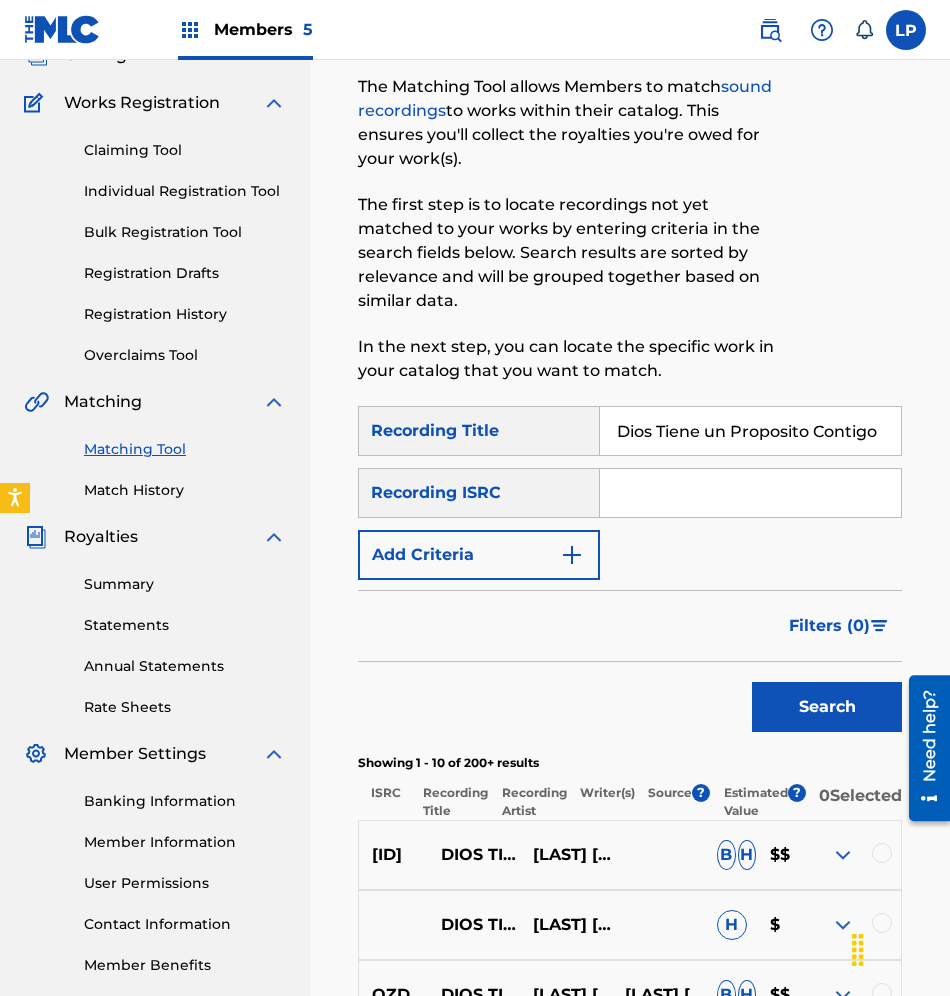 scroll, scrollTop: 300, scrollLeft: 0, axis: vertical 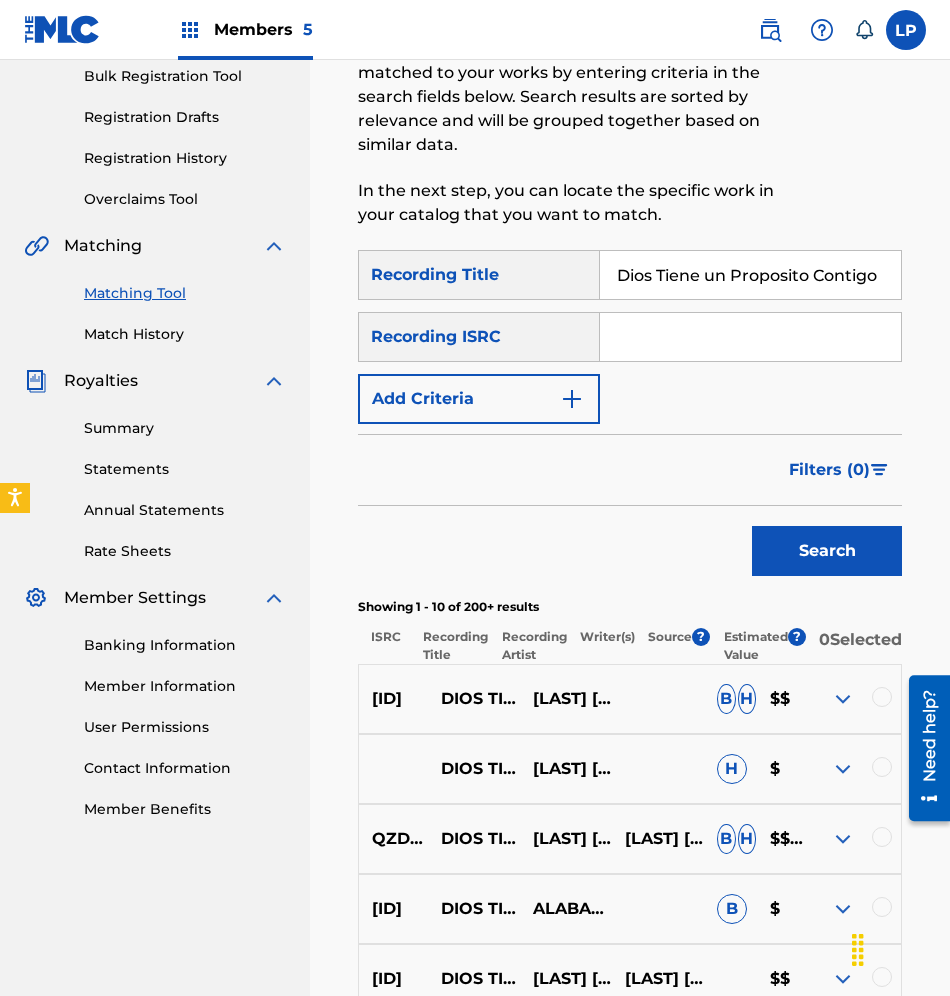 click at bounding box center (882, 837) 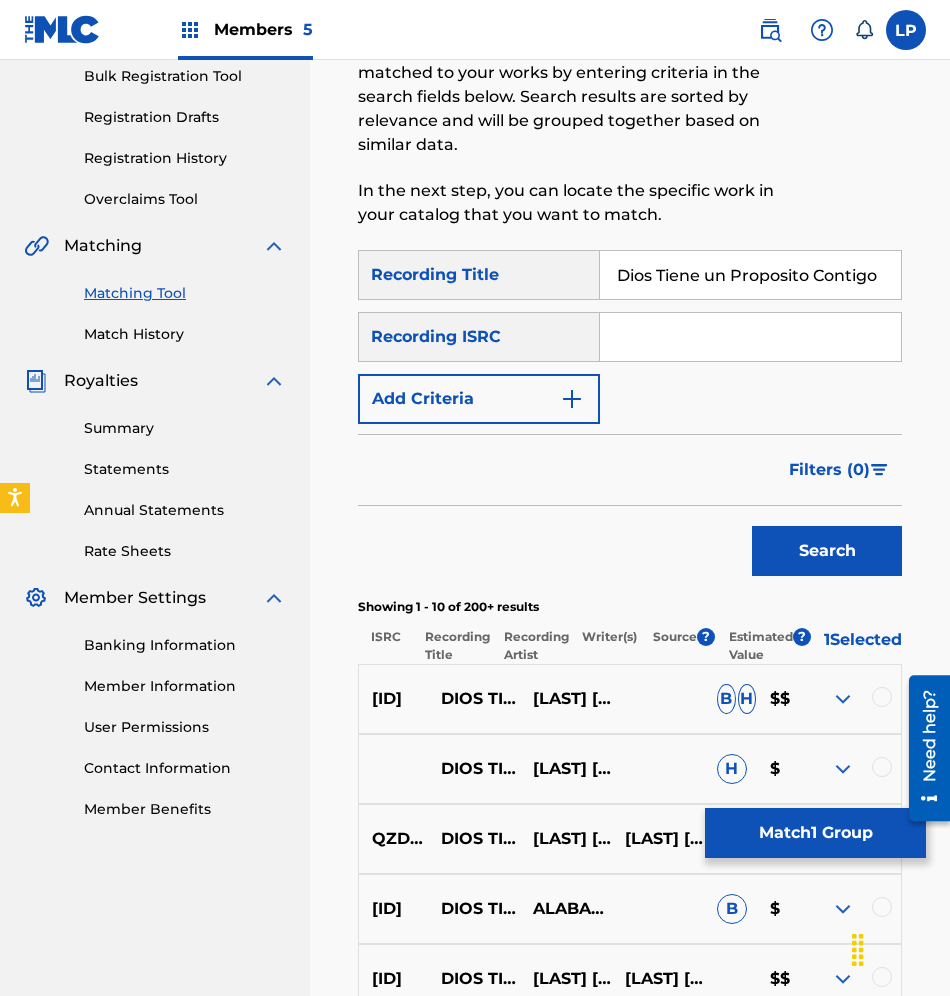 click at bounding box center [882, 767] 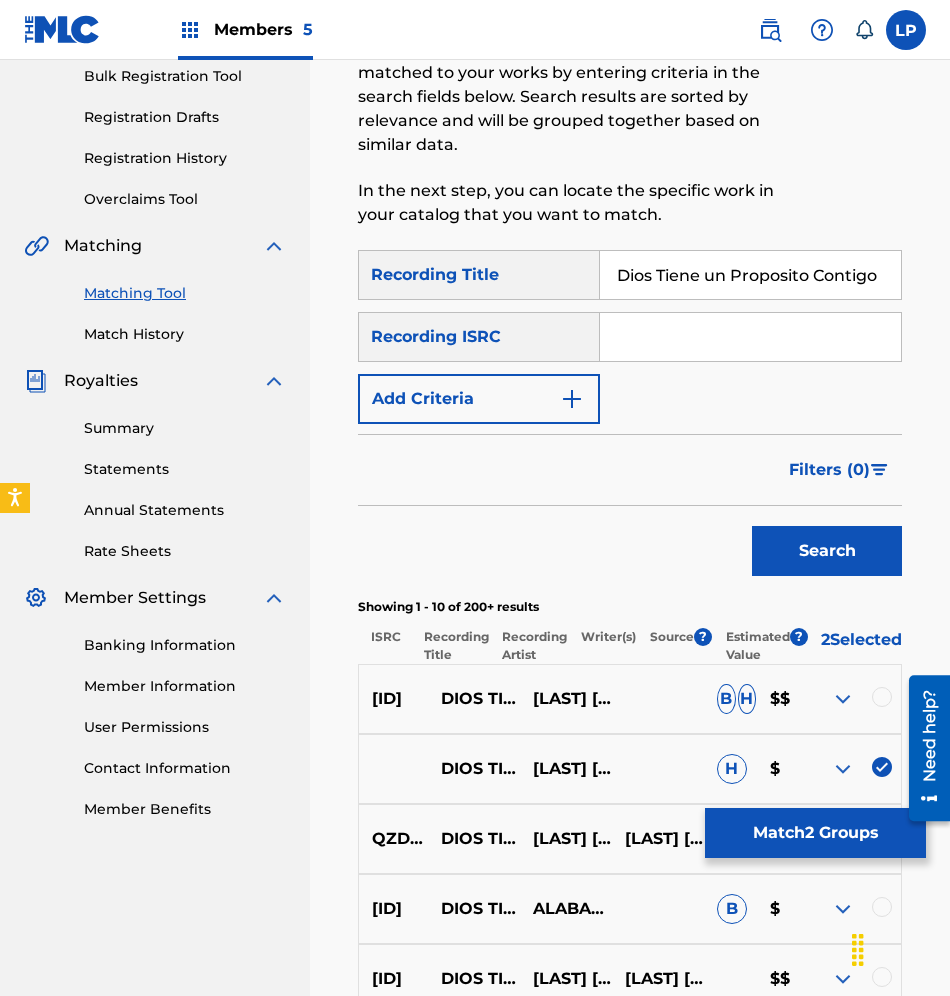click at bounding box center [882, 697] 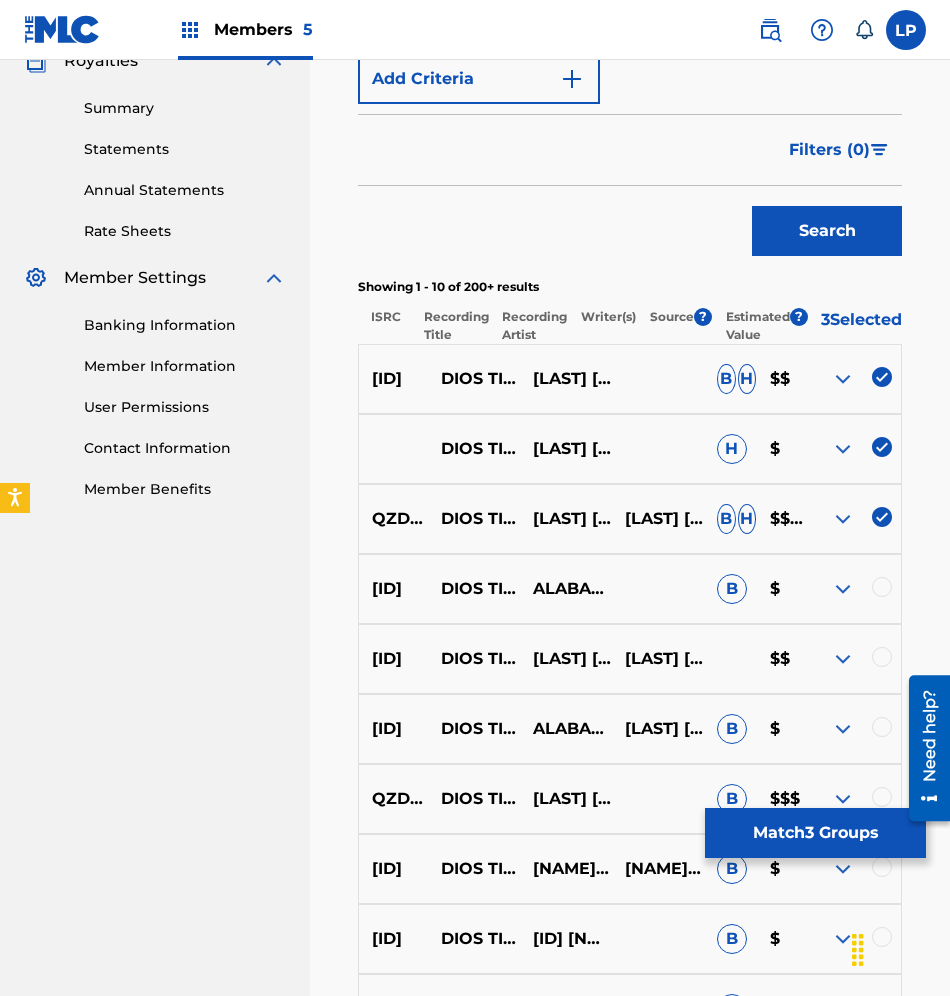 scroll, scrollTop: 750, scrollLeft: 0, axis: vertical 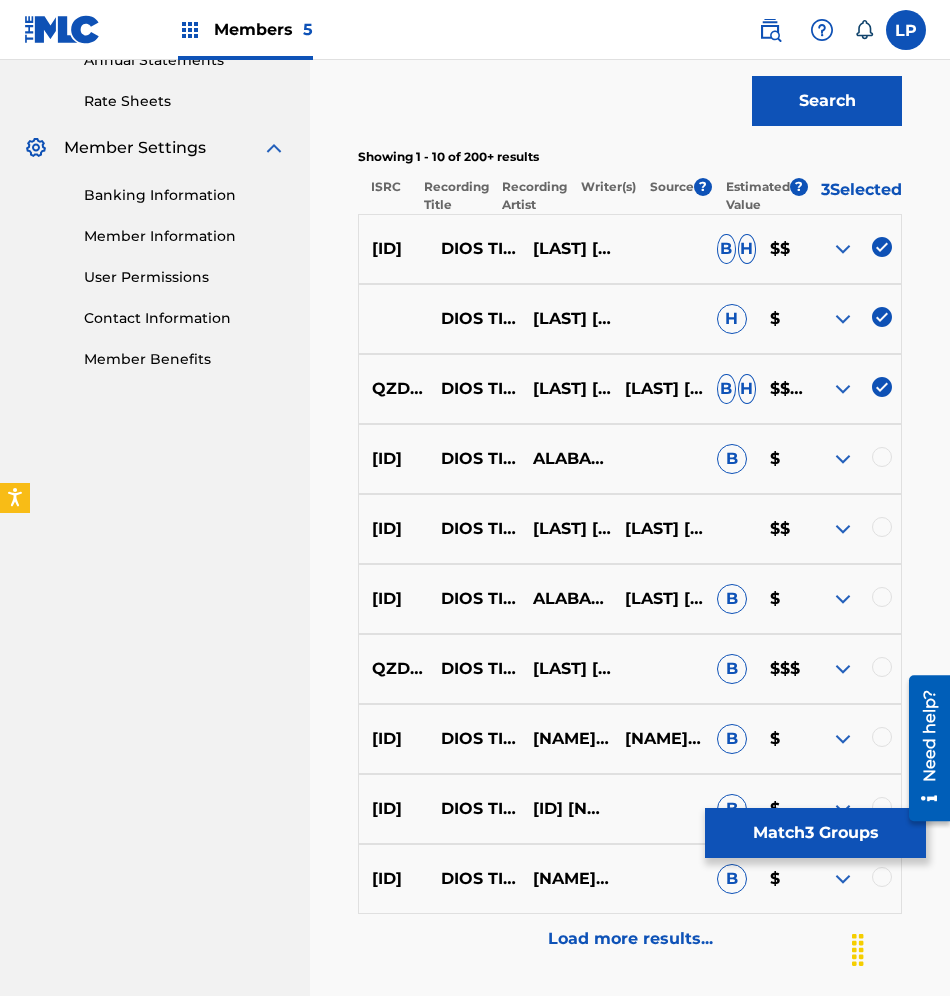 click at bounding box center (882, 527) 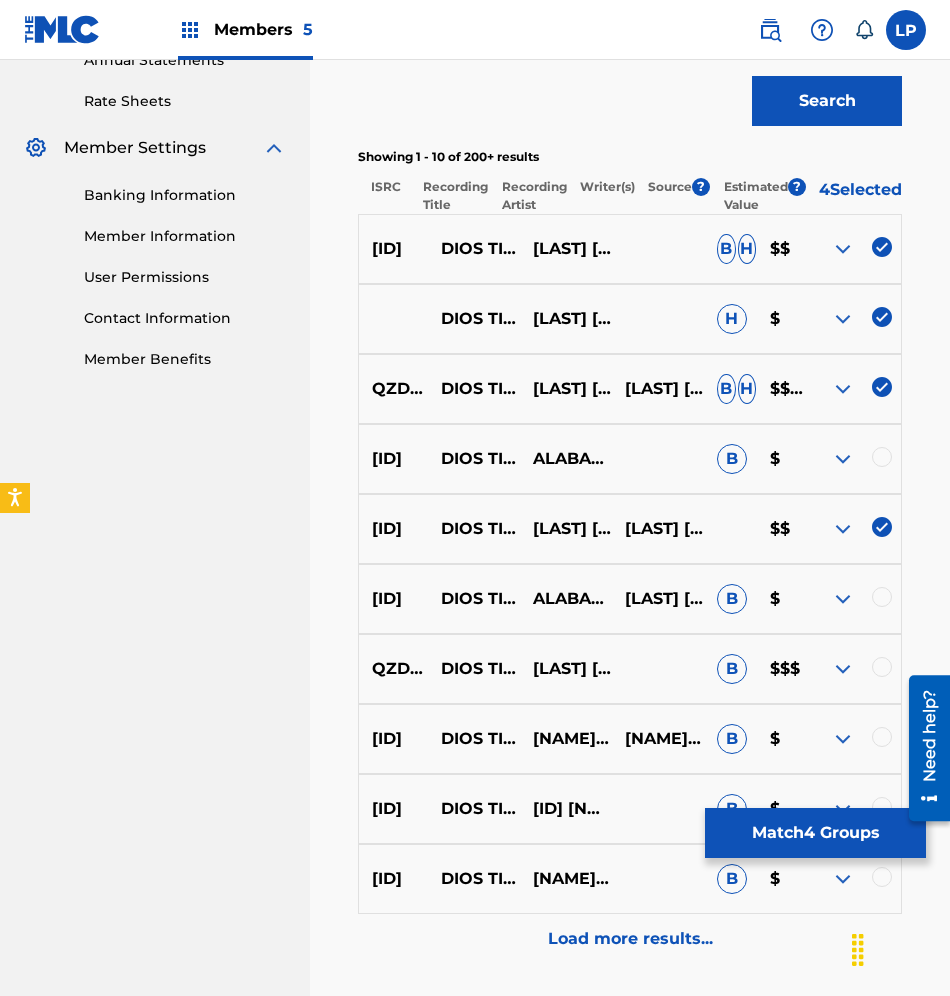 click at bounding box center [882, 457] 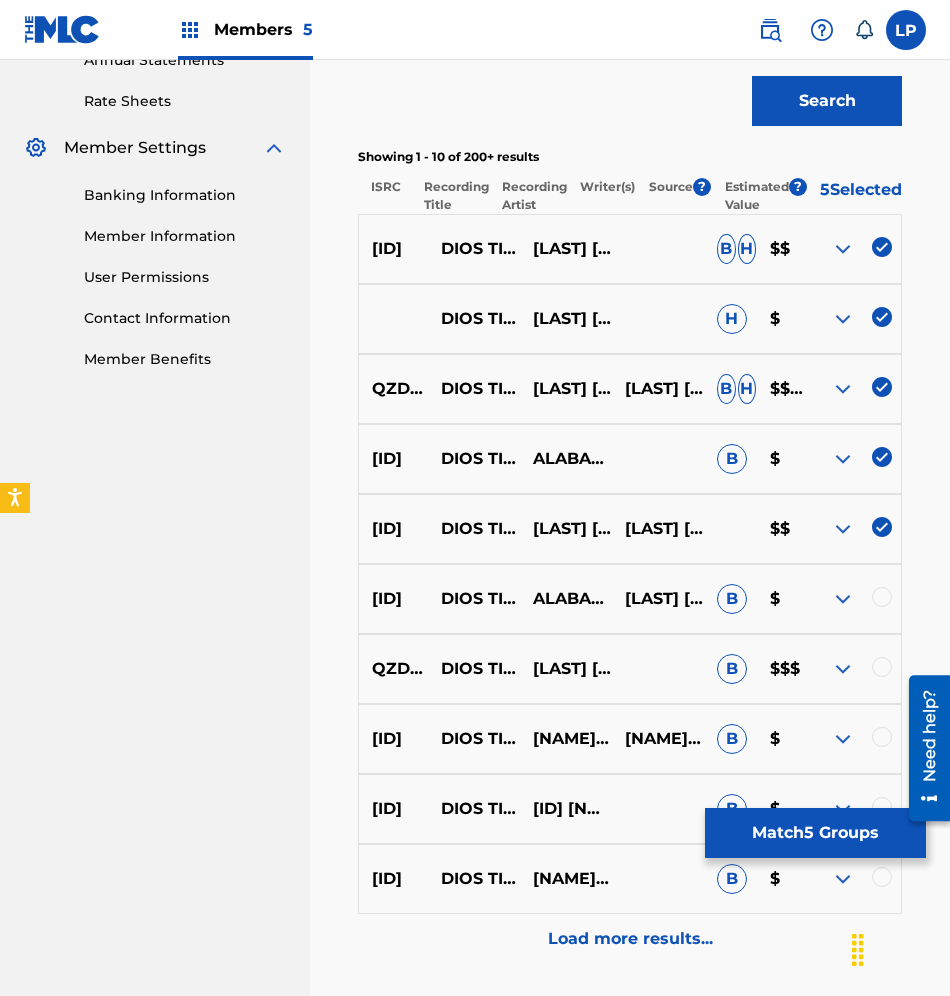 click at bounding box center [882, 667] 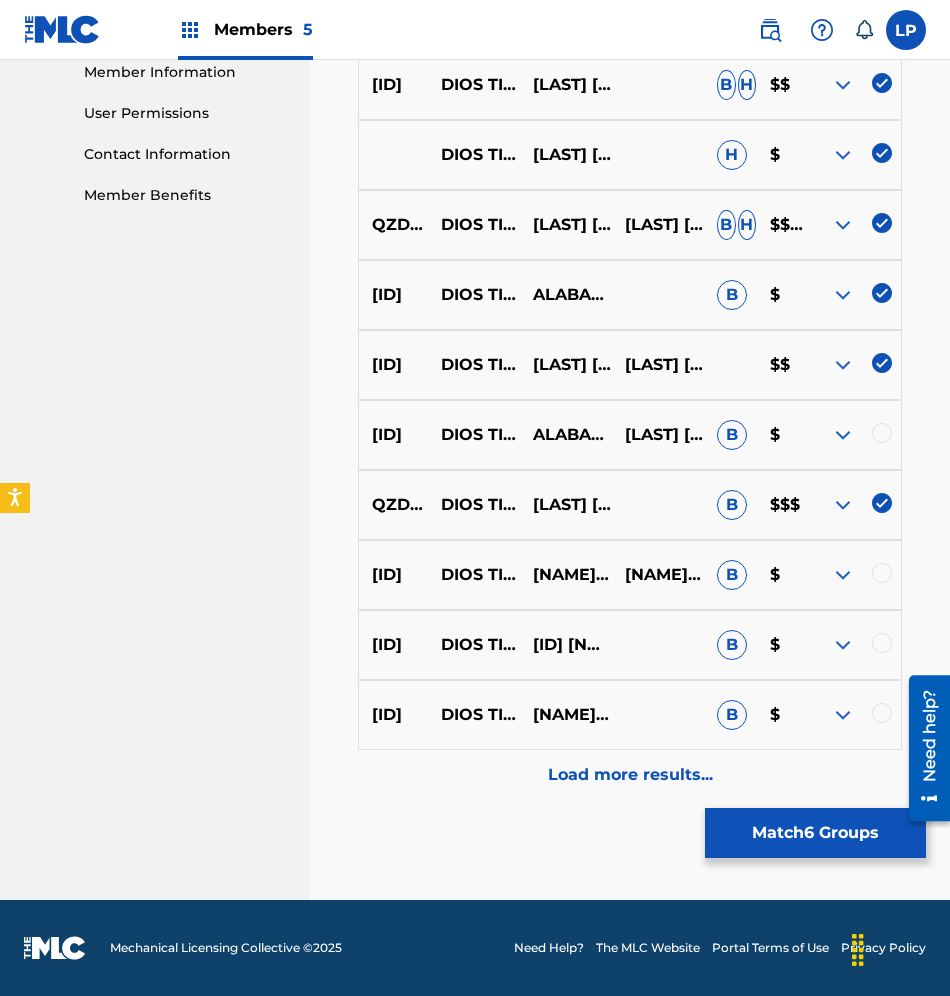 scroll, scrollTop: 326, scrollLeft: 0, axis: vertical 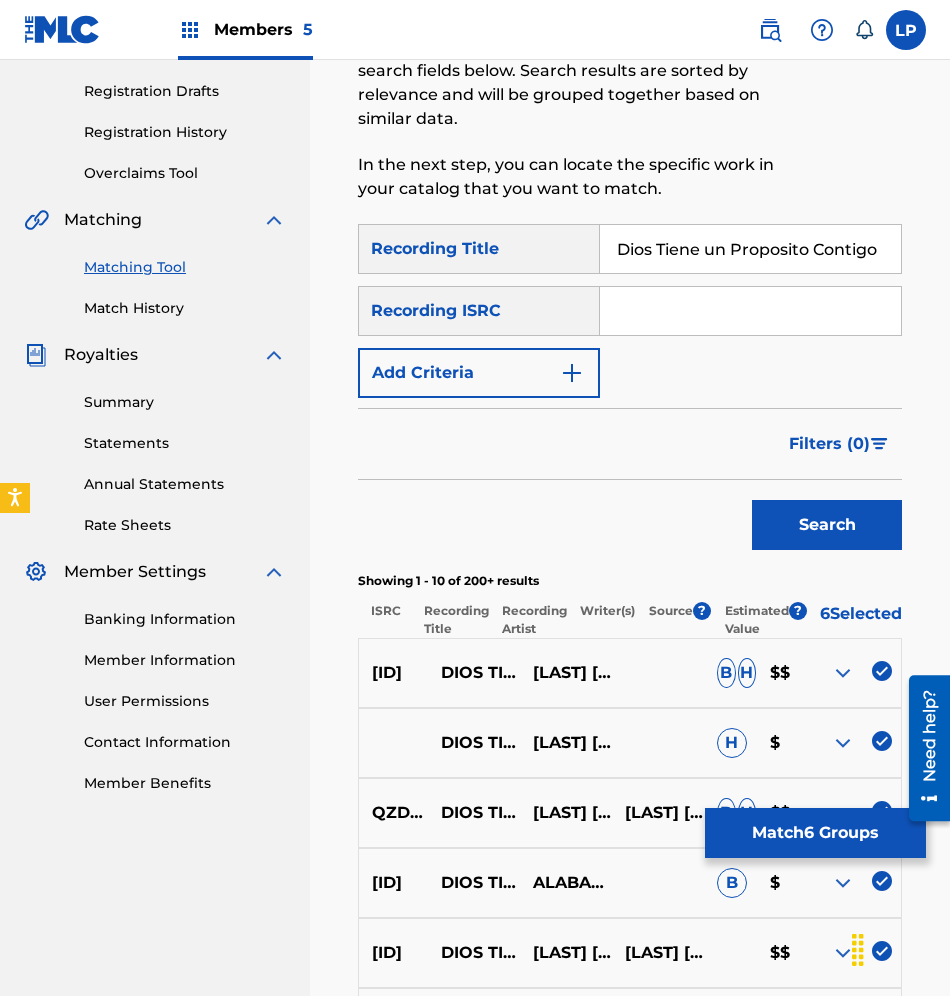 click at bounding box center (750, 311) 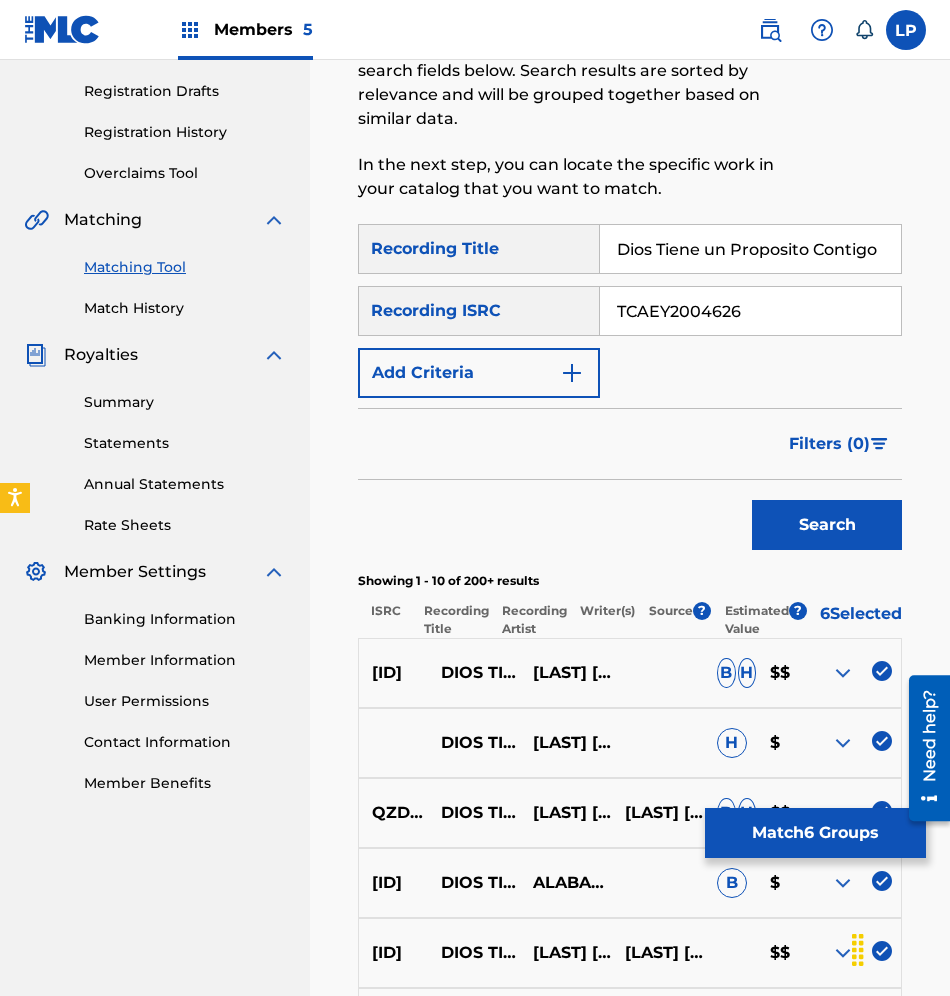 type on "TCAEY2004626" 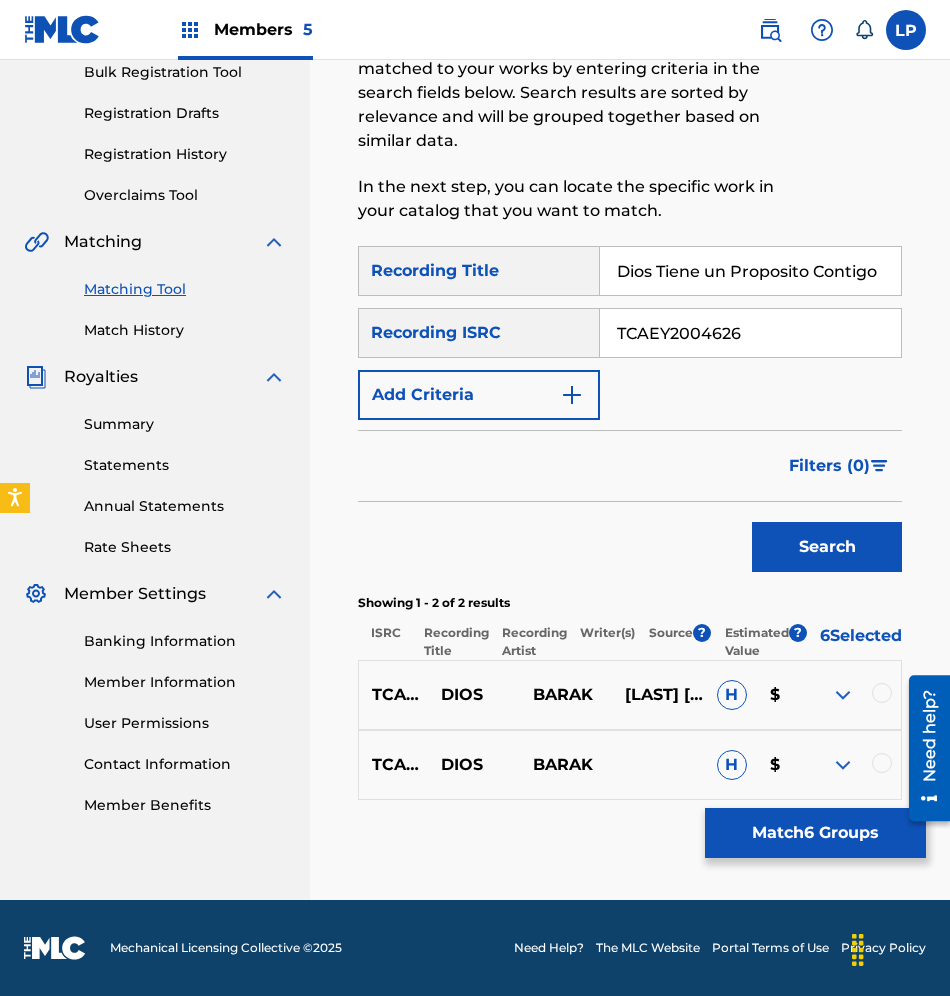 scroll, scrollTop: 316, scrollLeft: 0, axis: vertical 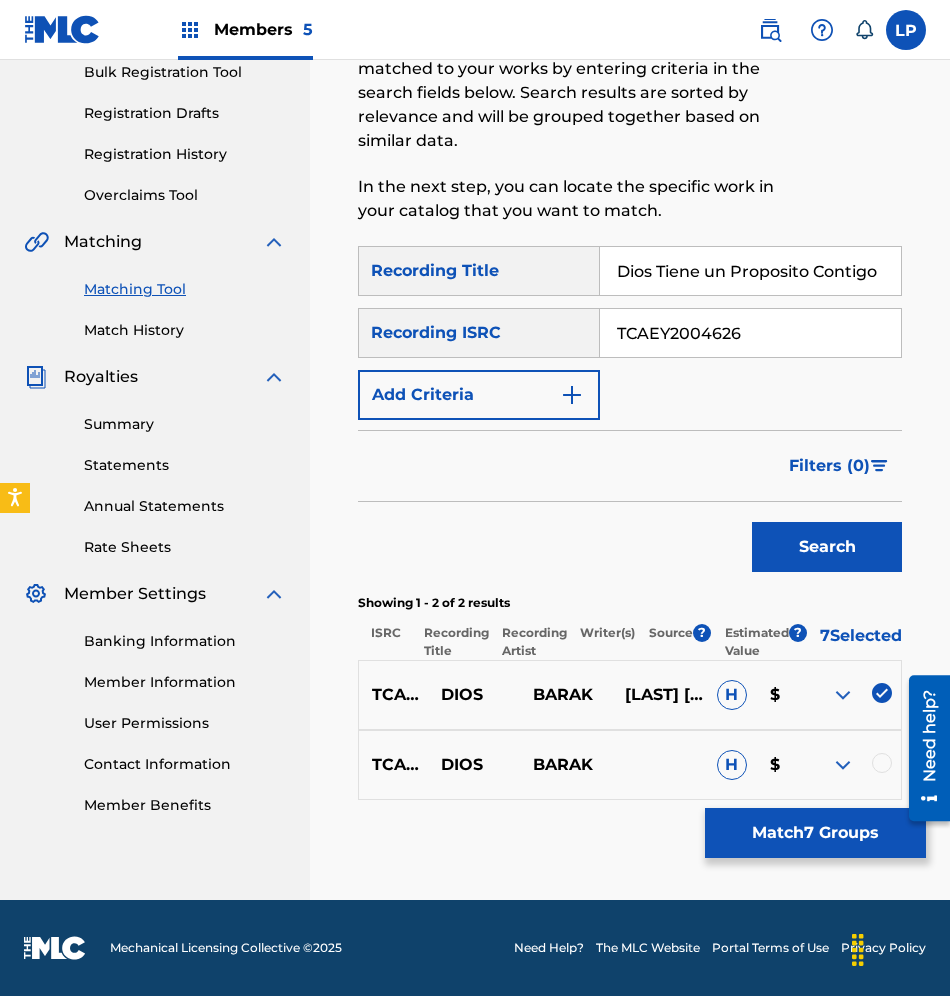 click at bounding box center (882, 763) 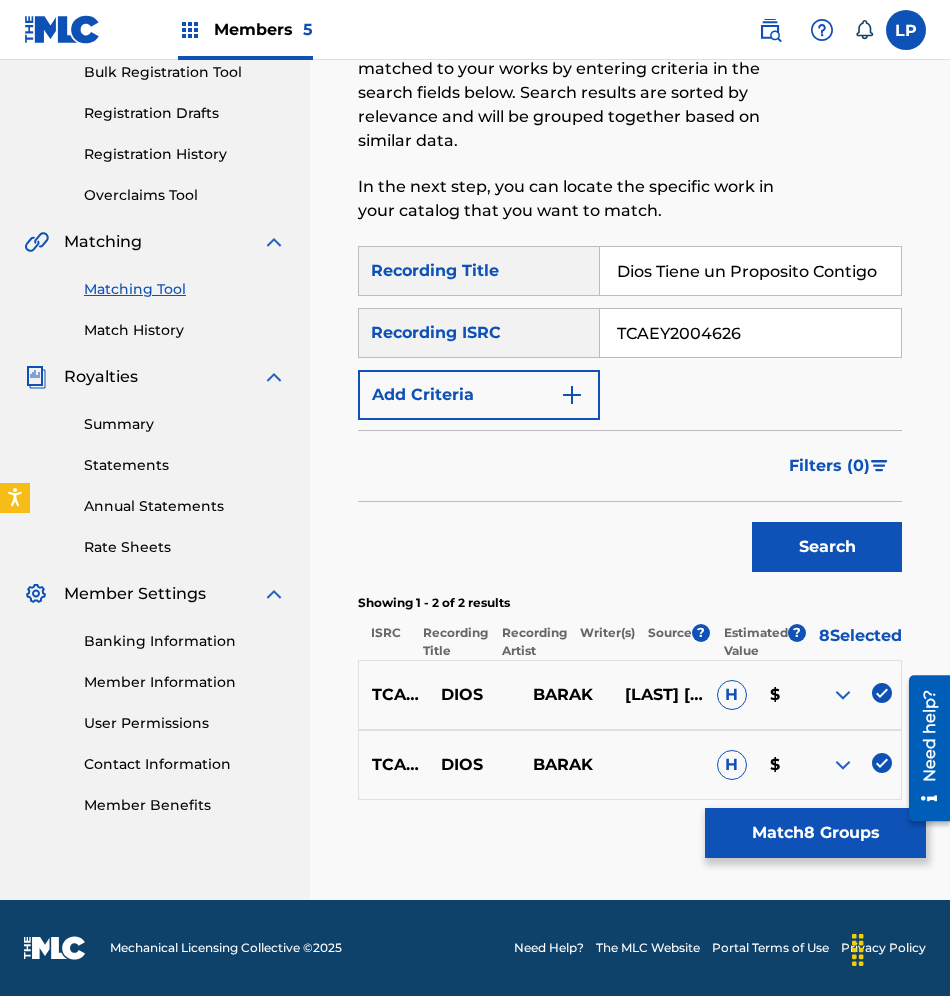 click on "TCAEY2004626" at bounding box center [750, 333] 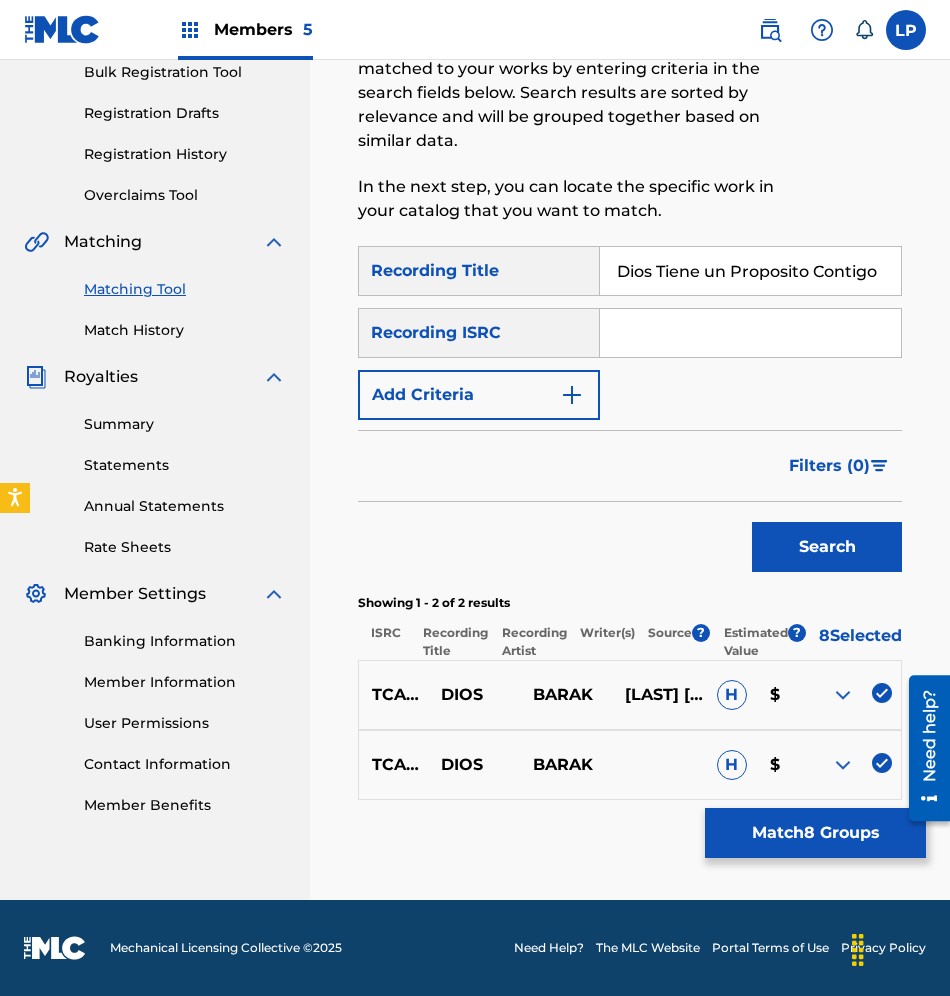 type 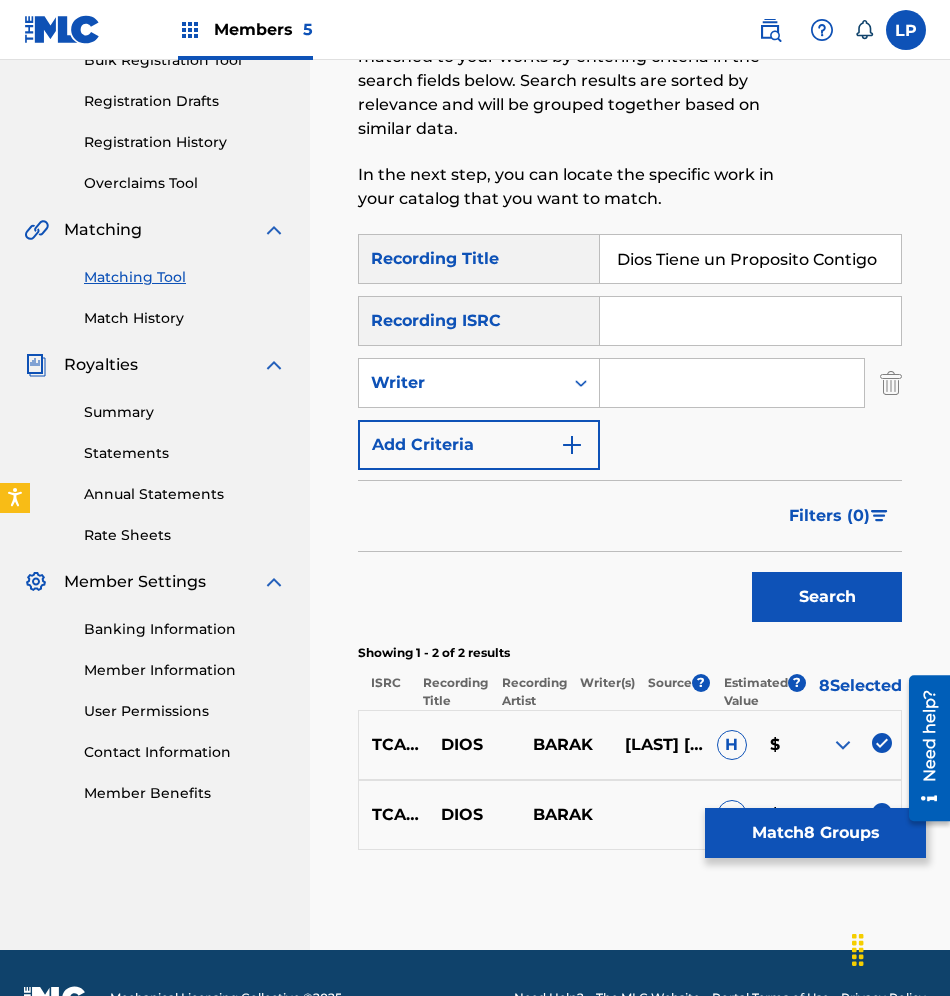 click at bounding box center (732, 383) 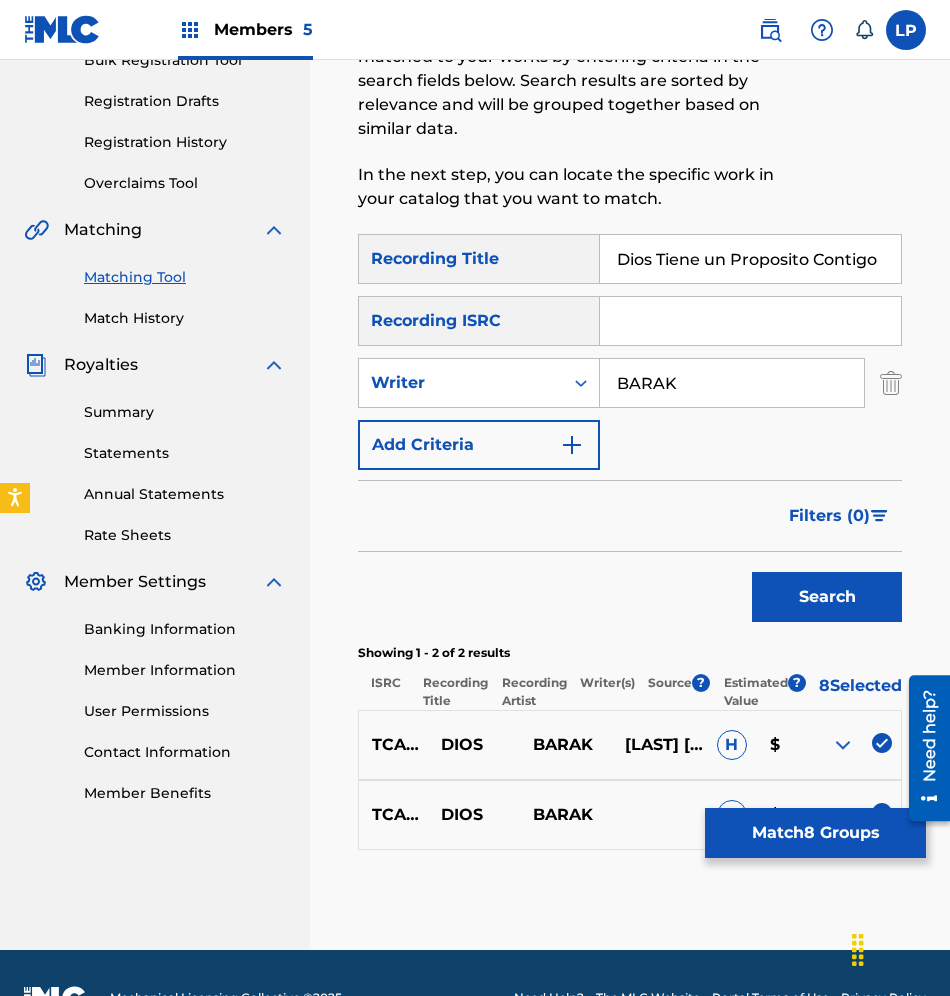click on "Search" at bounding box center (827, 597) 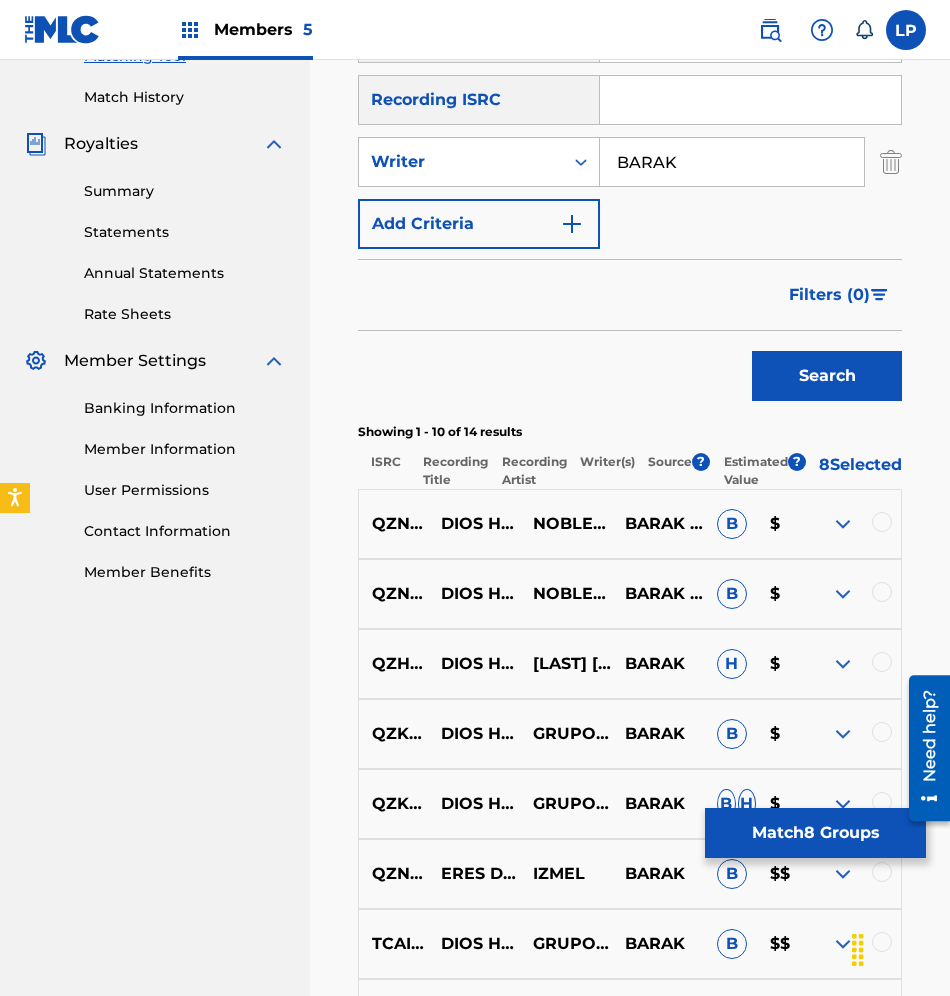 scroll, scrollTop: 316, scrollLeft: 0, axis: vertical 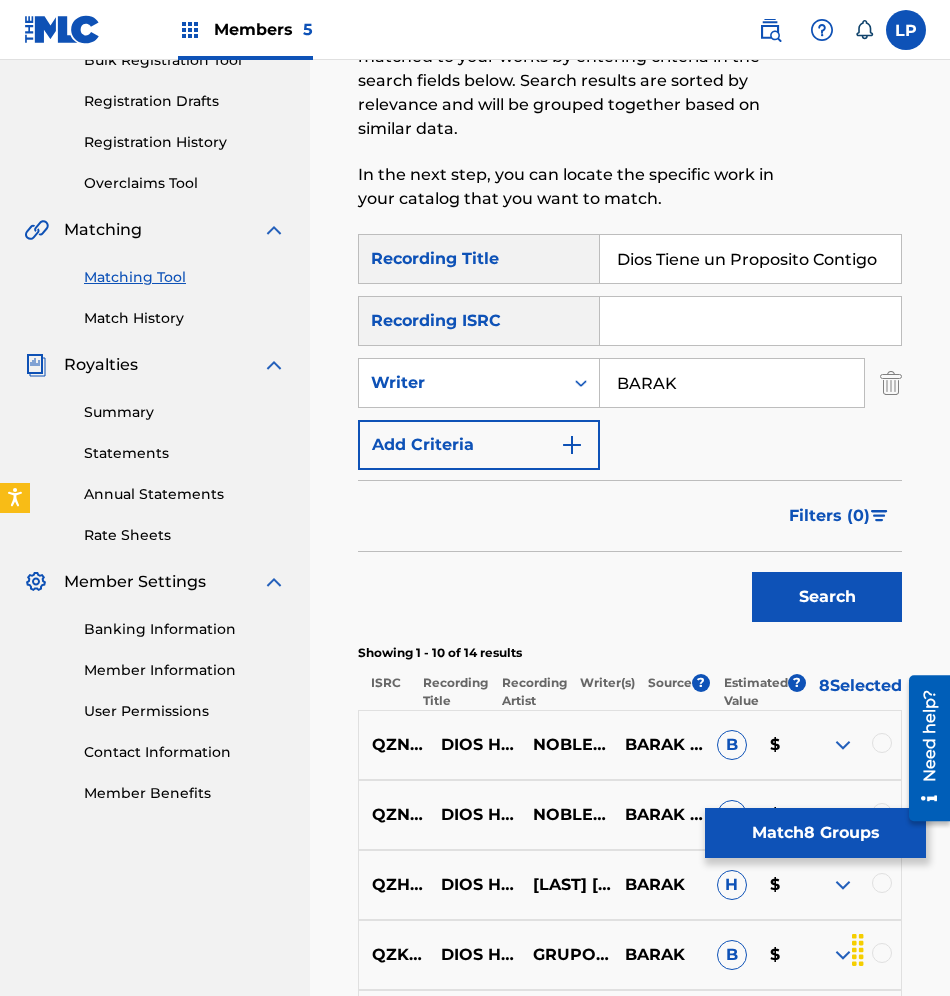 click on "Search" at bounding box center [827, 597] 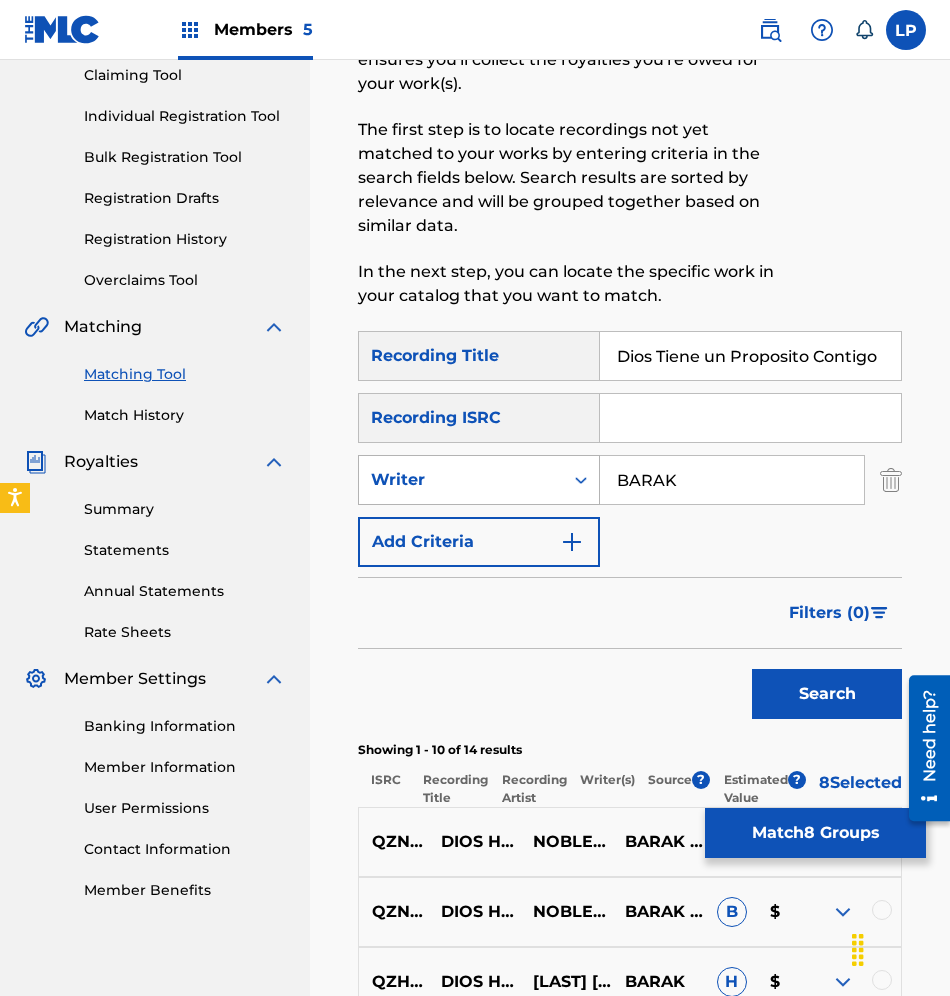 scroll, scrollTop: 88, scrollLeft: 0, axis: vertical 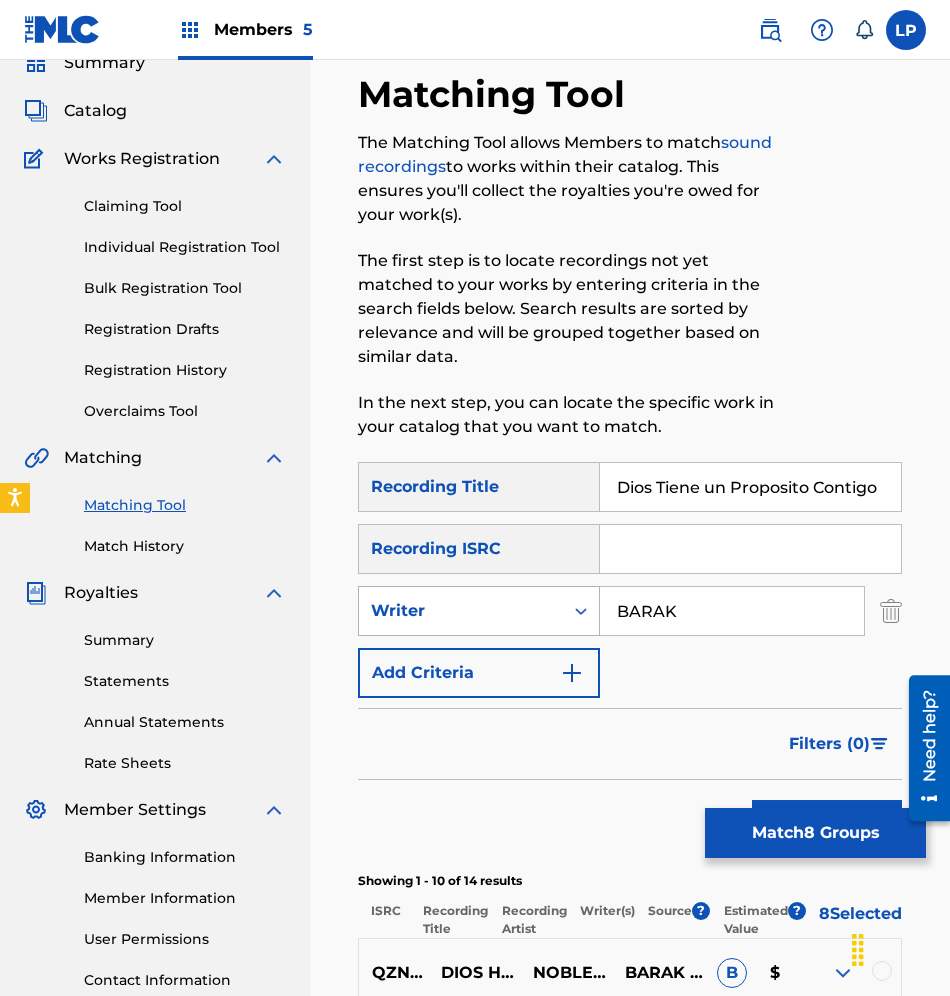 click on "Writer" at bounding box center (461, 611) 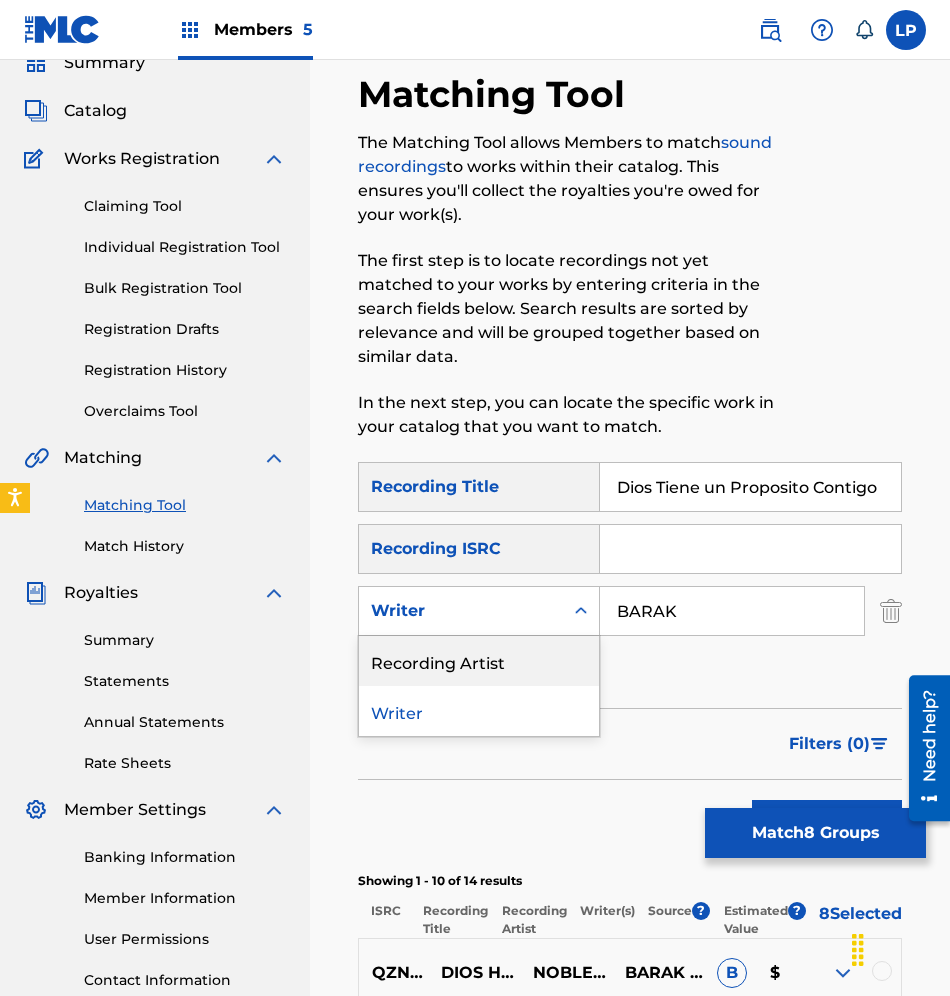 click on "Recording Artist" at bounding box center [479, 661] 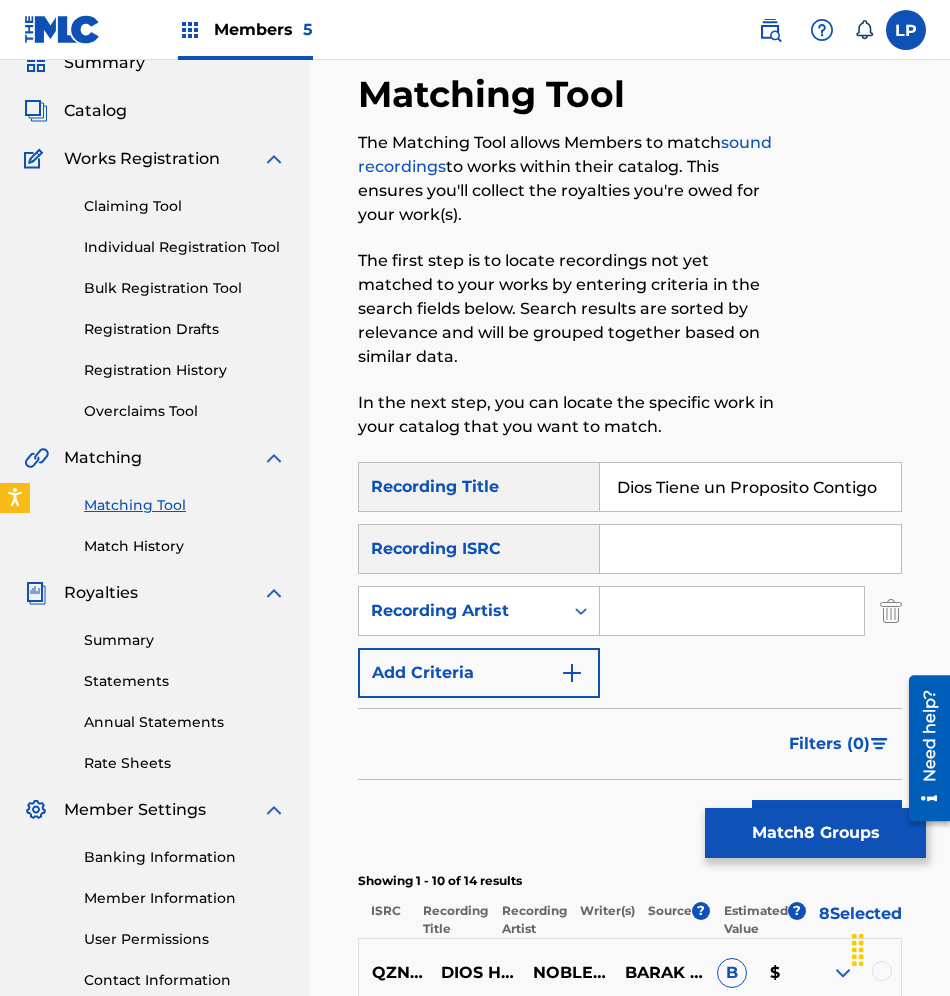 click at bounding box center (732, 611) 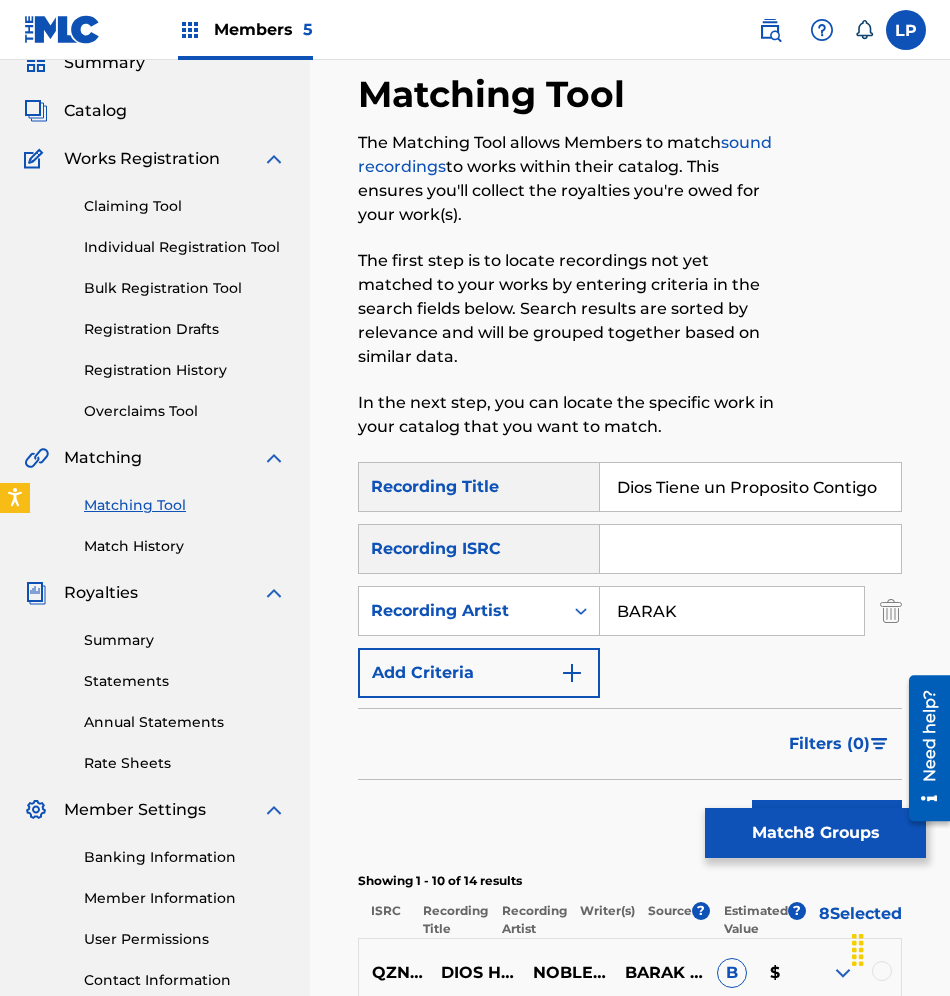 click on "Match  8 Groups" at bounding box center [815, 833] 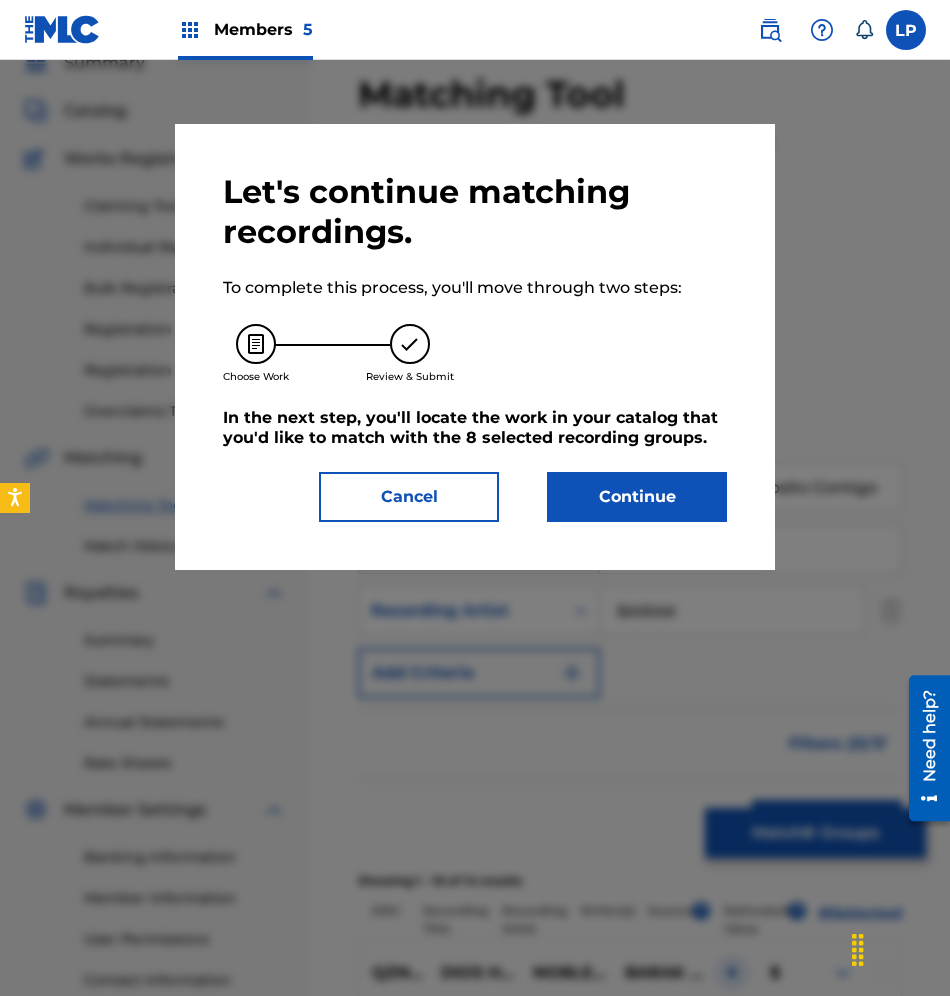 click on "Continue" at bounding box center [637, 497] 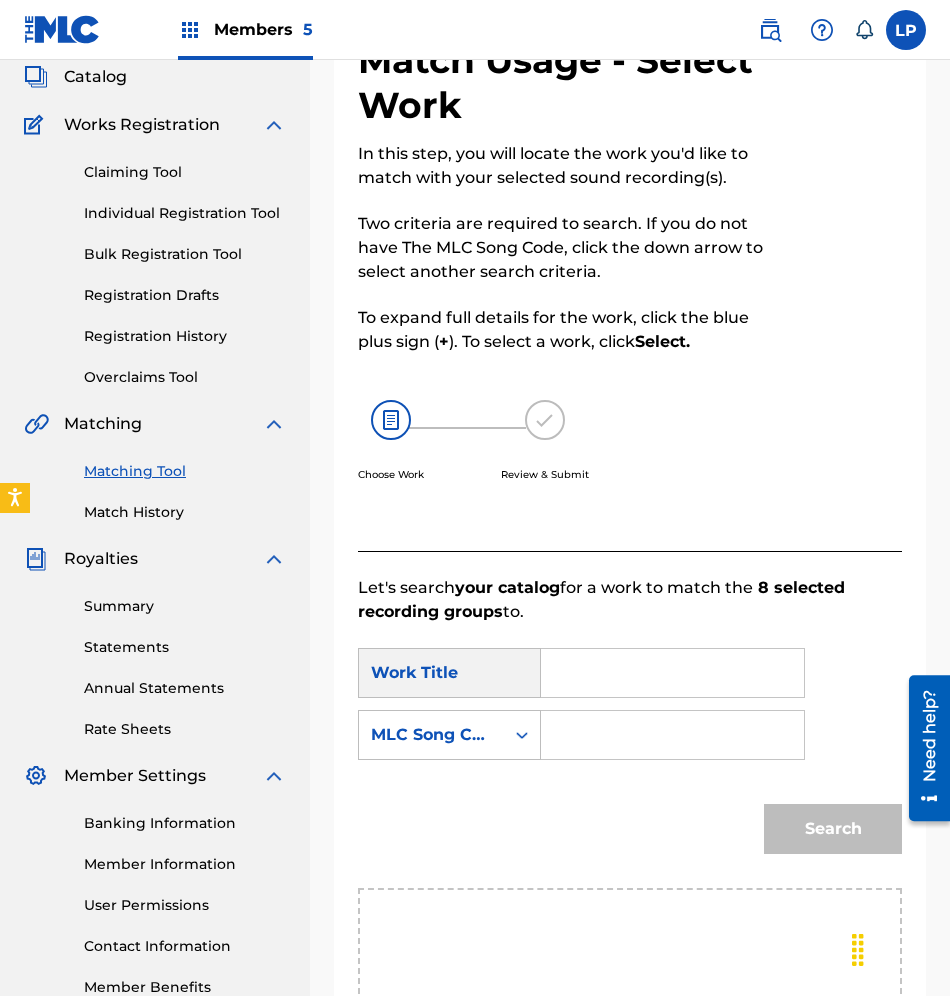 scroll, scrollTop: 150, scrollLeft: 0, axis: vertical 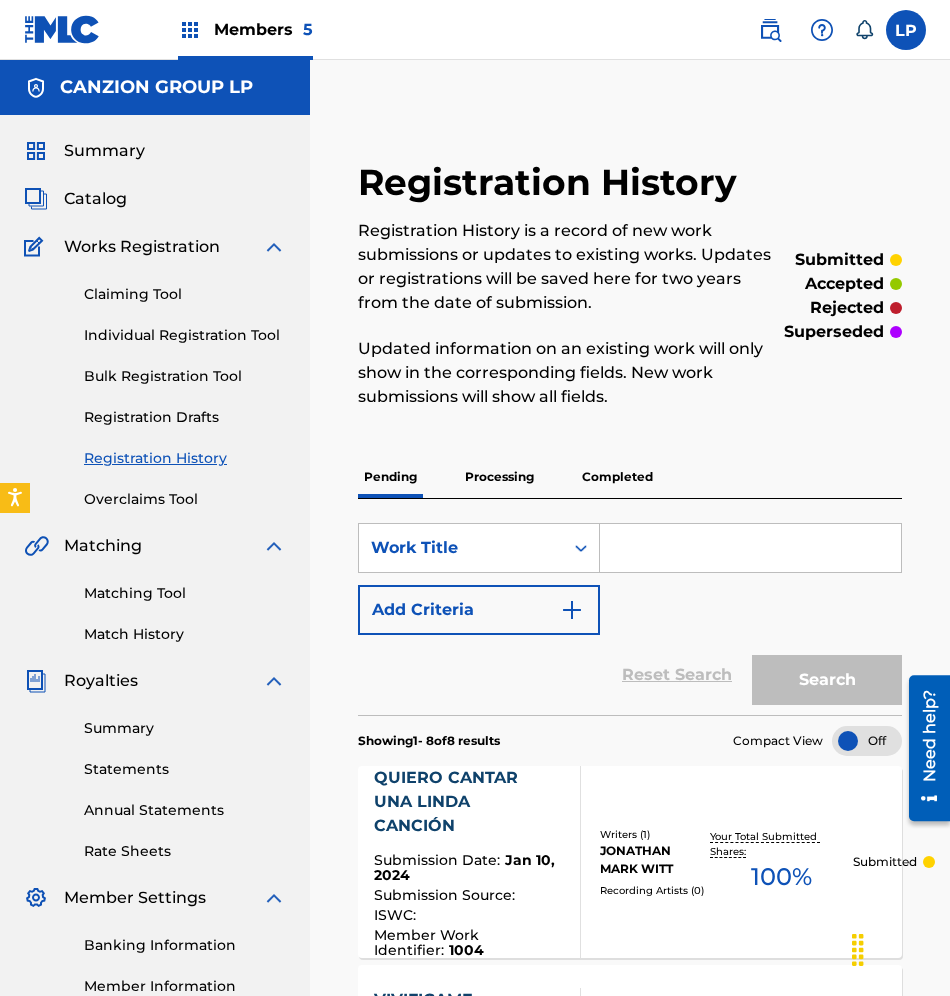 click on "Matching Tool" at bounding box center (185, 593) 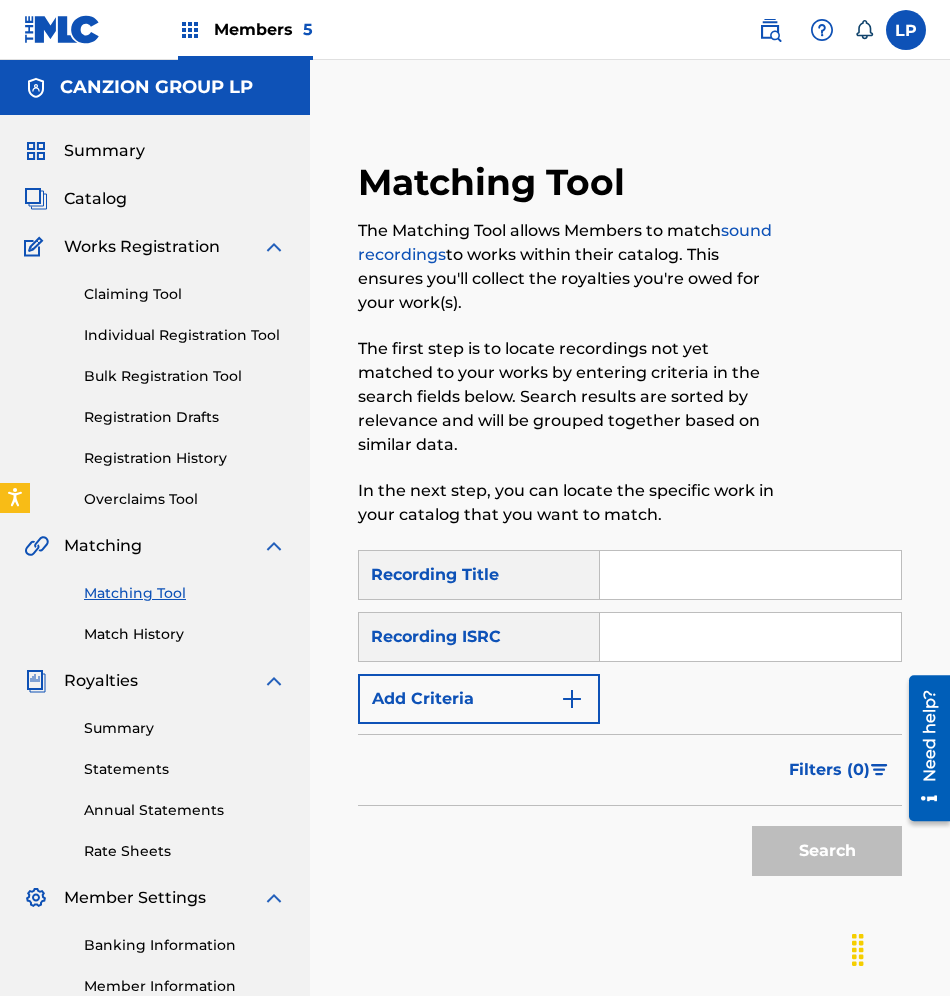 click at bounding box center (750, 575) 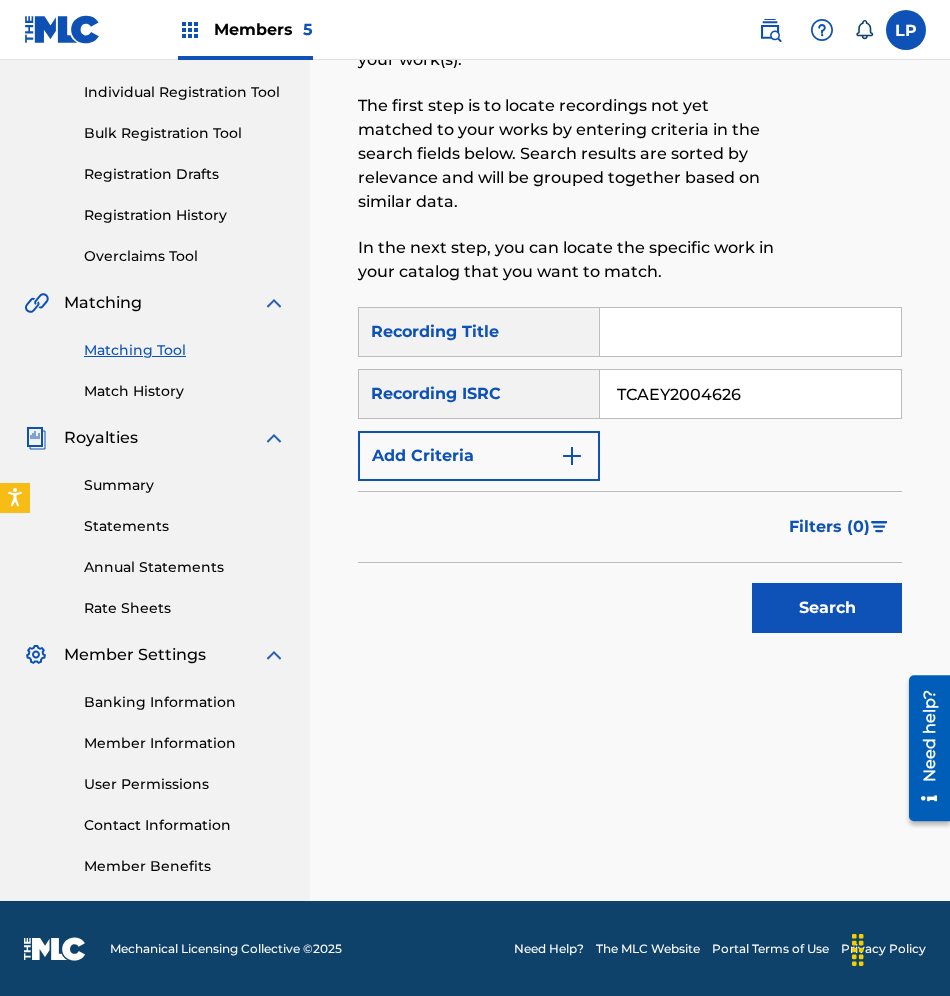 scroll, scrollTop: 244, scrollLeft: 0, axis: vertical 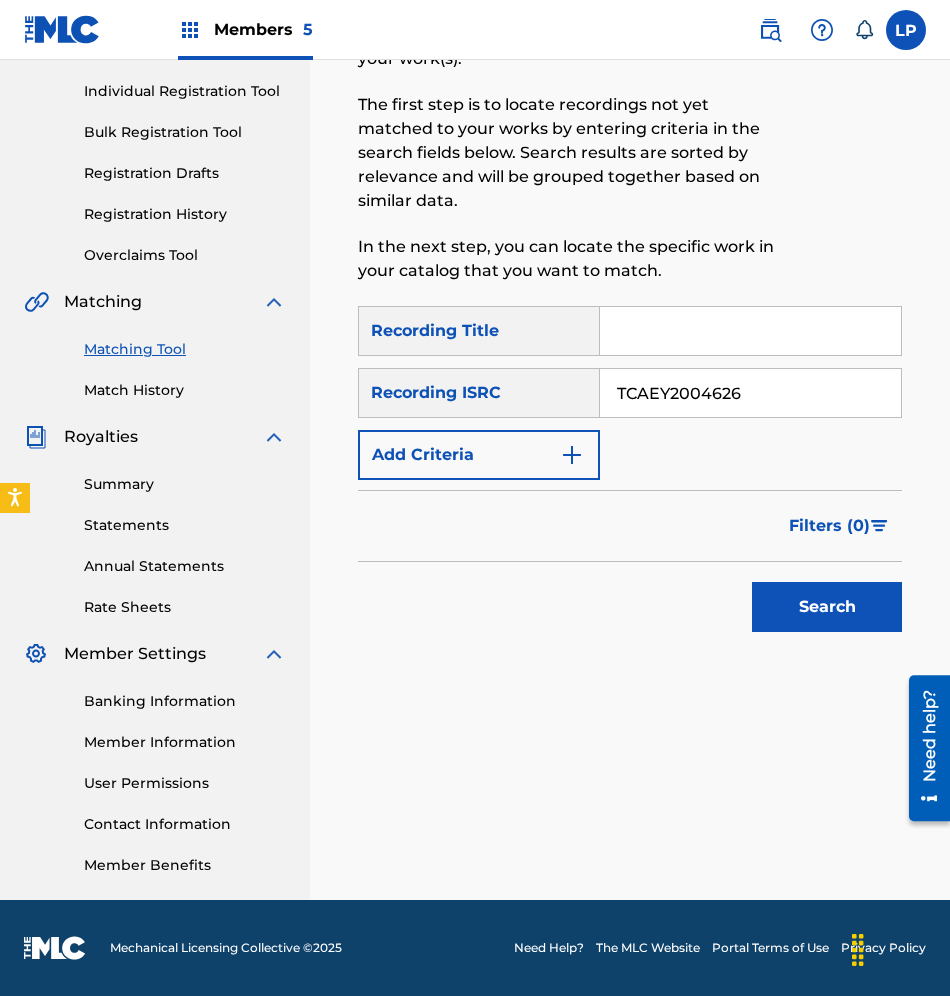 type on "TCAEY2004626" 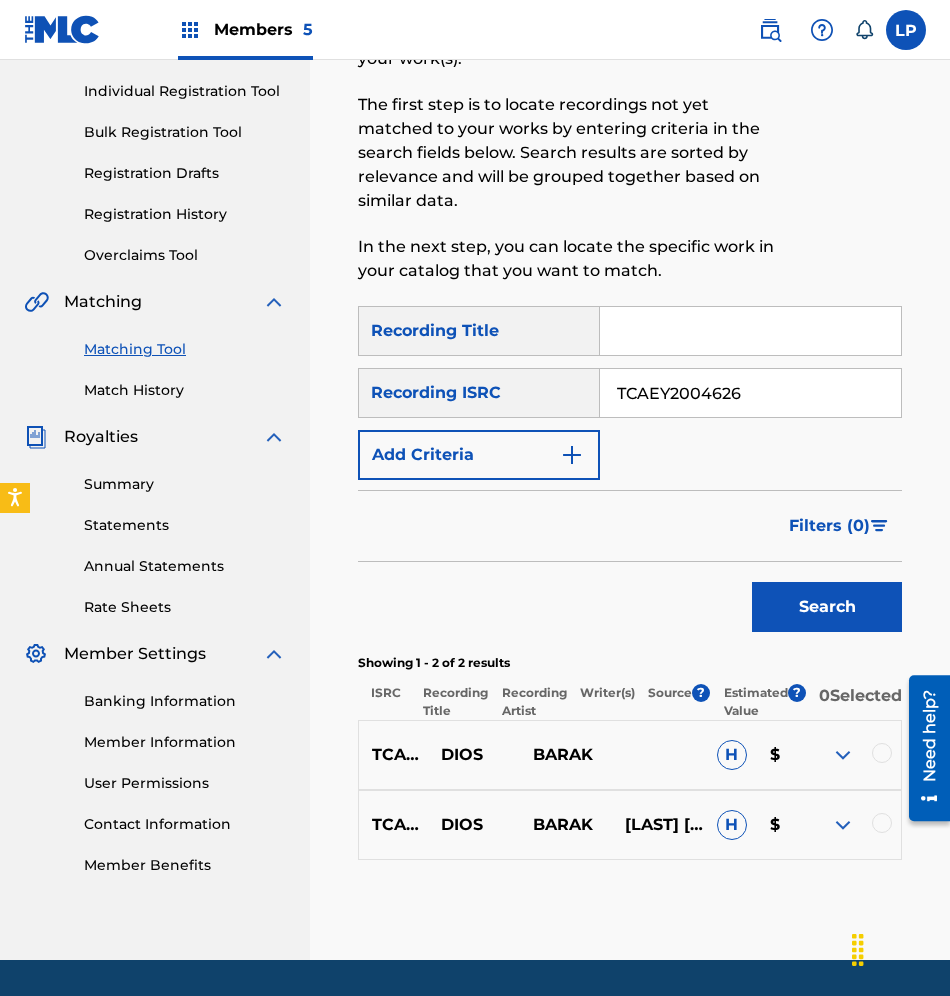 click at bounding box center [882, 753] 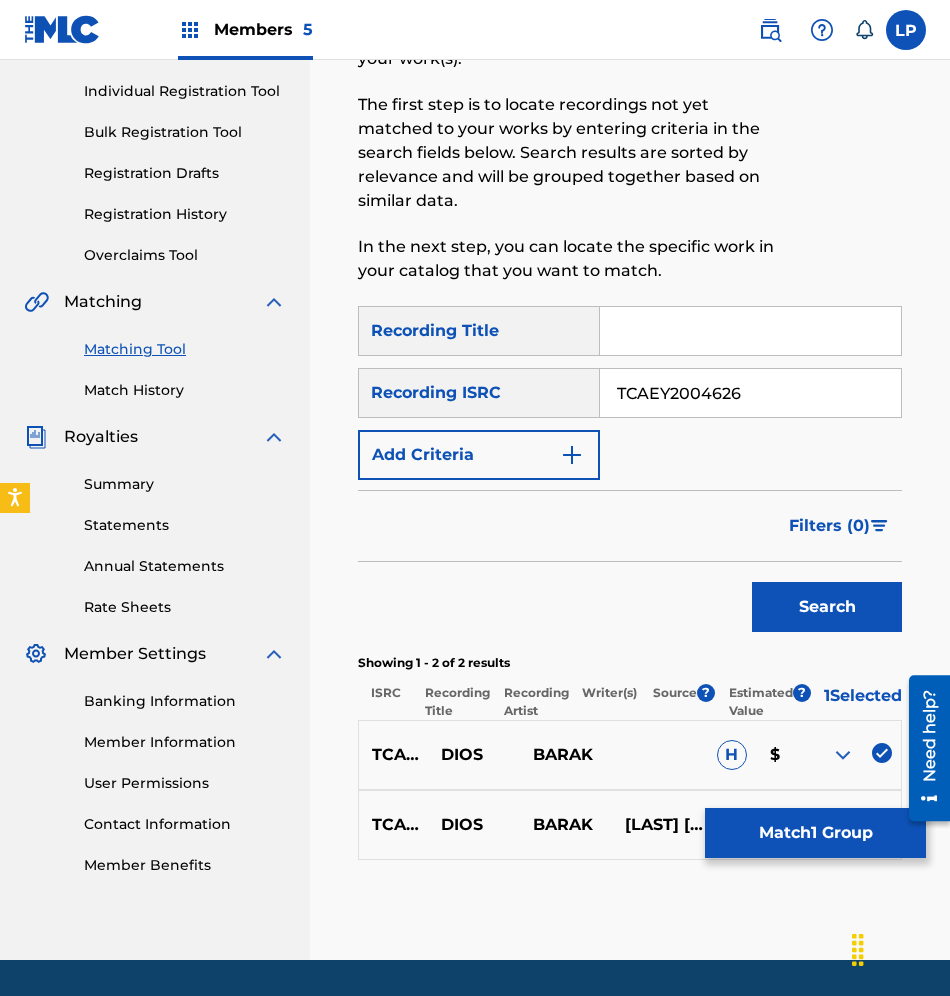 click on "Matching Tool The Matching Tool allows Members to match sound recordings to works within their catalog. This ensures you'll collect the royalties you're owed for your work(s). The first step is to locate recordings not yet matched to your works by entering criteria in the search fields below. Search results are sorted by relevance and will be grouped together based on similar data. In the next step, you can locate the specific work in your catalog that you want to match. SearchWithCriteria[ID] Recording Title SearchWithCriteria[ID] Recording ISRC [ID] Add Criteria Filter Estimated Value All $$$$$ $$$$ $$$ $$ $ Source All Blanket License Historical Unmatched Remove Filters Apply Filters Filters ( 0 ) Search Showing 1 - 2 of 2 results ISRC Recording Title Recording Artist Writer(s) Source ? Estimated Value ? 1 Selected [ID] [NAME] H $ [ID] [NAME] SACI H $ Match 1 Group" at bounding box center (630, 438) 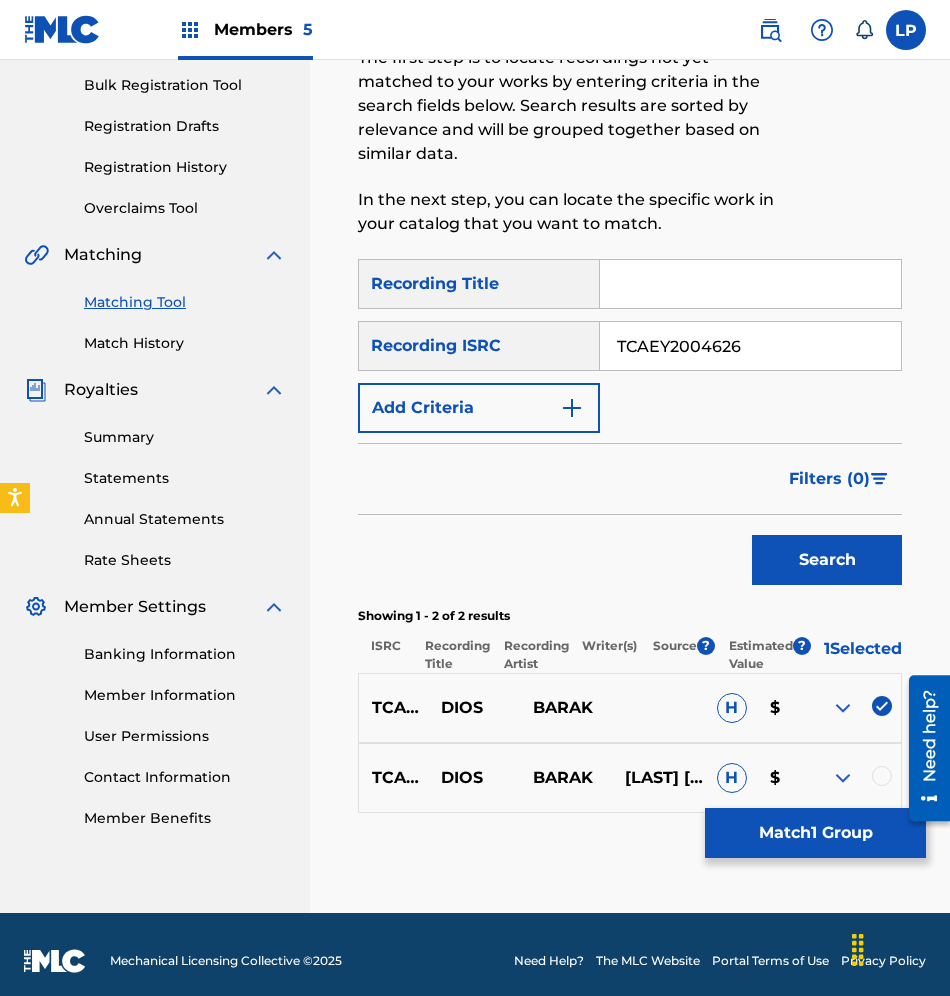 scroll, scrollTop: 316, scrollLeft: 0, axis: vertical 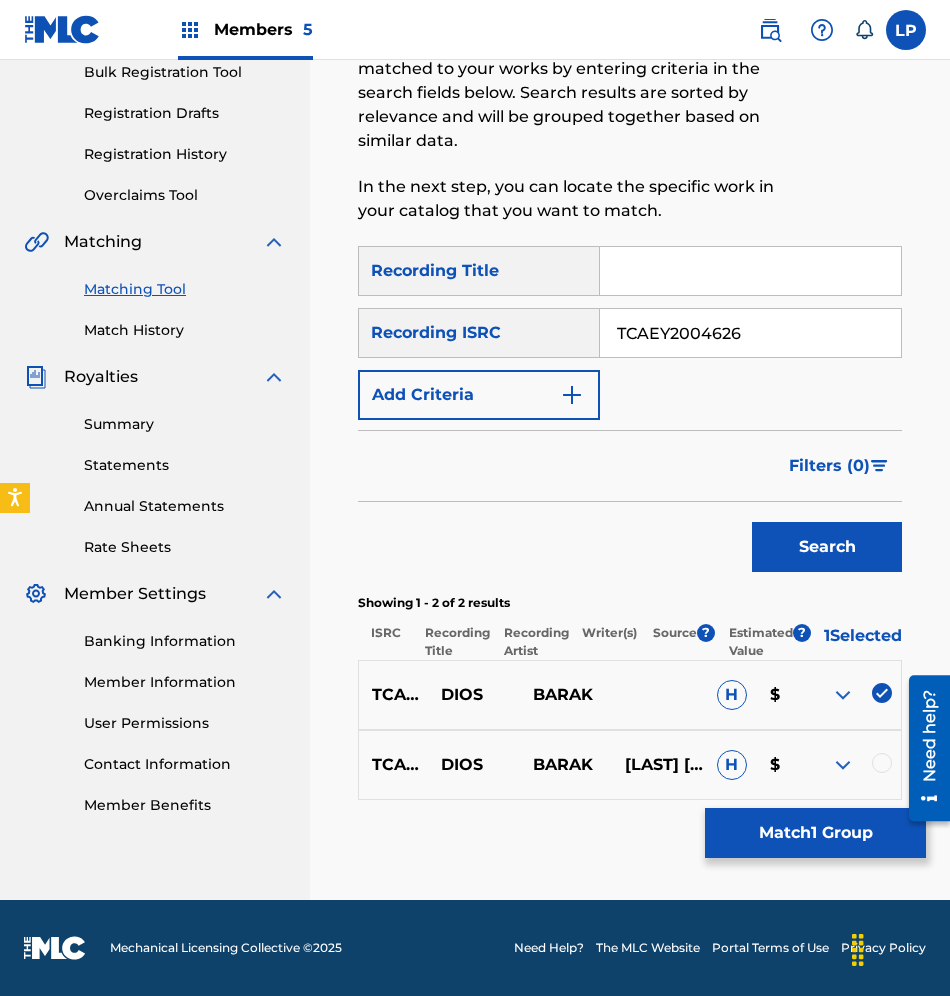 click at bounding box center (882, 763) 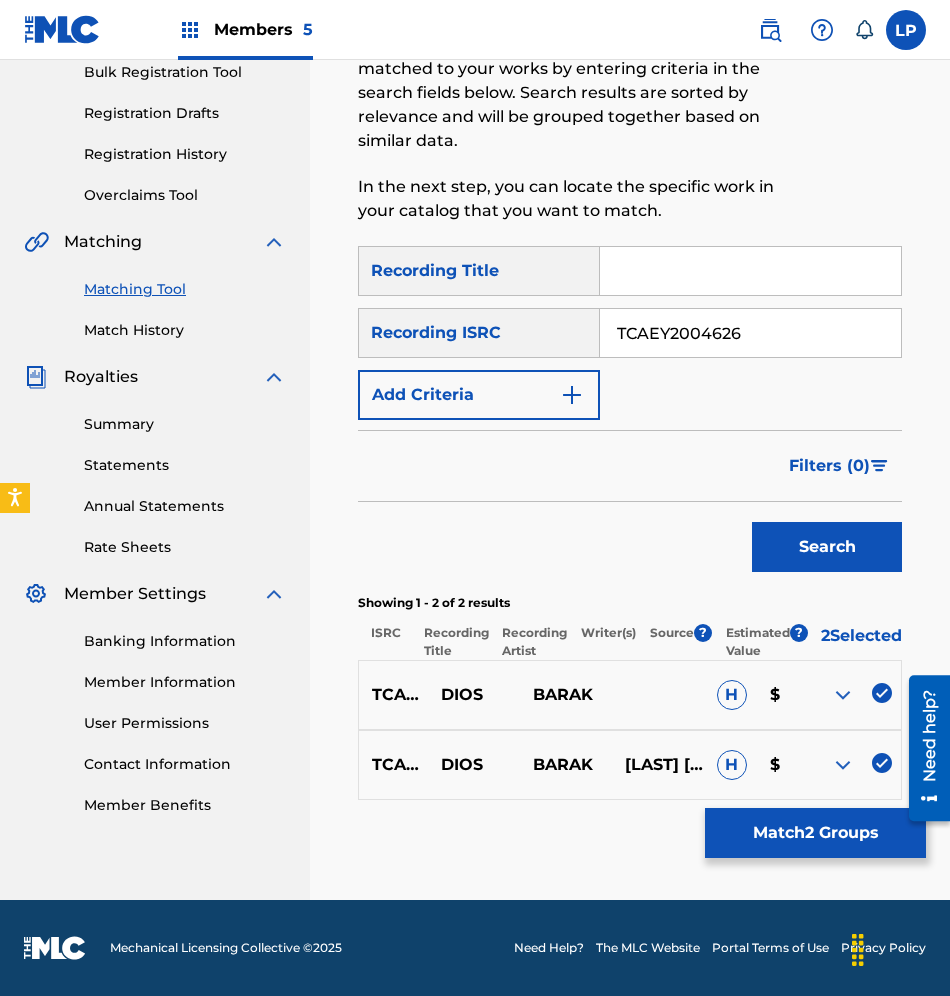click on "DIOS" at bounding box center [473, 695] 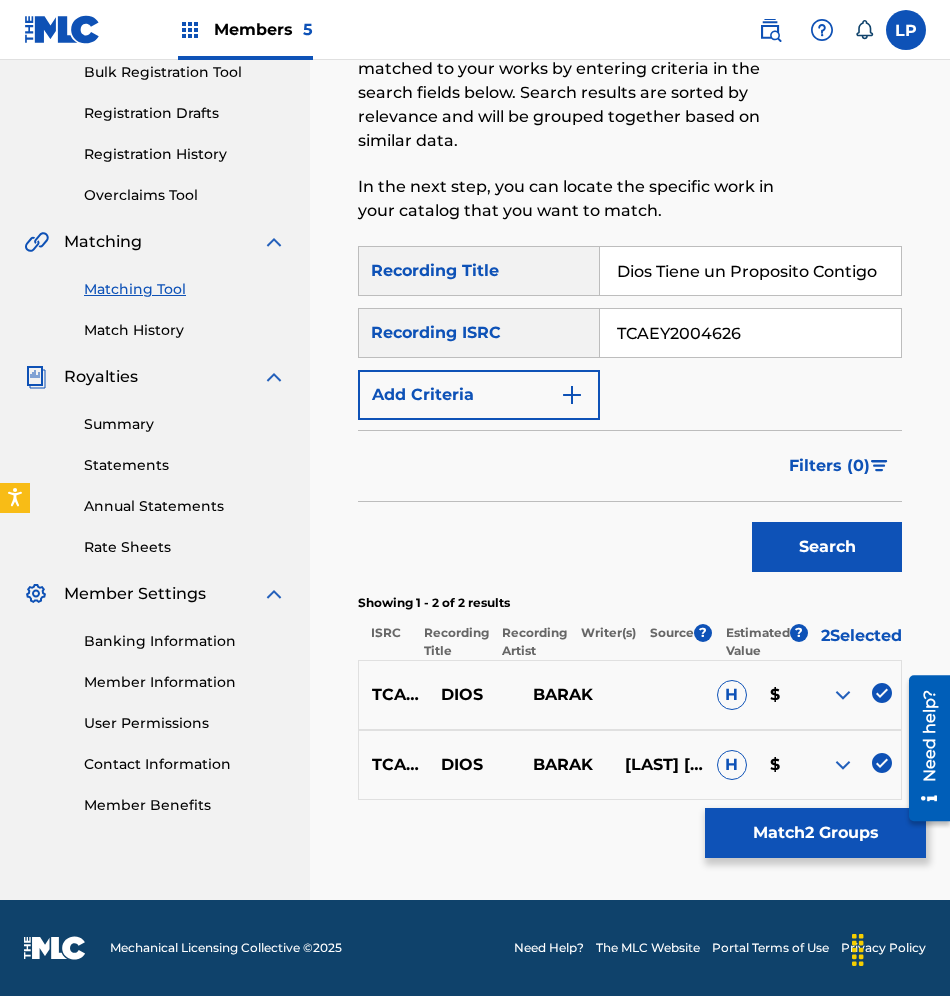 drag, startPoint x: 682, startPoint y: 278, endPoint x: 691, endPoint y: 297, distance: 21.023796 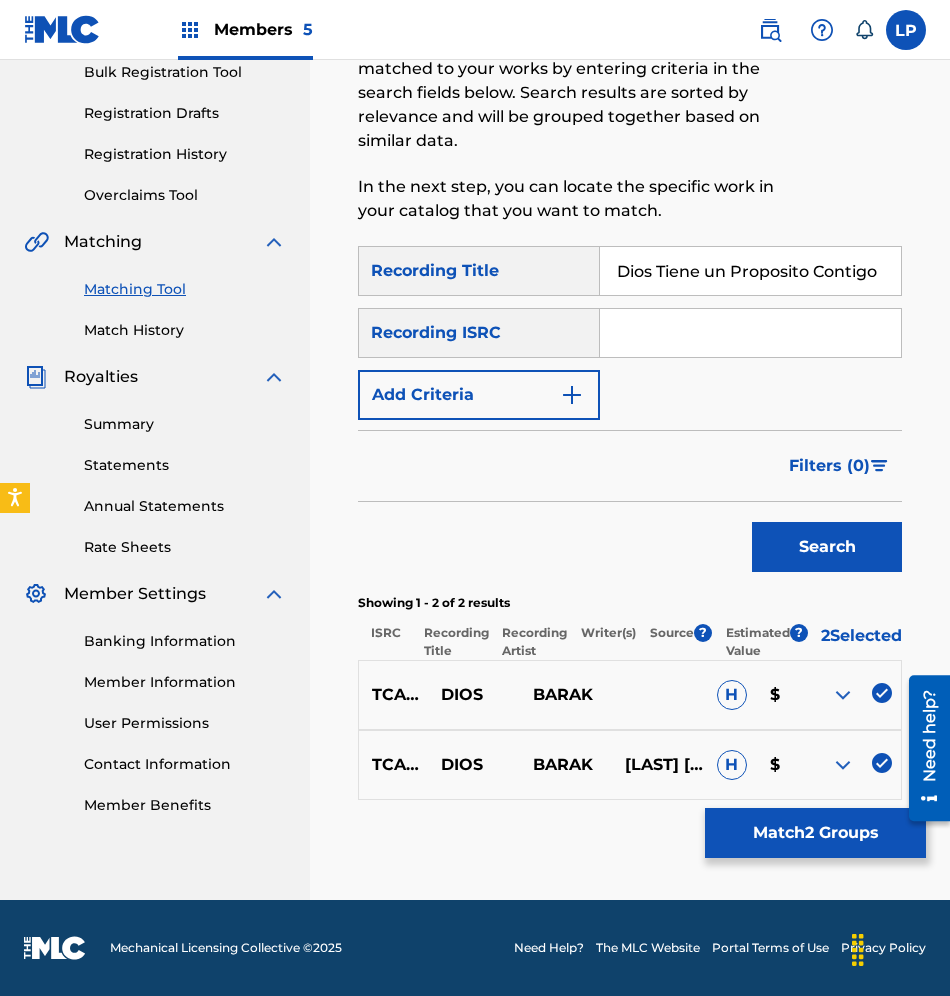 type 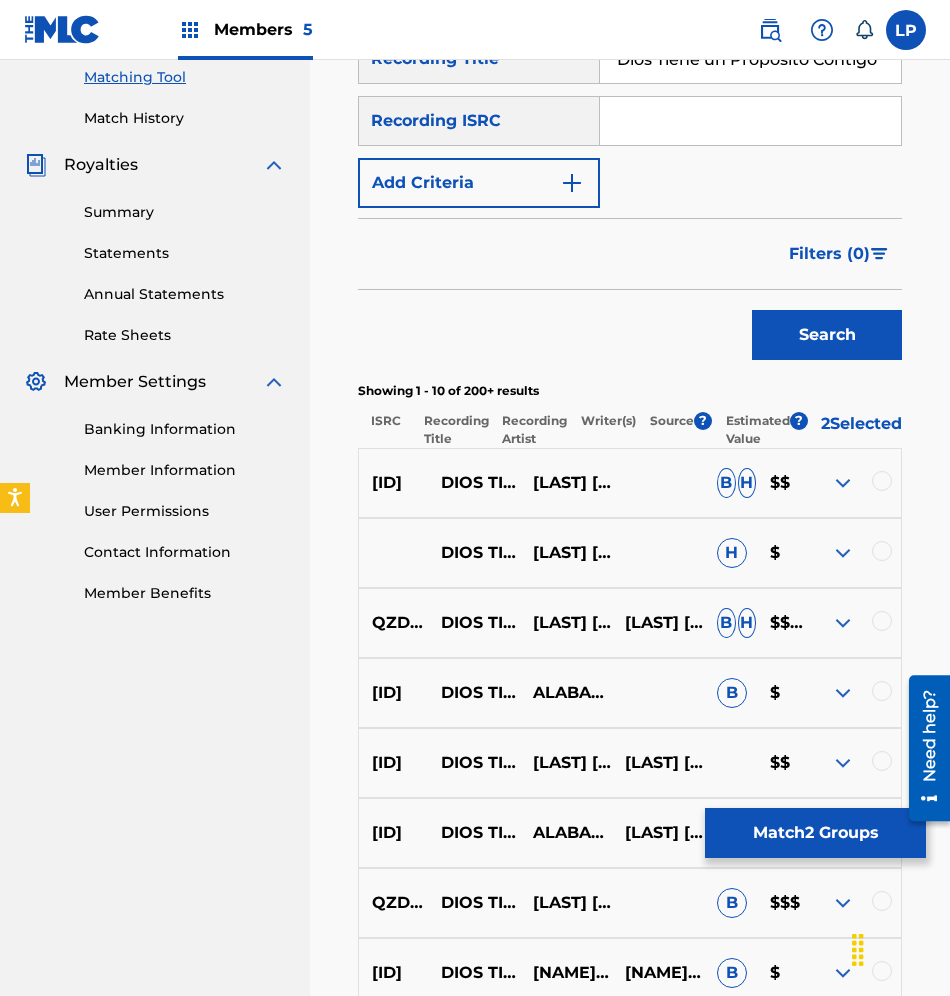 scroll, scrollTop: 766, scrollLeft: 0, axis: vertical 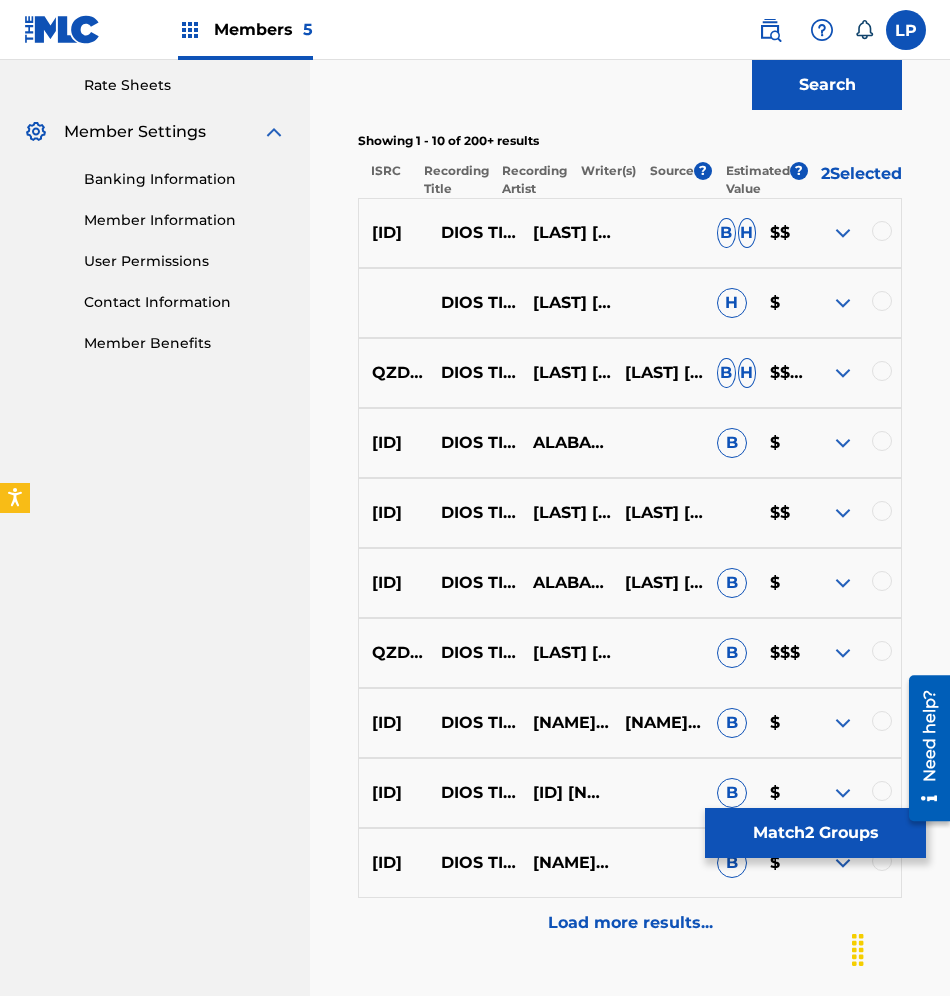 click at bounding box center [855, 233] 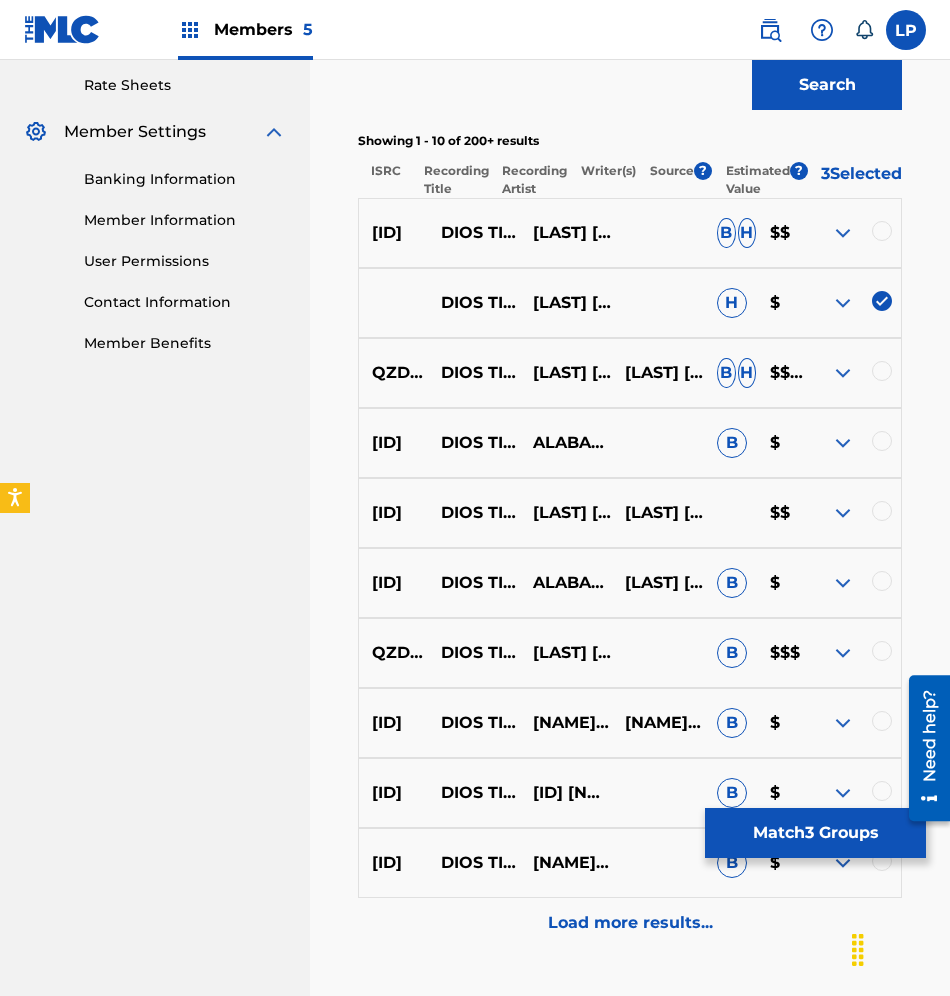 click at bounding box center [882, 371] 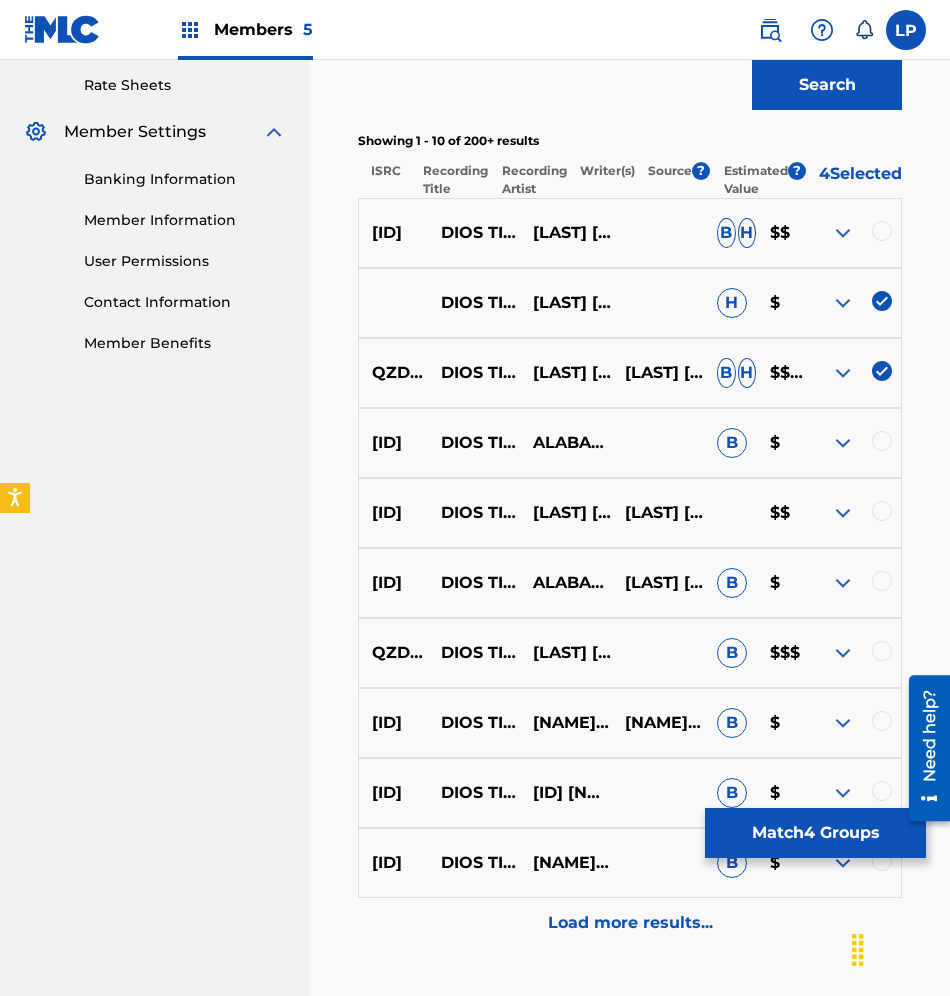 click at bounding box center (882, 441) 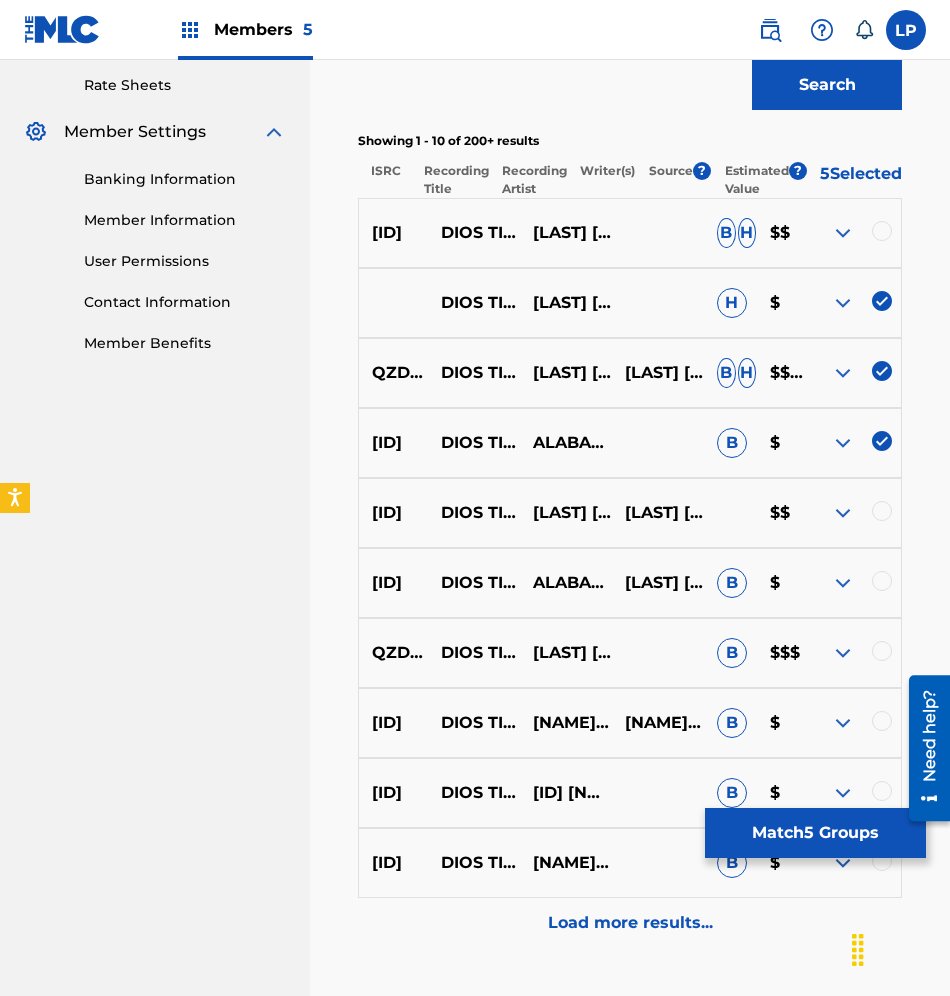 click at bounding box center (855, 513) 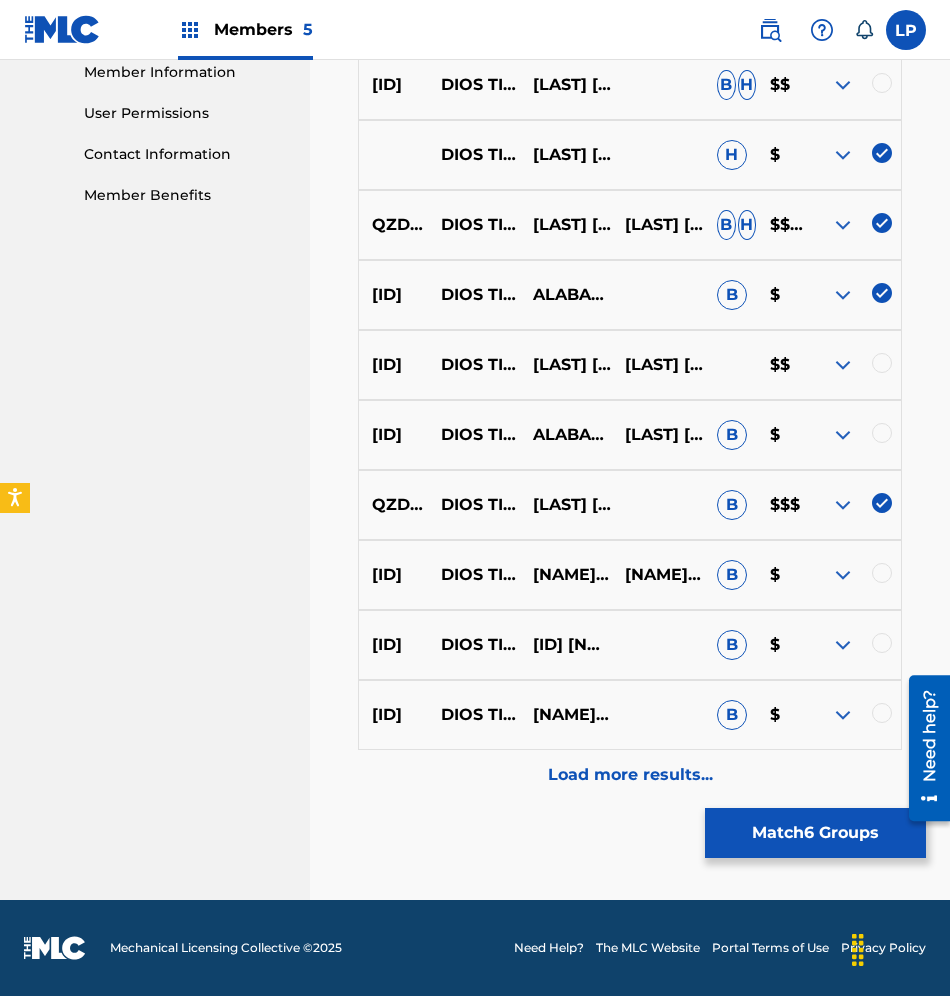 scroll, scrollTop: 926, scrollLeft: 0, axis: vertical 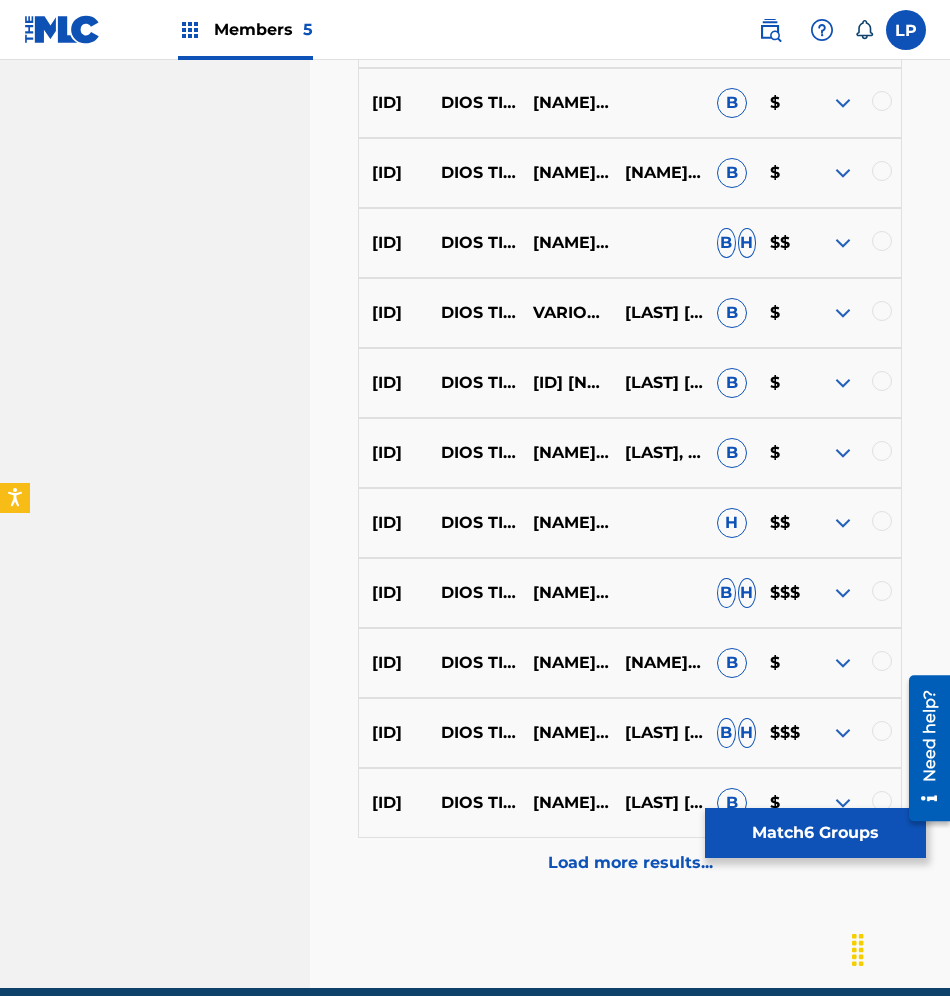click at bounding box center [855, 593] 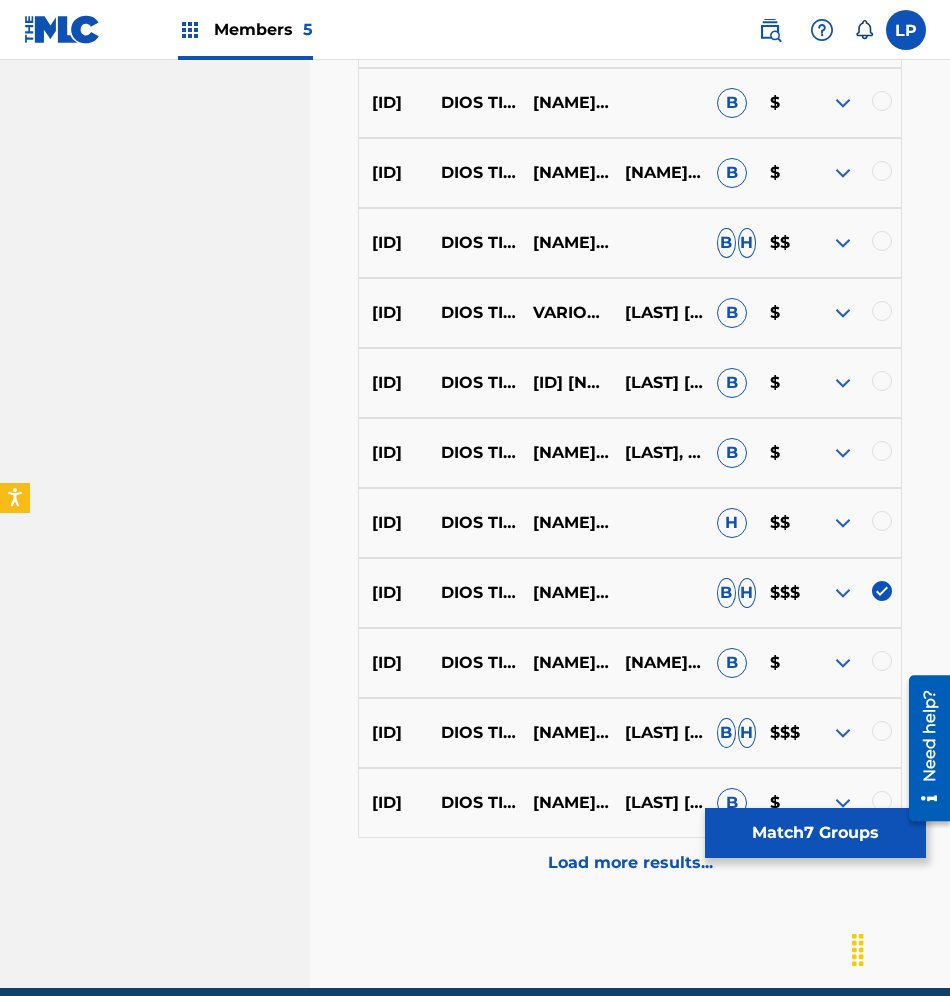 click on "[ID] [NAME] [NAME] & [NAME] H $$" at bounding box center (630, 523) 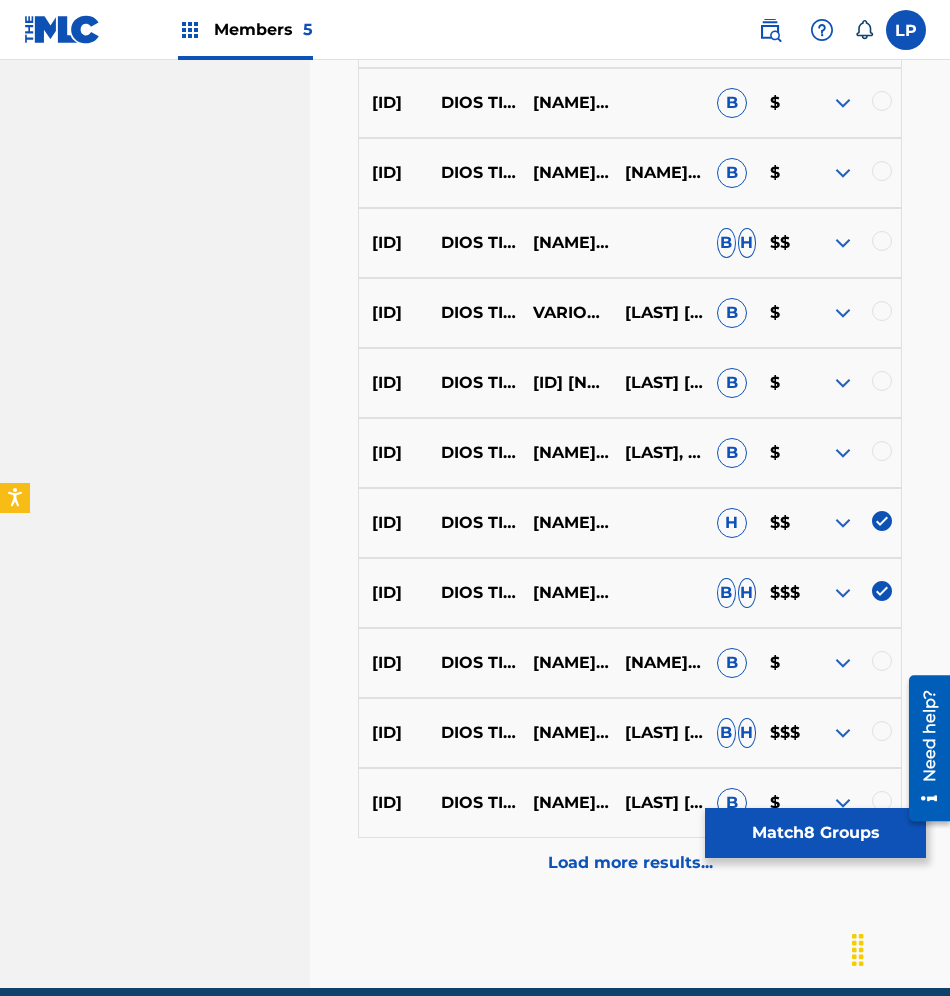 click at bounding box center (882, 381) 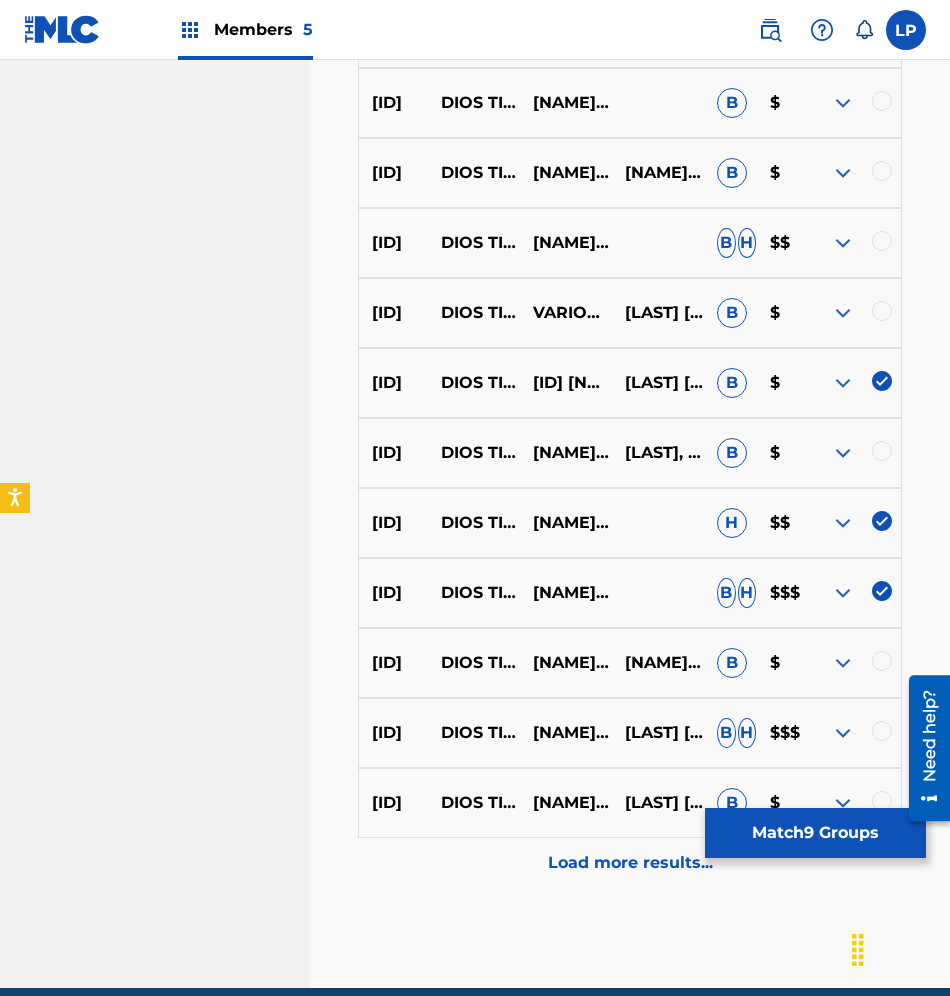click at bounding box center (882, 451) 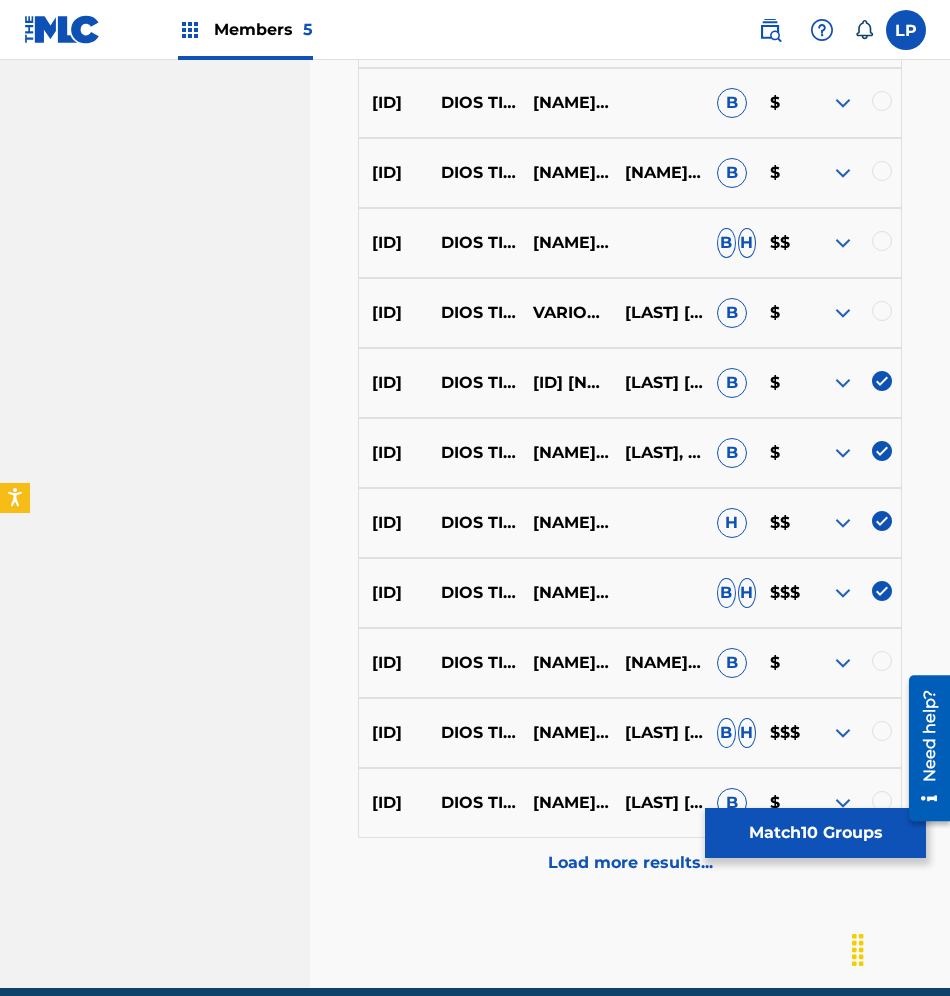 click at bounding box center (882, 311) 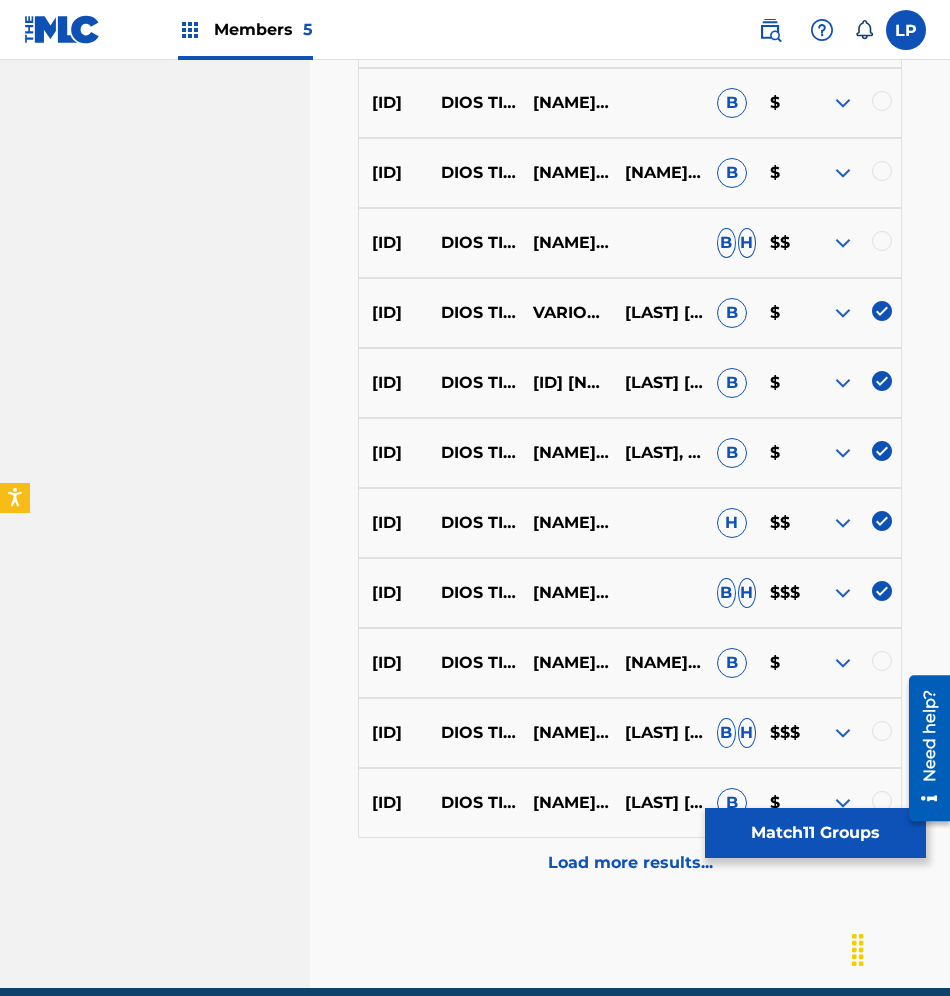 click at bounding box center (882, 241) 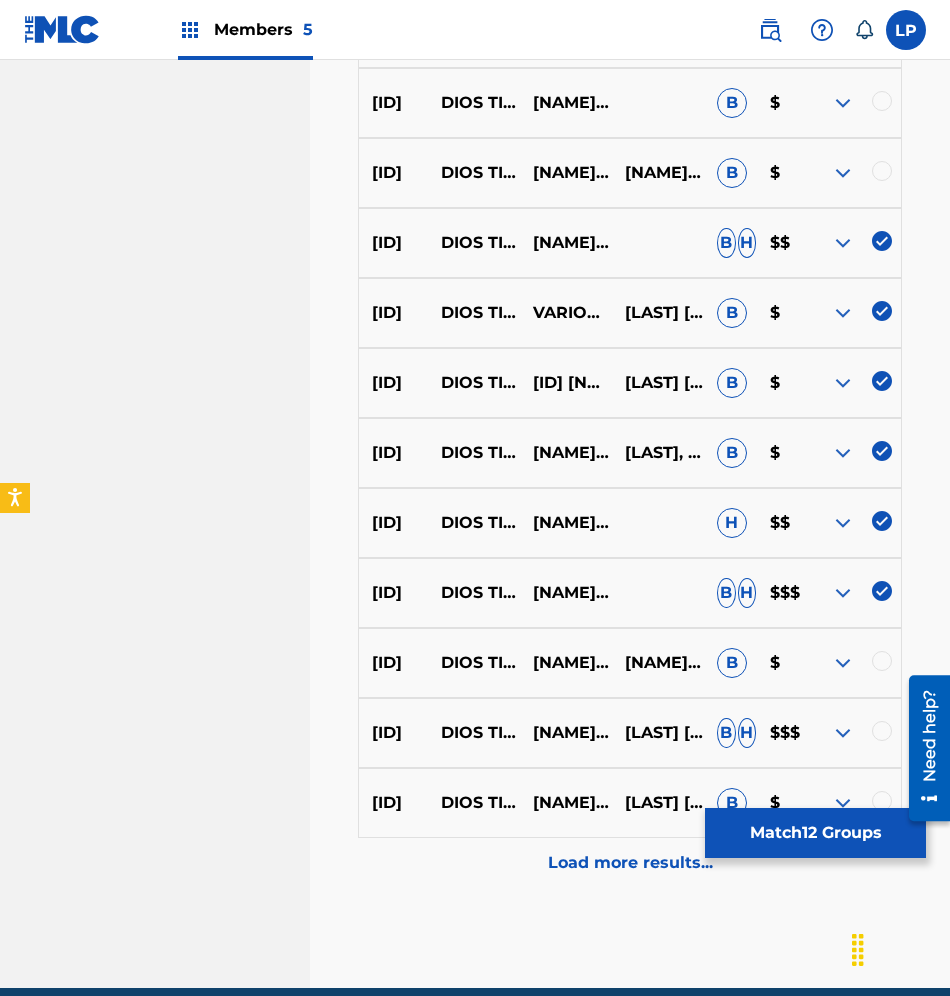 click at bounding box center [882, 171] 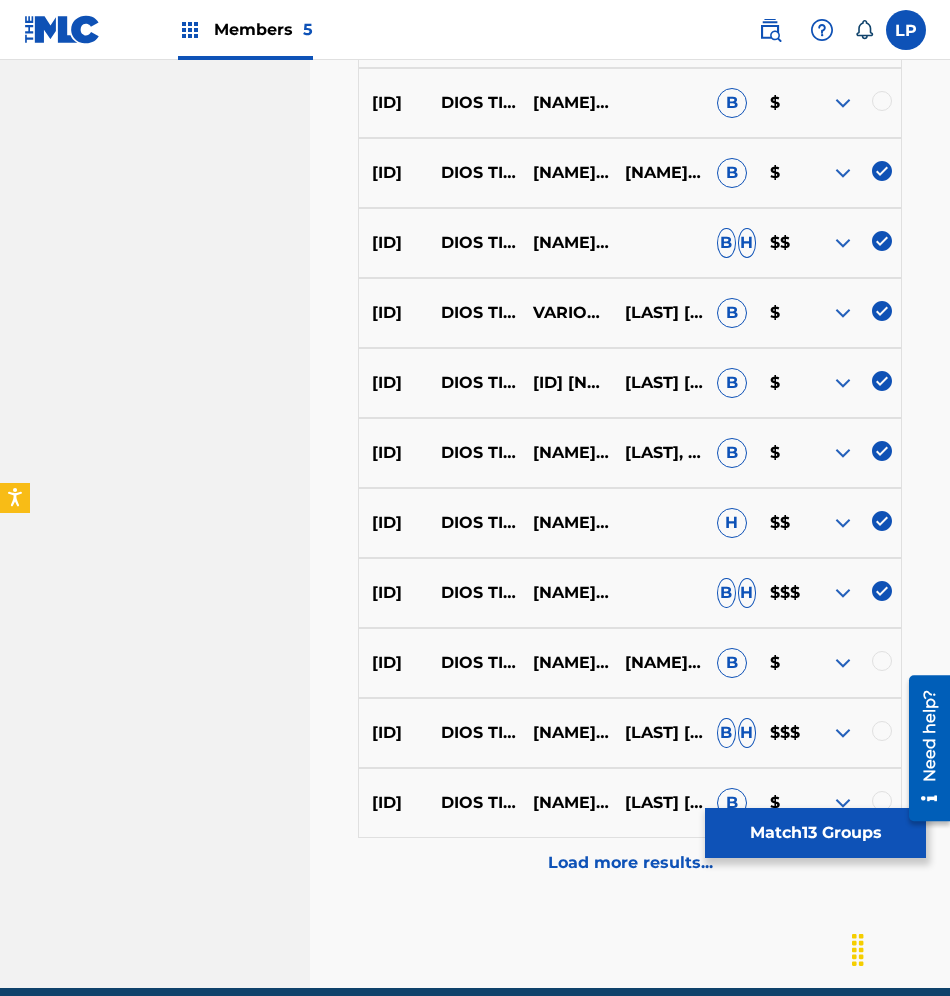 click at bounding box center [882, 101] 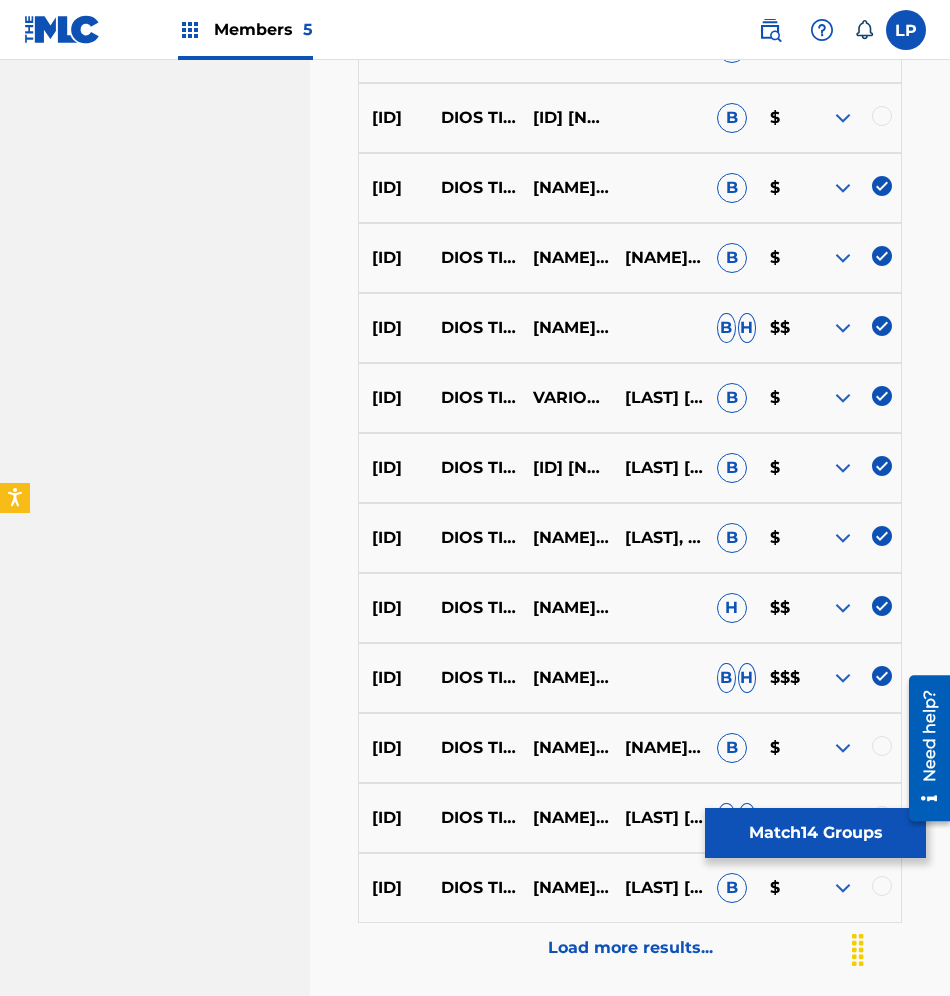 scroll, scrollTop: 1226, scrollLeft: 0, axis: vertical 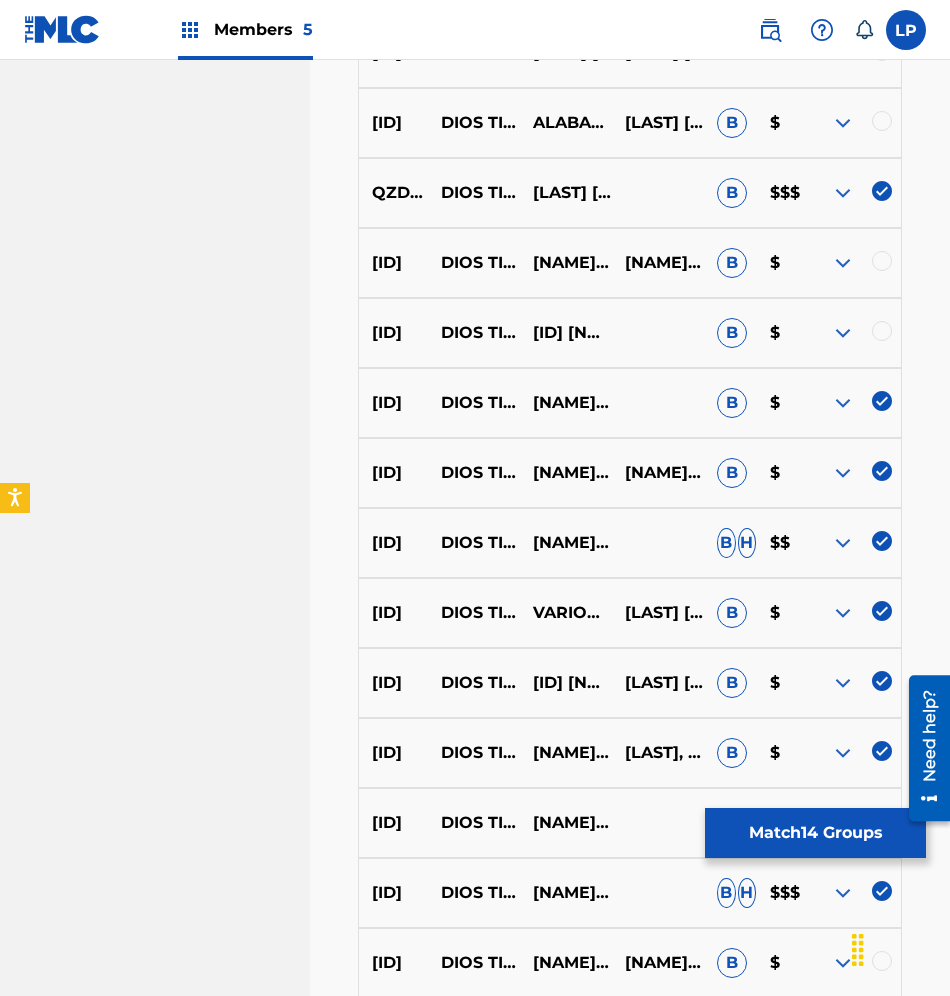 click at bounding box center (855, 333) 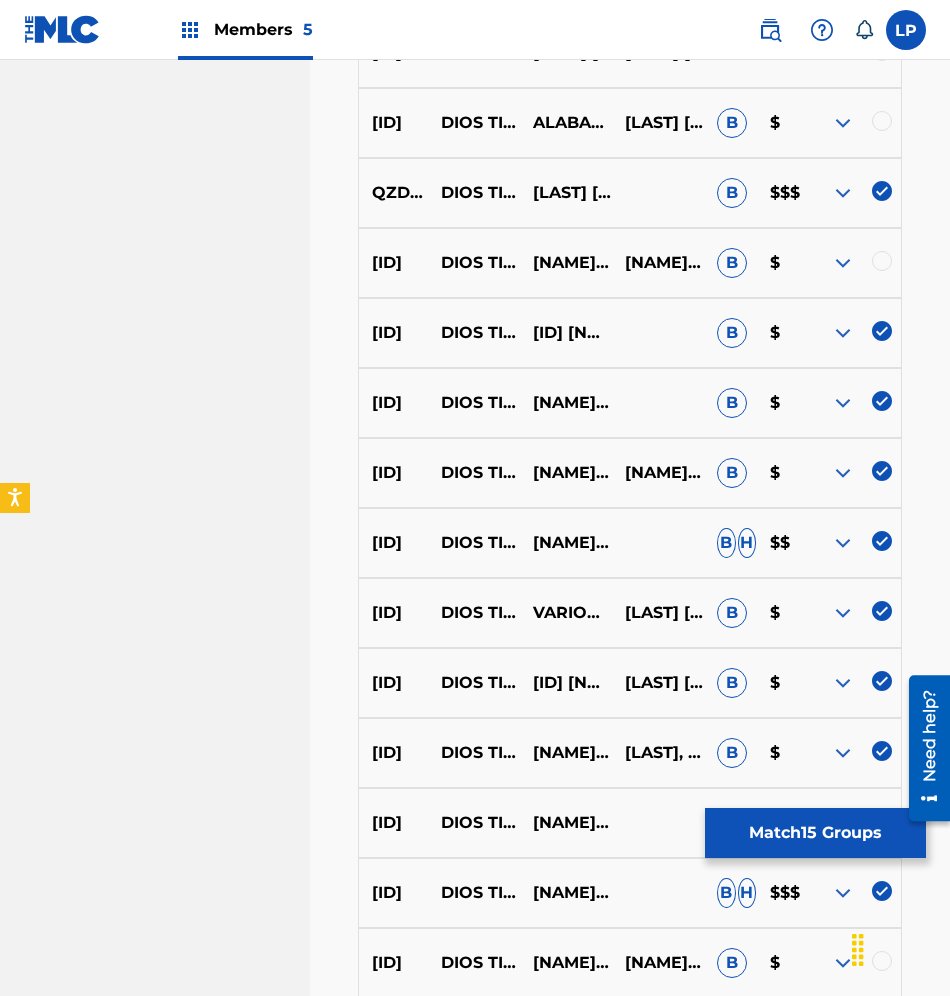 click at bounding box center (882, 261) 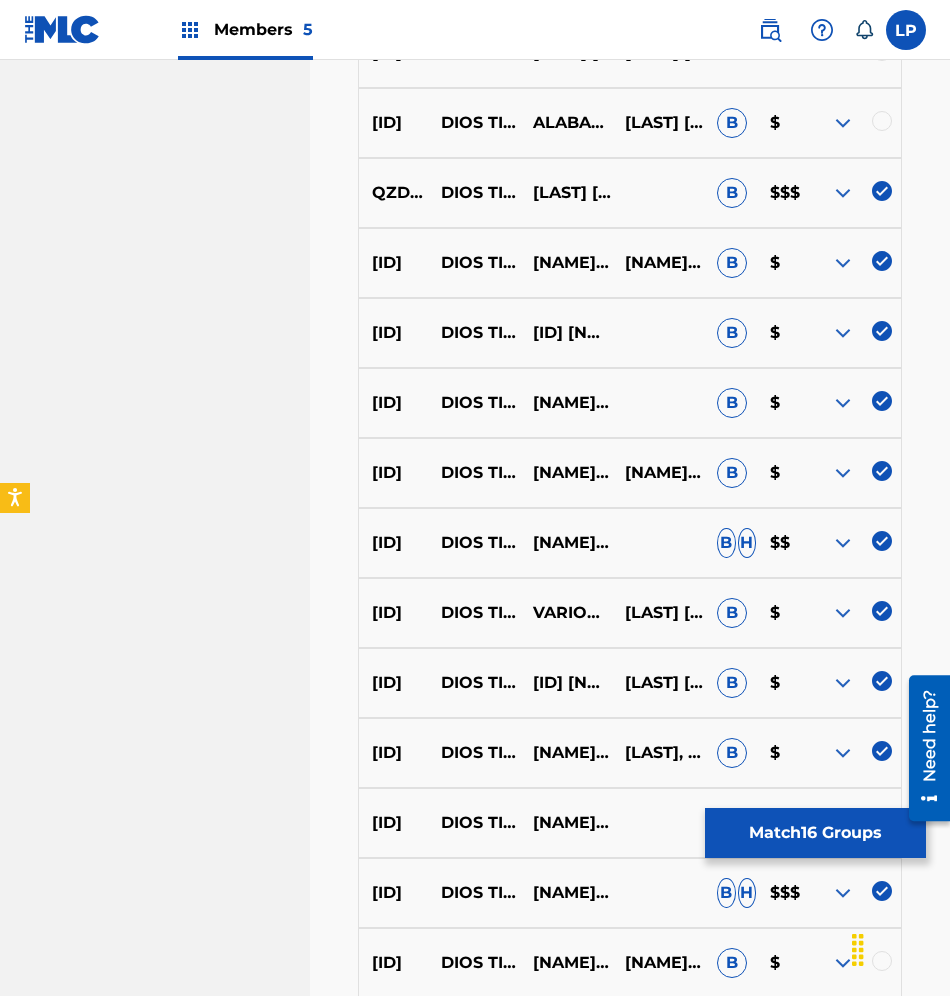 click at bounding box center [882, 121] 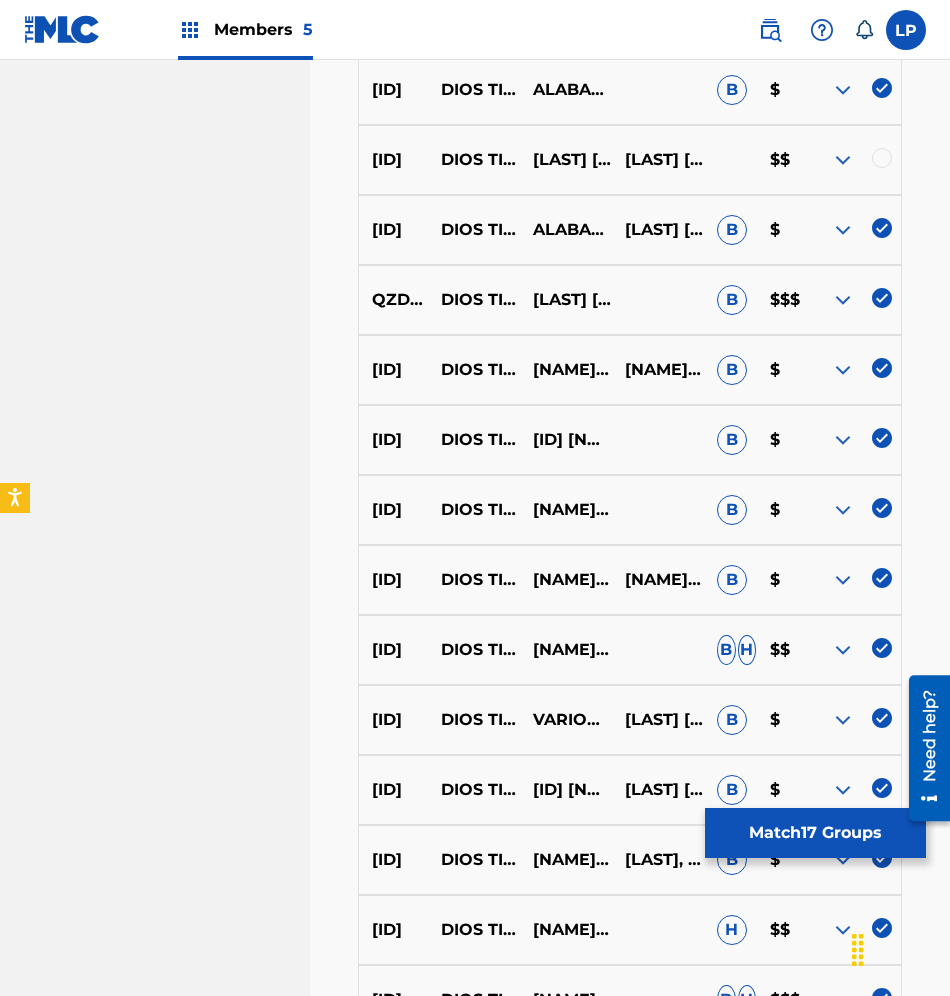 scroll, scrollTop: 1076, scrollLeft: 0, axis: vertical 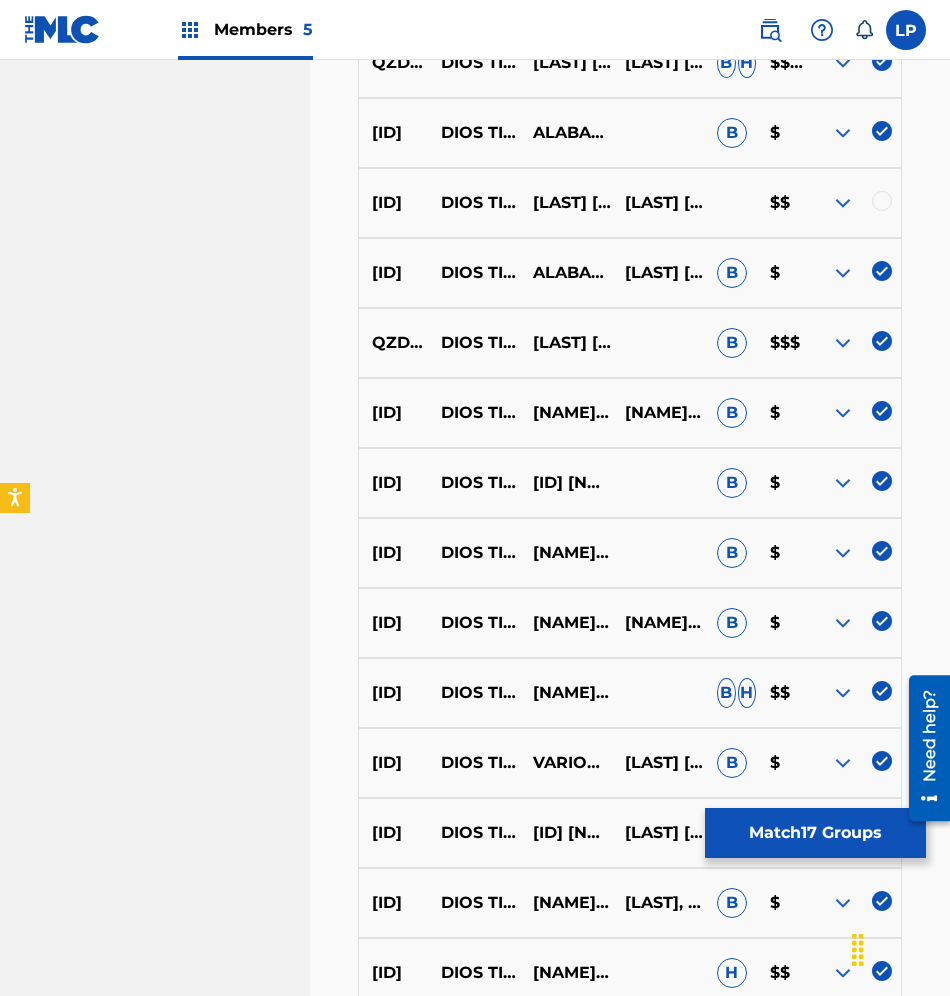 click at bounding box center [882, 201] 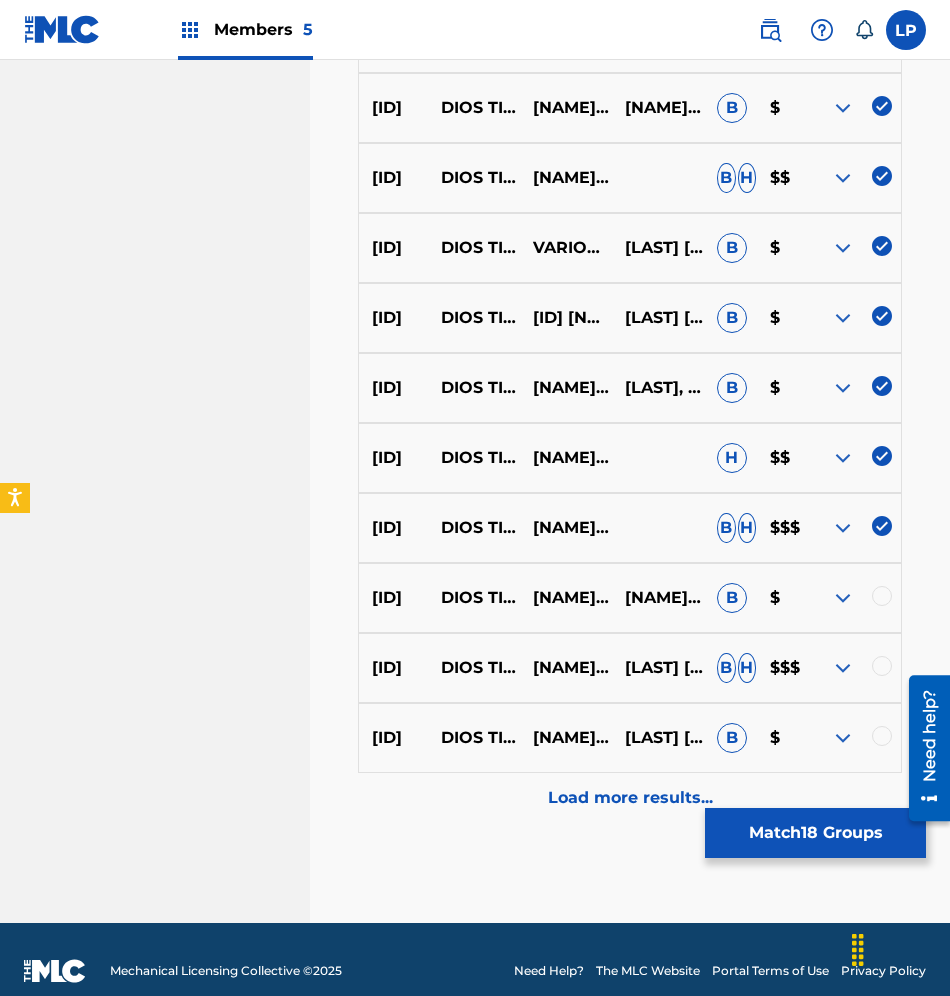 scroll, scrollTop: 1626, scrollLeft: 0, axis: vertical 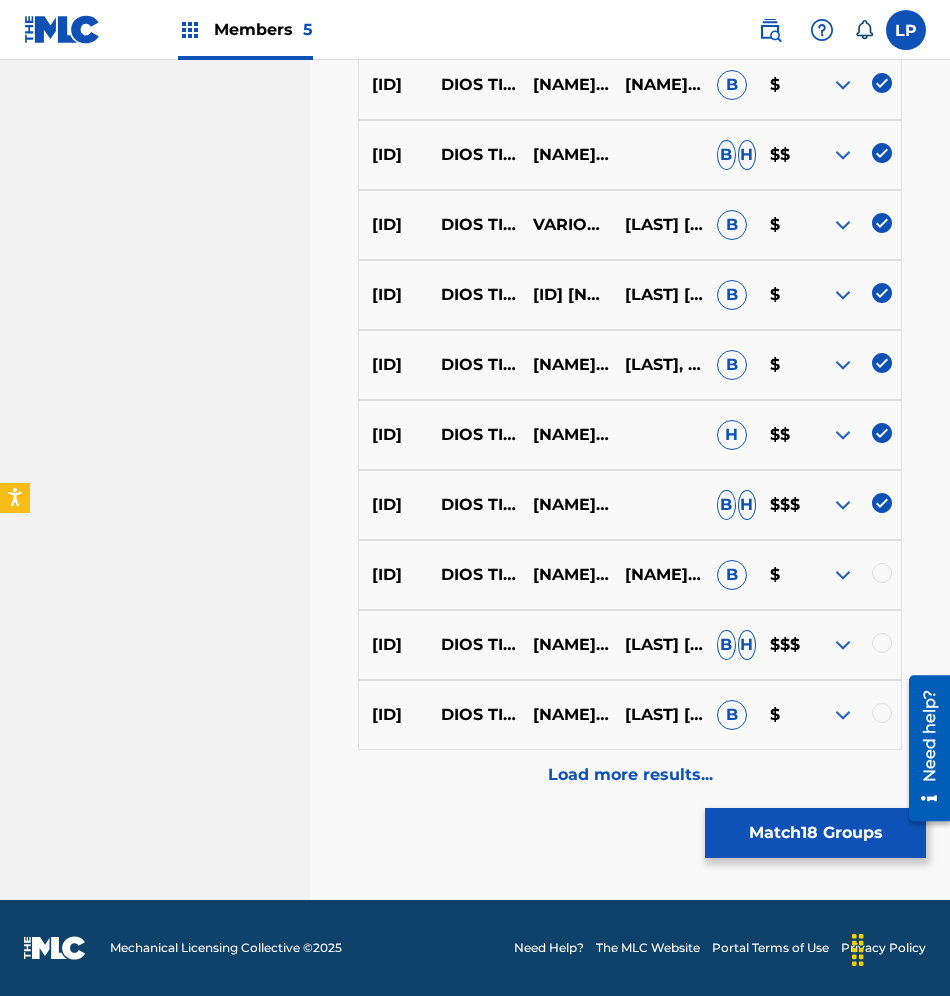 click at bounding box center (882, 573) 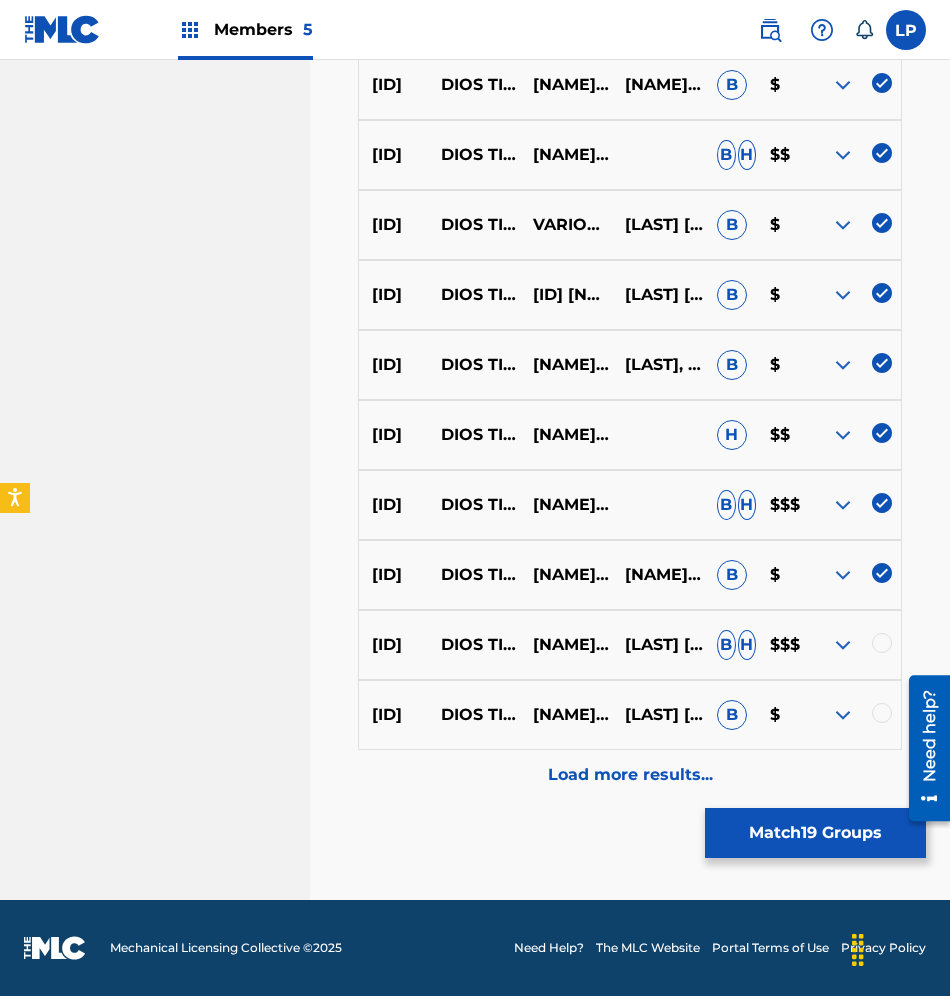 click at bounding box center (882, 643) 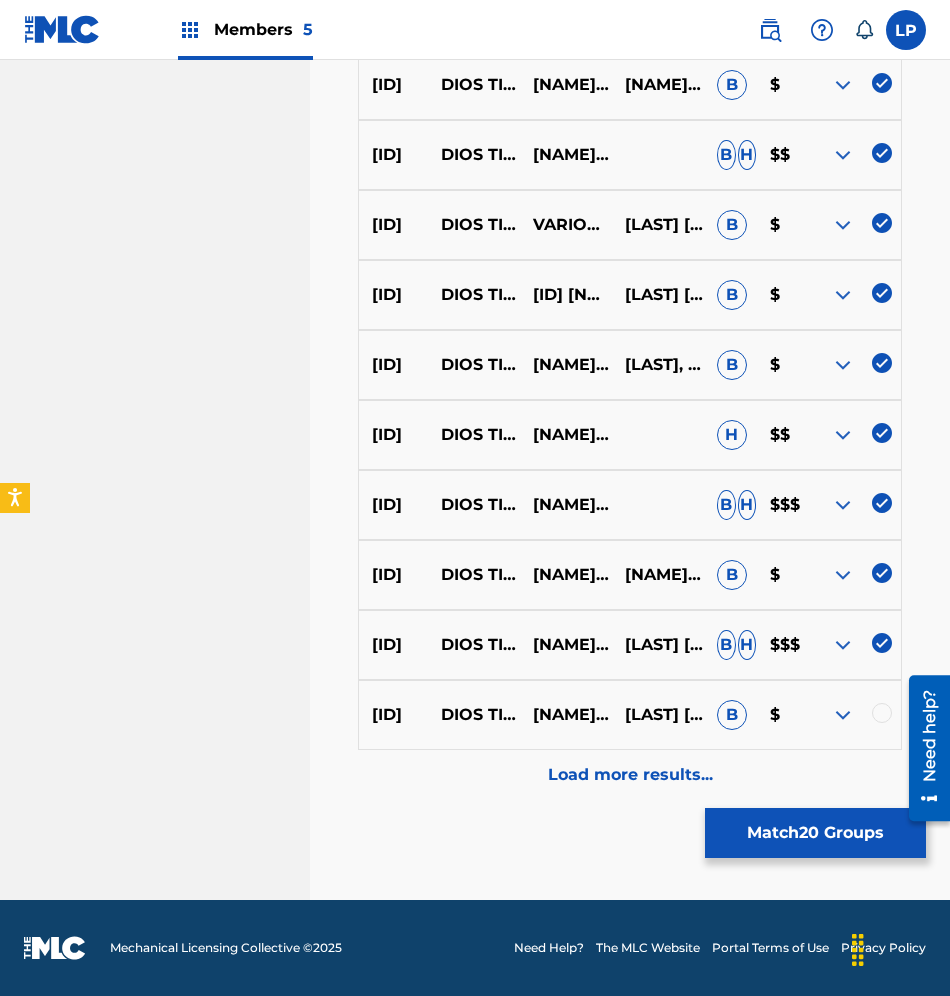 click at bounding box center [882, 713] 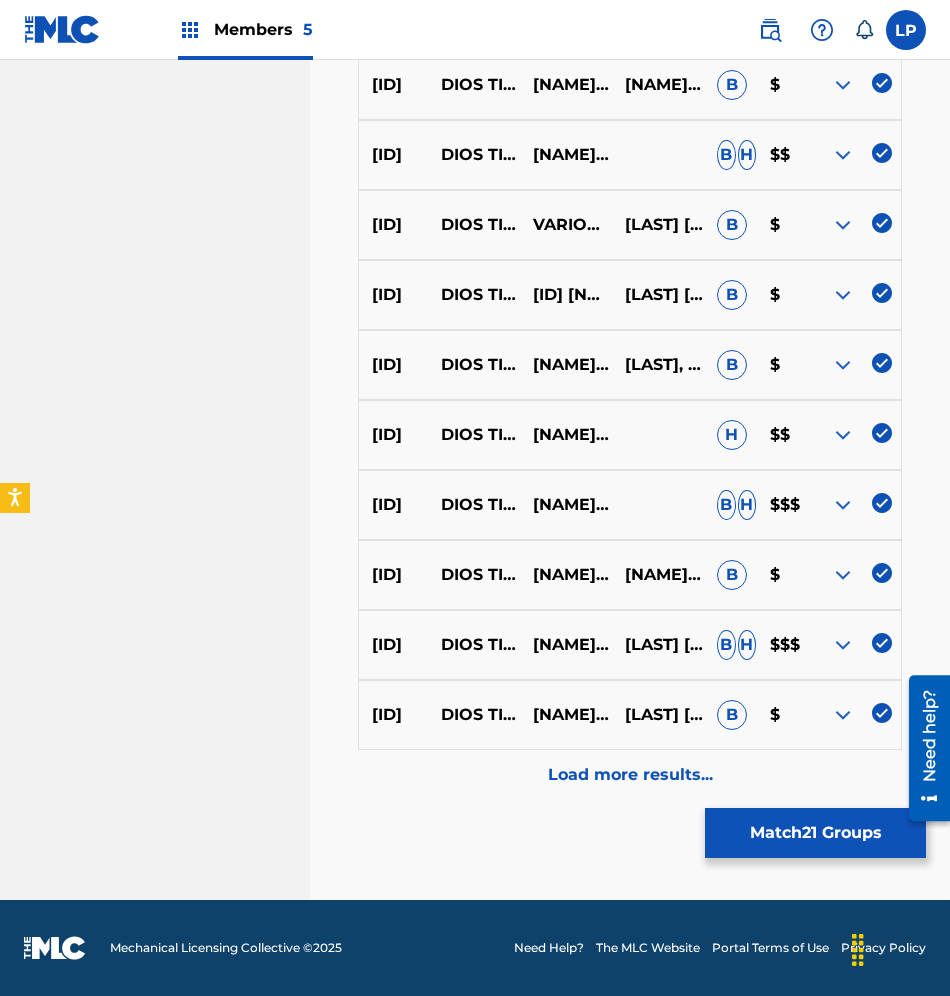 click on "Load more results..." at bounding box center (630, 775) 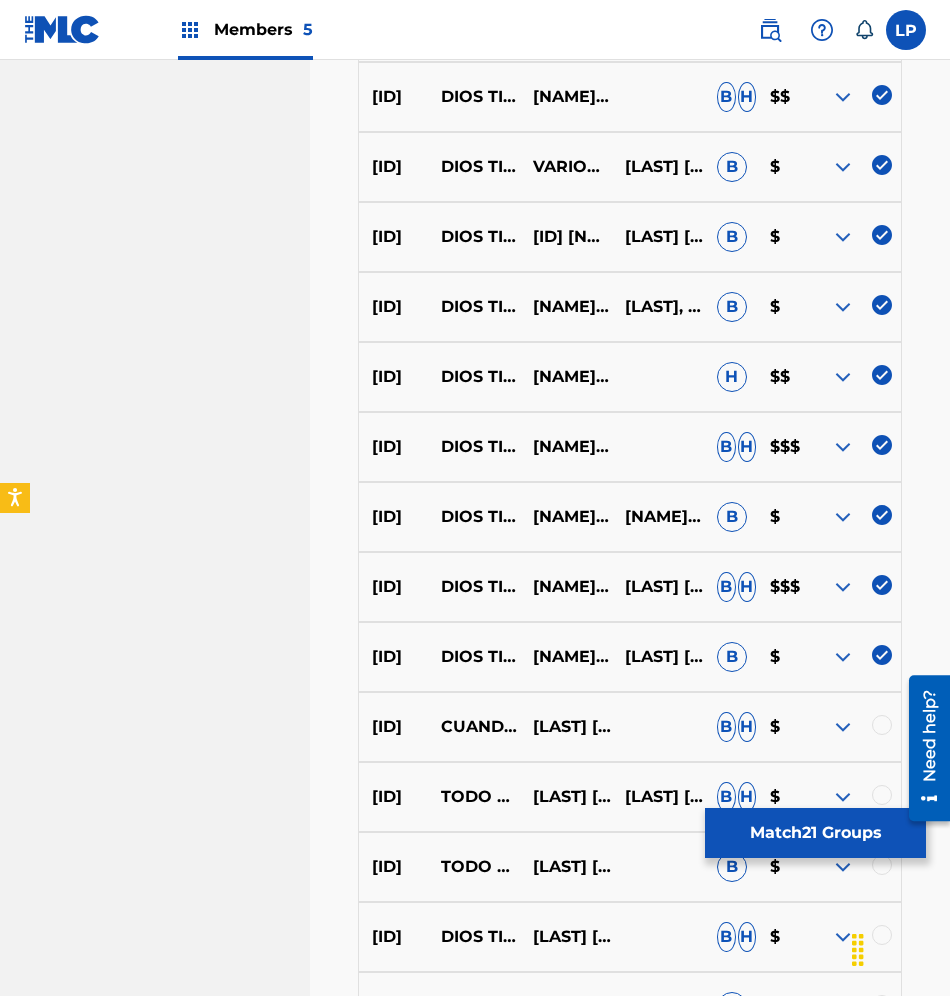 scroll, scrollTop: 1626, scrollLeft: 0, axis: vertical 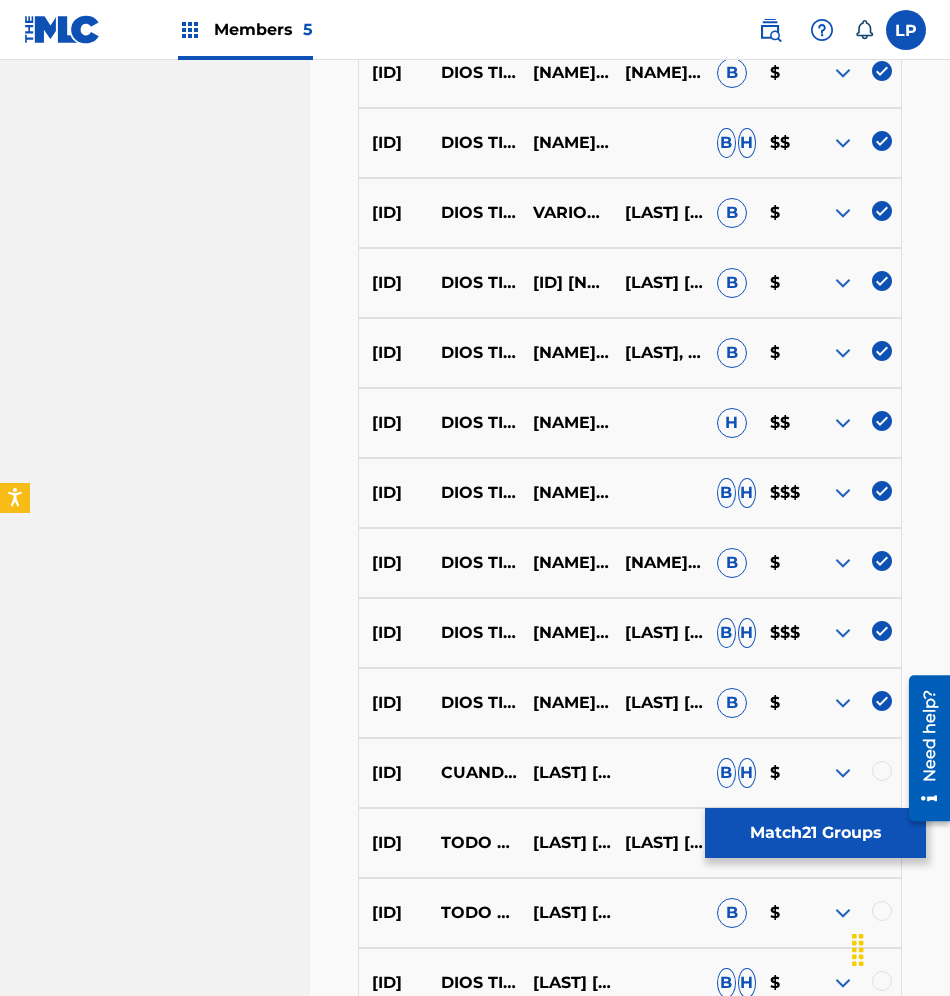 click at bounding box center (855, 563) 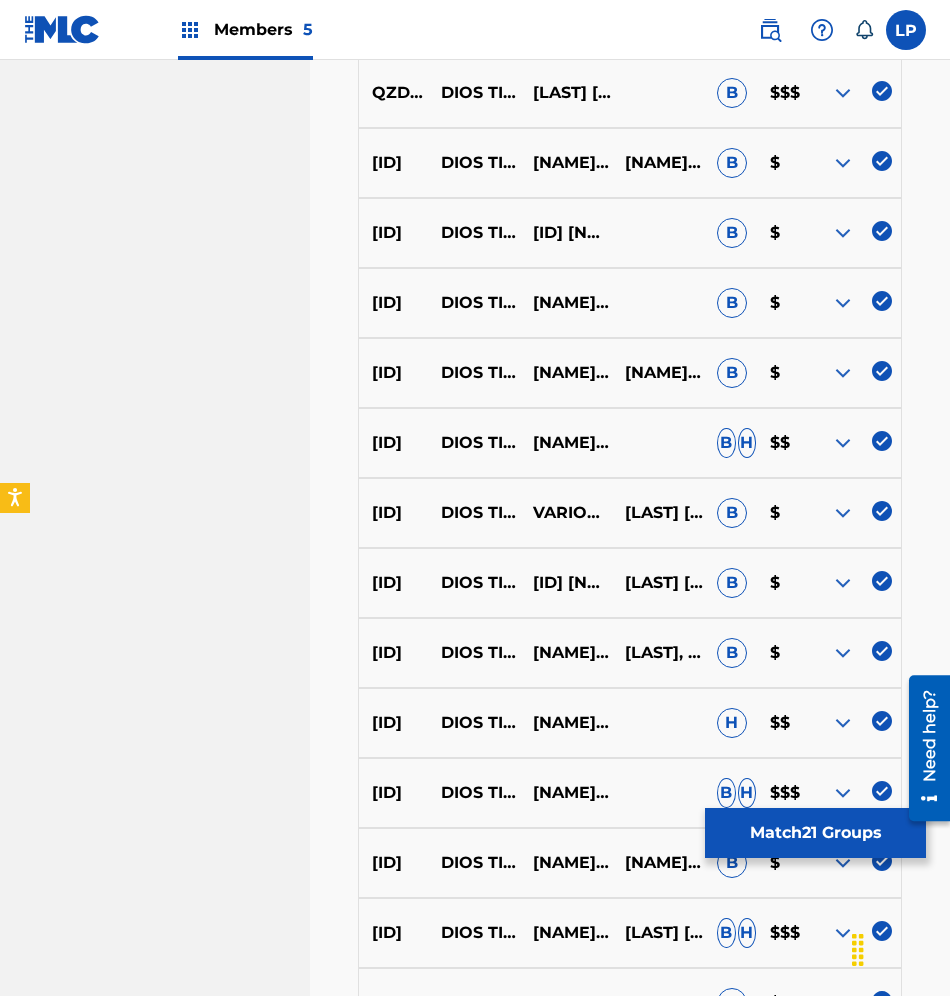 scroll, scrollTop: 1176, scrollLeft: 0, axis: vertical 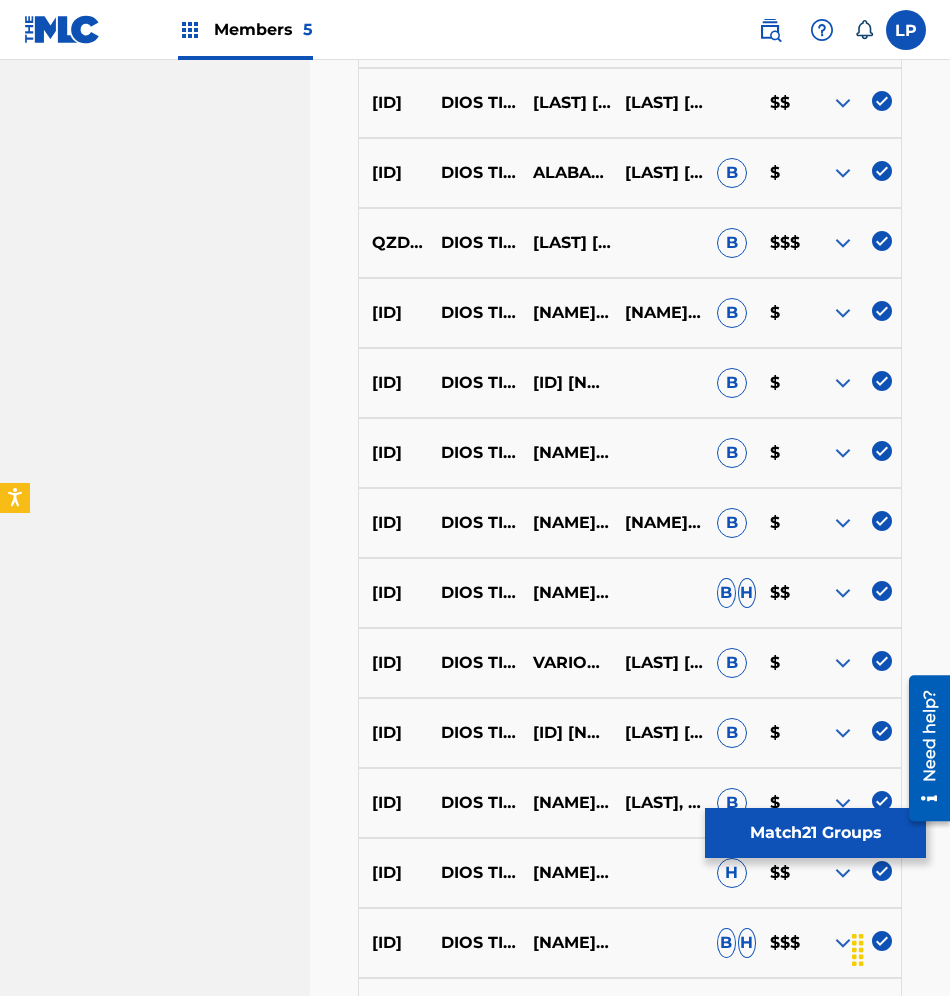 click at bounding box center [882, 311] 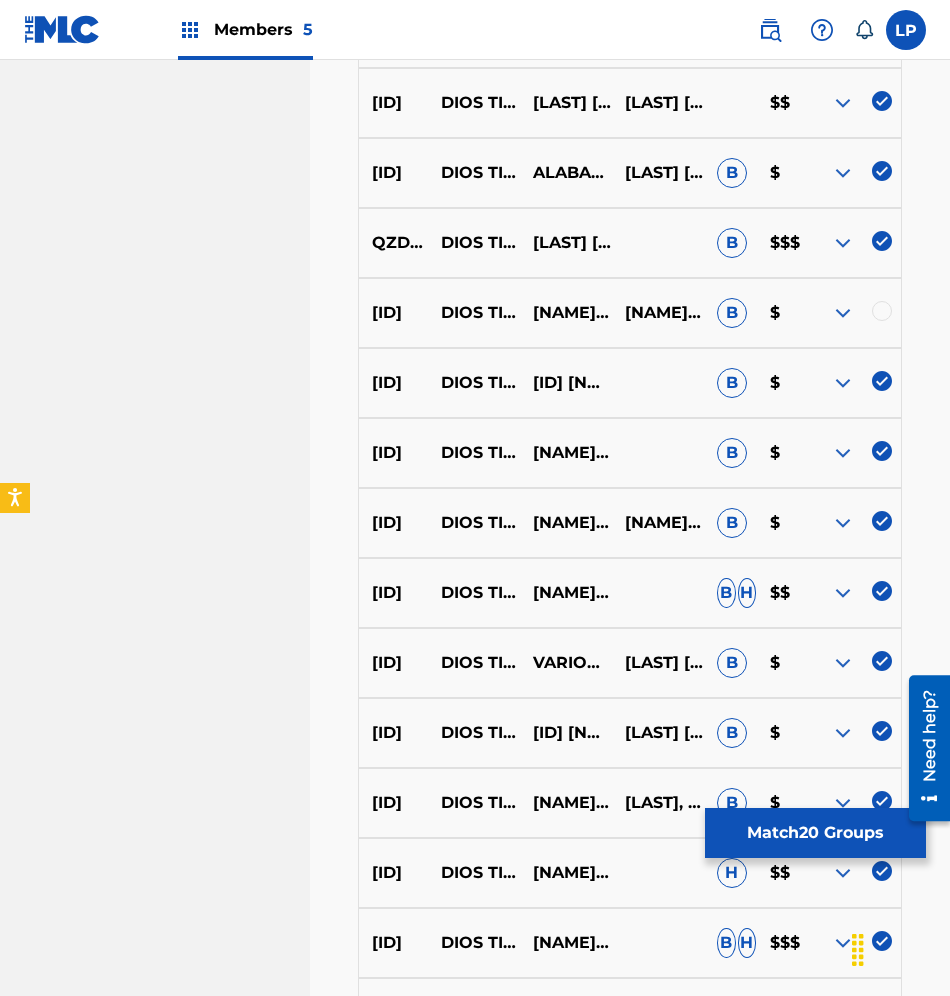 click at bounding box center (882, 381) 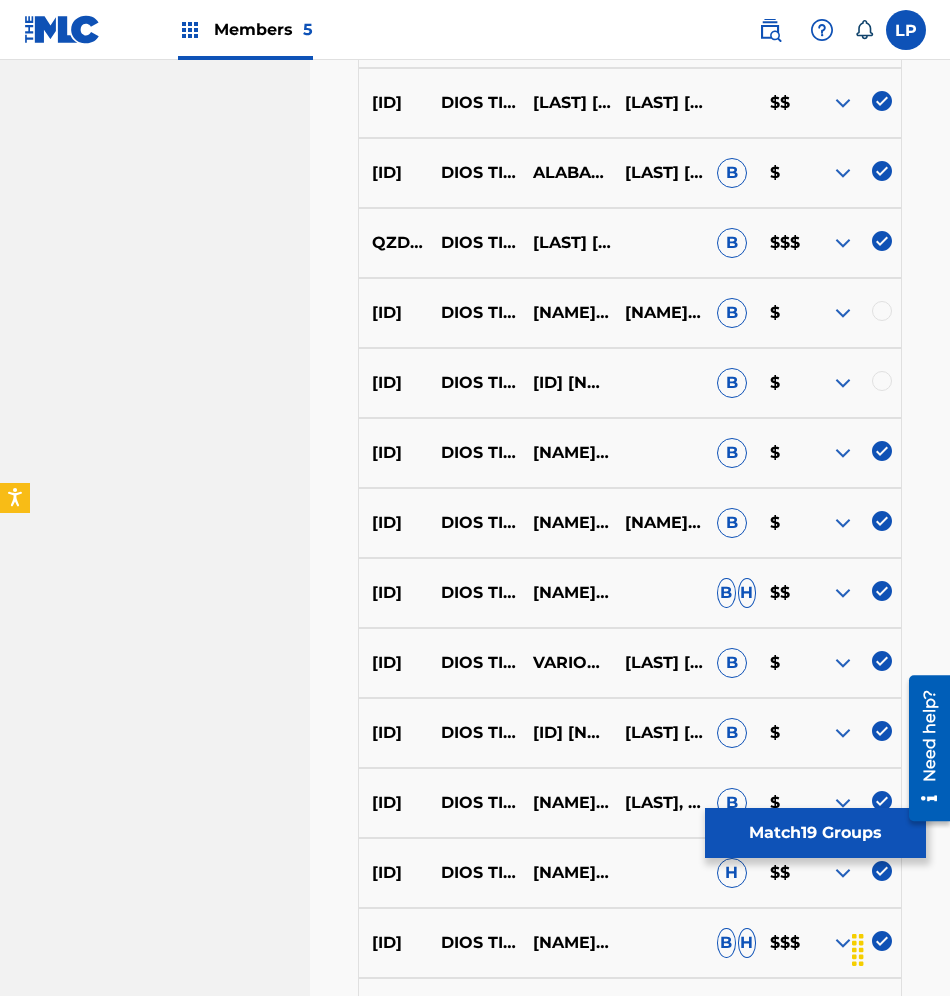 click at bounding box center (855, 453) 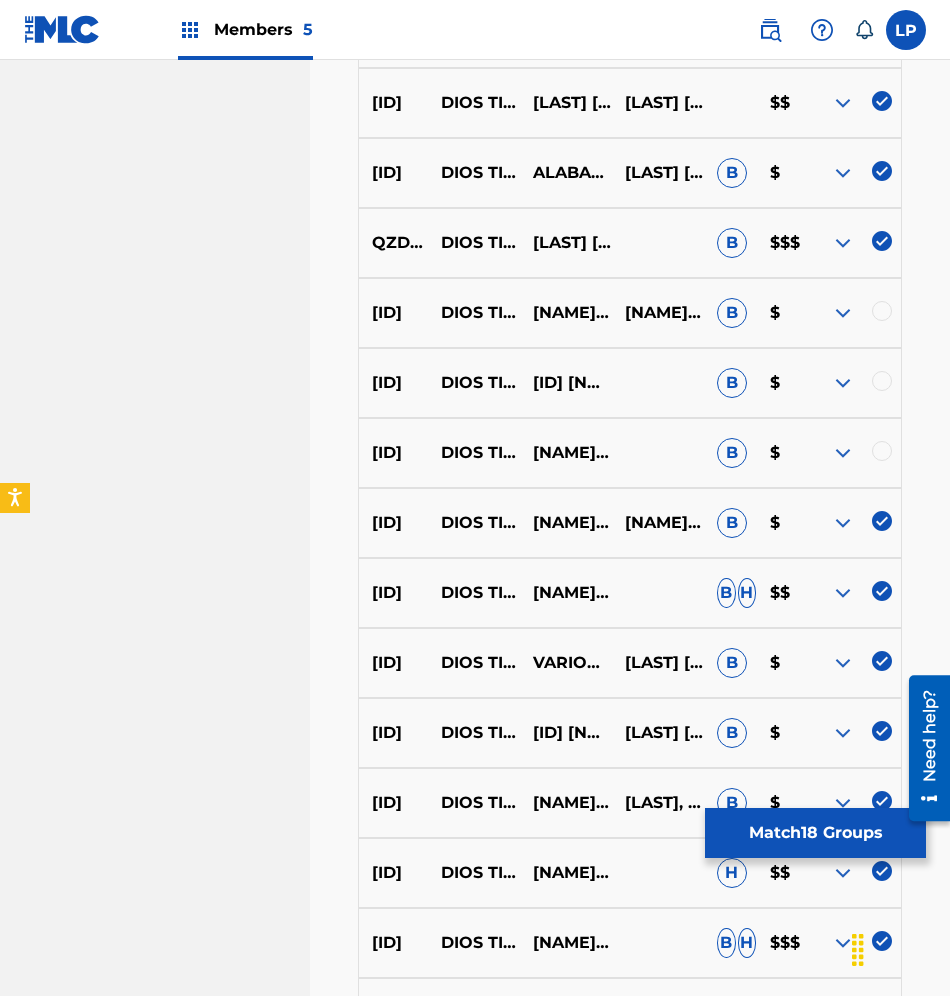 click at bounding box center (882, 521) 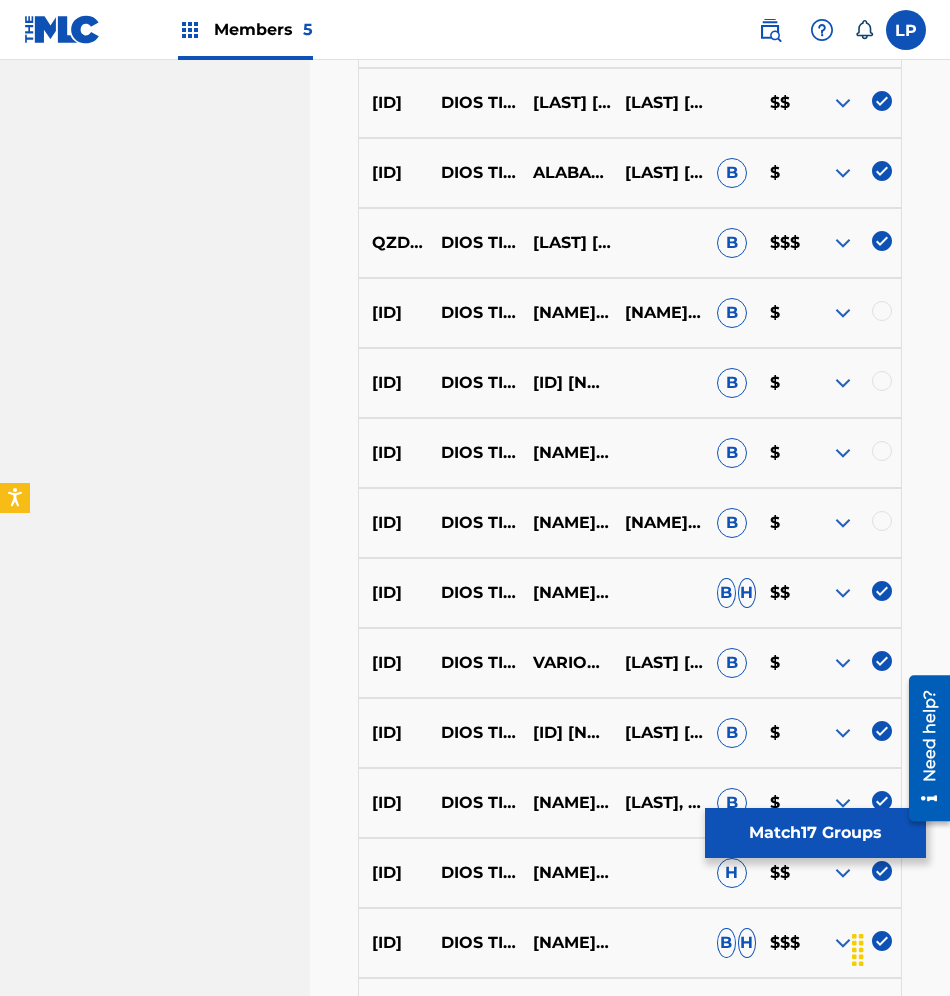 click on "[ID] [NAME] [NAME] [NAME] Y [NAME] B H $$" at bounding box center [630, 593] 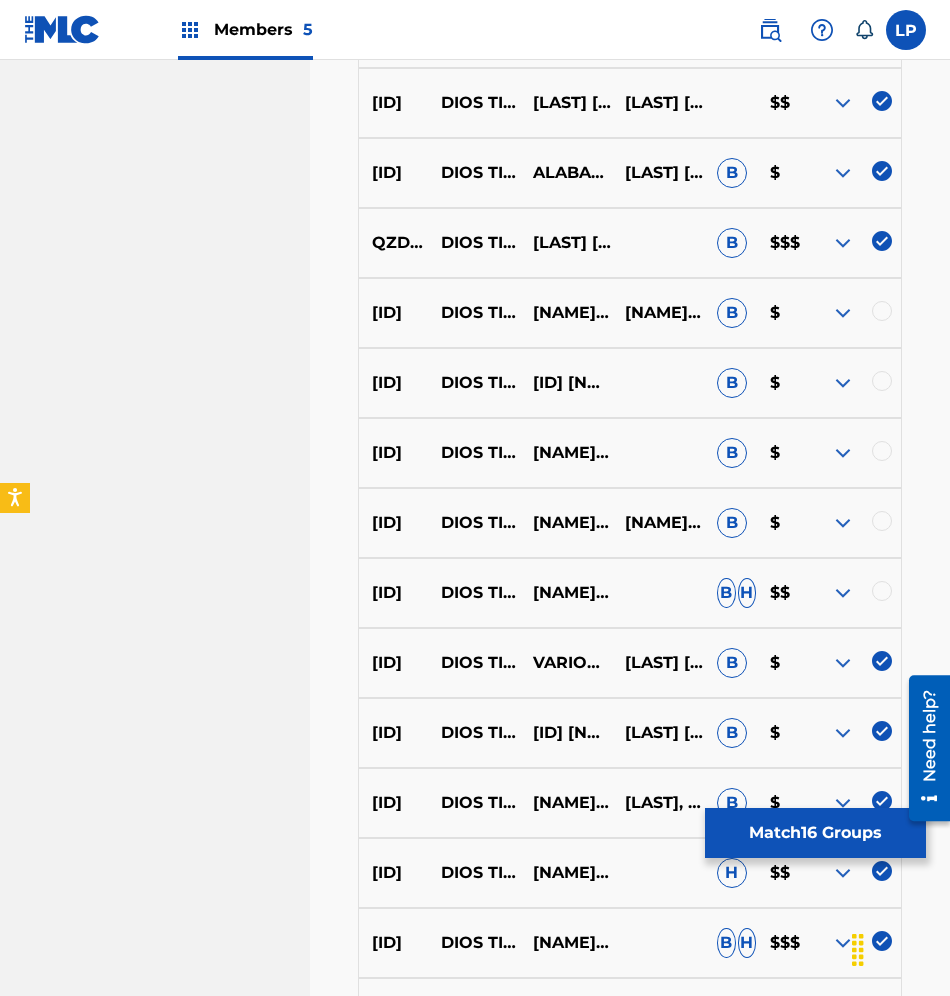 click at bounding box center (882, 661) 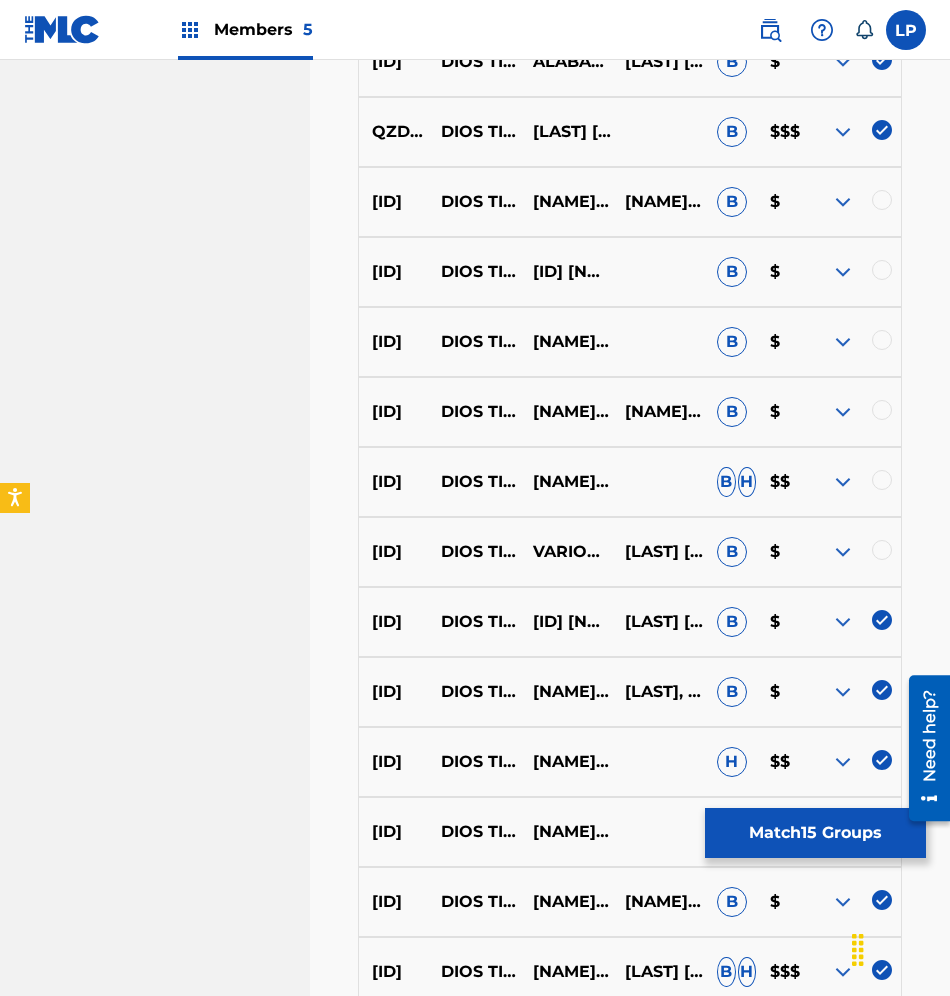 scroll, scrollTop: 1476, scrollLeft: 0, axis: vertical 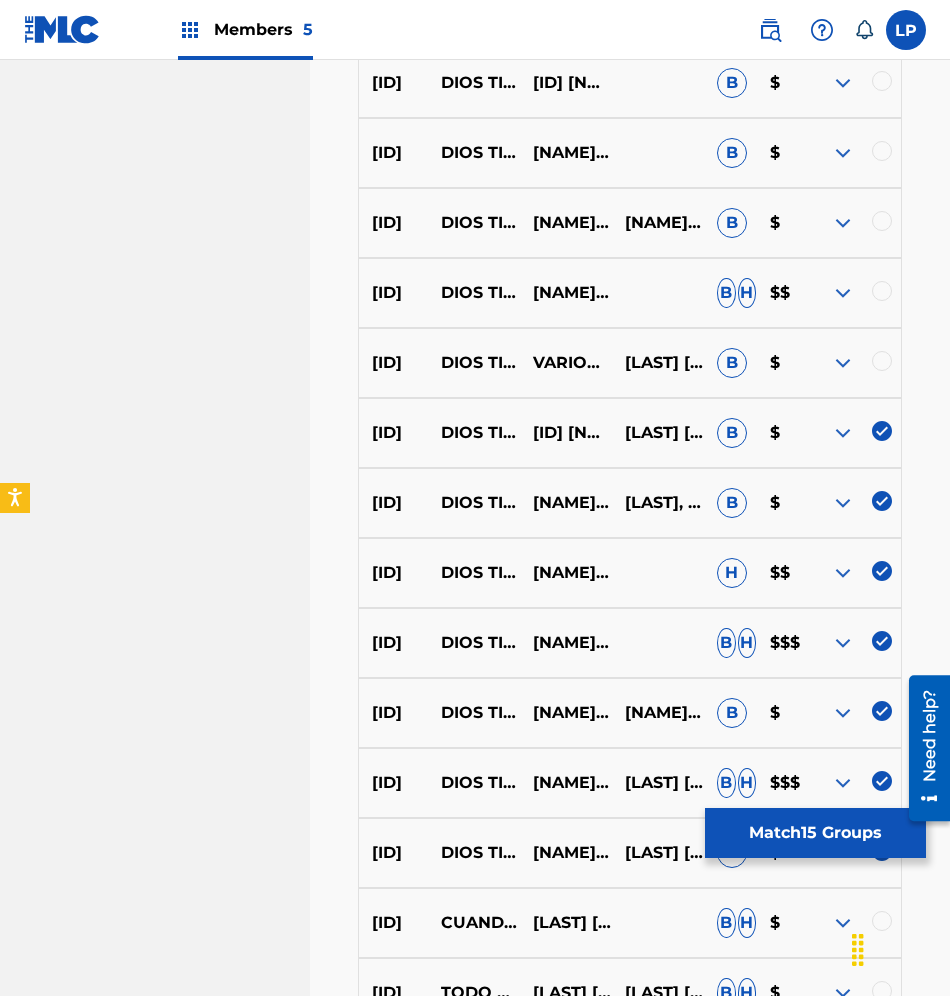 click at bounding box center [882, 431] 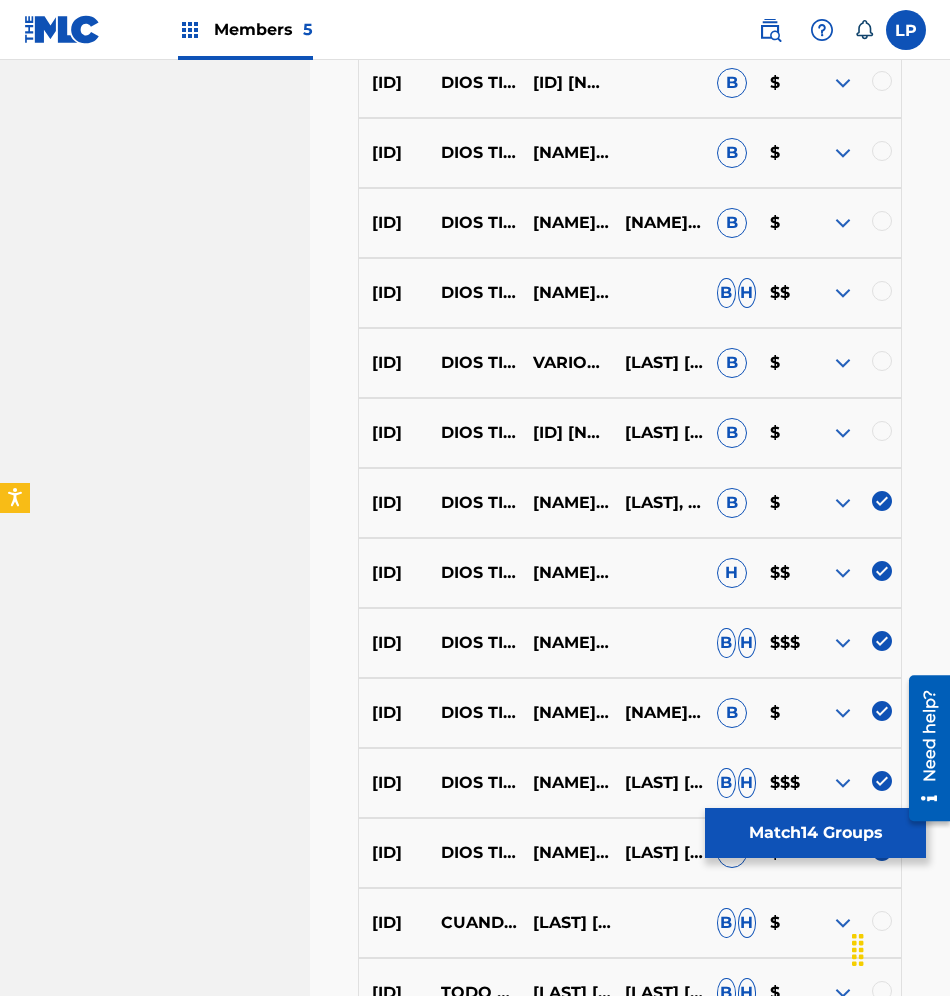 click at bounding box center (882, 501) 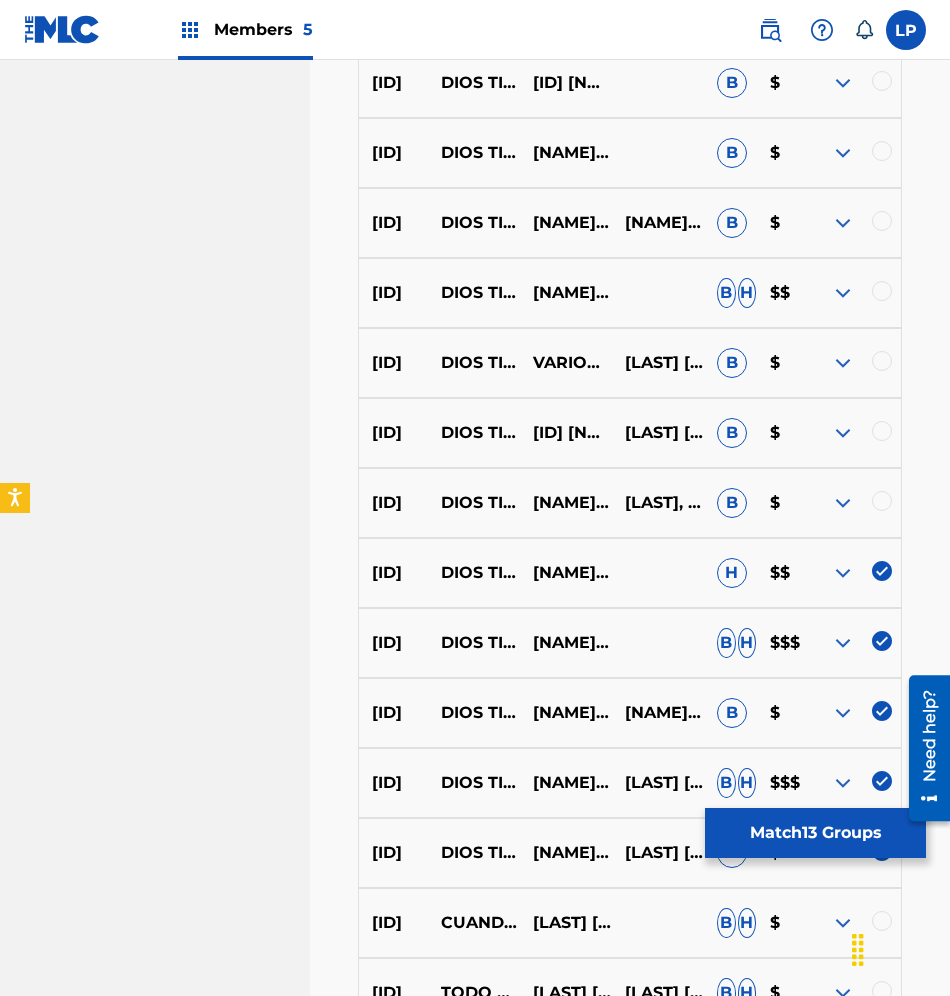 click at bounding box center (882, 571) 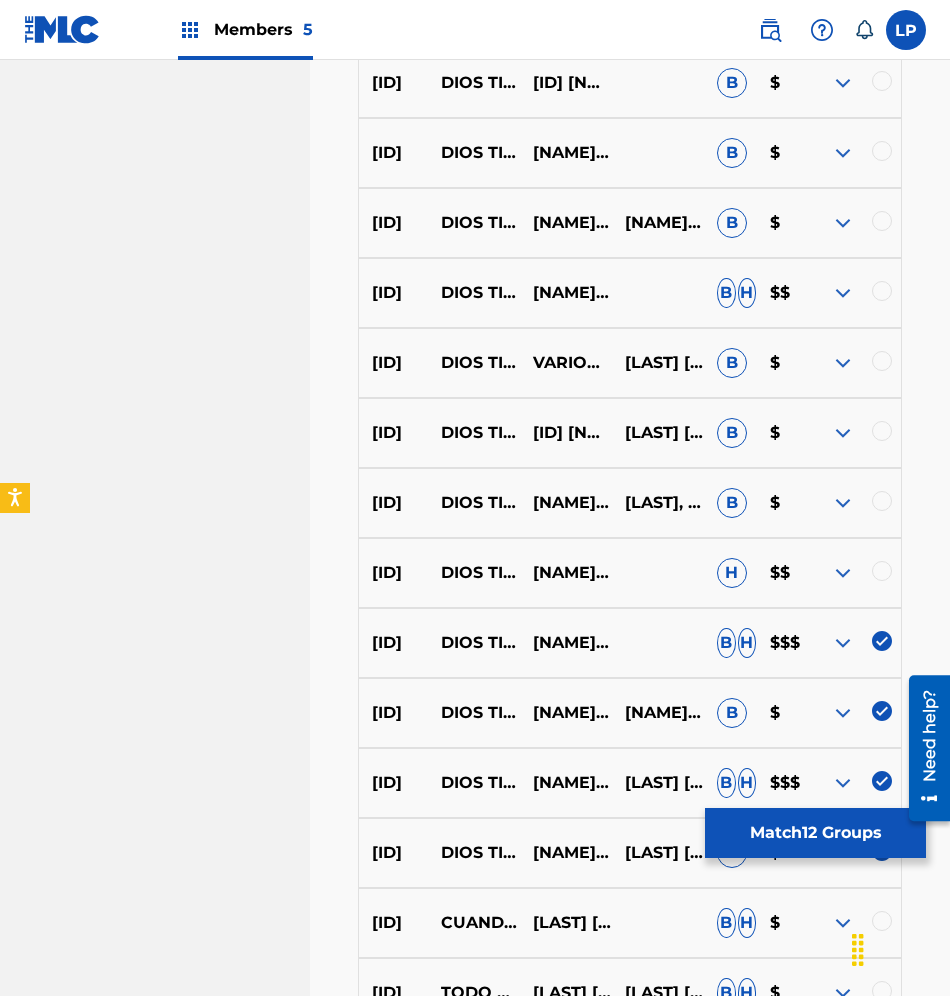 click at bounding box center [855, 643] 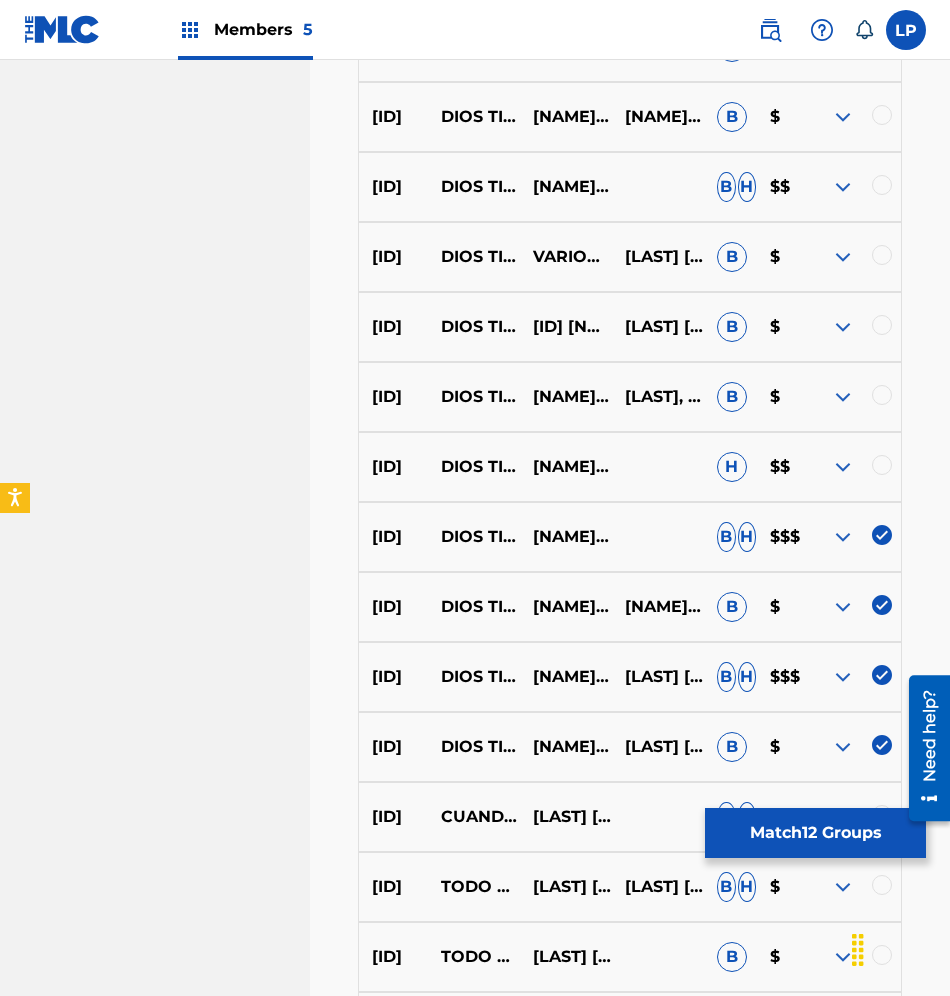 scroll, scrollTop: 1626, scrollLeft: 0, axis: vertical 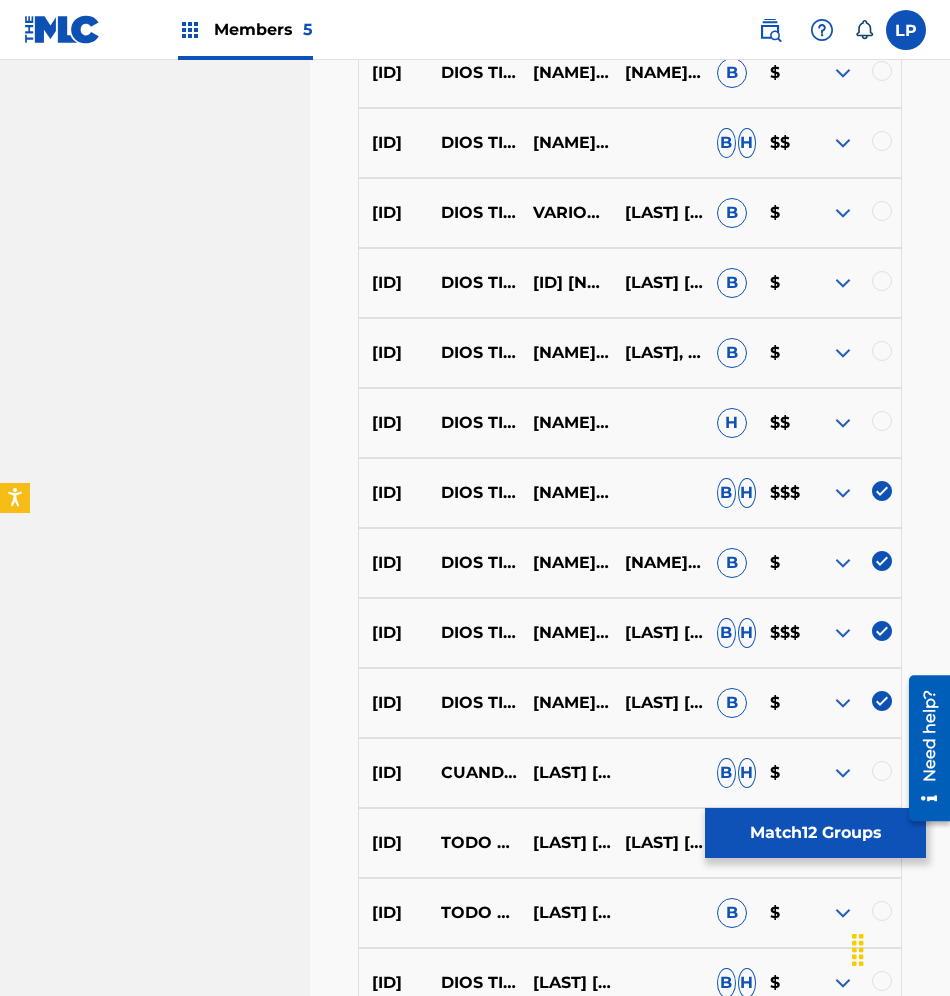 click on "[ID] [NAME] [NAME] [NAME] Y [NAME] B H $$$" at bounding box center (630, 493) 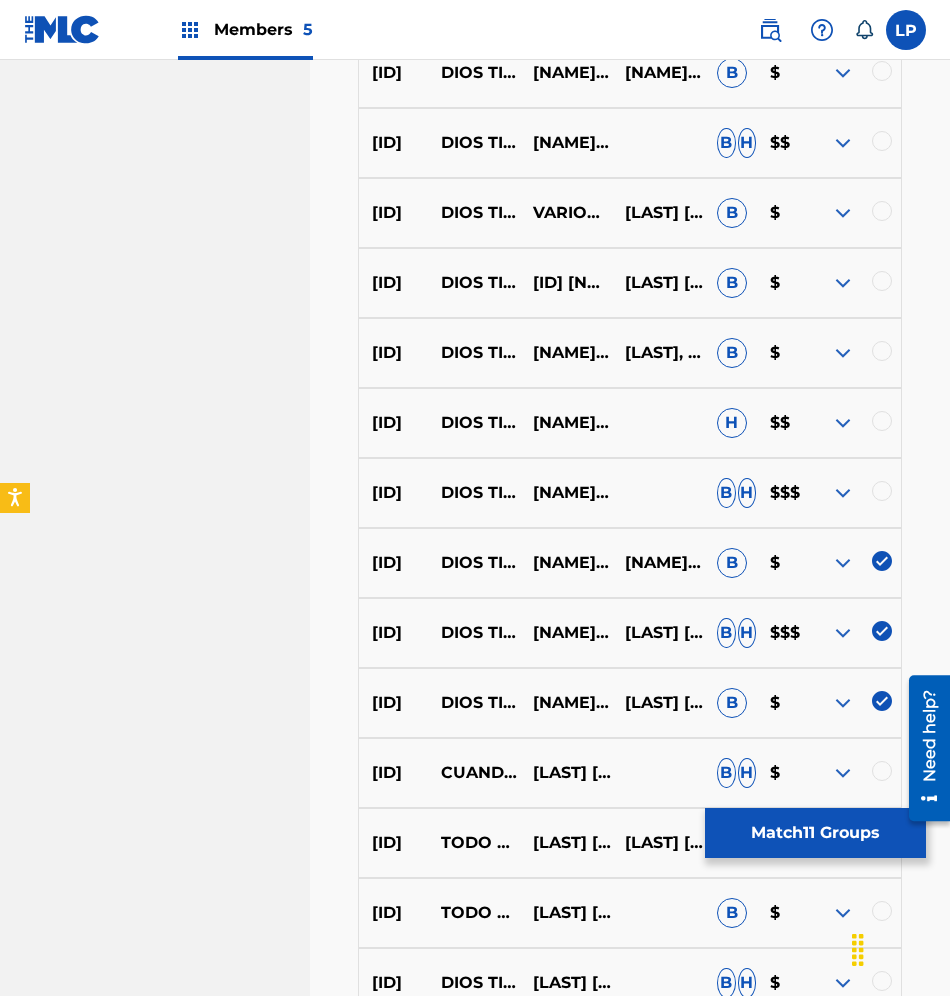 click at bounding box center [882, 561] 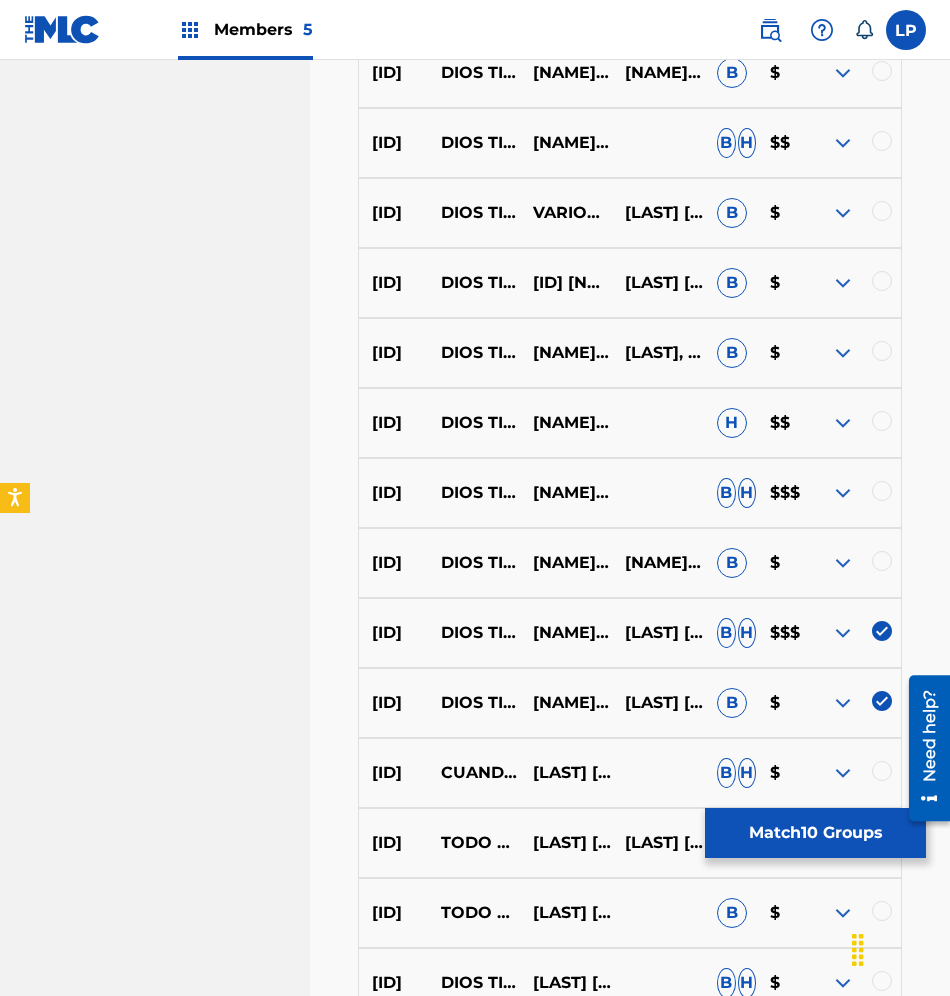 click at bounding box center (855, 633) 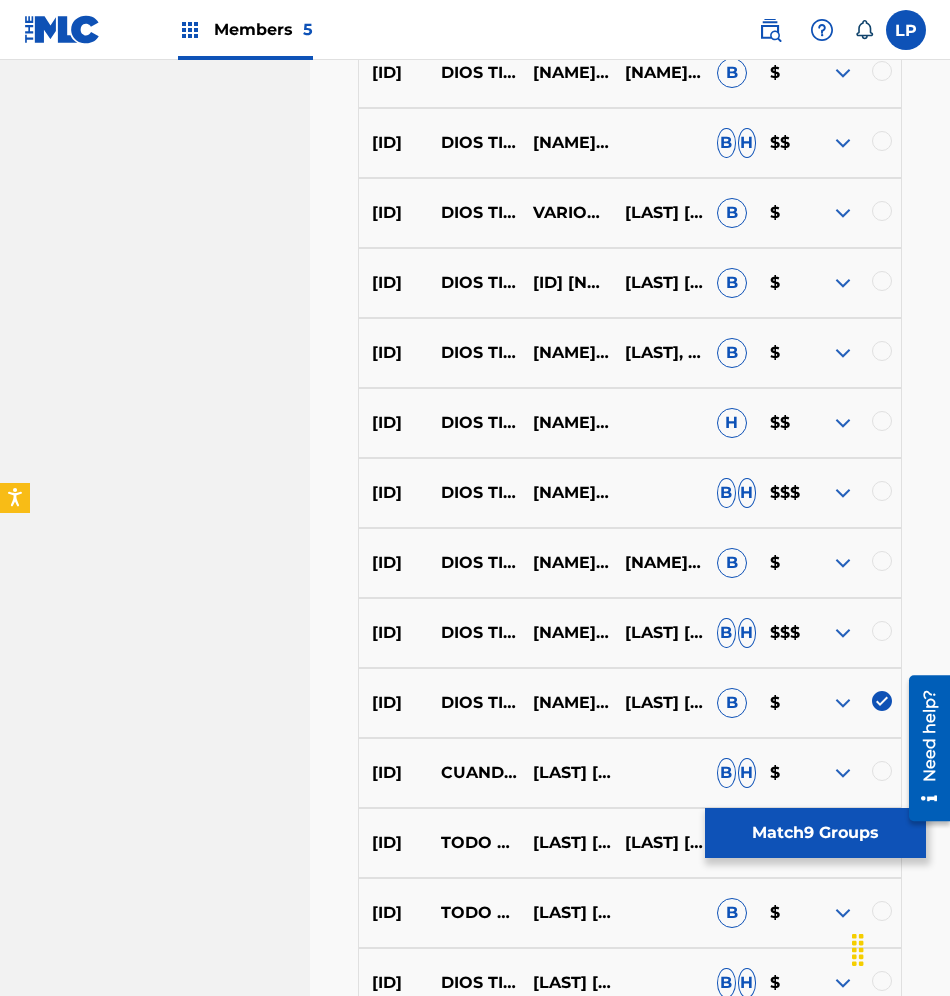 click at bounding box center (882, 701) 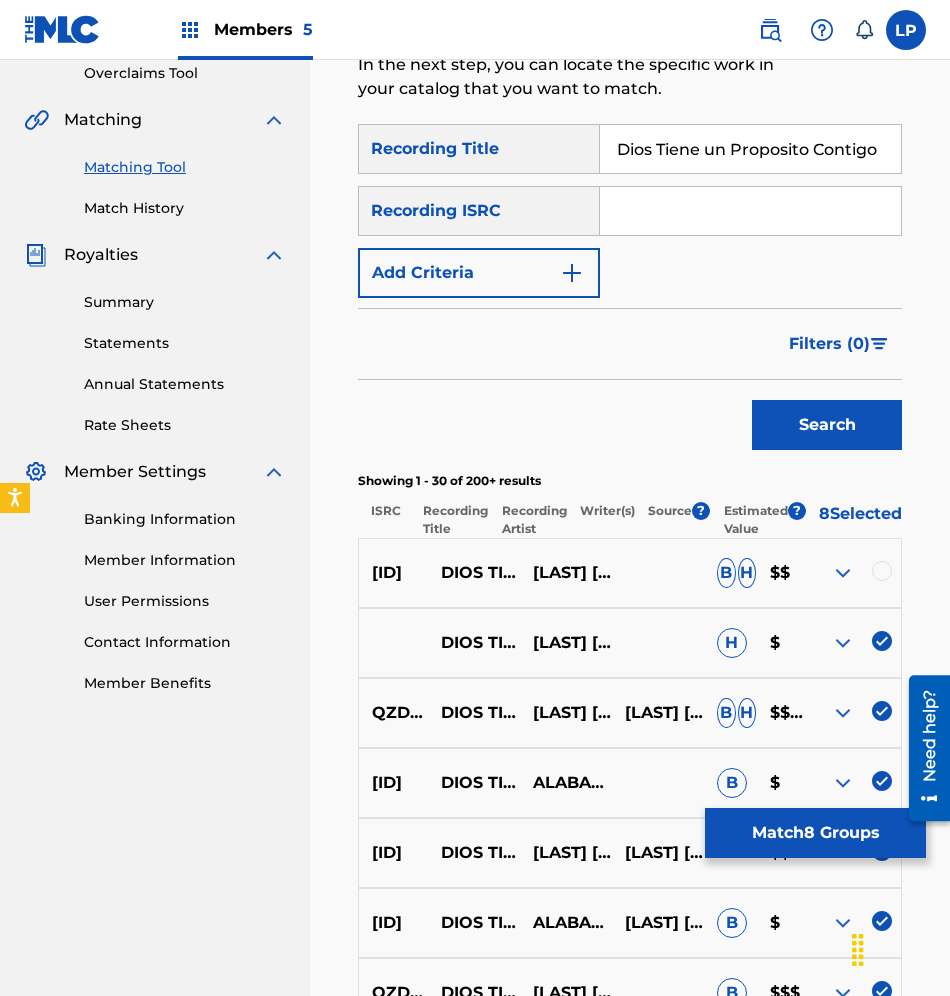 scroll, scrollTop: 226, scrollLeft: 0, axis: vertical 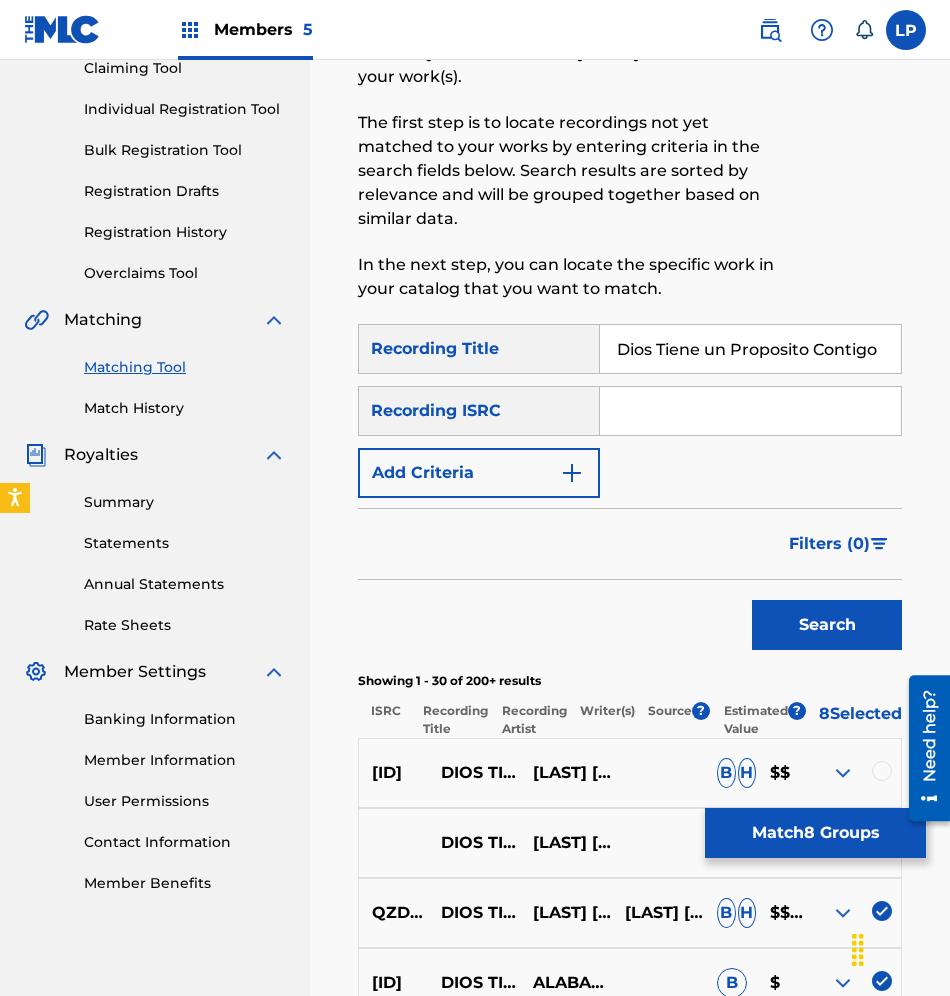 click at bounding box center [572, 473] 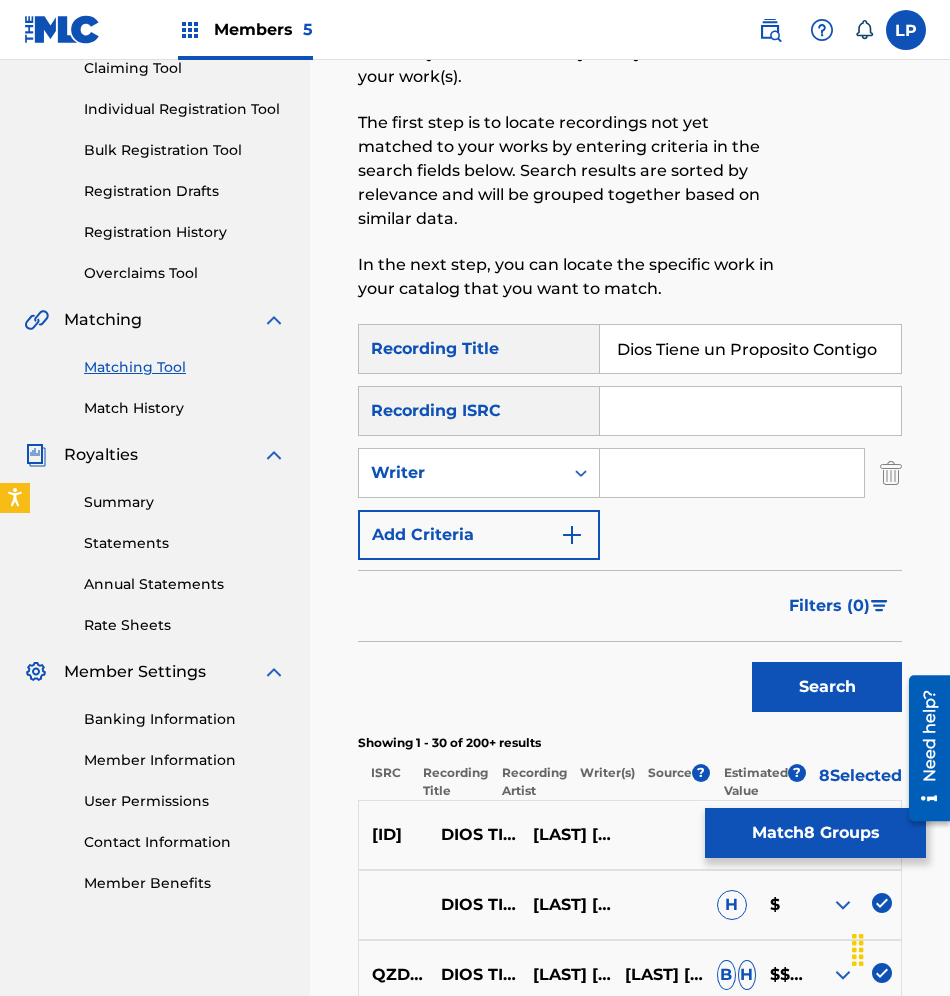 click at bounding box center (732, 473) 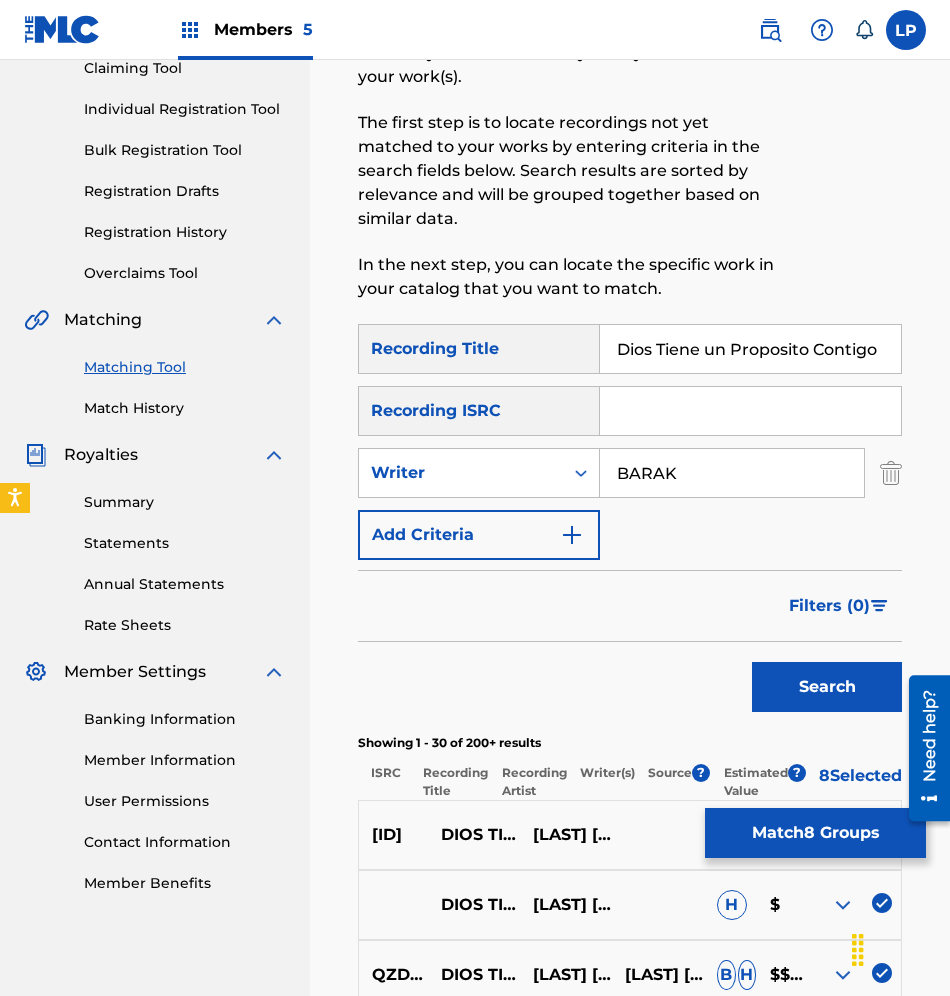 click on "Search" at bounding box center (827, 687) 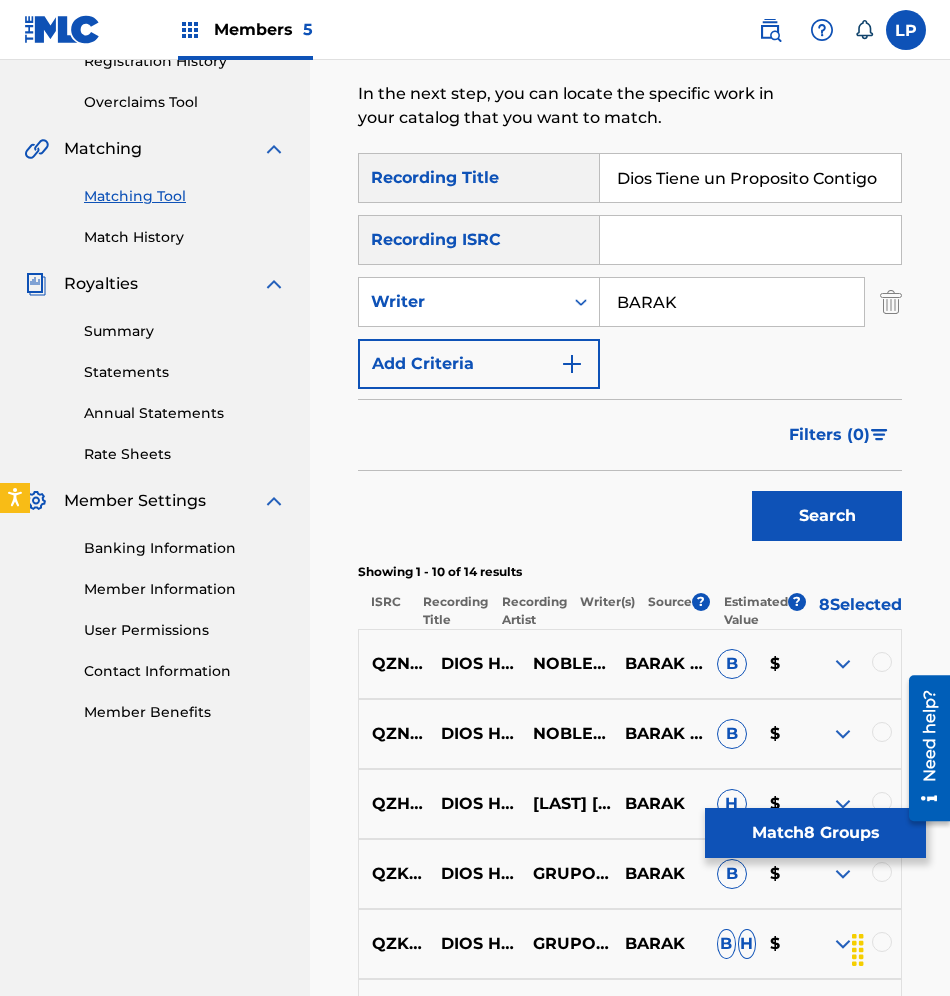 scroll, scrollTop: 526, scrollLeft: 0, axis: vertical 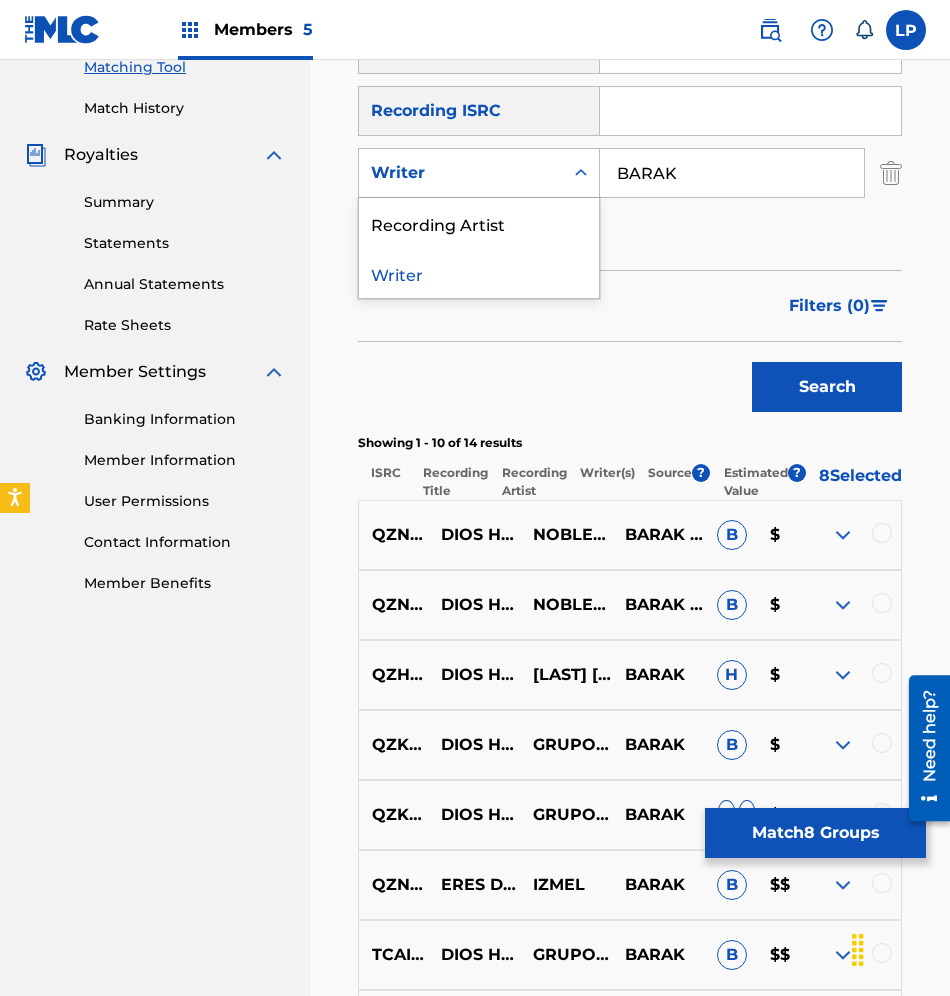 click on "Writer" at bounding box center (461, 173) 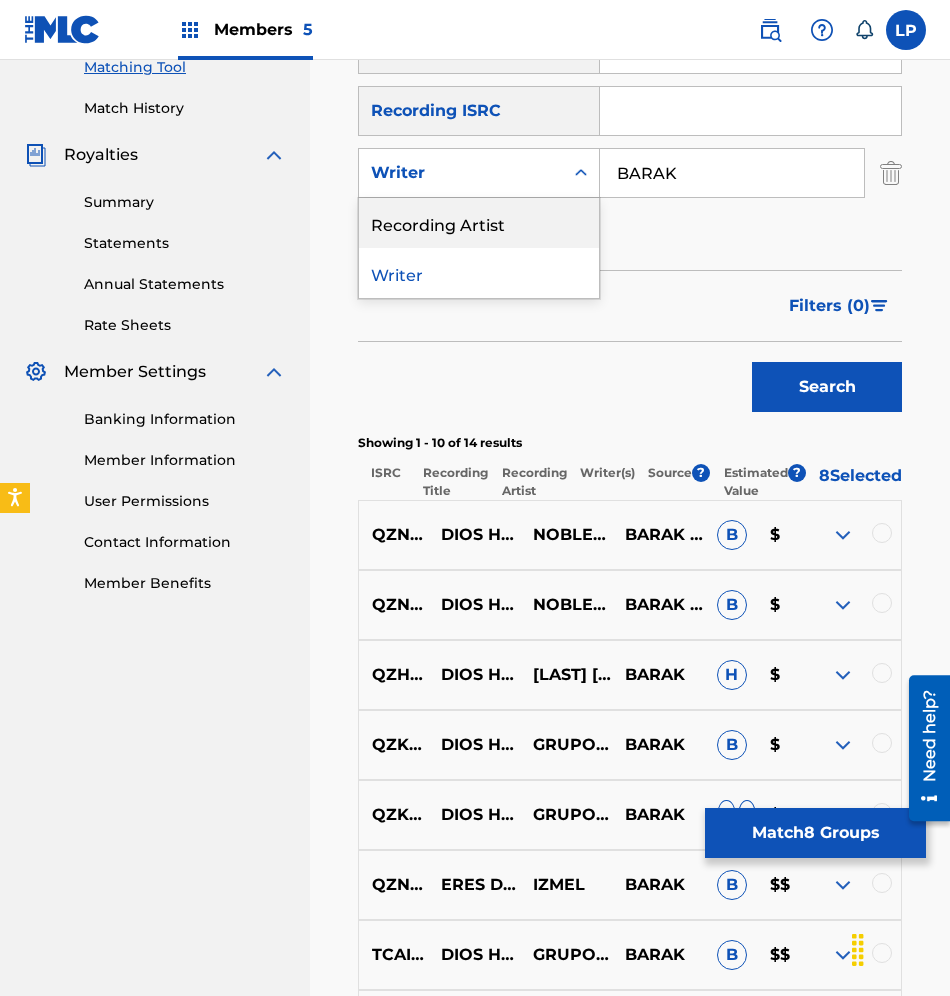click on "Recording Artist" at bounding box center (479, 223) 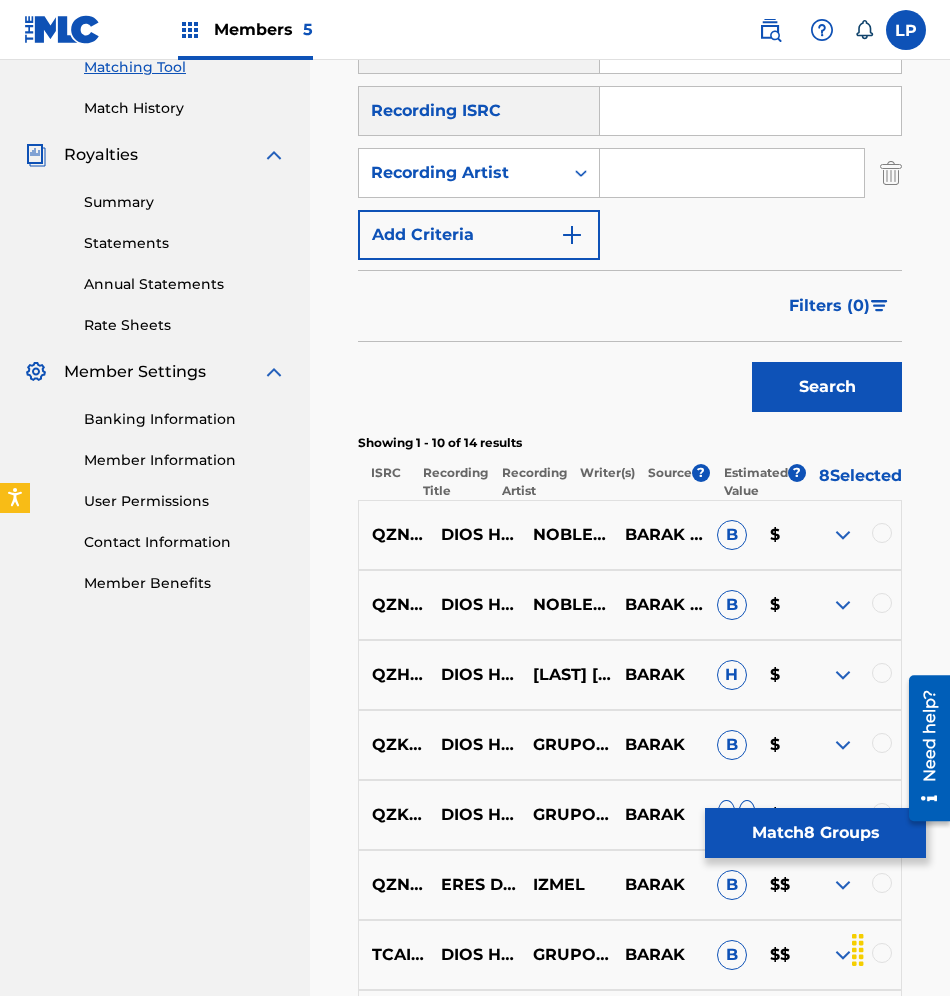 click at bounding box center (732, 173) 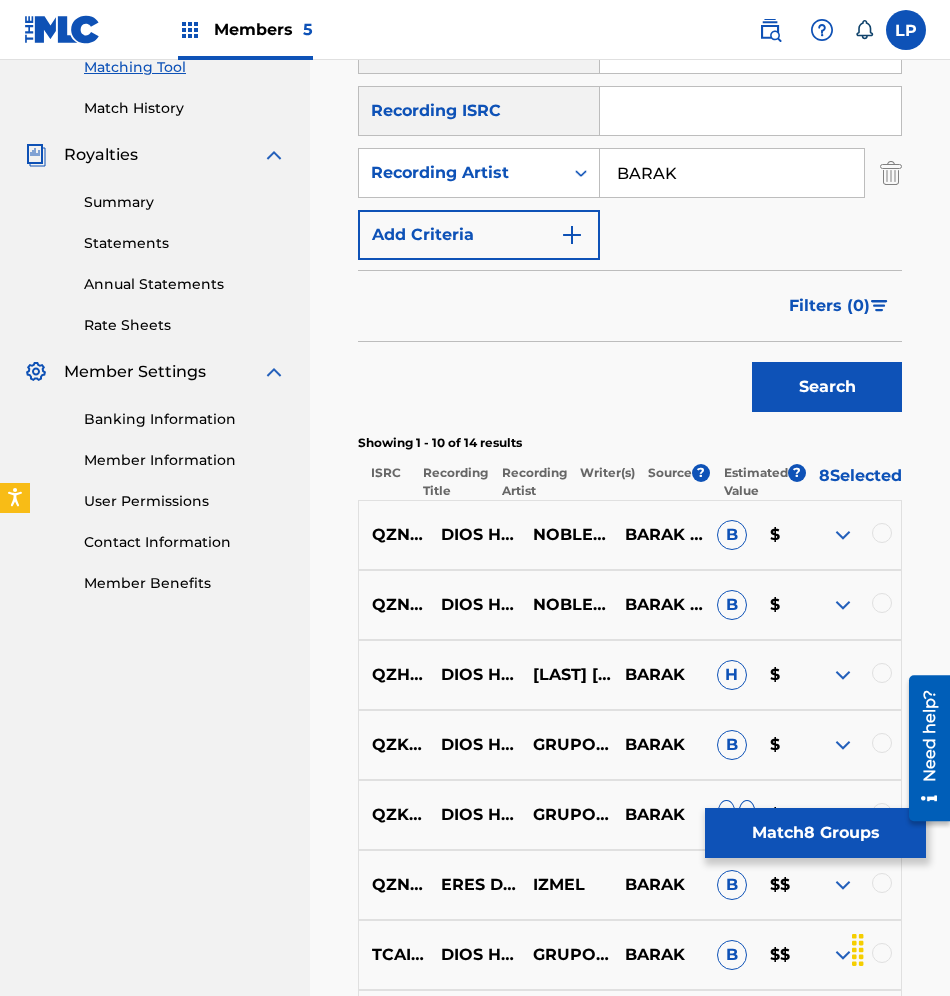 click on "Search" at bounding box center (827, 387) 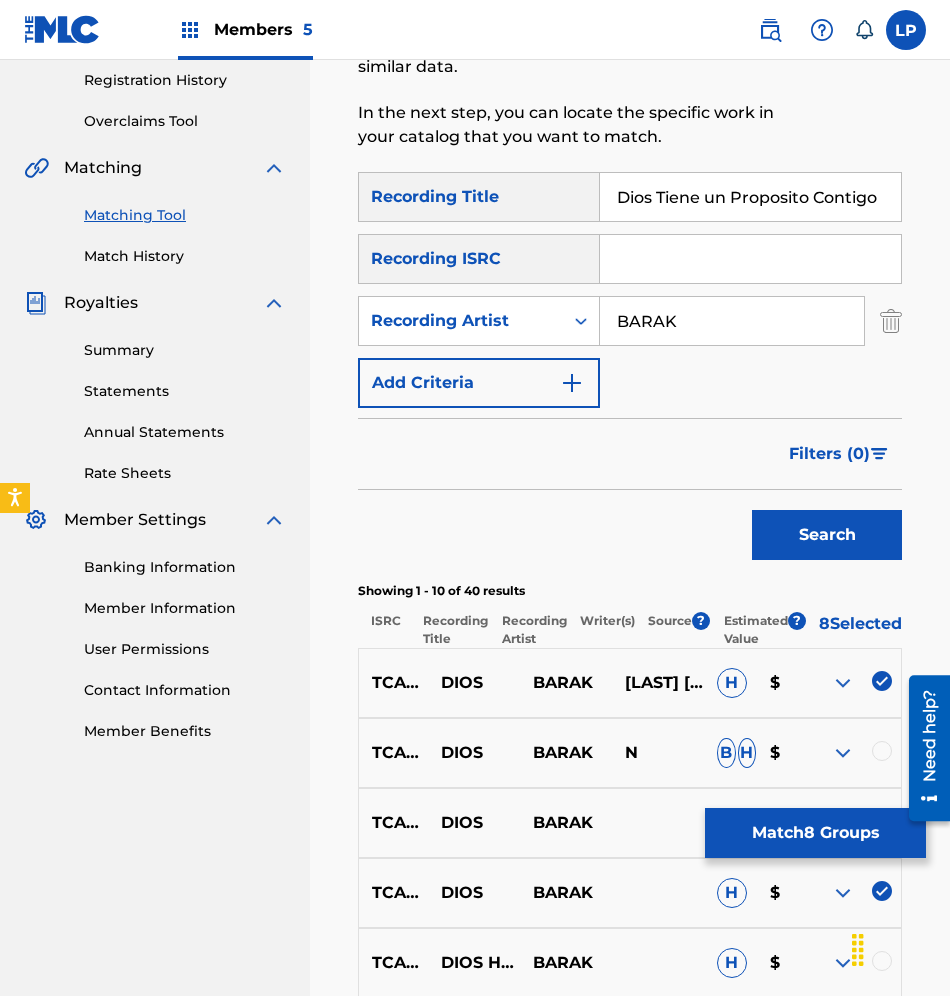 scroll, scrollTop: 376, scrollLeft: 0, axis: vertical 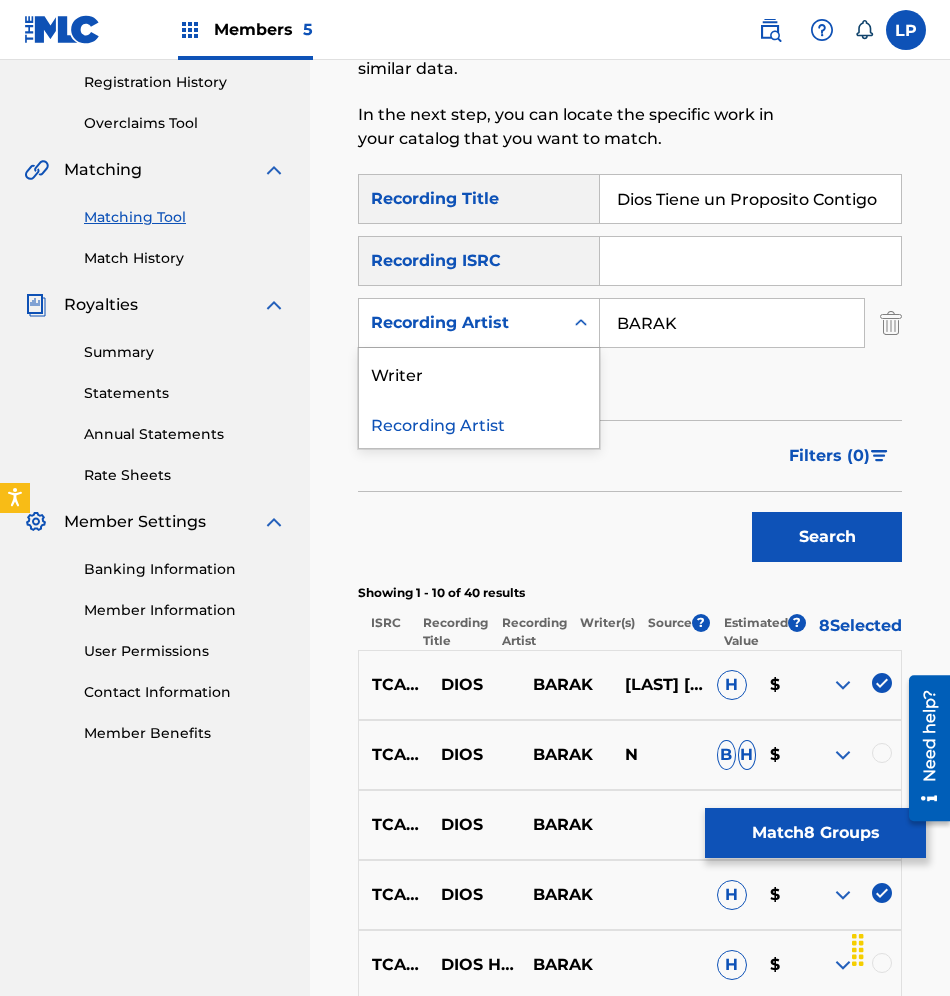 click at bounding box center [581, 323] 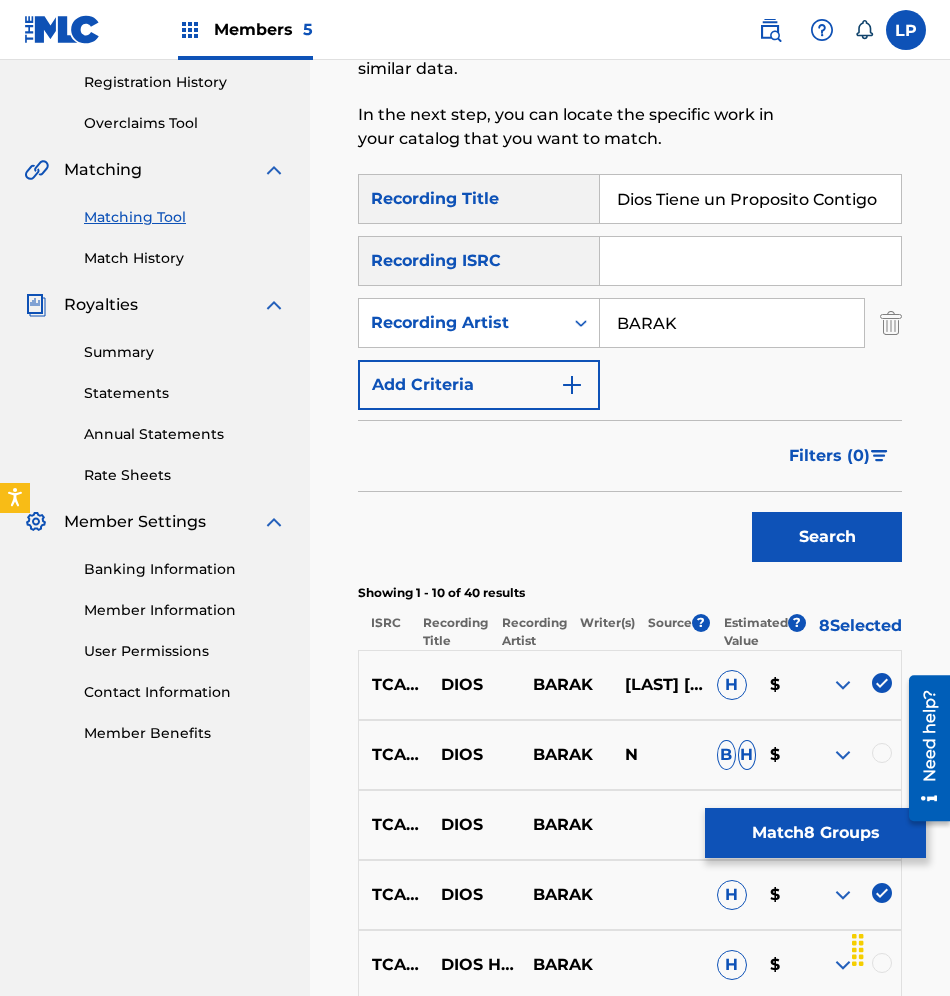 click on "BARAK" at bounding box center (732, 323) 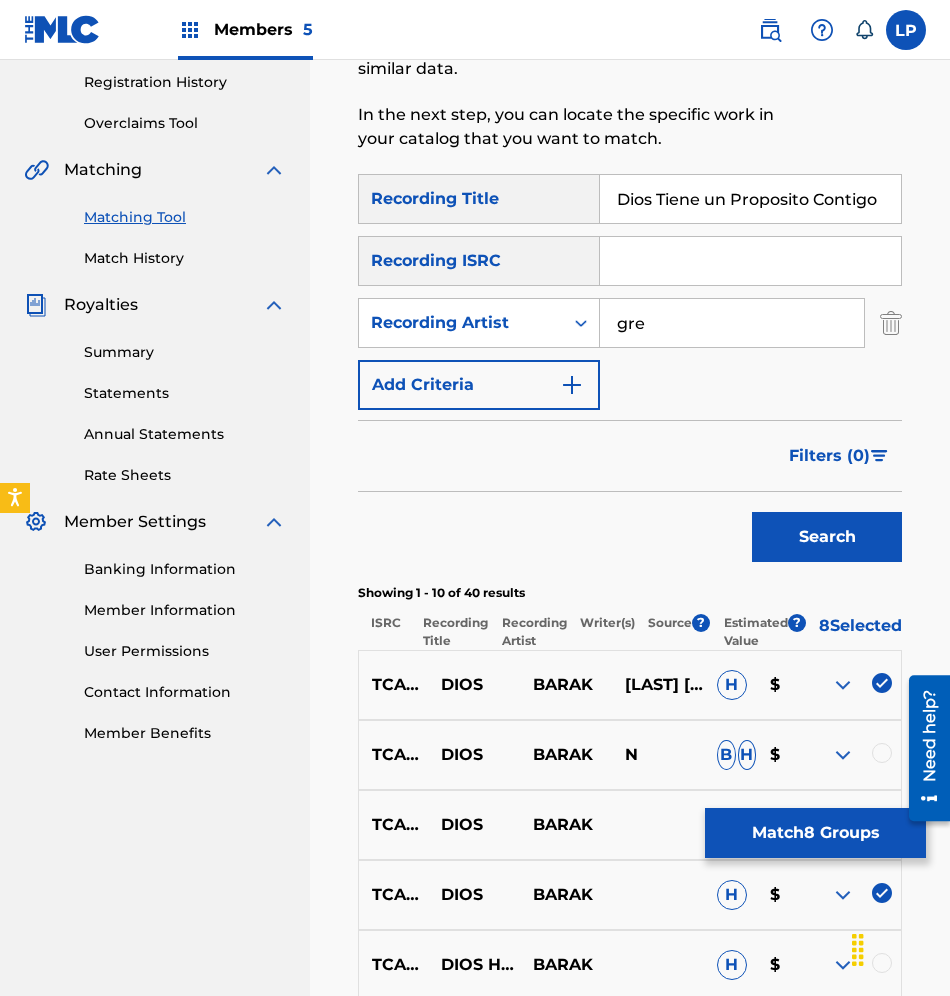 type on "GREEN" 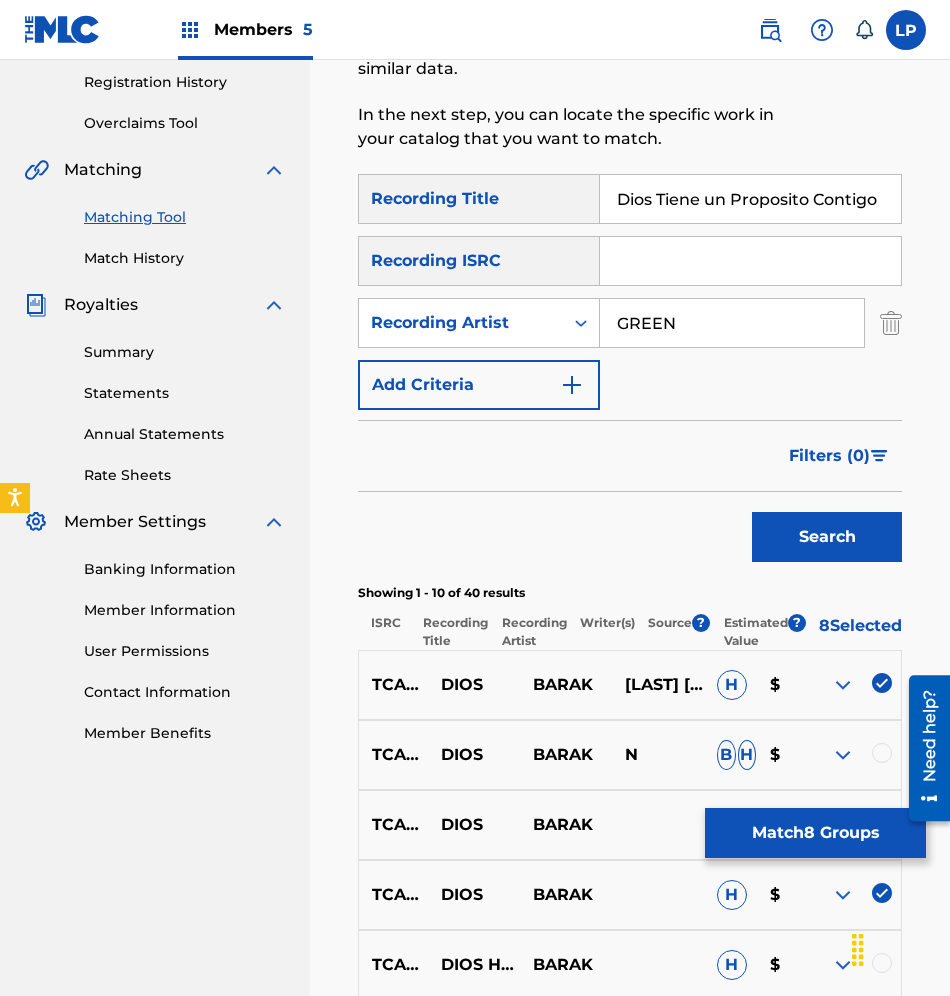 click on "Search" at bounding box center [827, 537] 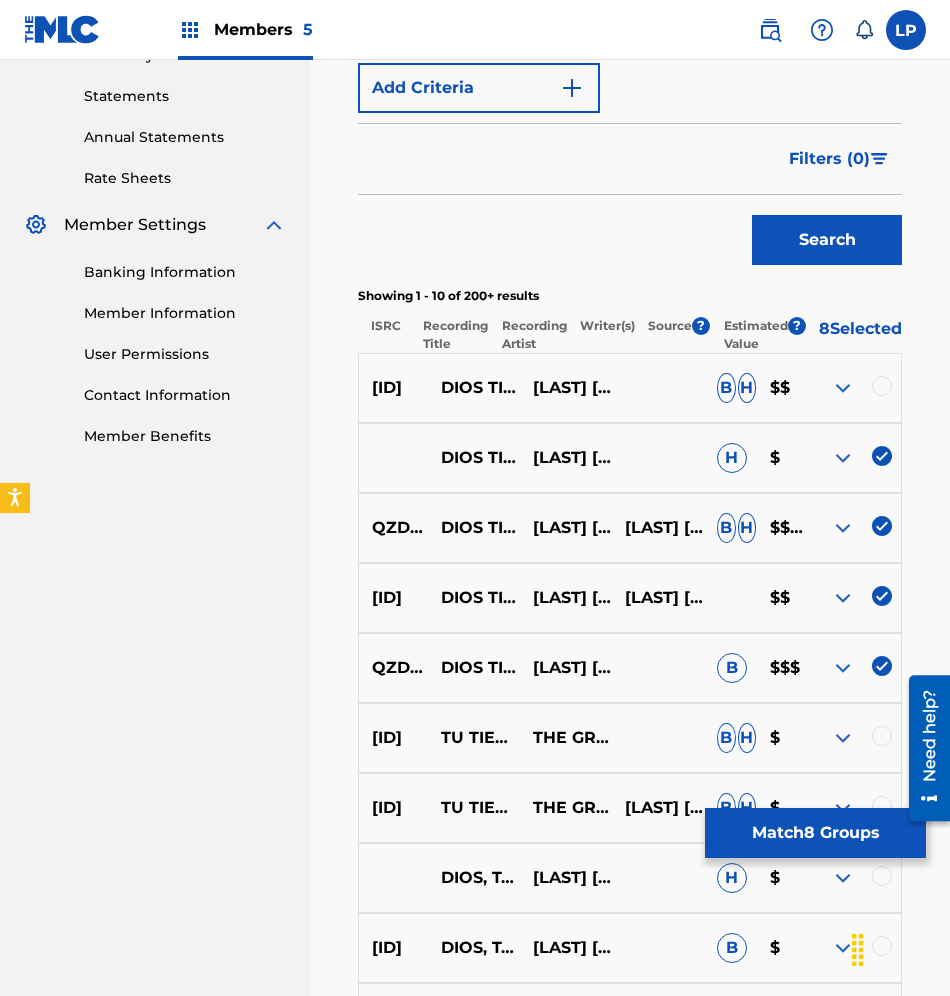 scroll, scrollTop: 676, scrollLeft: 0, axis: vertical 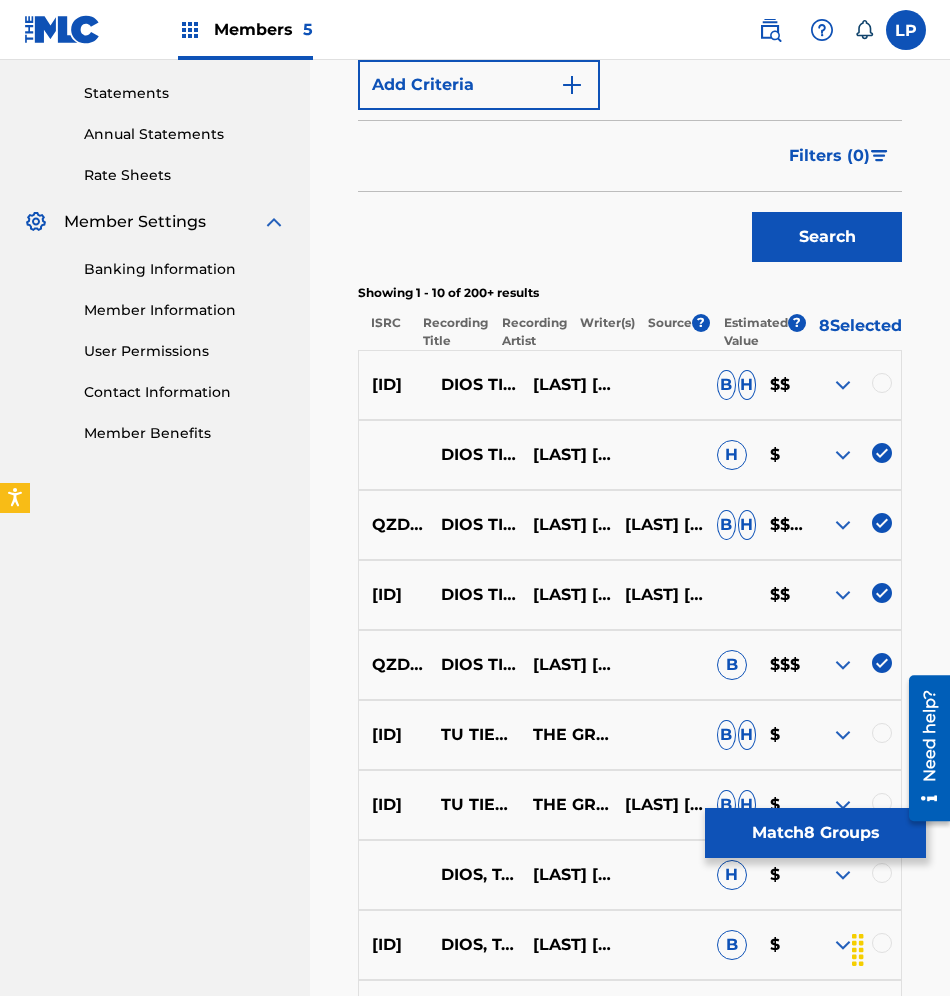click at bounding box center [882, 383] 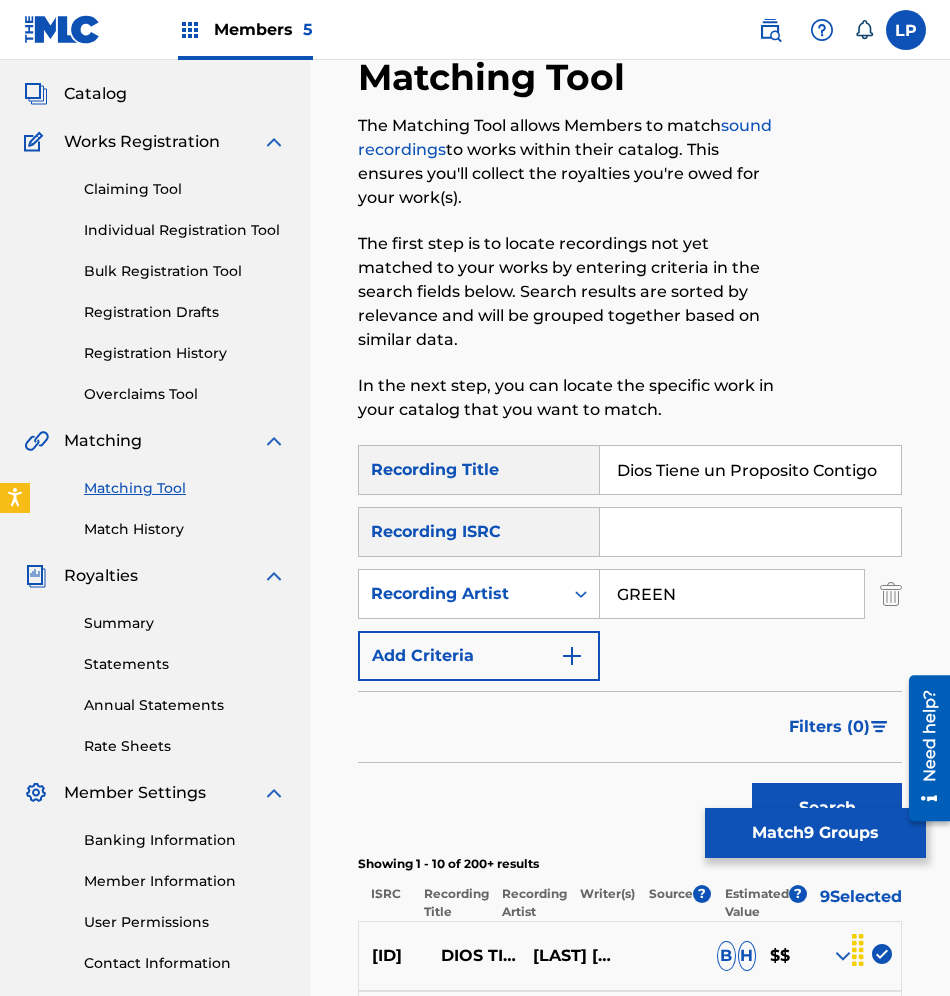 scroll, scrollTop: 76, scrollLeft: 0, axis: vertical 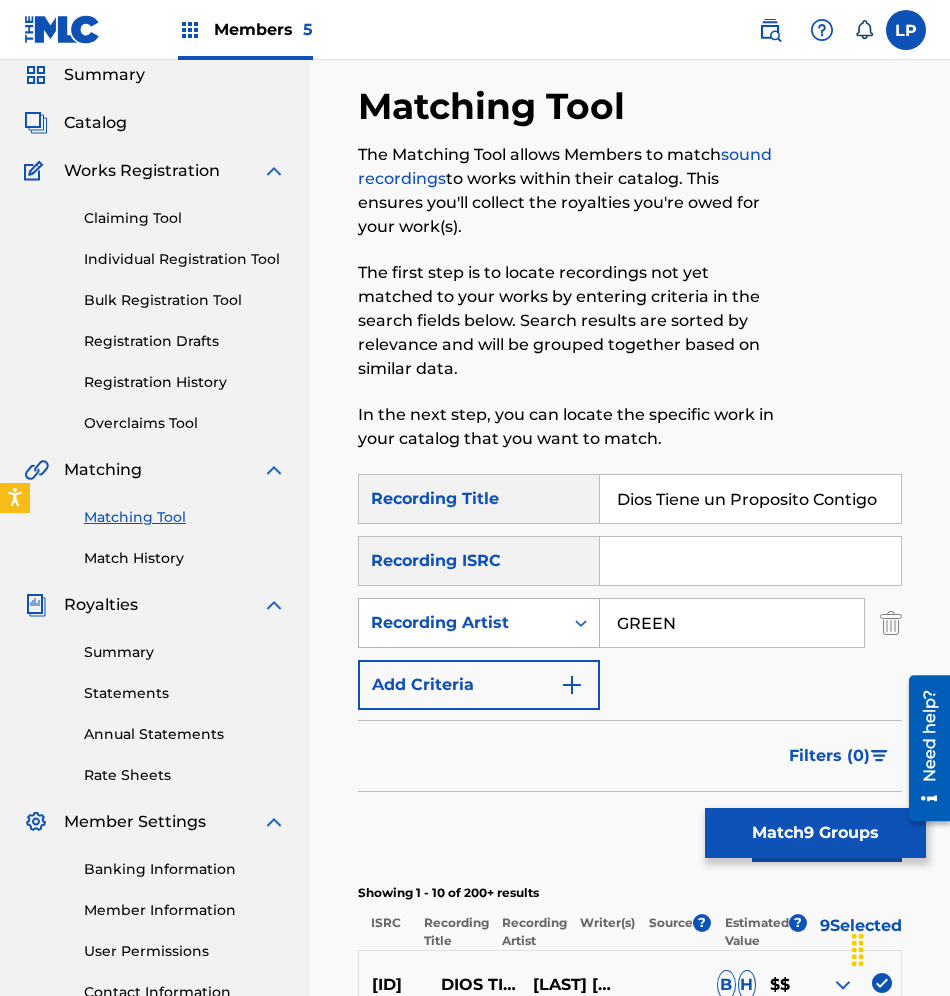 click on "Recording Artist" at bounding box center (461, 623) 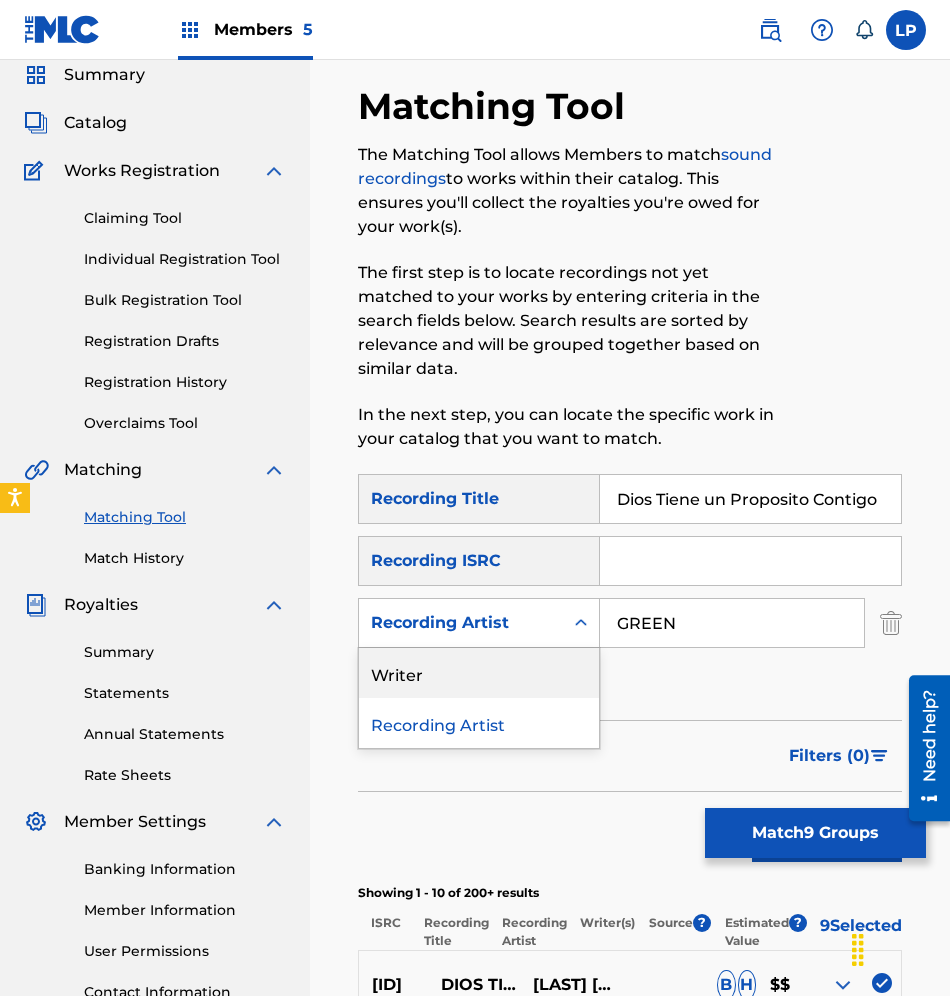 click on "Writer" at bounding box center (479, 673) 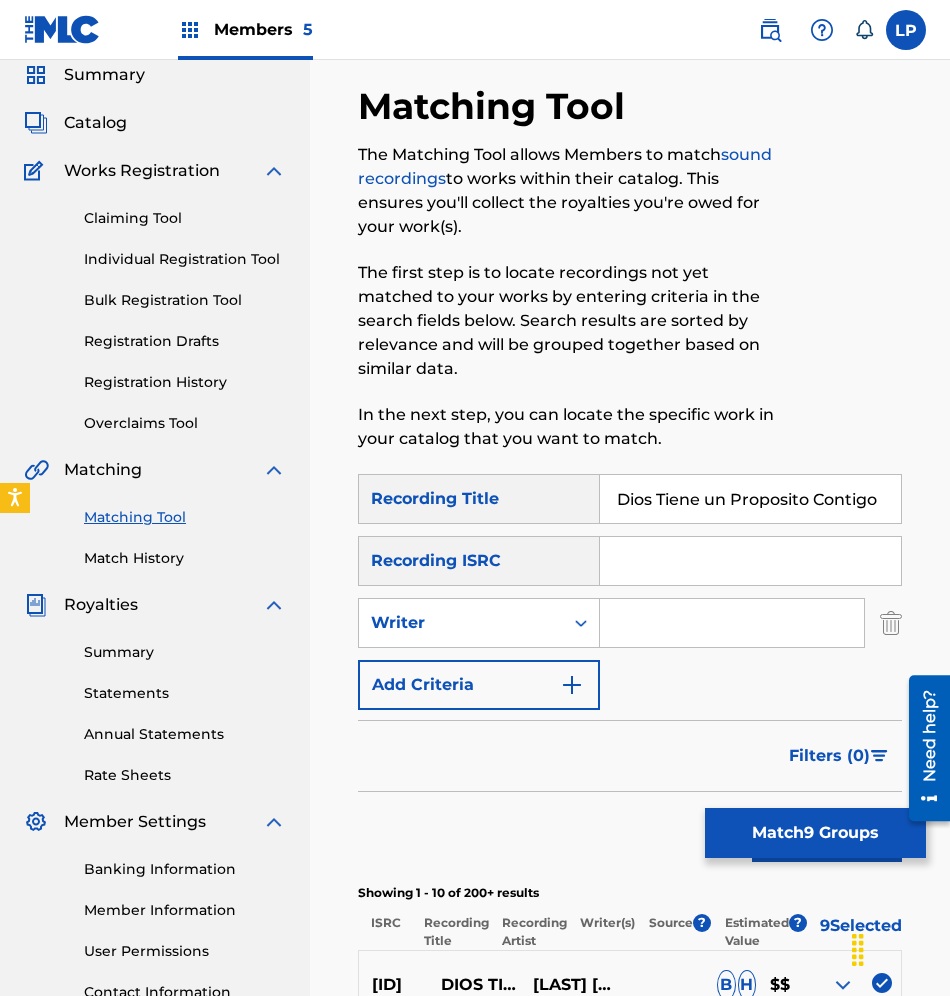 click at bounding box center [732, 623] 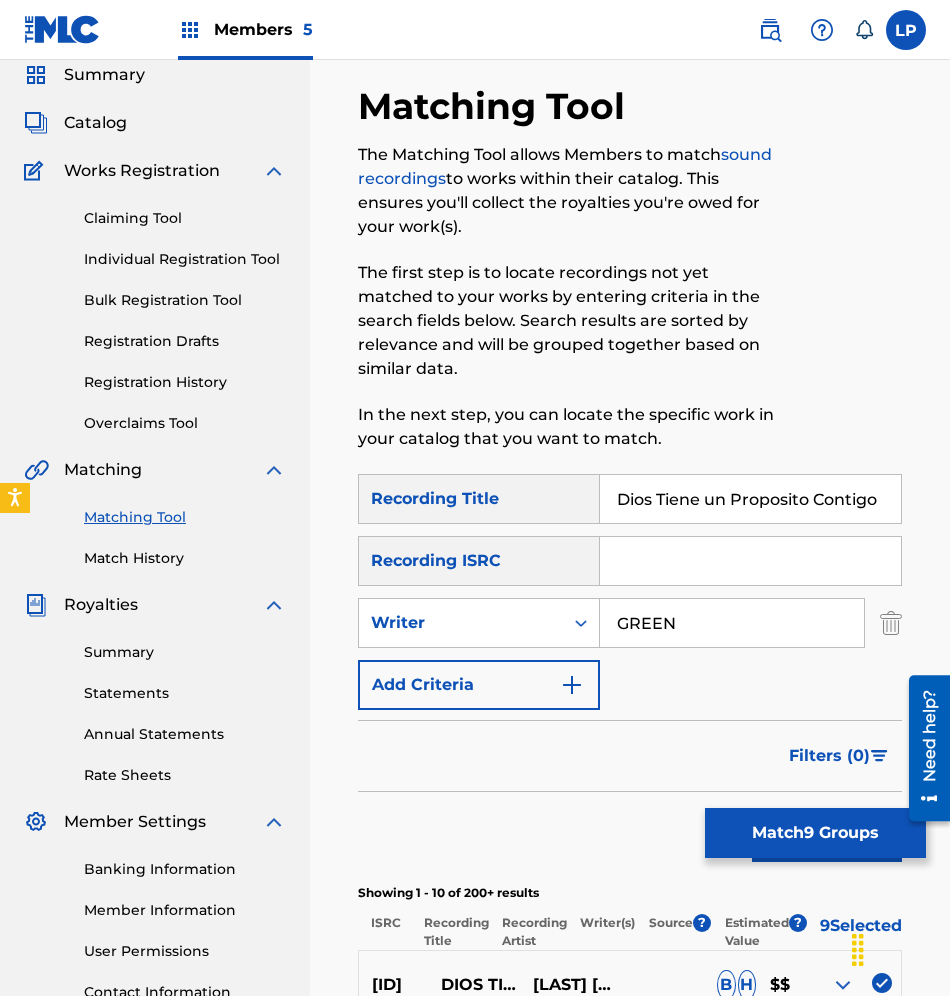 click on "Match  9 Groups" at bounding box center (815, 833) 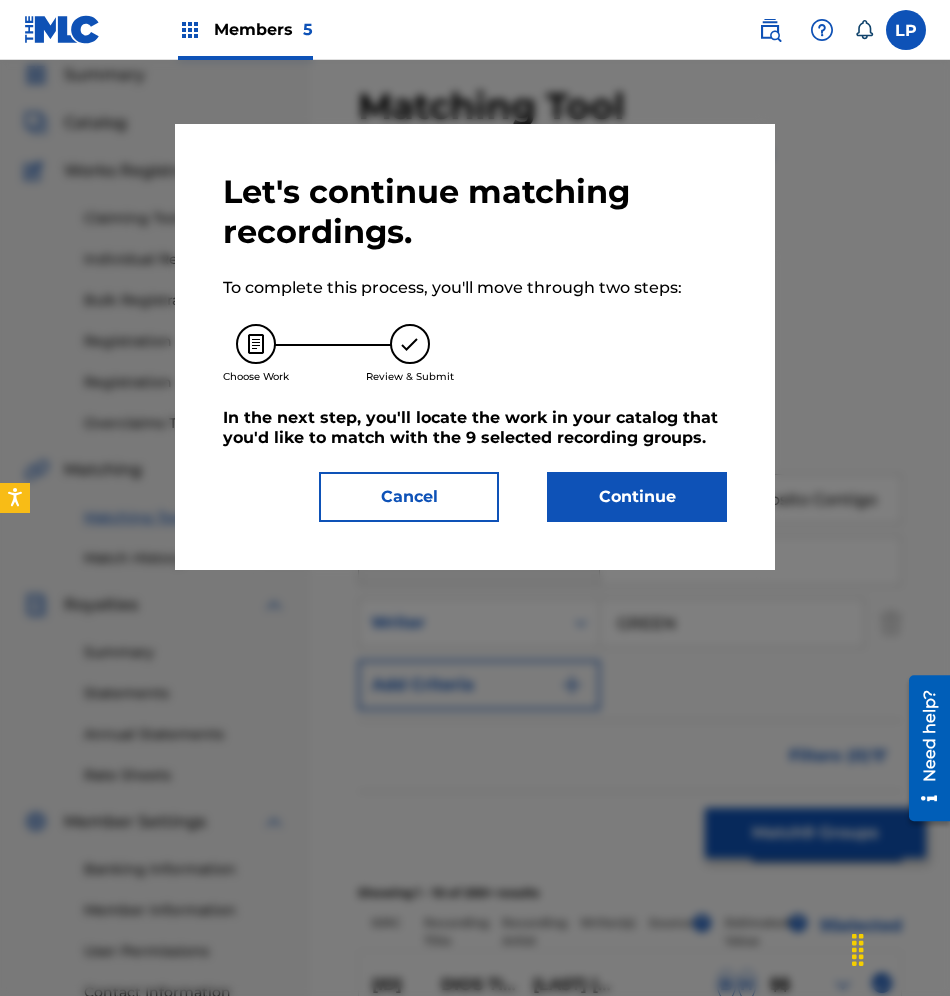 click on "Cancel" at bounding box center (409, 497) 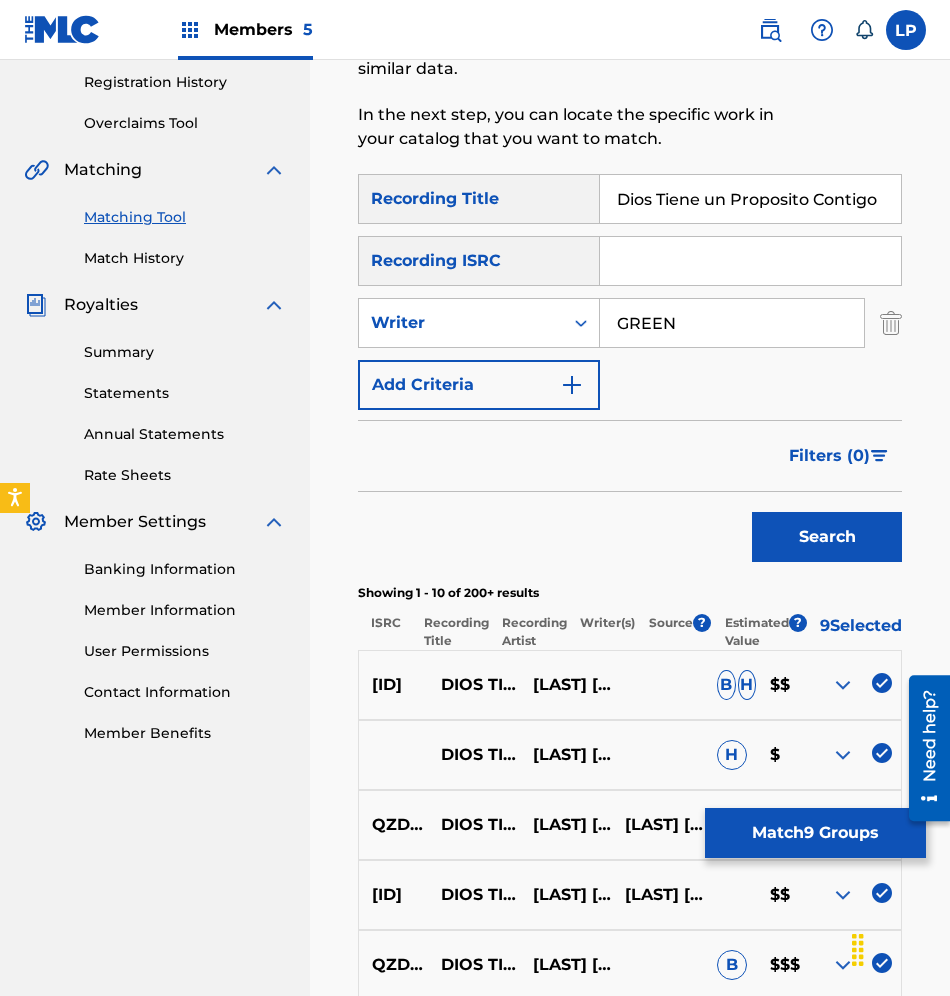 click on "Search" at bounding box center [827, 537] 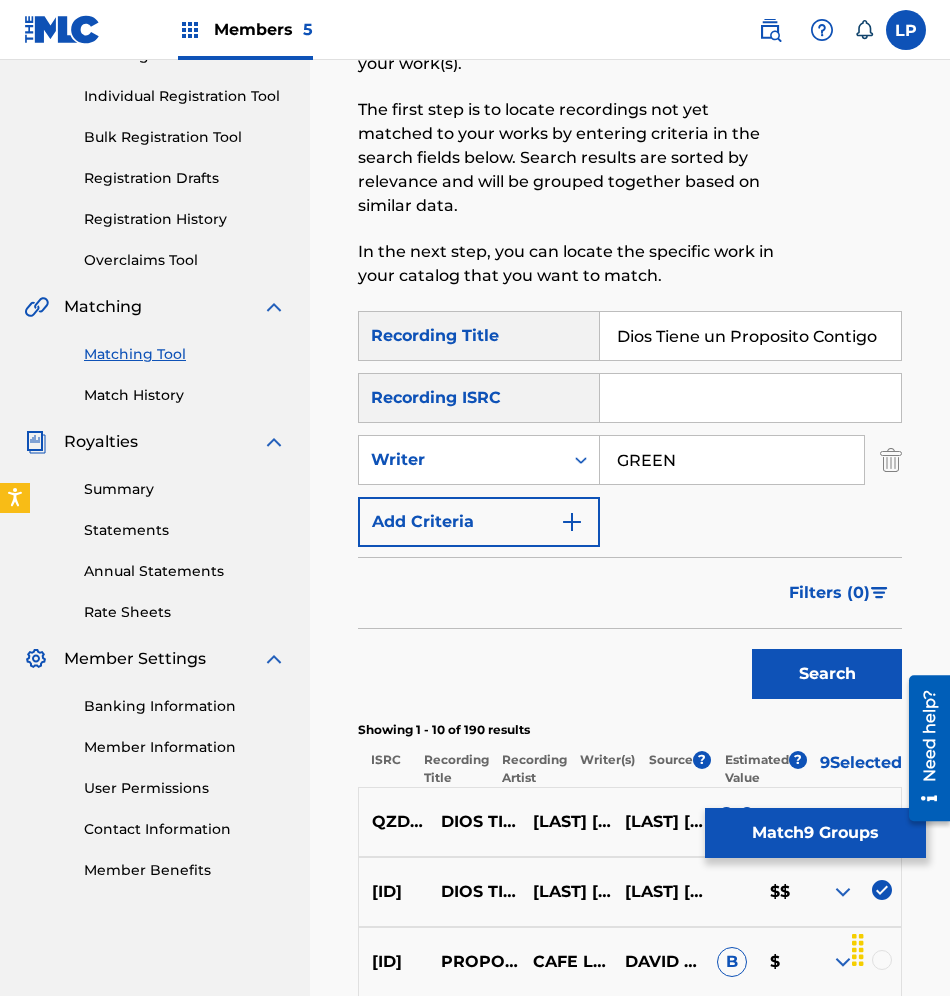 scroll, scrollTop: 226, scrollLeft: 0, axis: vertical 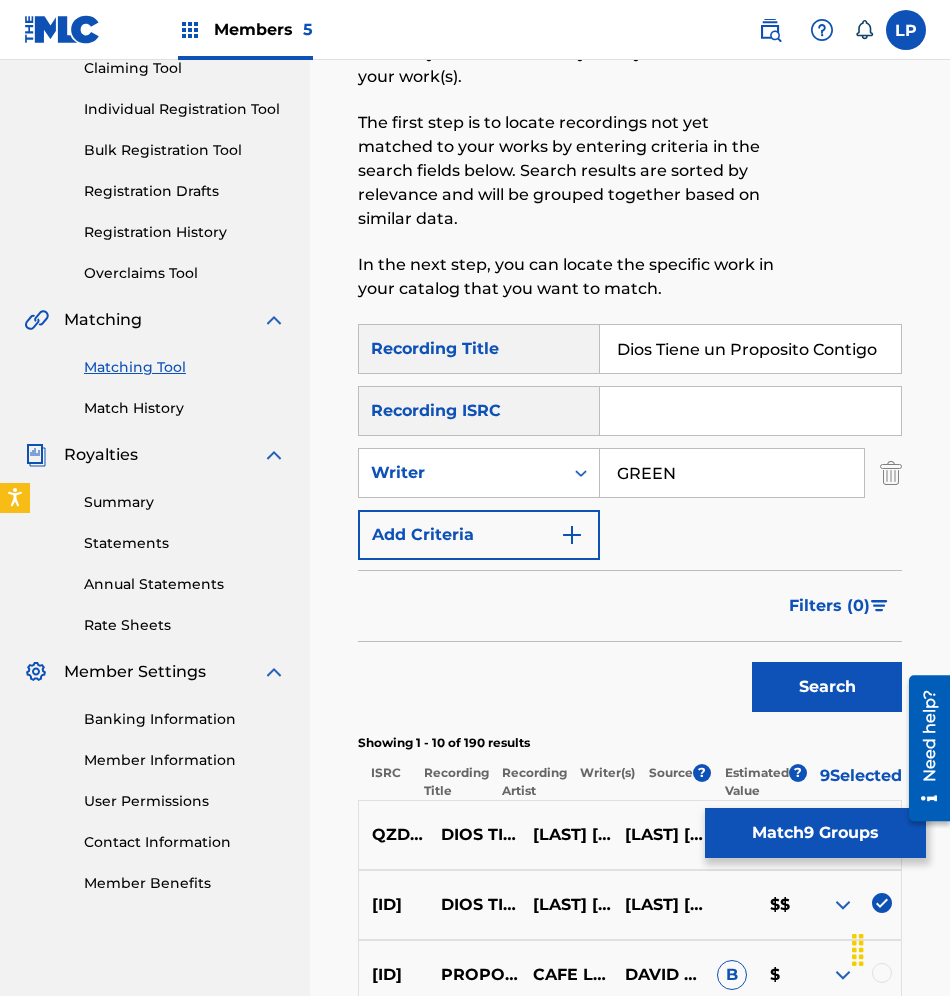 click on "Match  9 Groups" at bounding box center (815, 833) 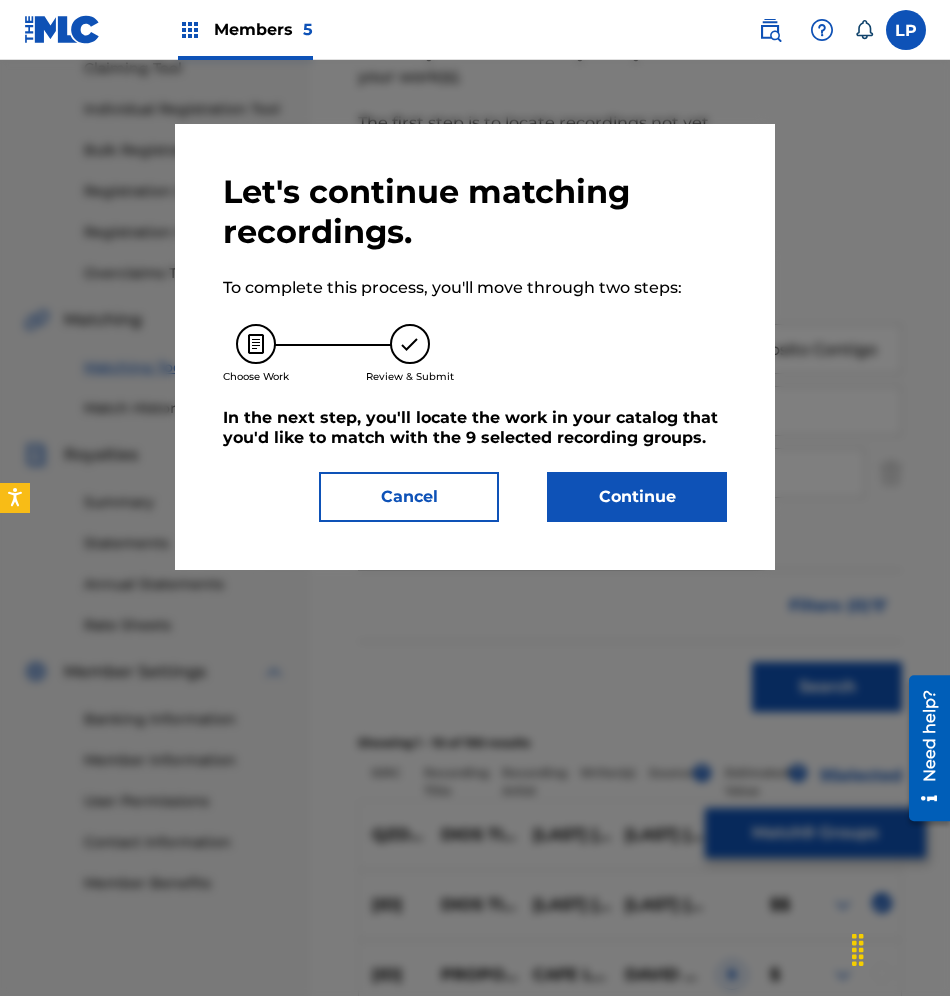 click on "Continue" at bounding box center [637, 497] 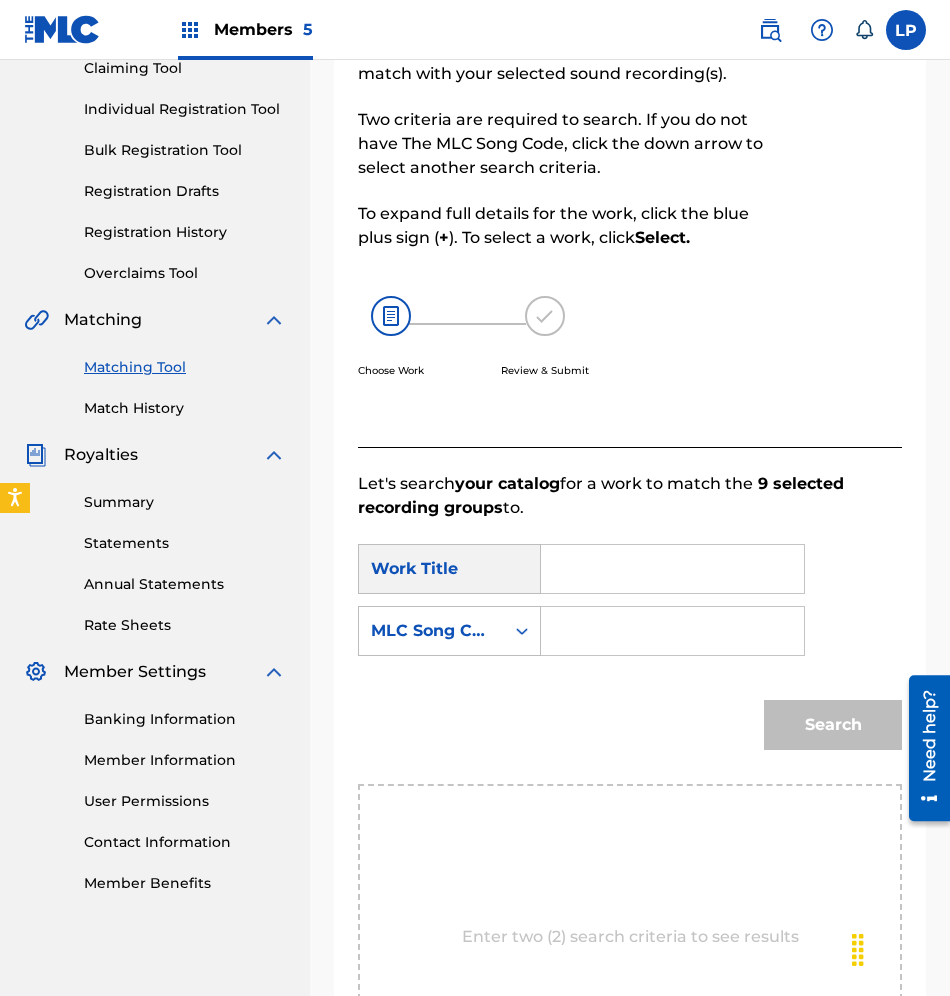 click at bounding box center [672, 569] 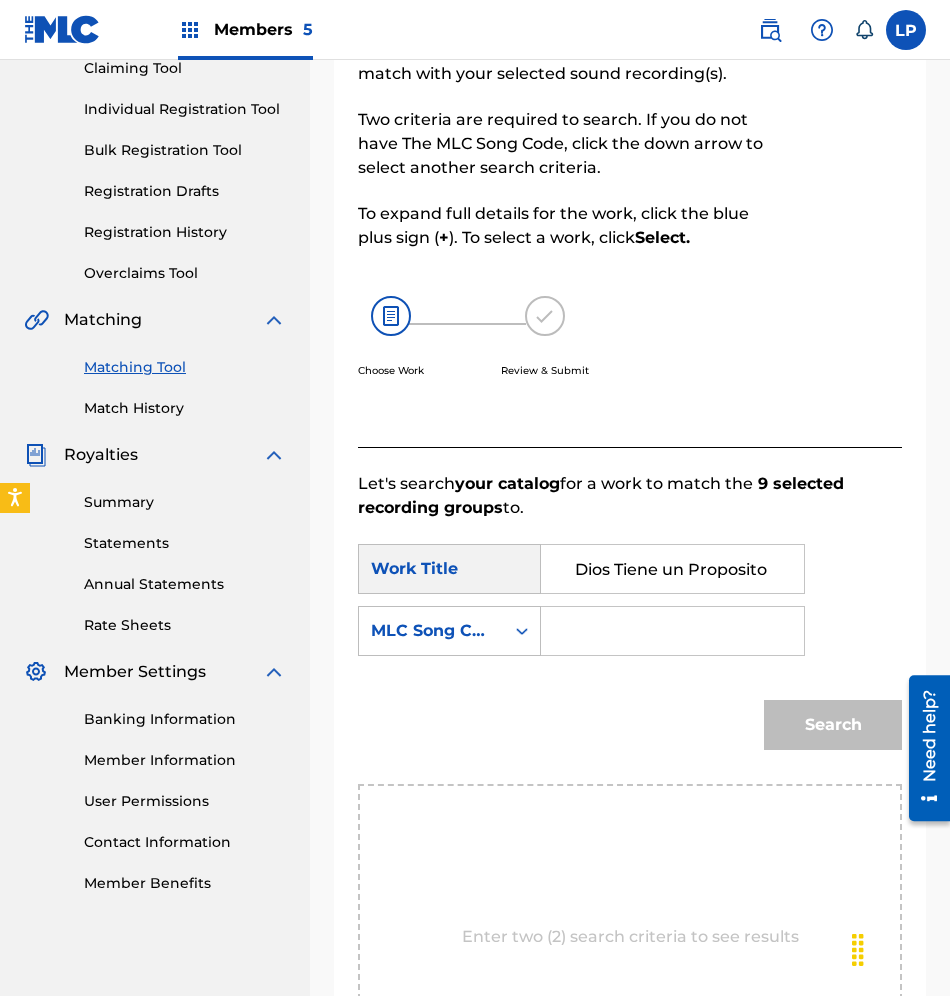 scroll, scrollTop: 0, scrollLeft: 65, axis: horizontal 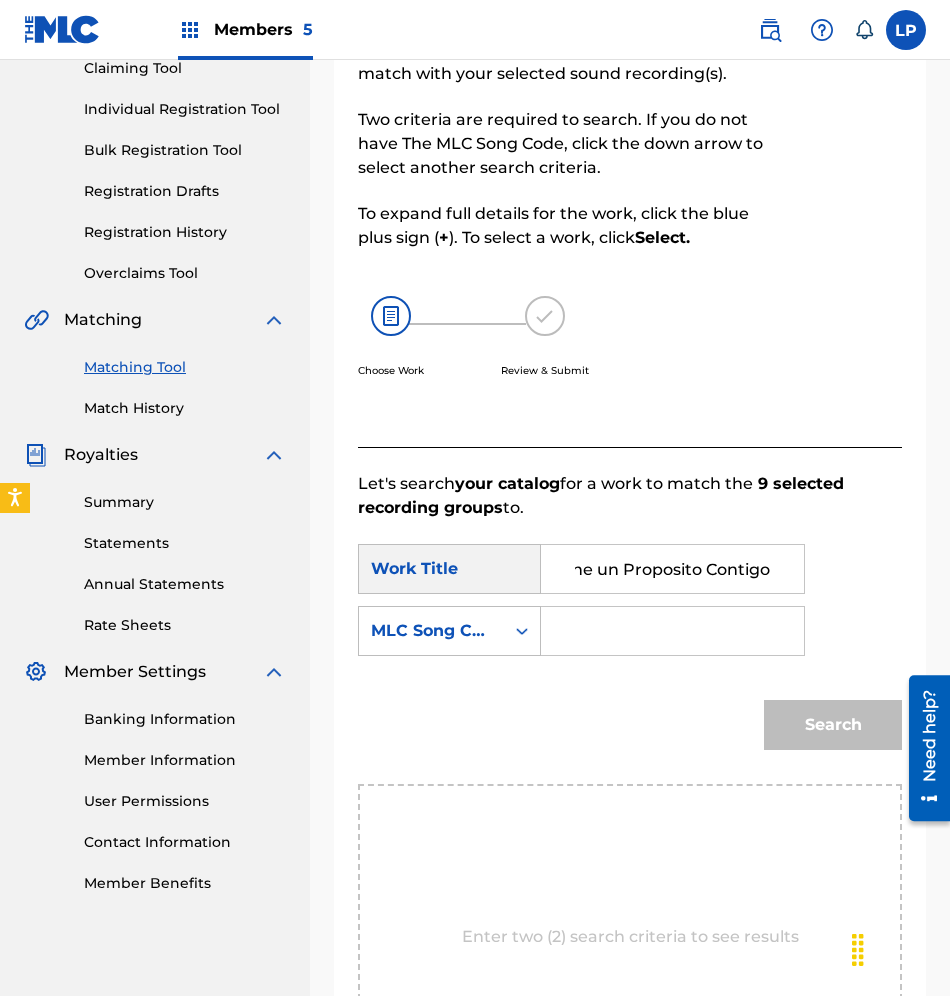 type on "Dios Tiene un Proposito Contigo" 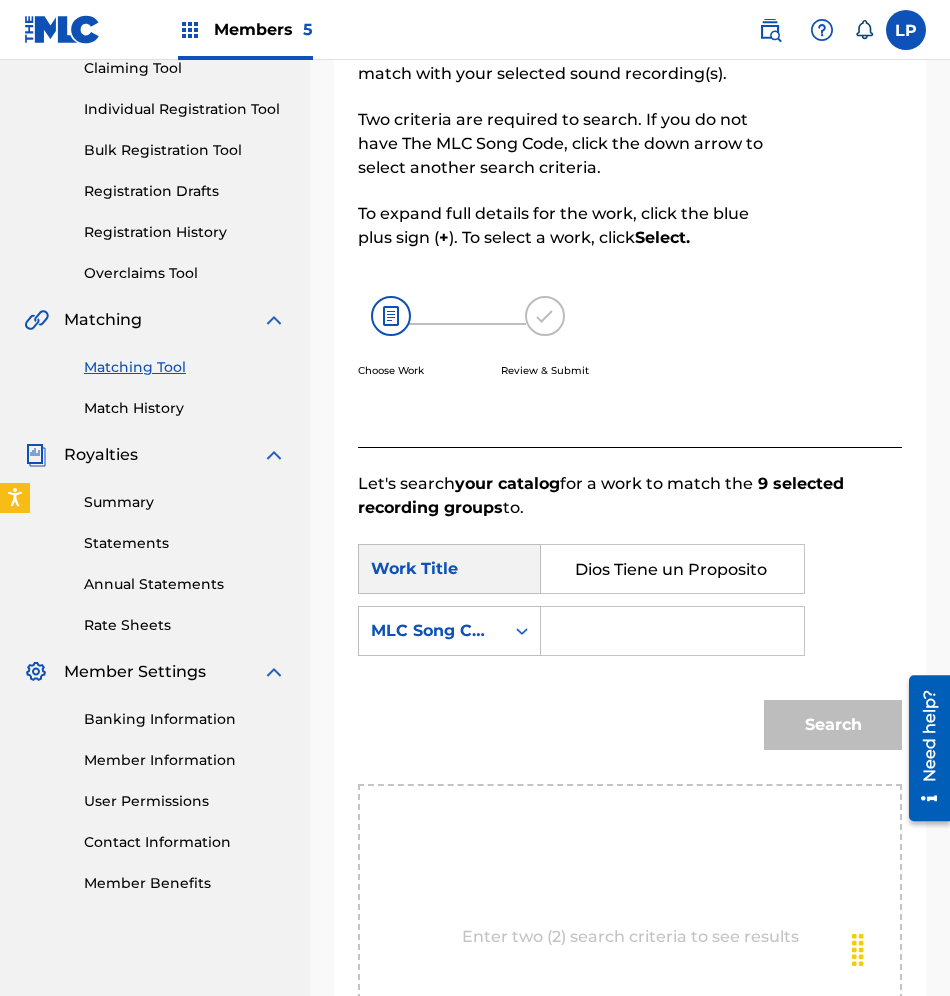 click at bounding box center [672, 631] 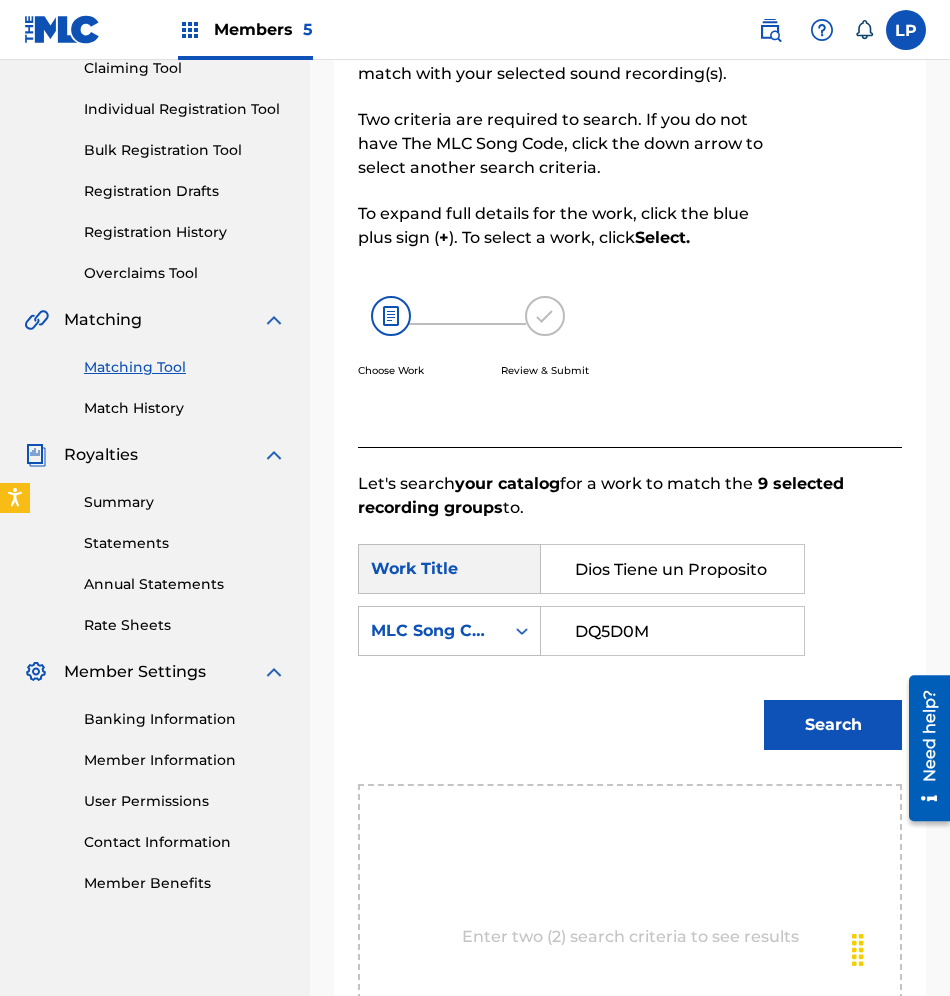 type on "DQ5D0M" 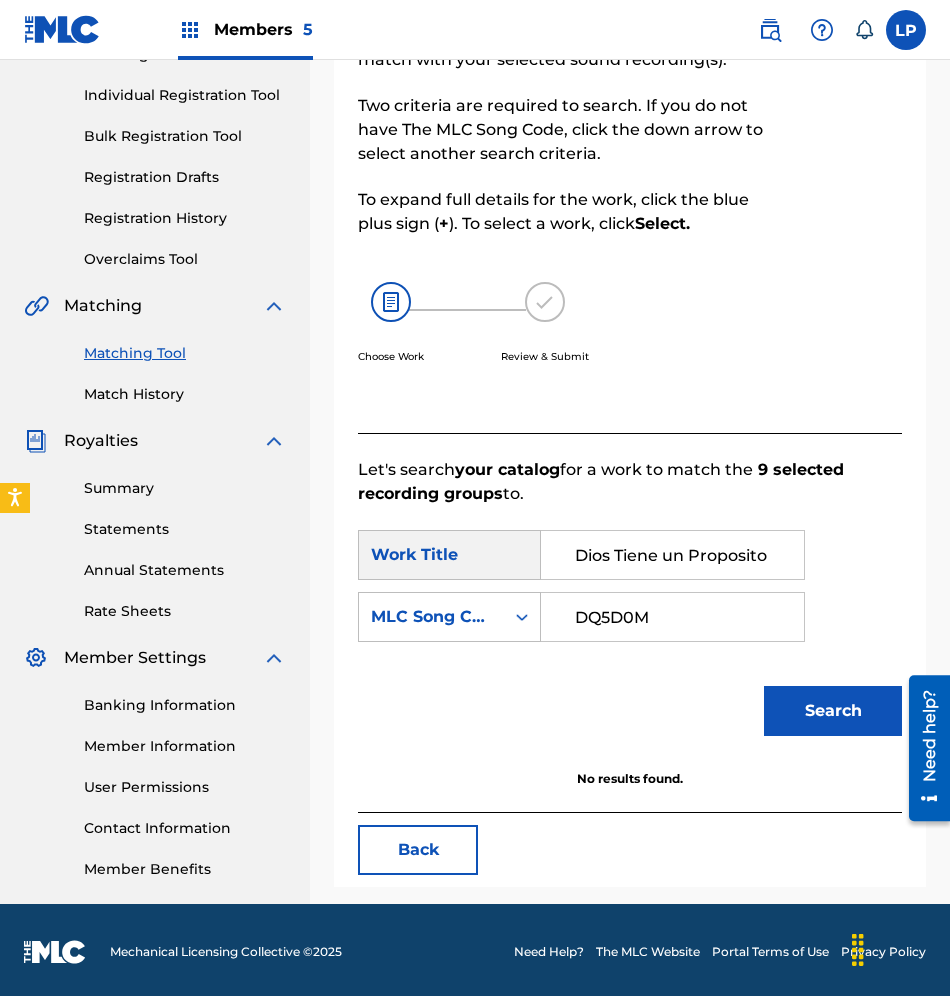 scroll, scrollTop: 244, scrollLeft: 0, axis: vertical 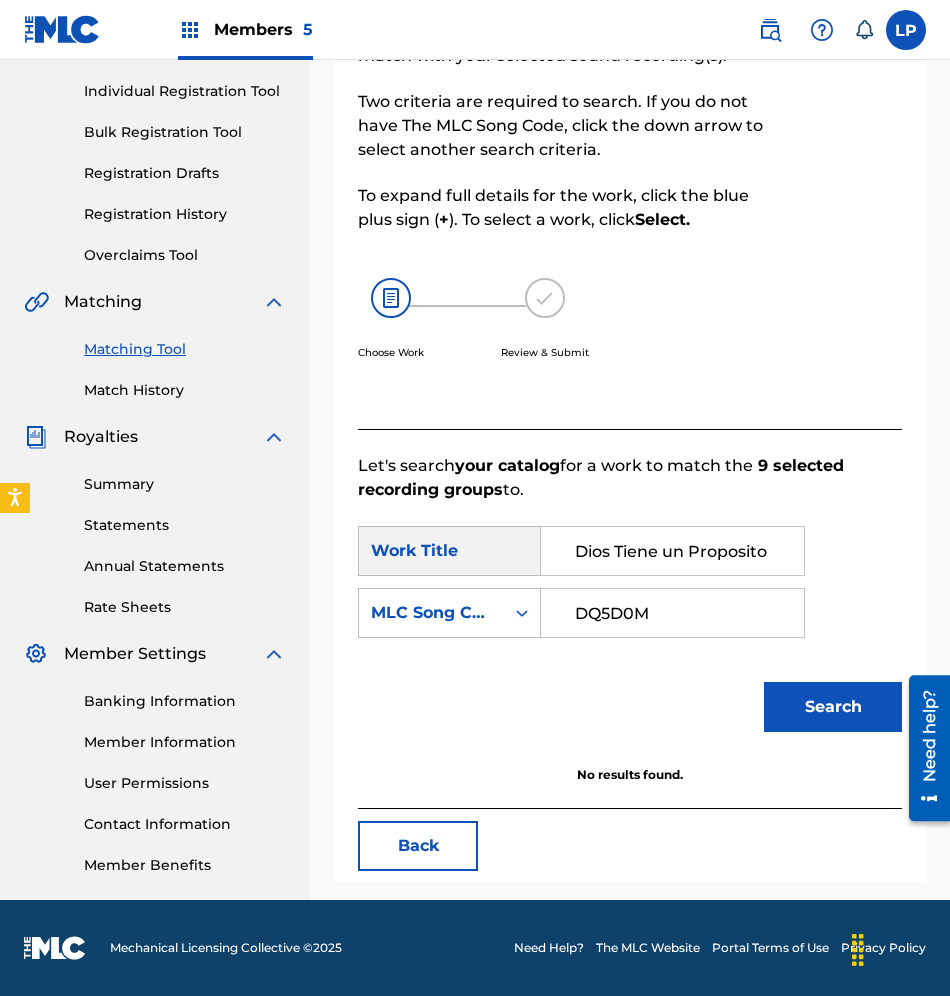 click on "Dios Tiene un Proposito Contigo" at bounding box center (672, 551) 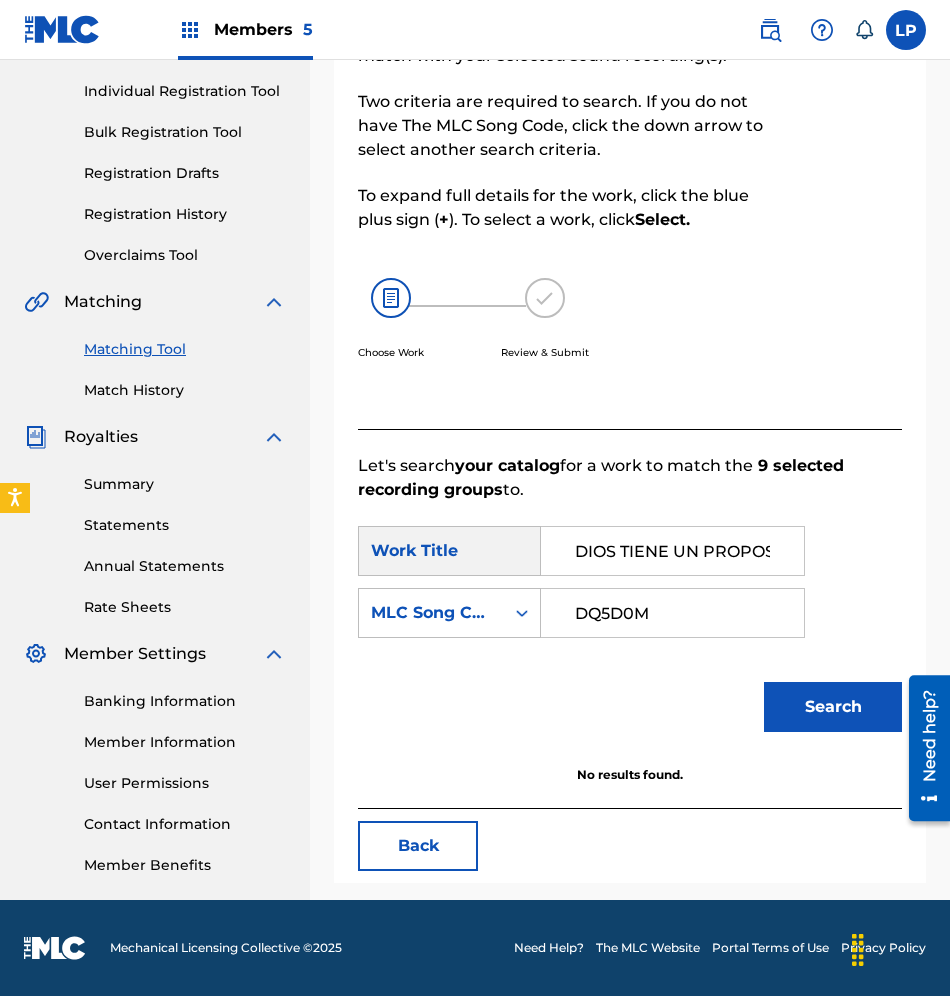 scroll, scrollTop: 0, scrollLeft: 109, axis: horizontal 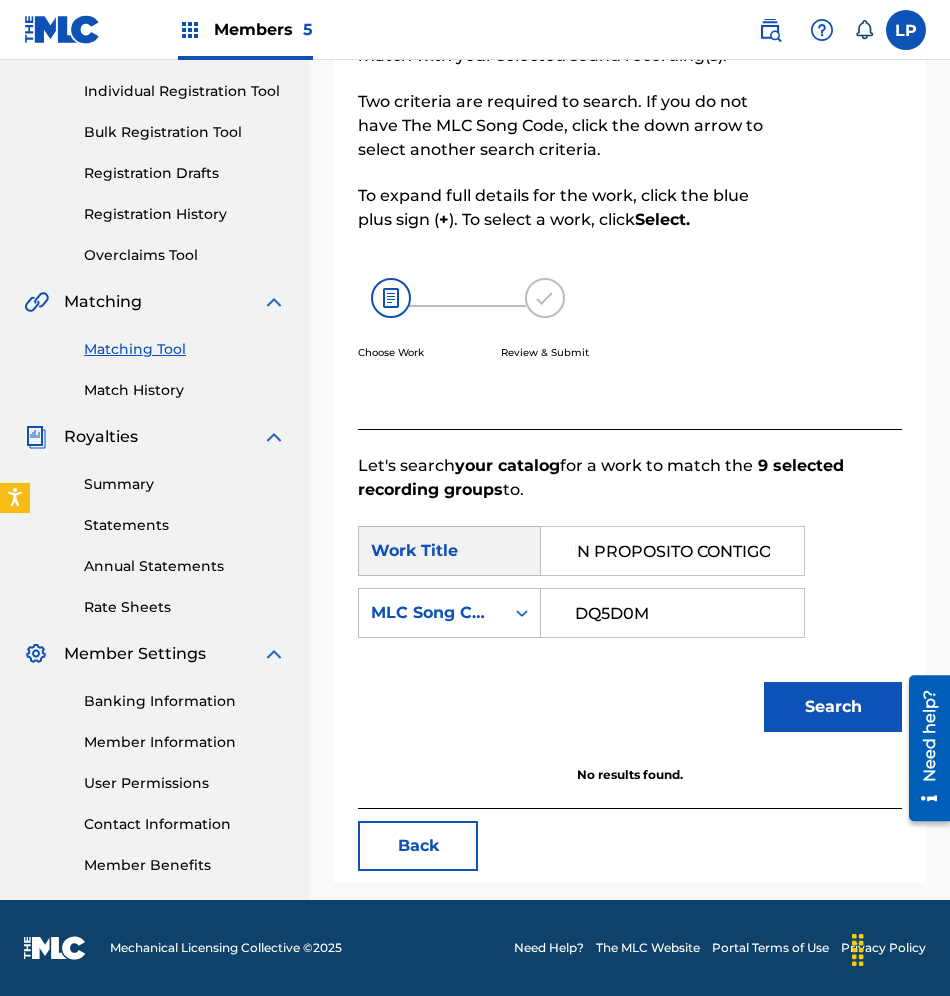 type on "DIOS TIENE UN PROPOSITO CONTIGO" 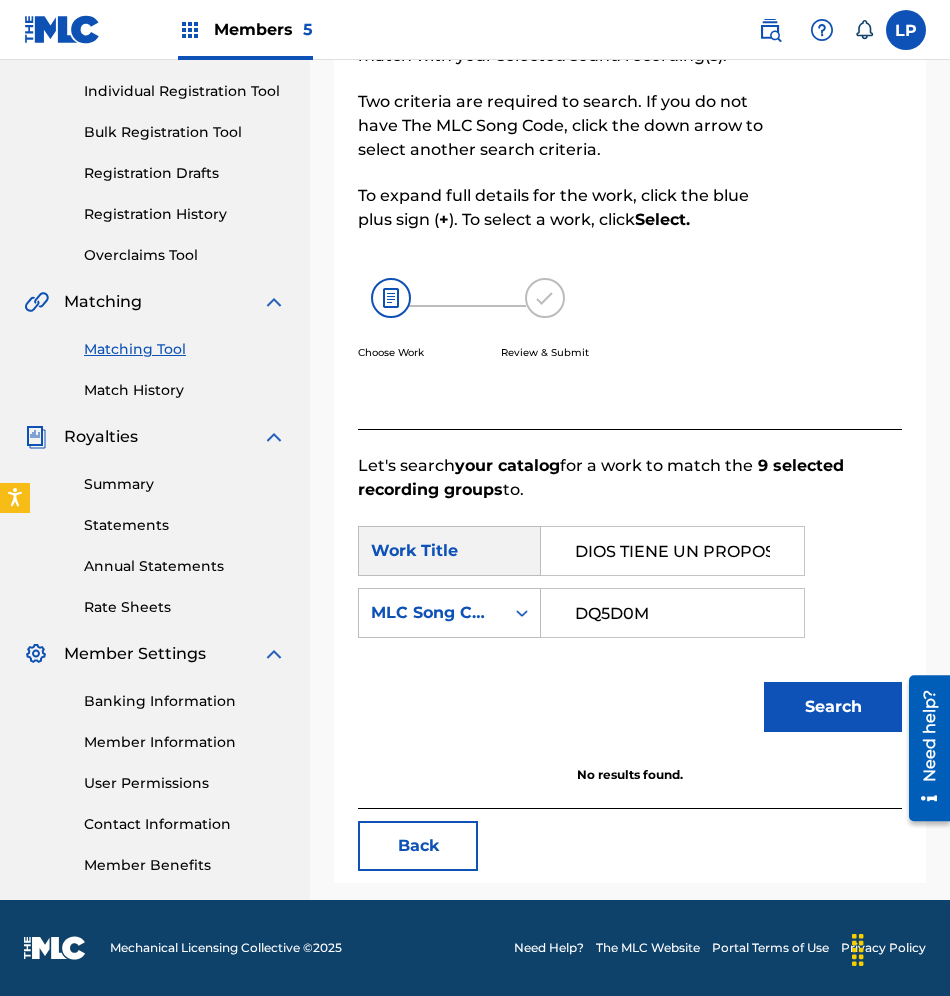 scroll, scrollTop: 0, scrollLeft: 0, axis: both 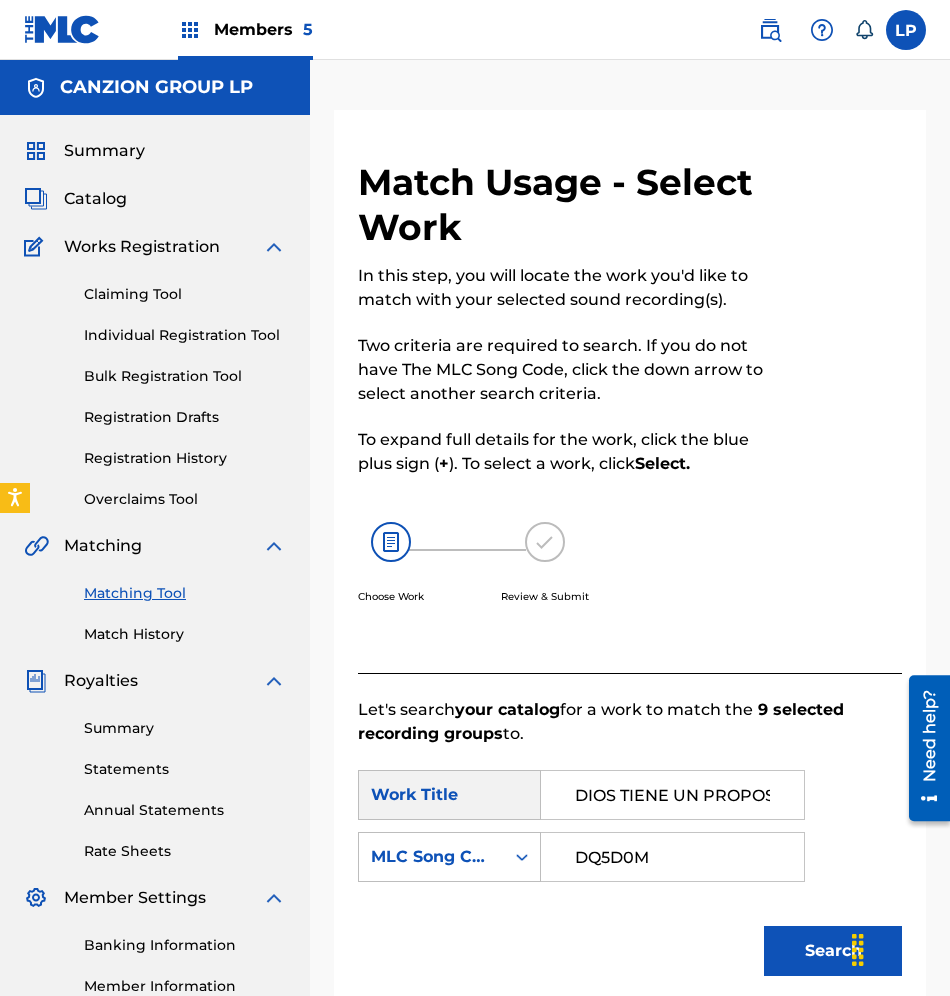 click on "Matching Tool" at bounding box center [185, 593] 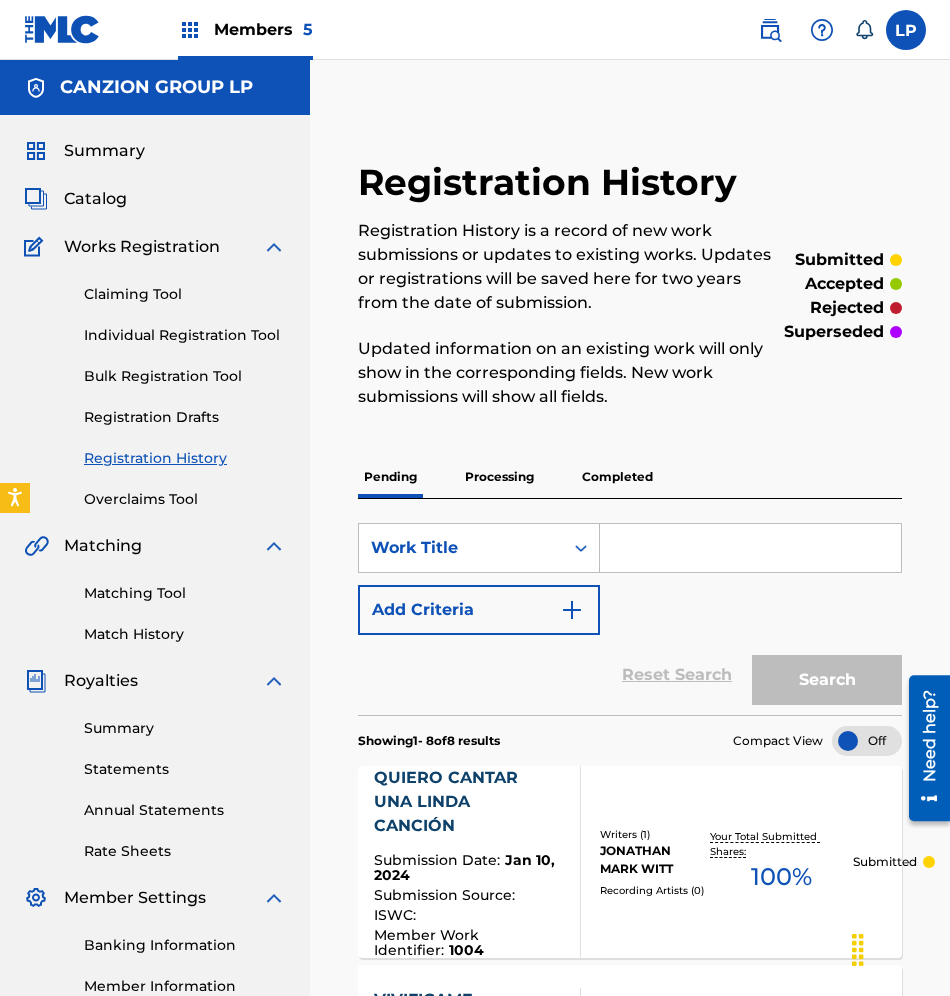click on "Matching Tool" at bounding box center [185, 593] 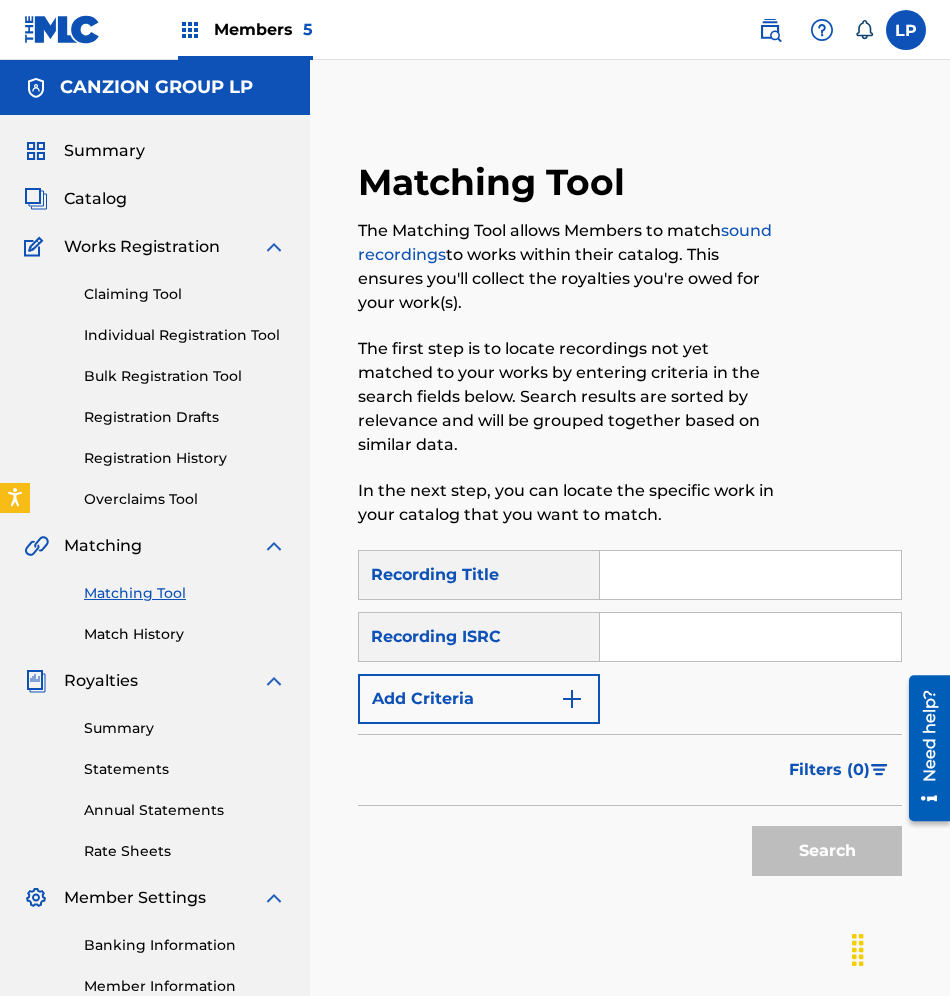 click at bounding box center (750, 575) 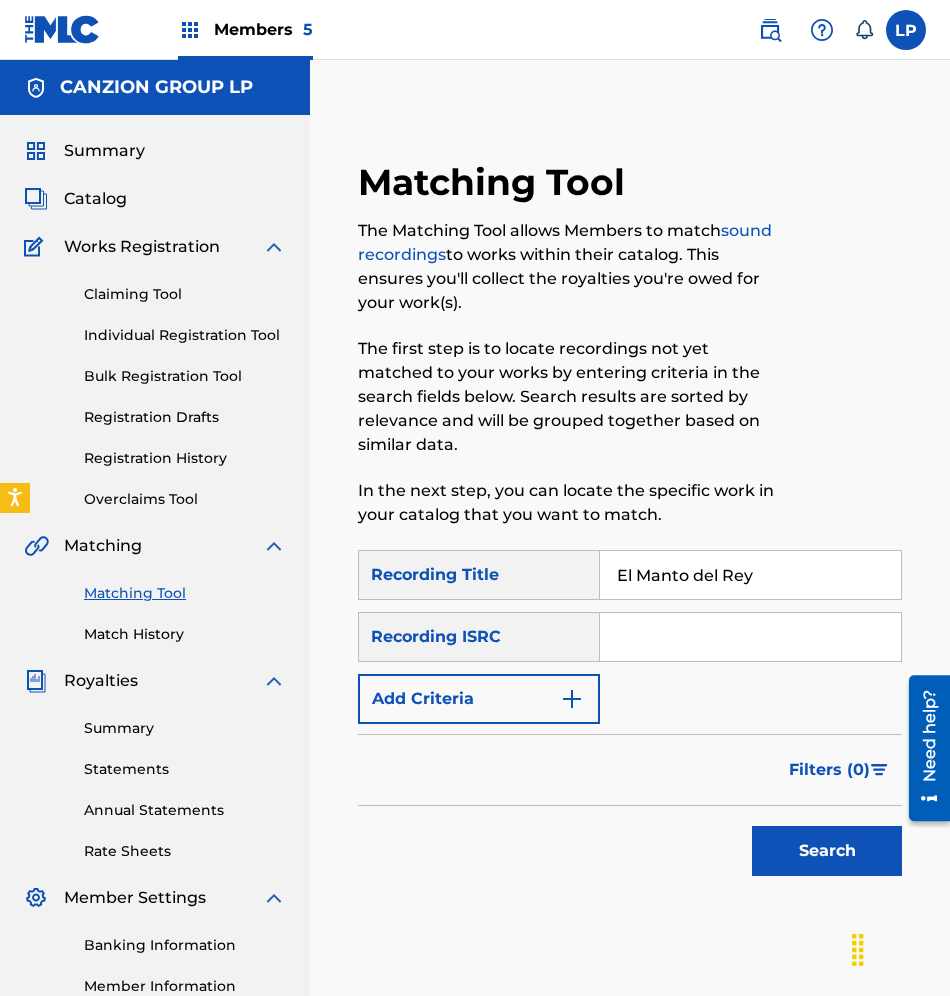 type on "El Manto del Rey" 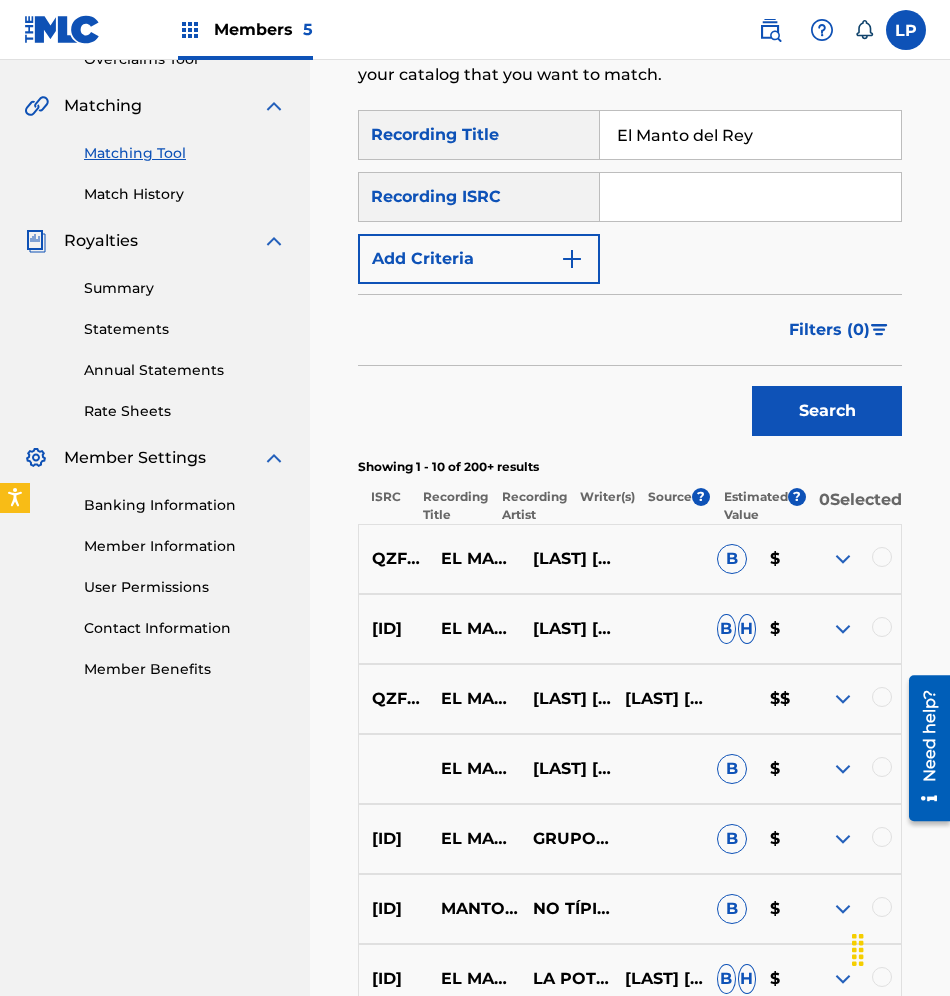 scroll, scrollTop: 450, scrollLeft: 0, axis: vertical 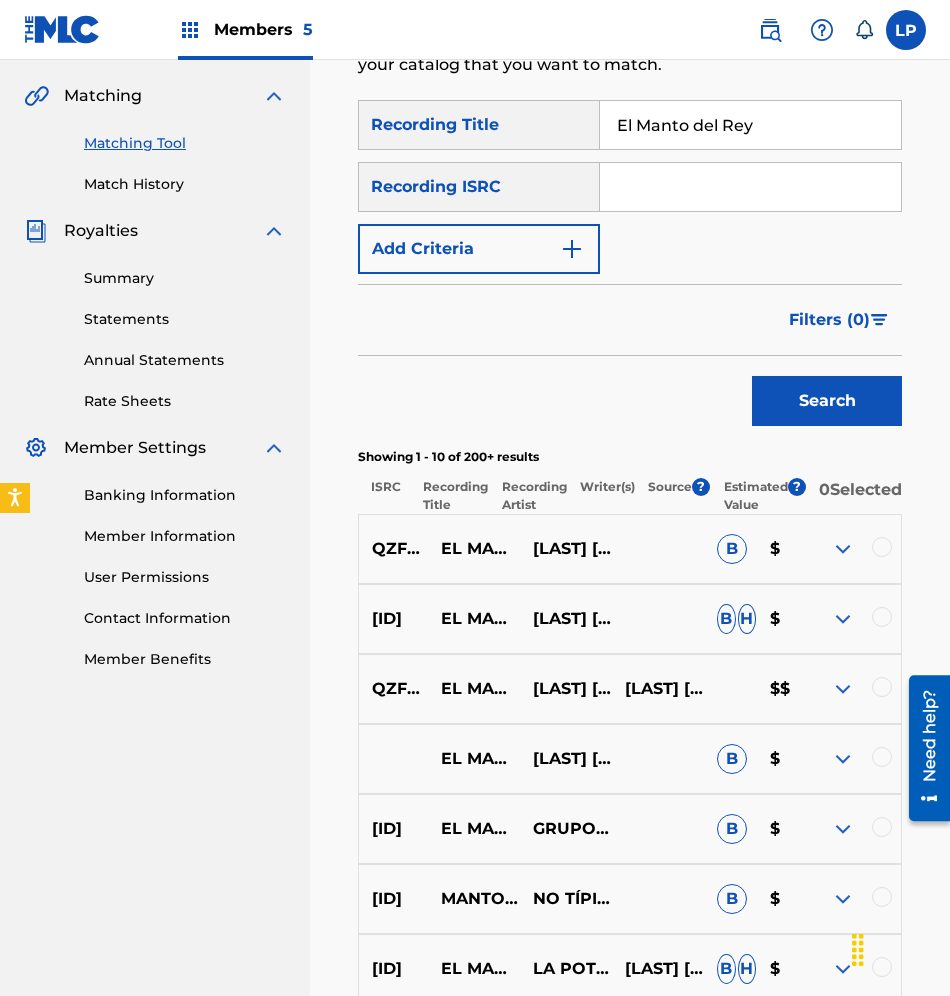 click at bounding box center [882, 547] 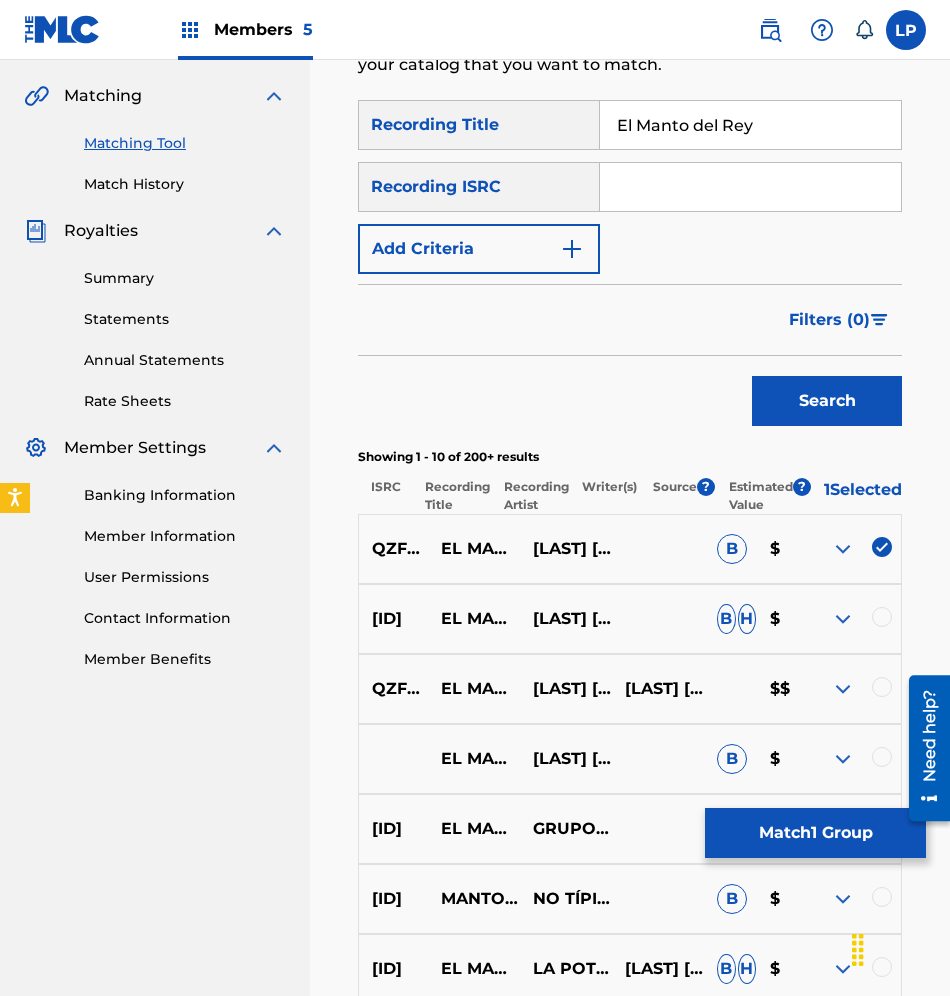 scroll, scrollTop: 750, scrollLeft: 0, axis: vertical 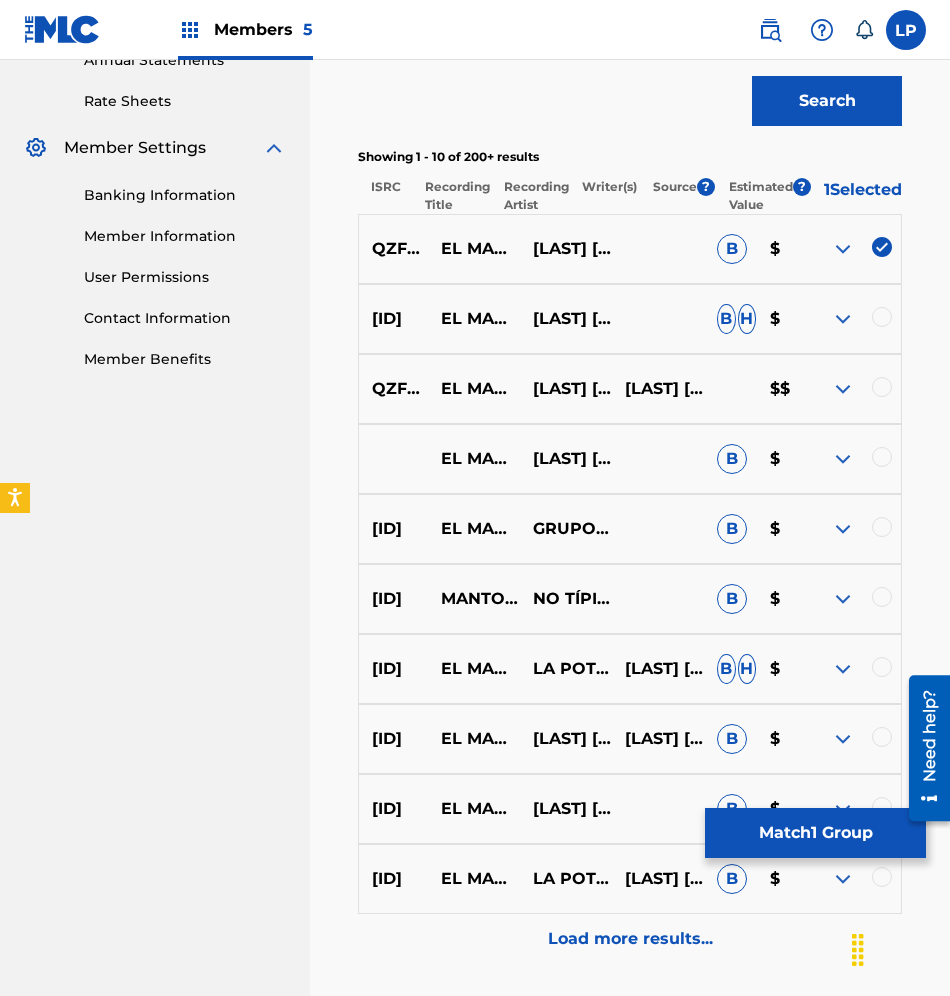 click at bounding box center [882, 667] 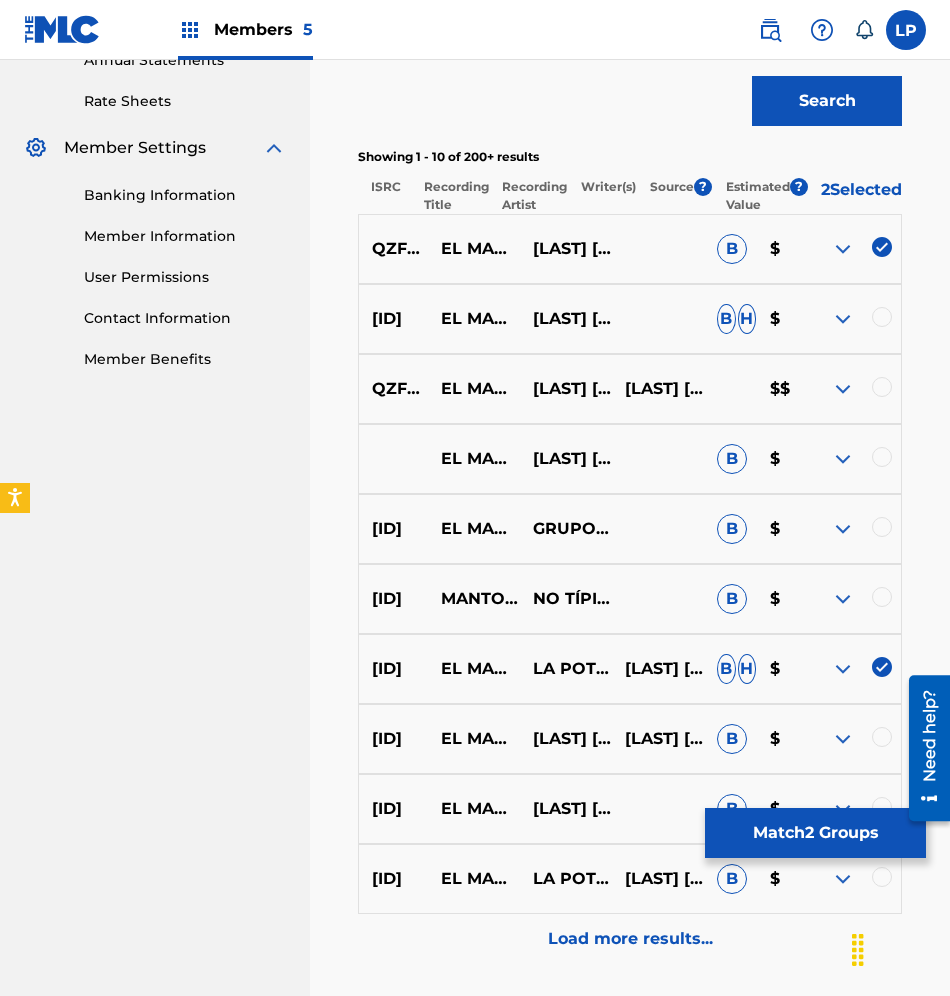 click at bounding box center [882, 737] 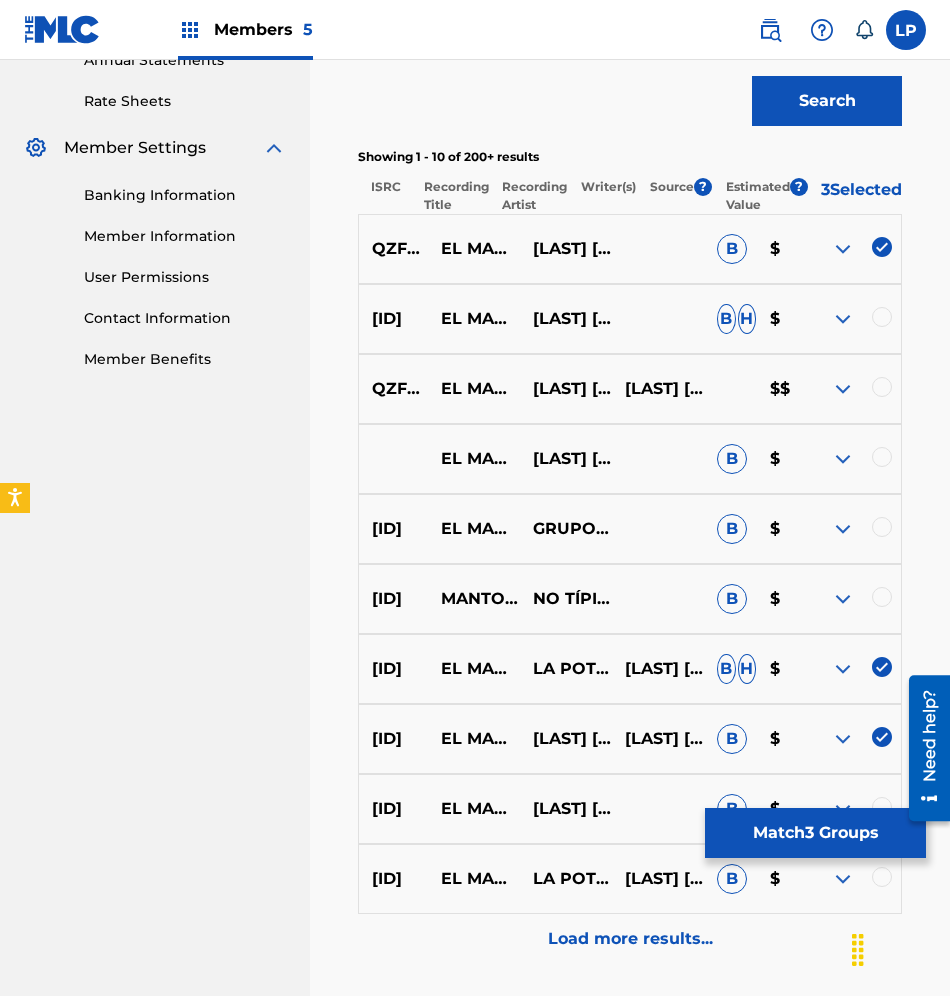 click at bounding box center [882, 527] 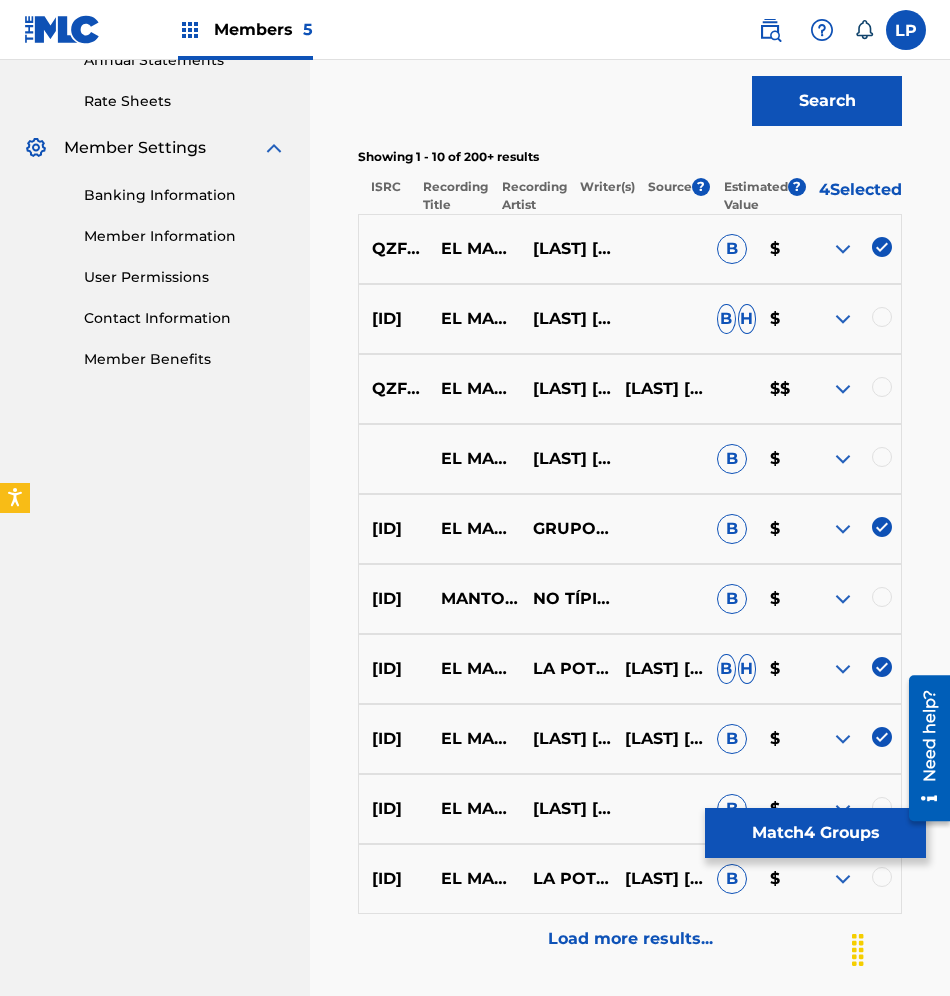 click on "[LAST] [LAST] [LAST] B $$" at bounding box center [630, 459] 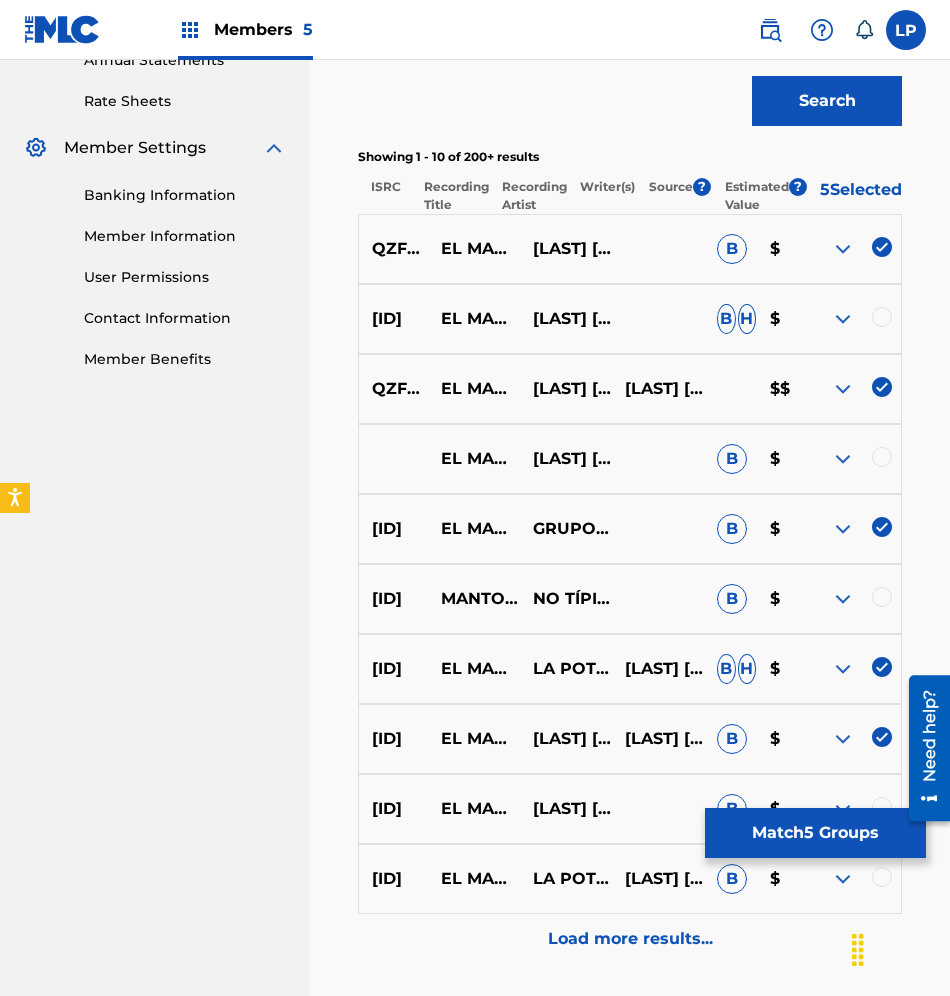 click at bounding box center [882, 317] 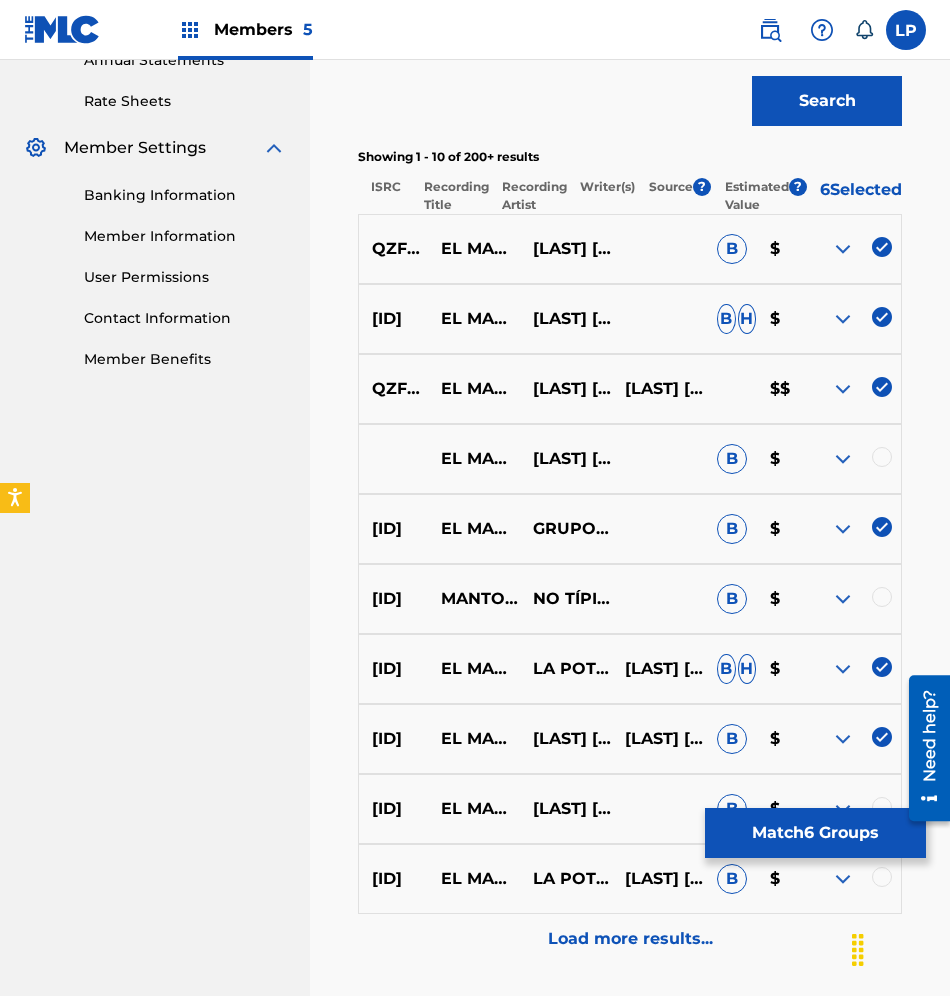 click at bounding box center [882, 457] 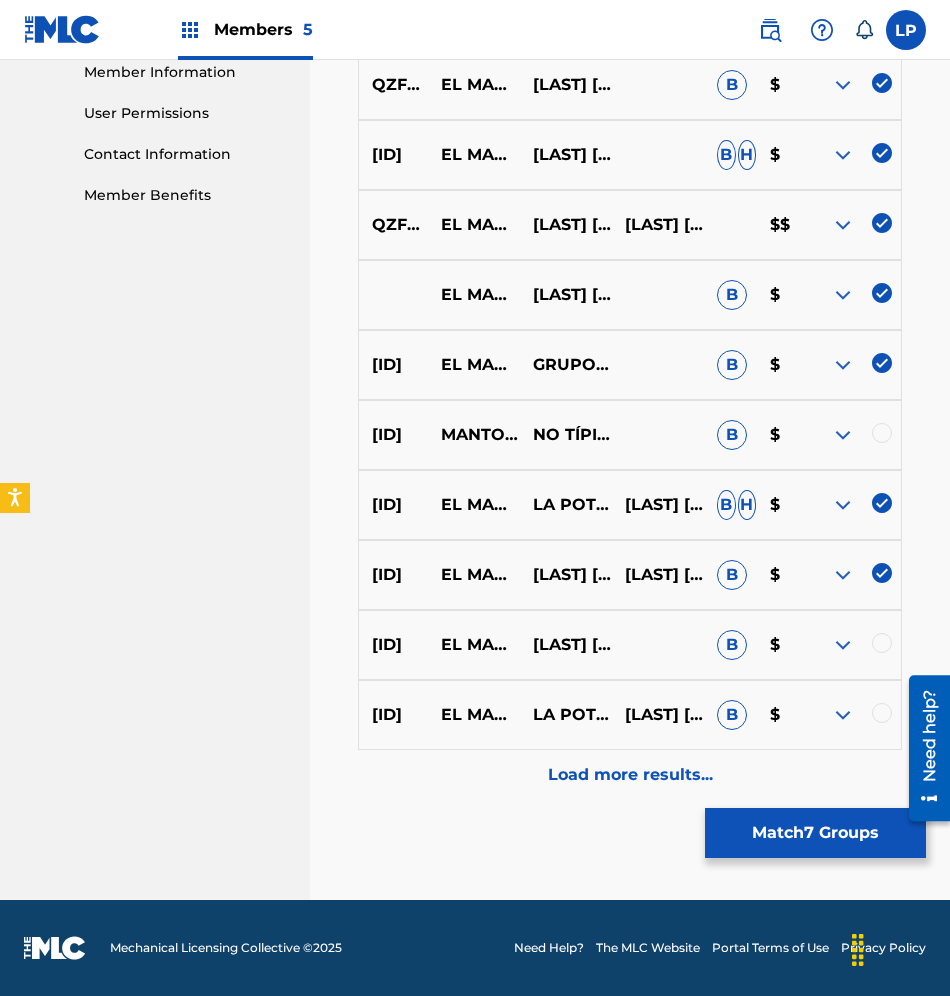 scroll, scrollTop: 926, scrollLeft: 0, axis: vertical 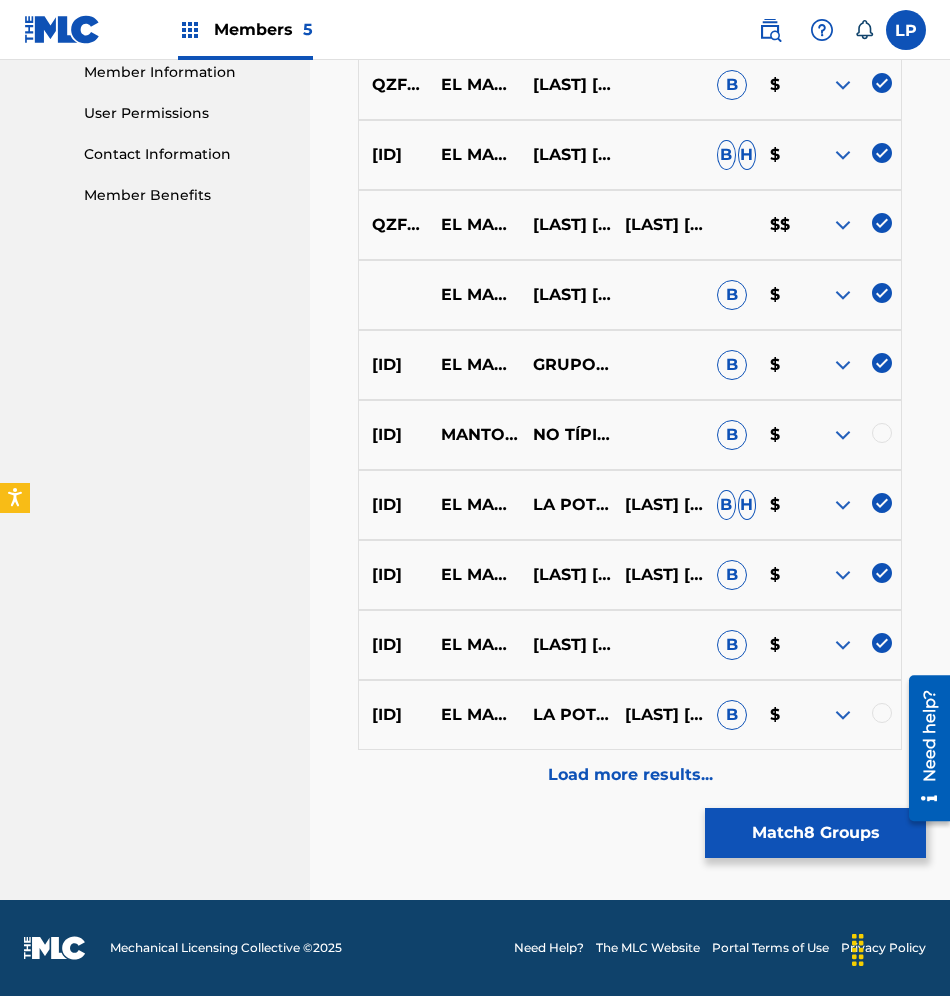 click at bounding box center [882, 713] 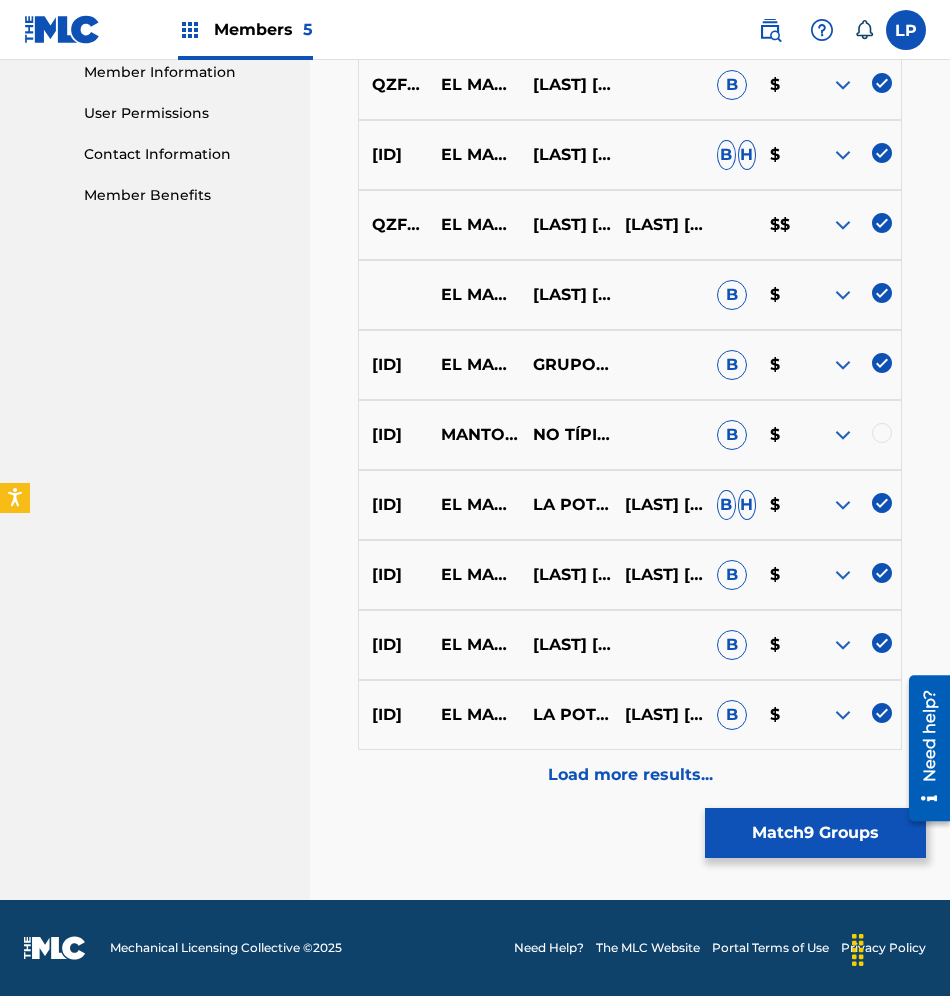 click on "Load more results..." at bounding box center [630, 775] 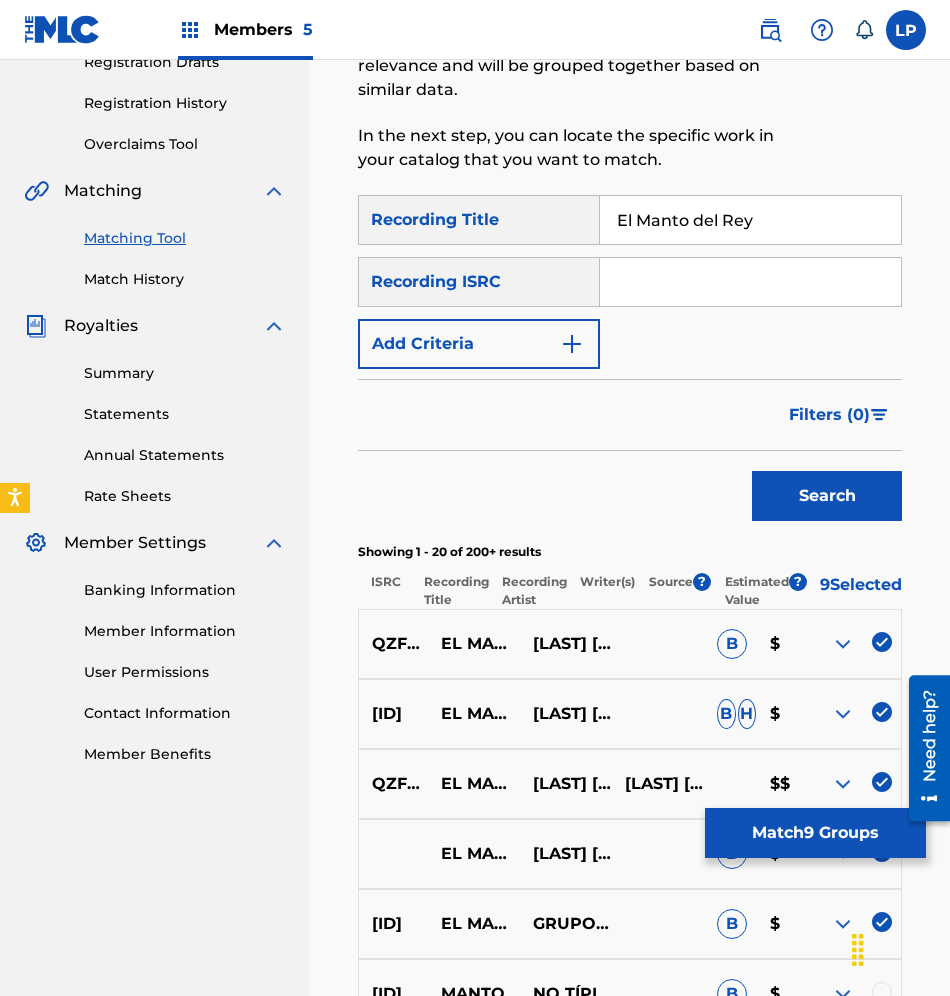 scroll, scrollTop: 326, scrollLeft: 0, axis: vertical 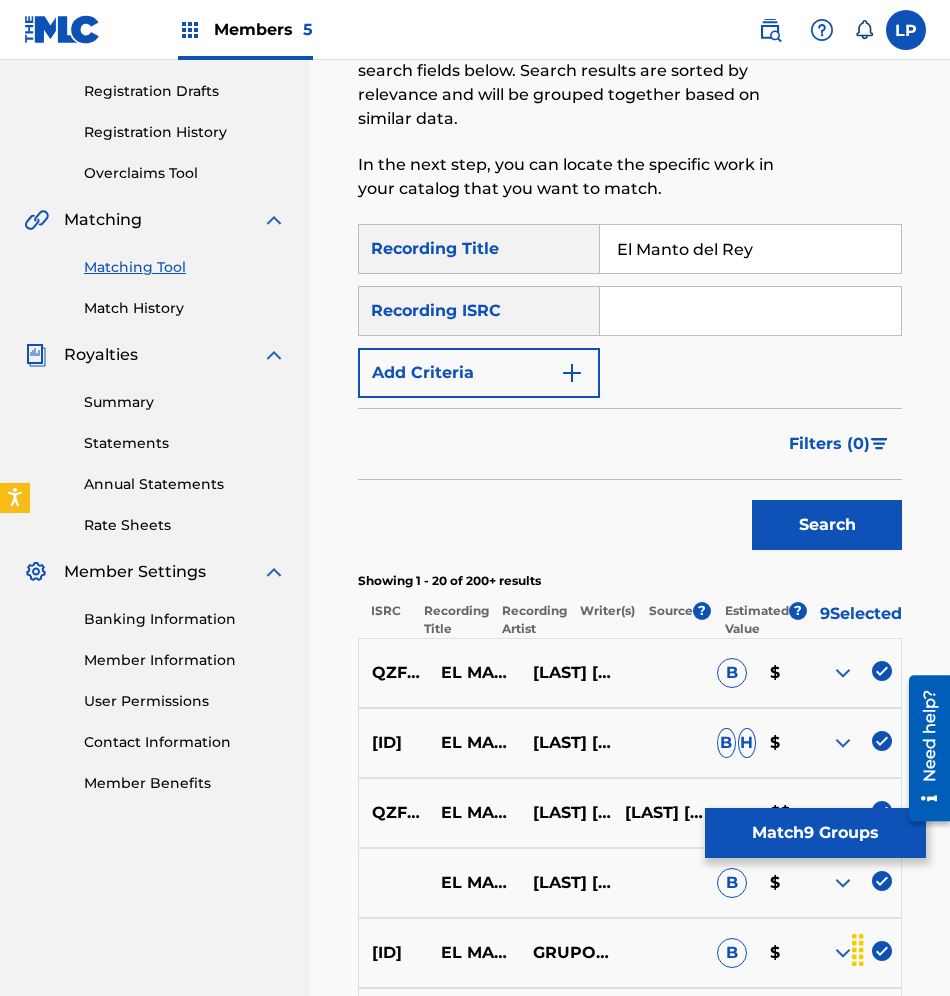 click at bounding box center (750, 311) 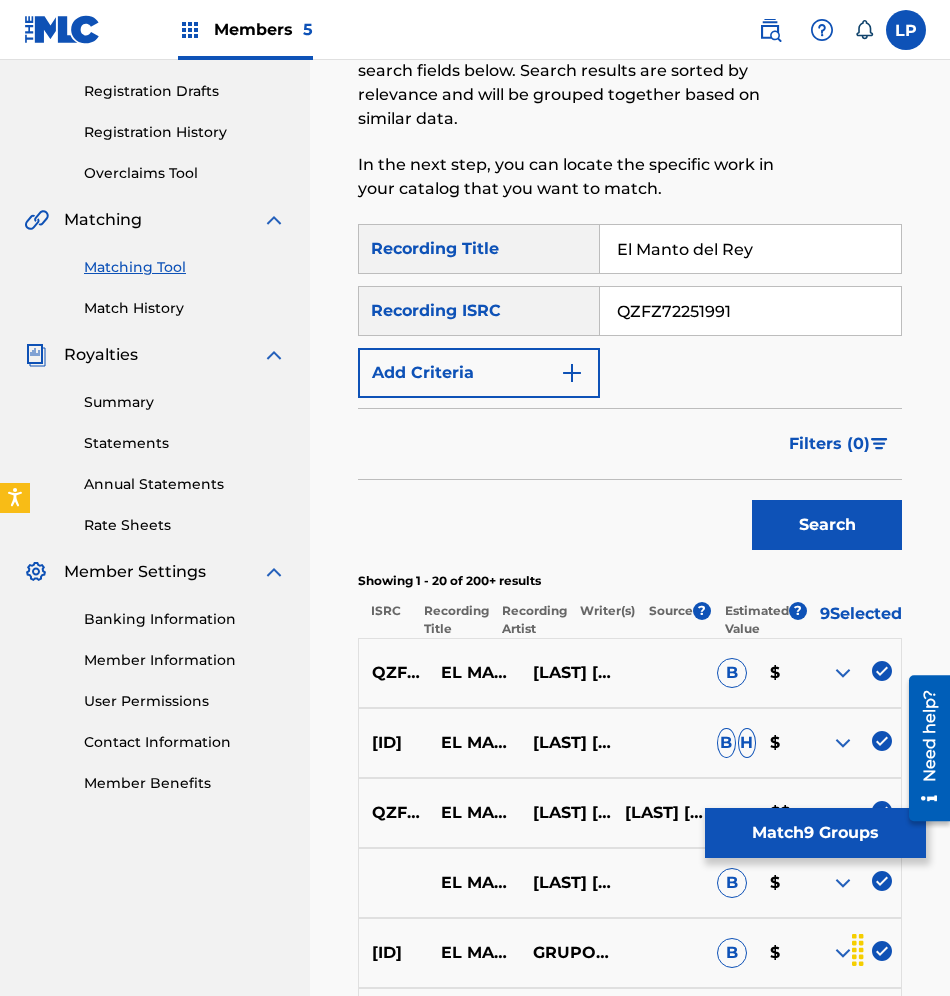 type on "QZFZ72251991" 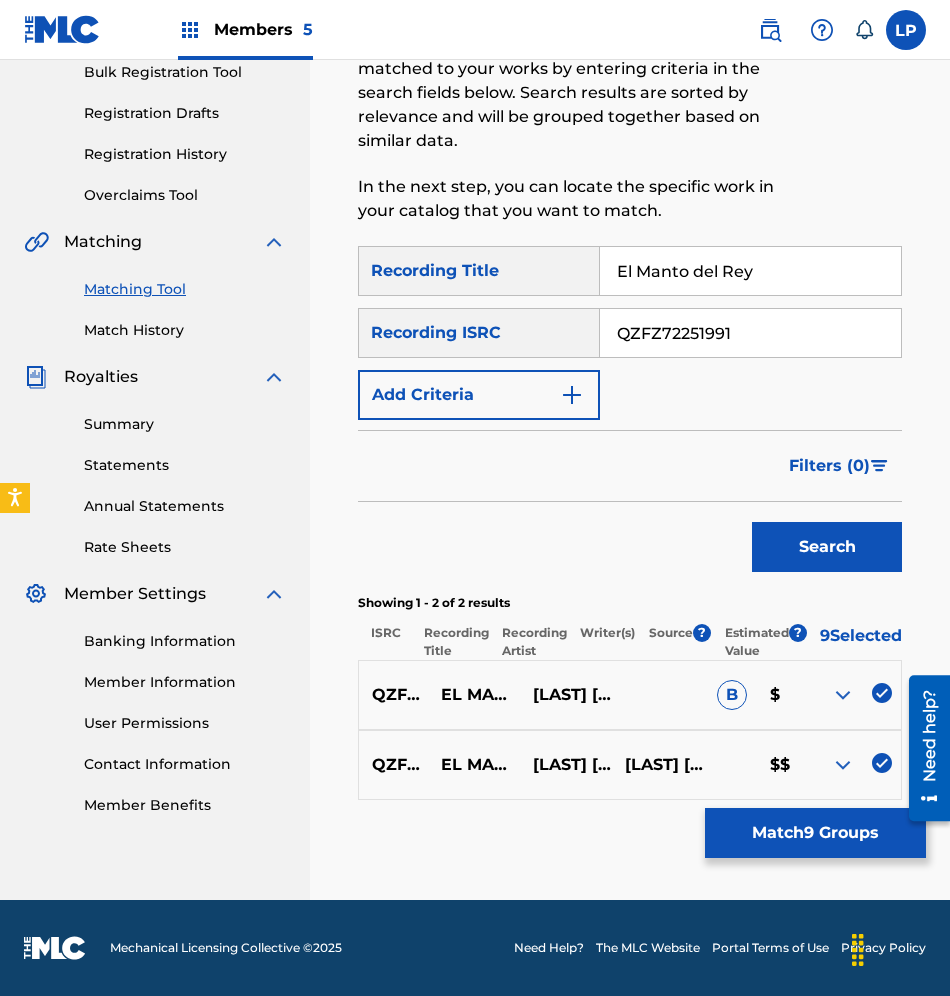 scroll, scrollTop: 316, scrollLeft: 0, axis: vertical 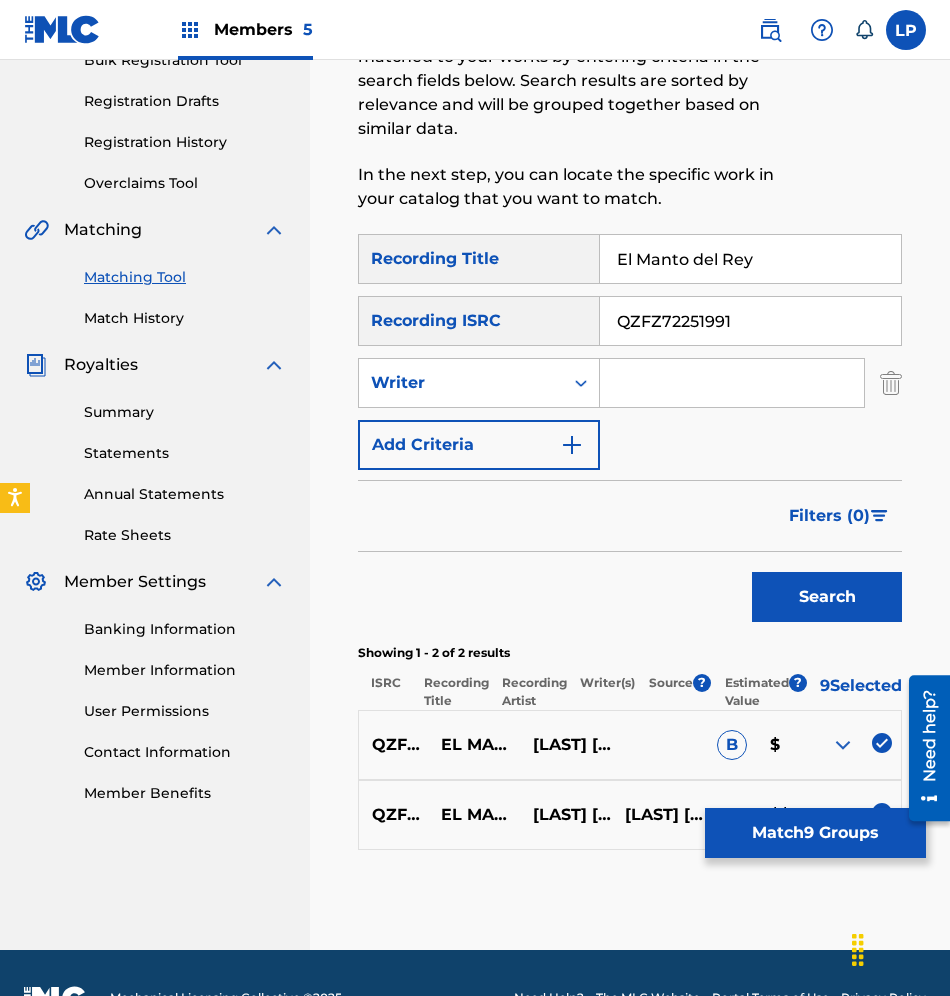 click on "QZFZ72251991" at bounding box center [750, 321] 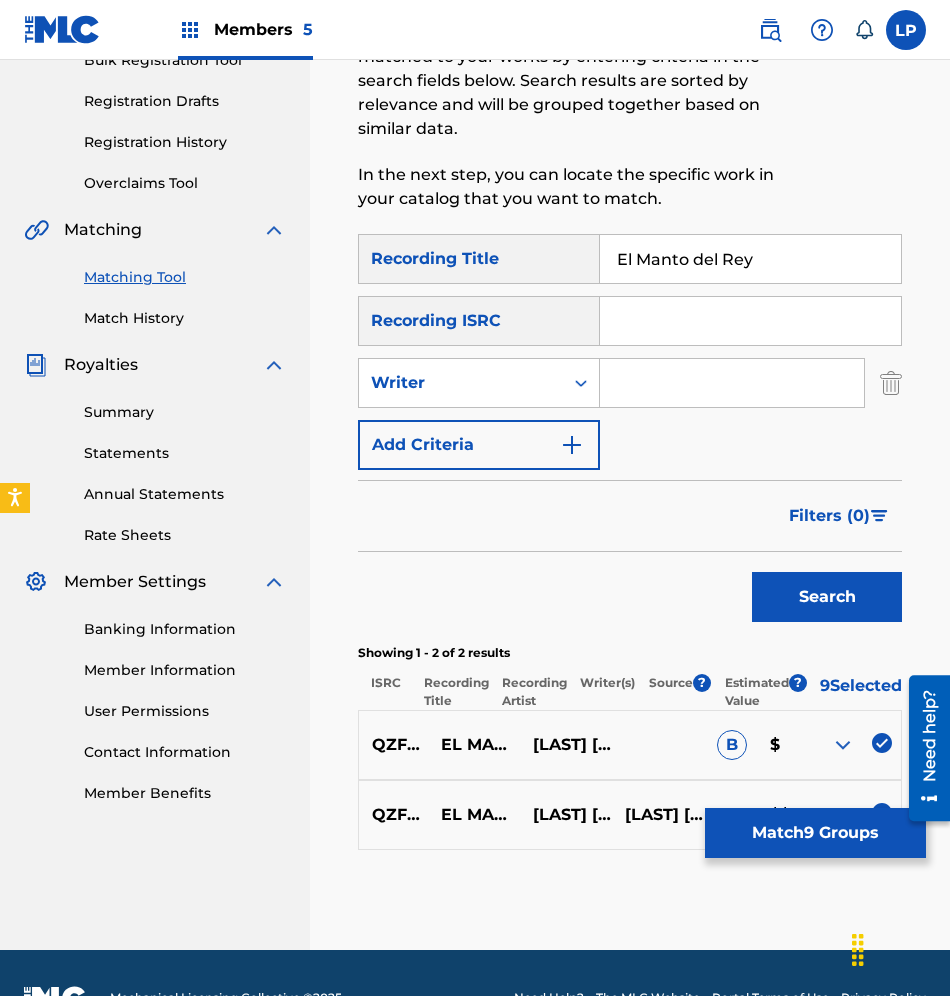 type 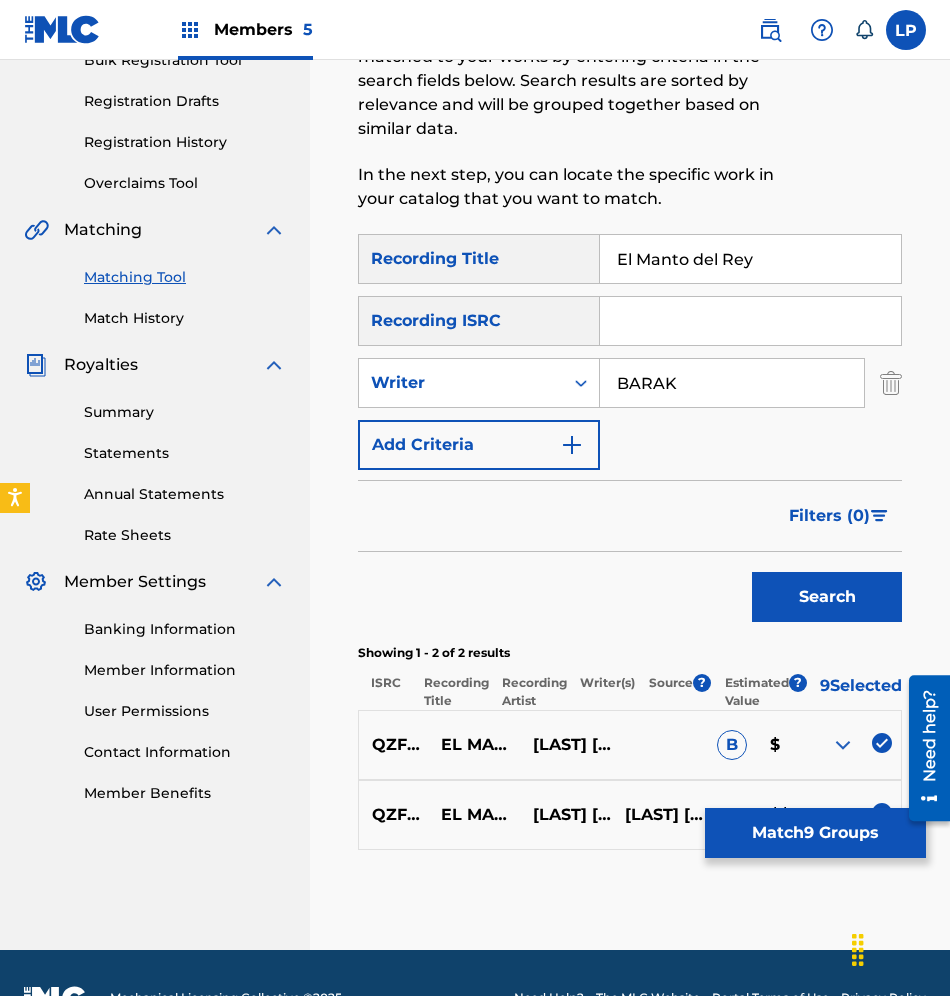 click on "Search" at bounding box center [822, 592] 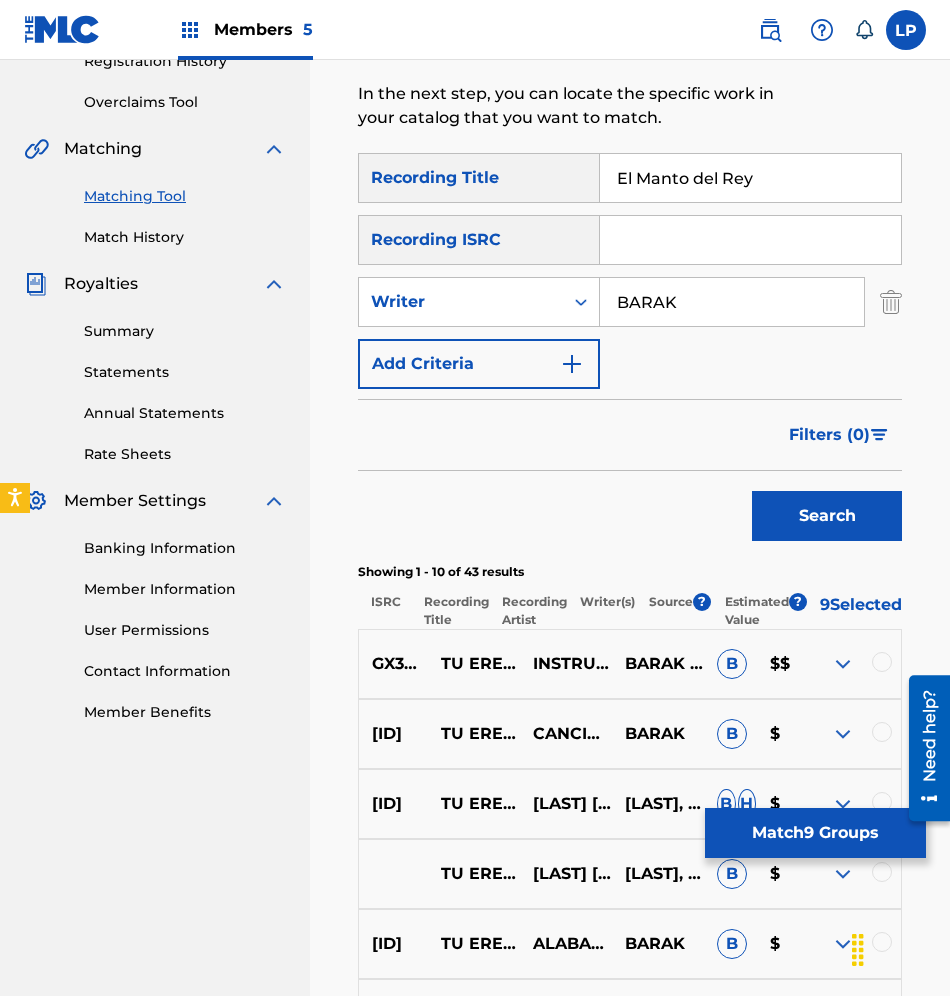 scroll, scrollTop: 388, scrollLeft: 0, axis: vertical 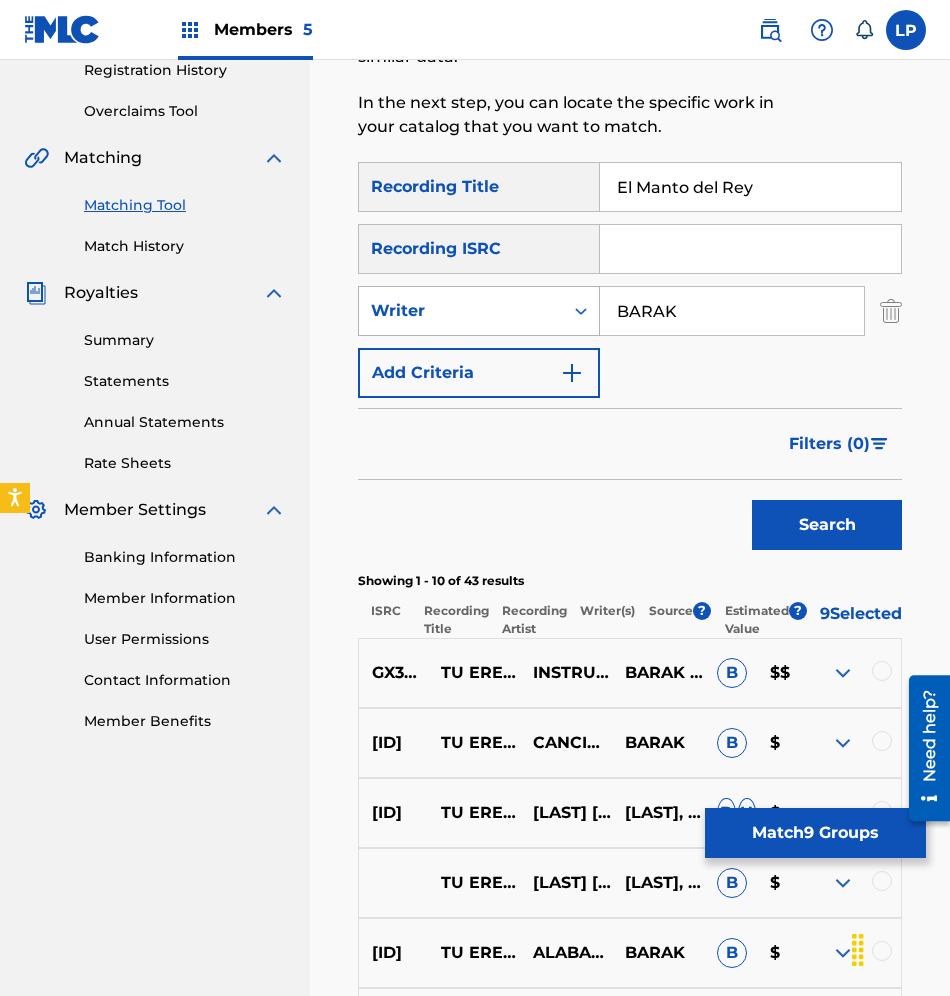 click on "Writer" at bounding box center (461, 311) 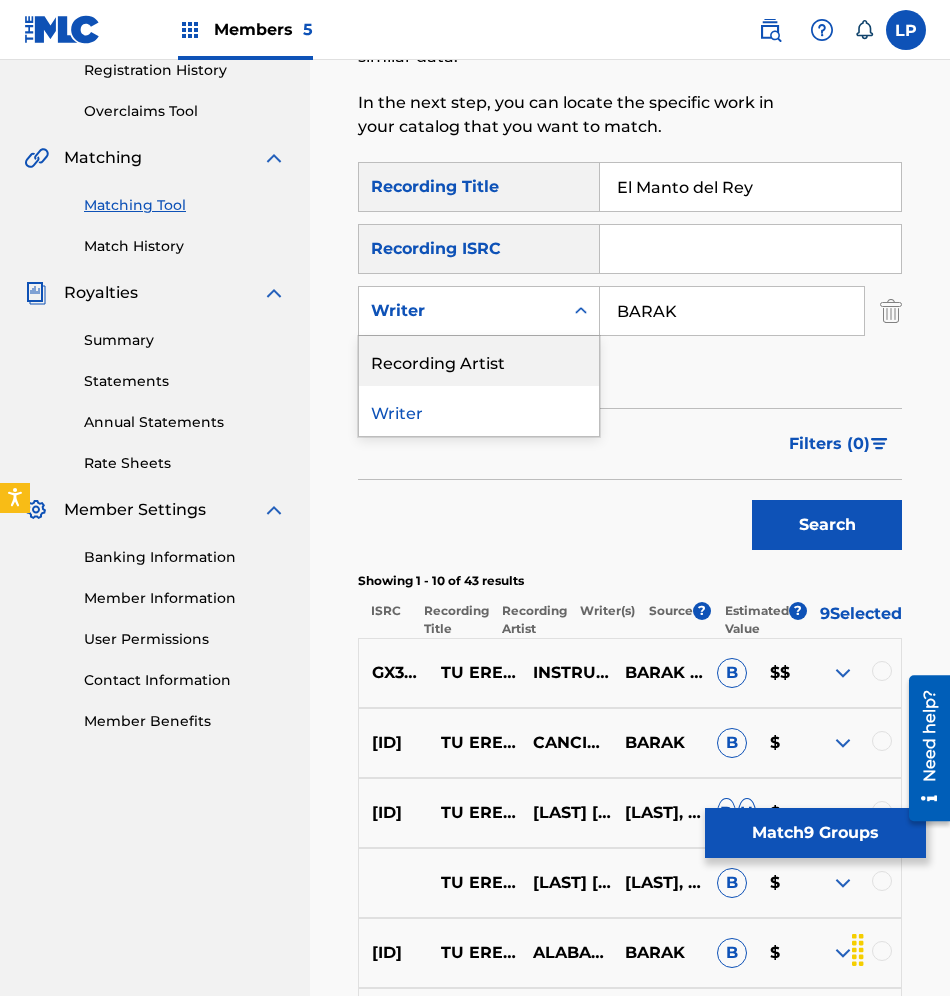 click on "Recording Artist" at bounding box center (479, 361) 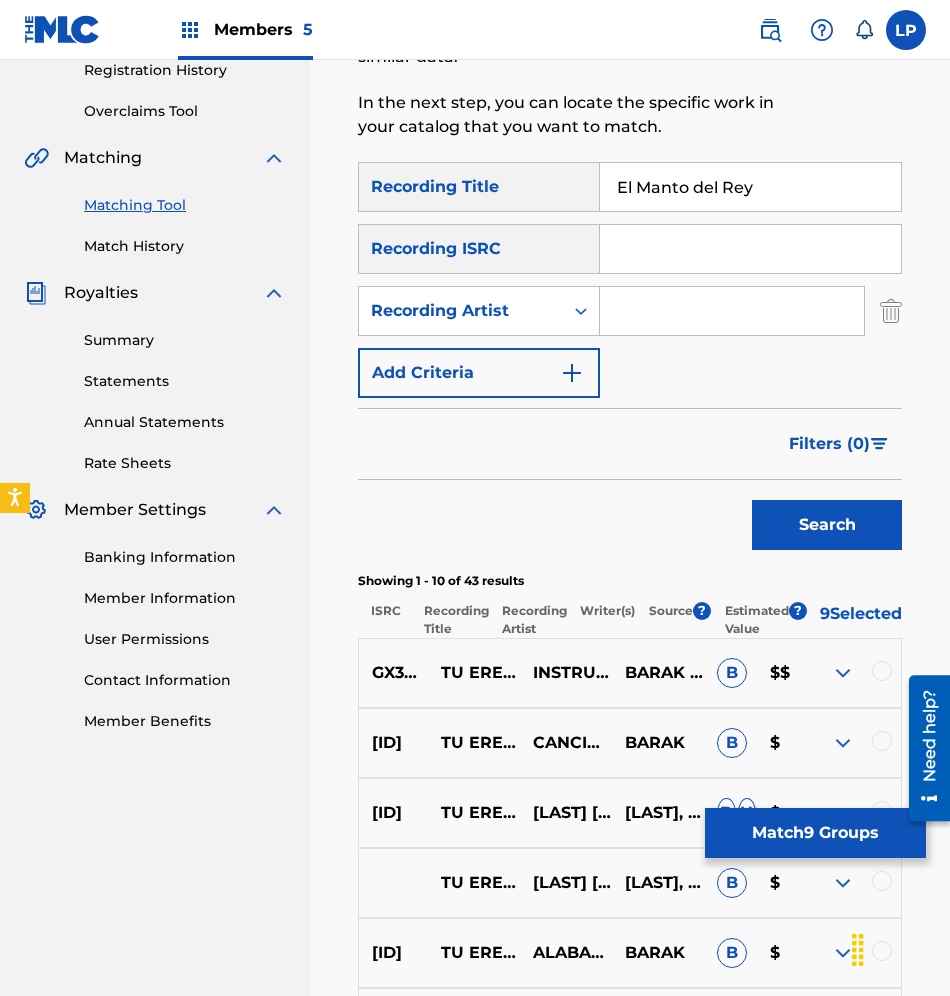 click at bounding box center (732, 311) 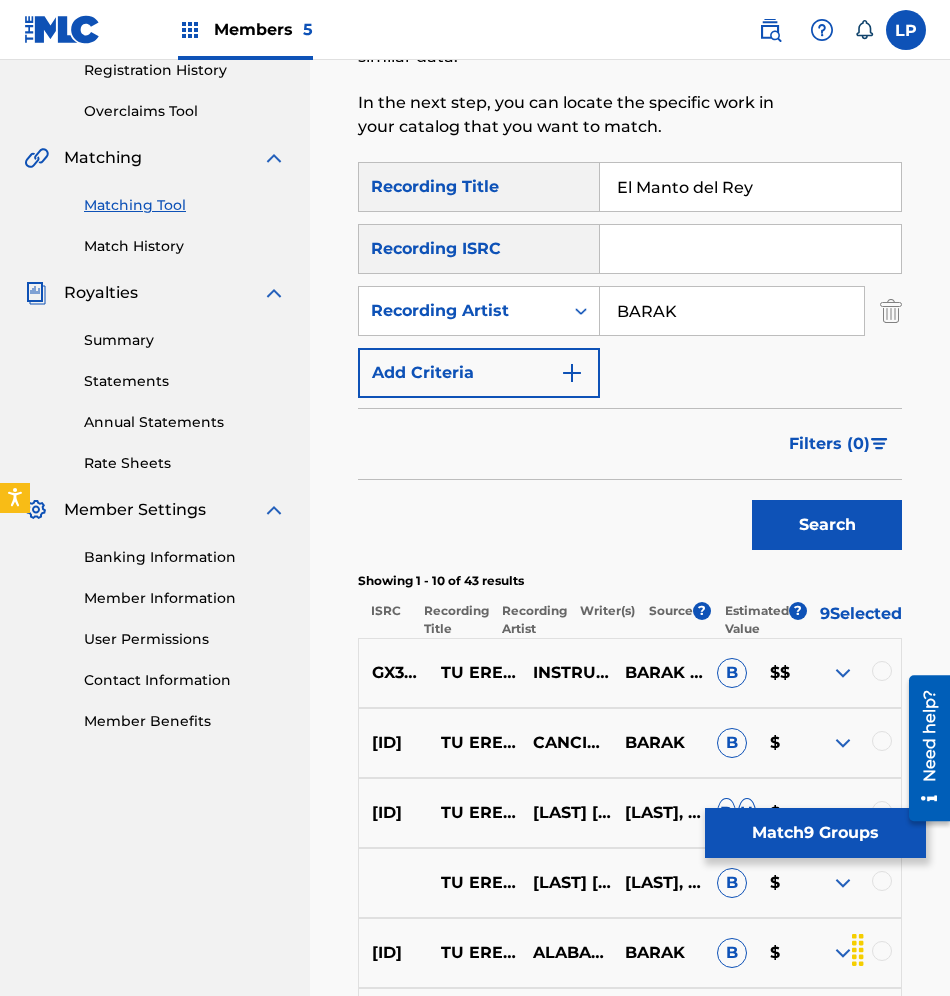 click on "Search" at bounding box center [822, 520] 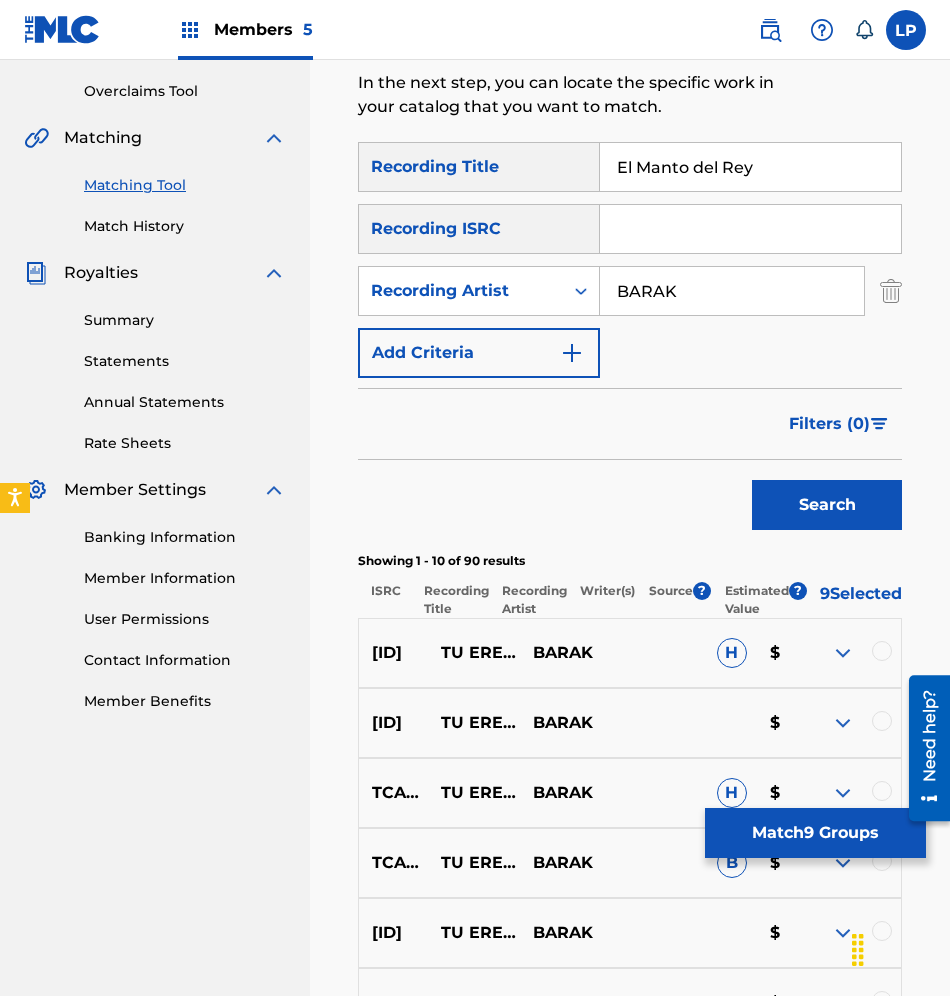 scroll, scrollTop: 88, scrollLeft: 0, axis: vertical 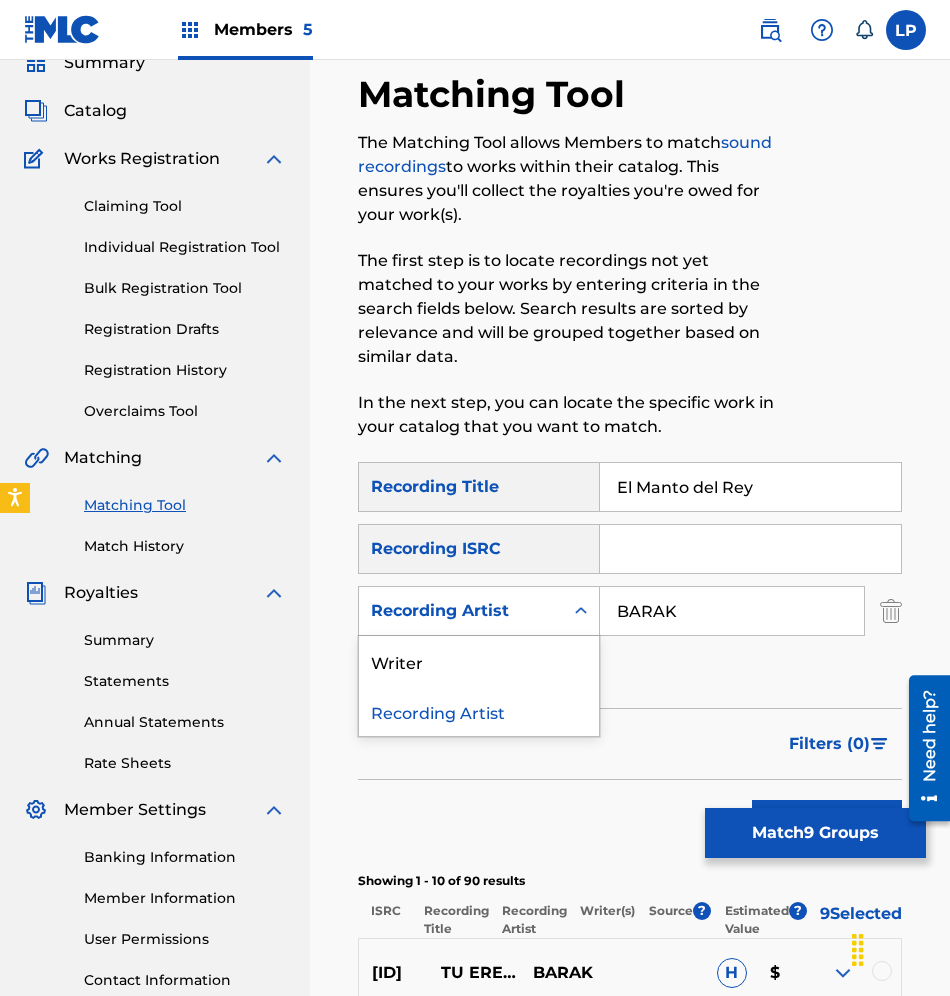 click on "Recording Artist" at bounding box center [461, 611] 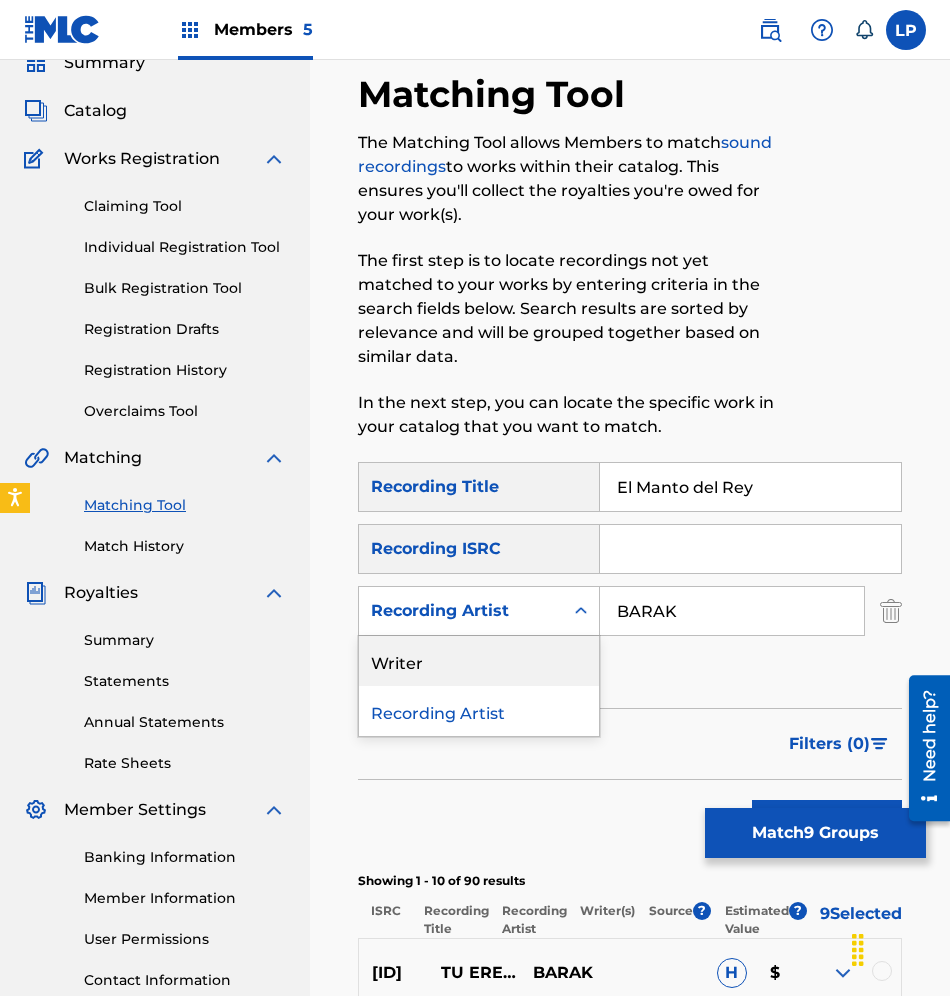 click on "Writer" at bounding box center [479, 661] 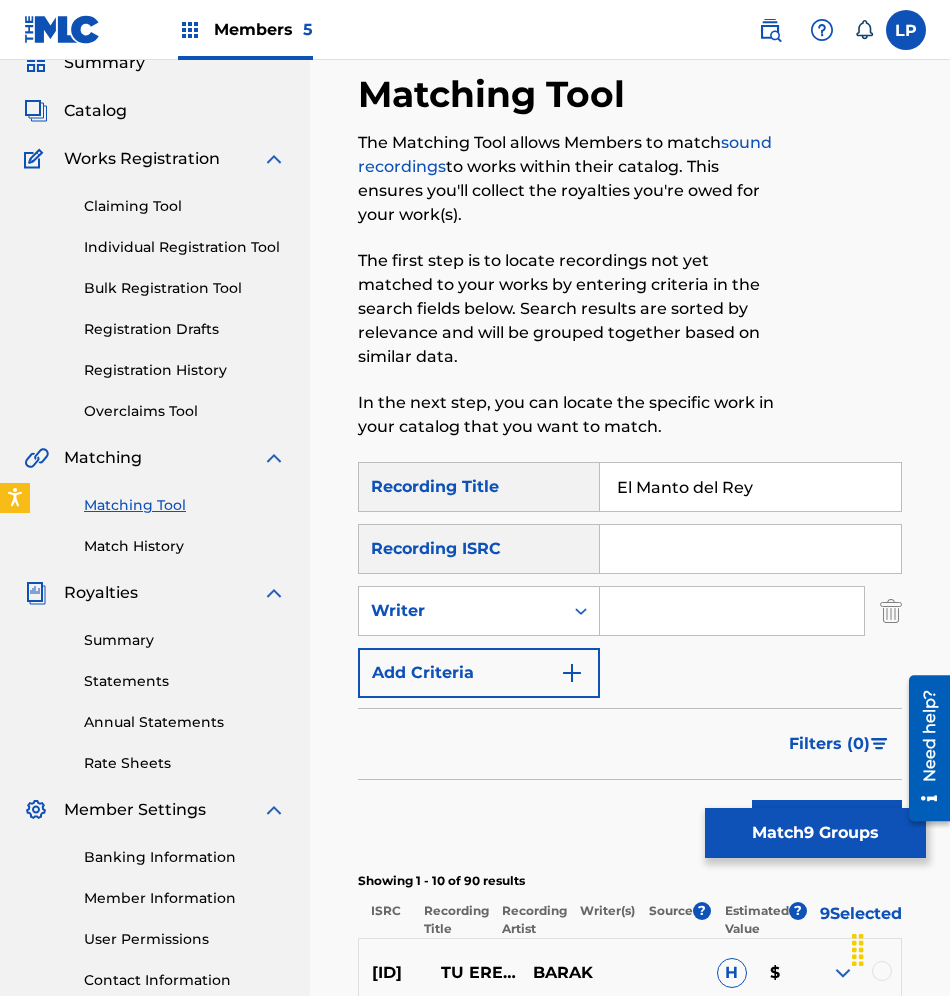 click at bounding box center (732, 611) 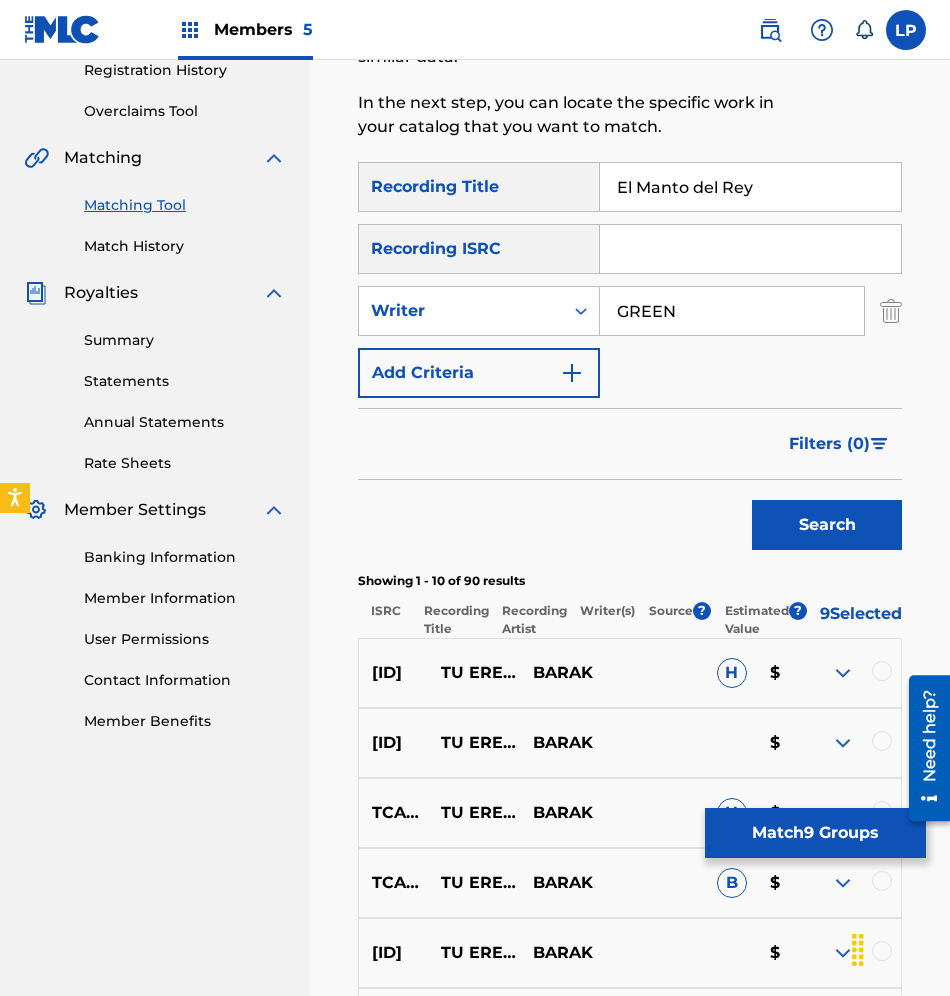click on "Search" at bounding box center (827, 525) 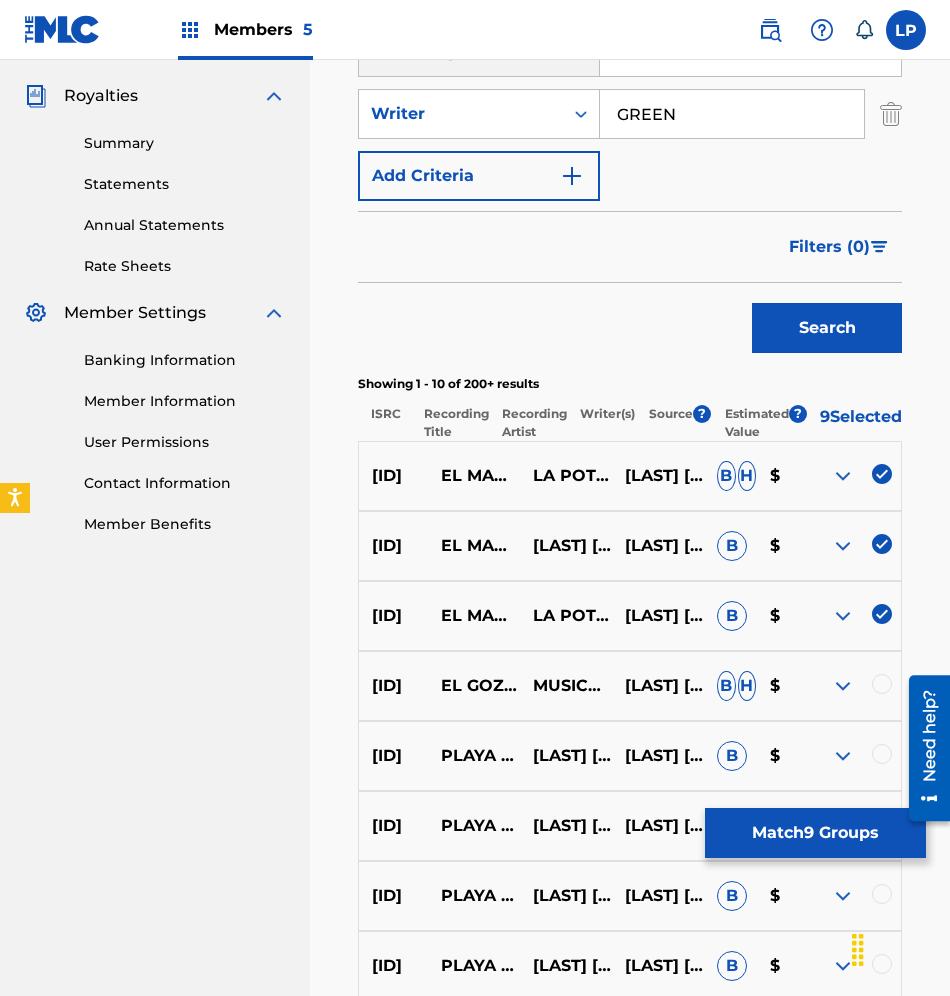 scroll, scrollTop: 538, scrollLeft: 0, axis: vertical 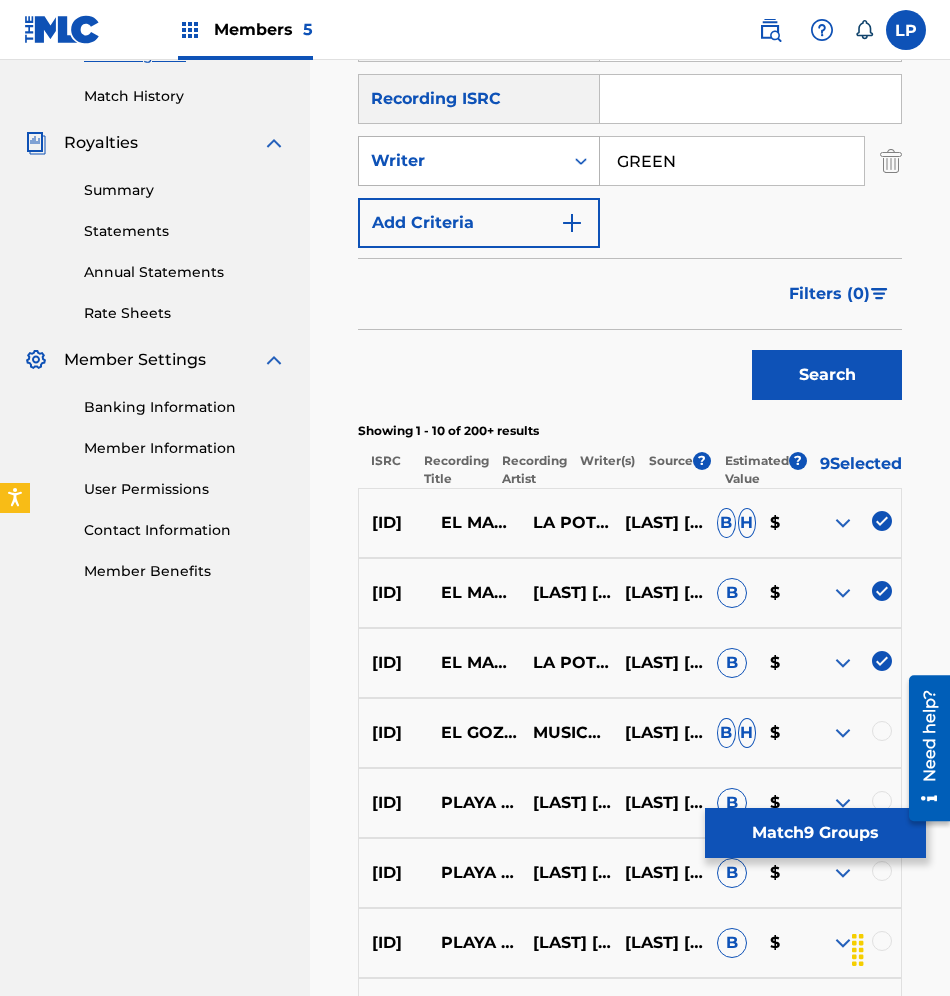 click on "Writer" at bounding box center [461, 161] 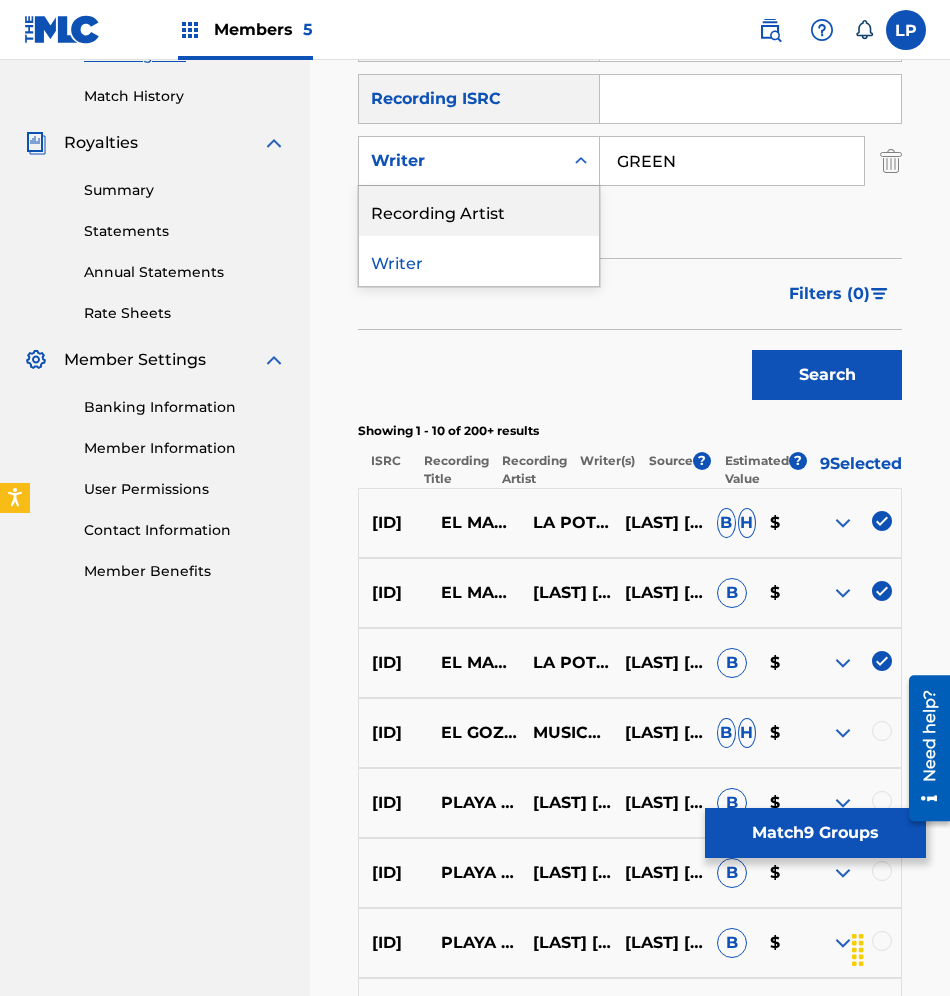 click on "Recording Artist" at bounding box center (479, 211) 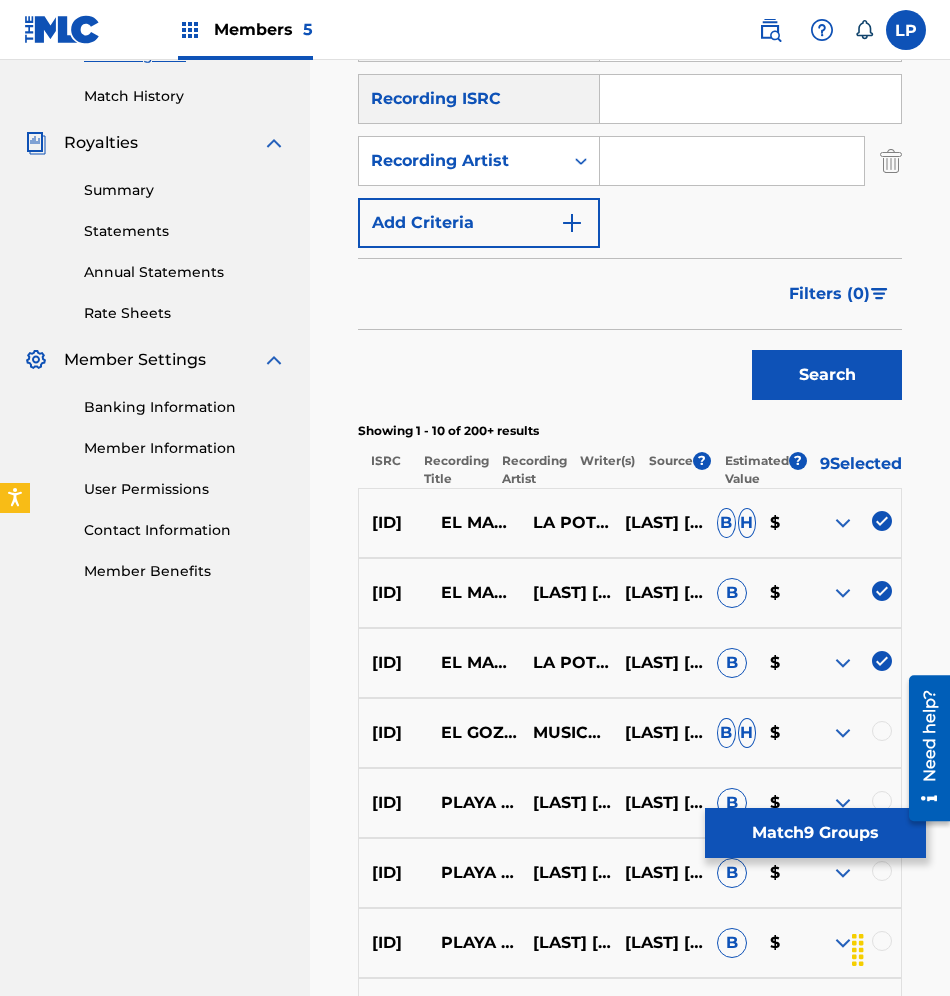 click at bounding box center (732, 161) 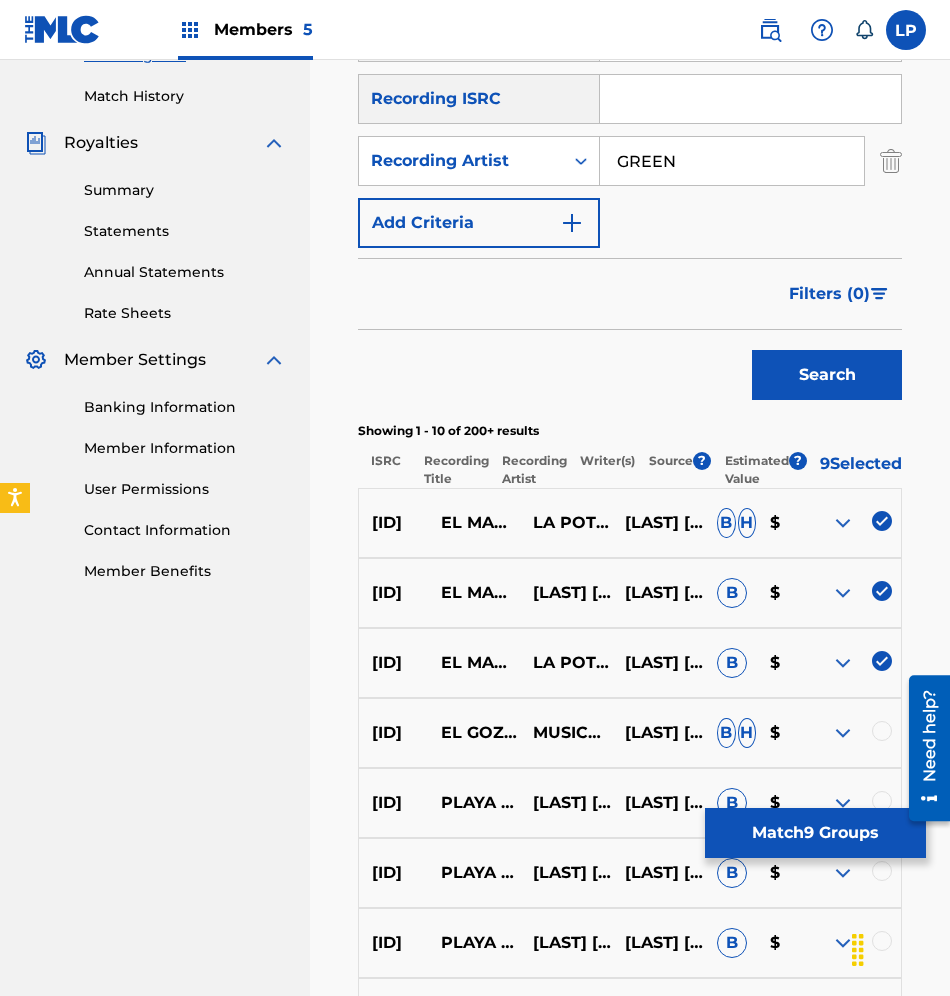 click on "Search" at bounding box center (827, 375) 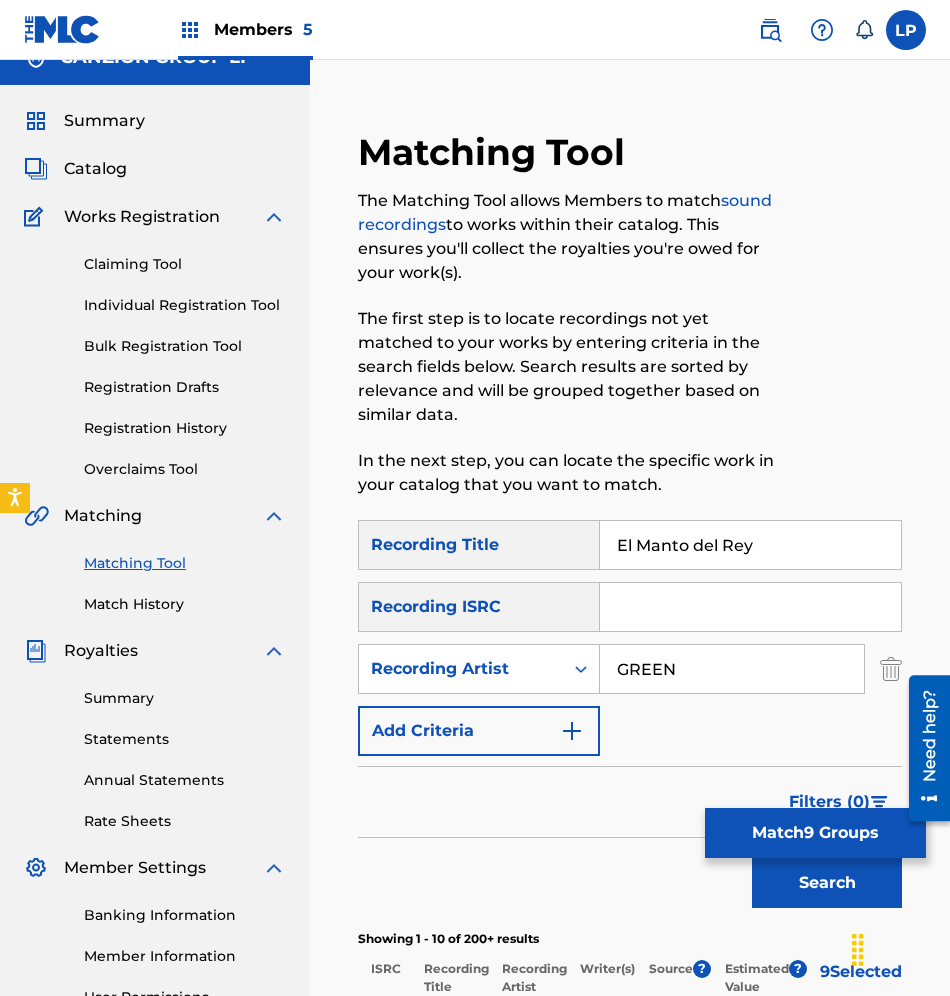 scroll, scrollTop: 0, scrollLeft: 0, axis: both 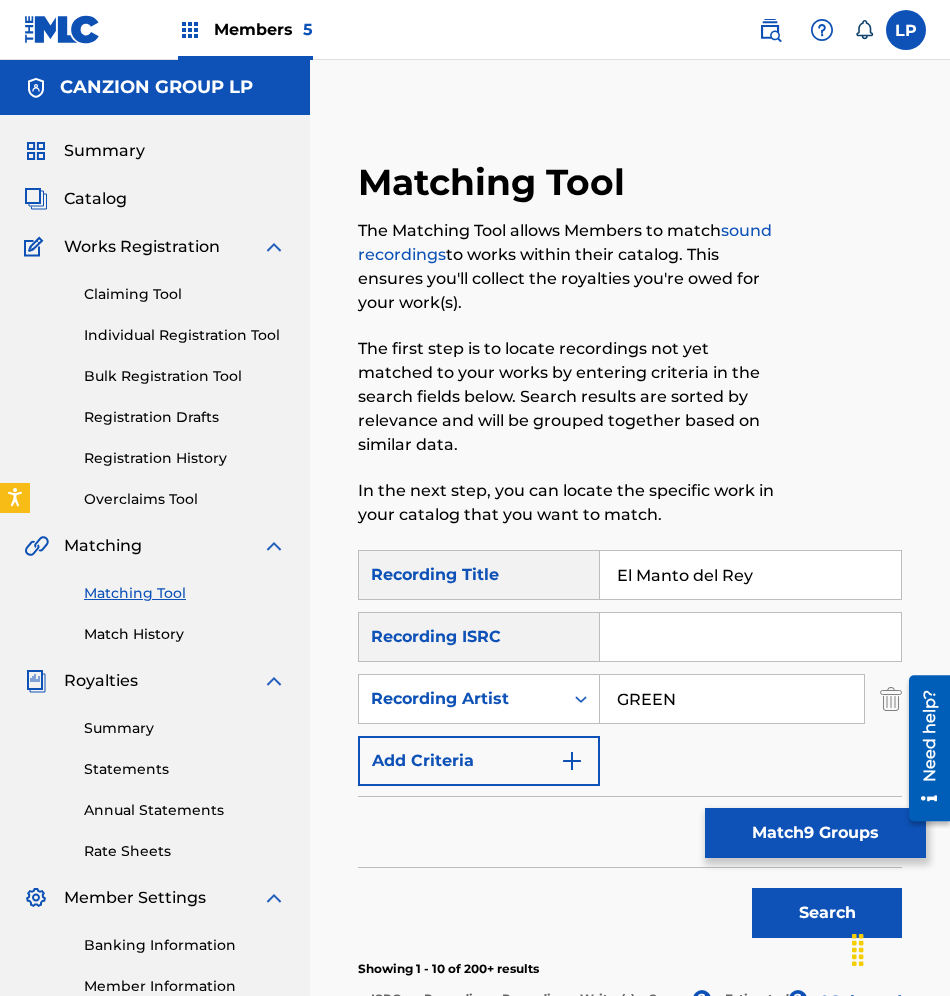 click on "Match  9 Groups" at bounding box center [815, 833] 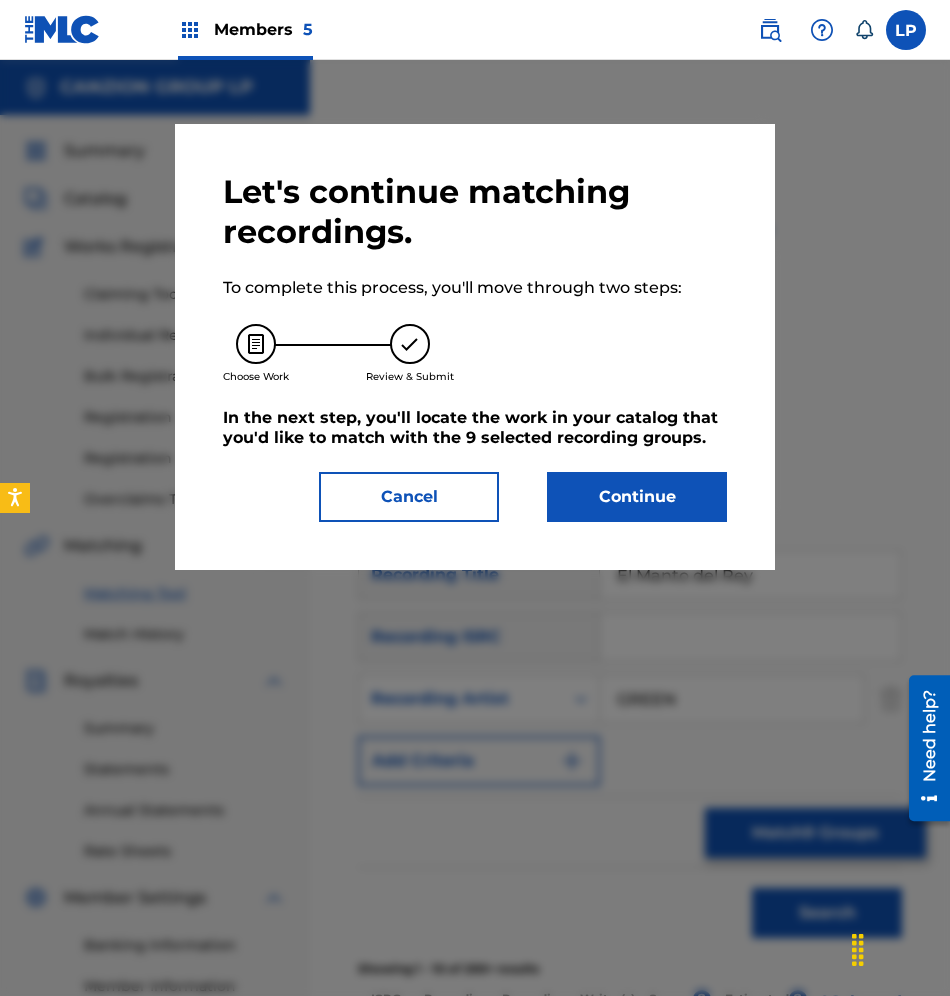 click on "Continue" at bounding box center [637, 497] 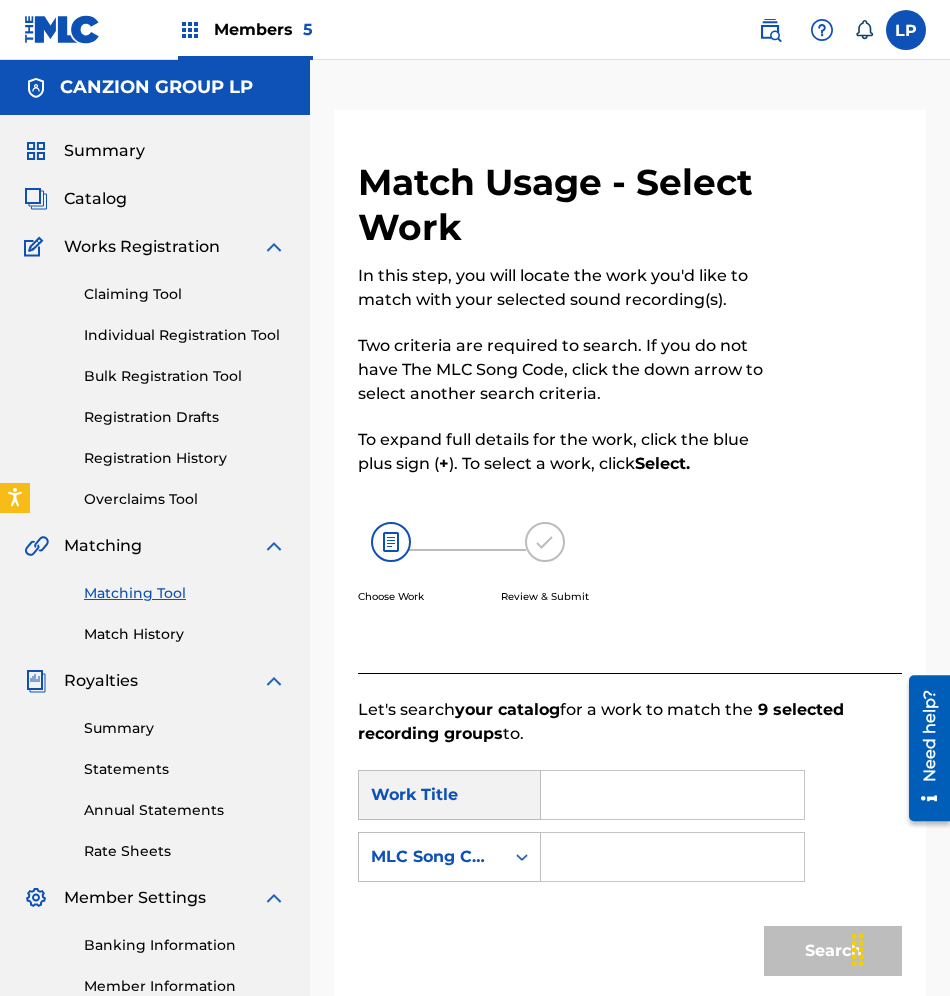 click at bounding box center (672, 857) 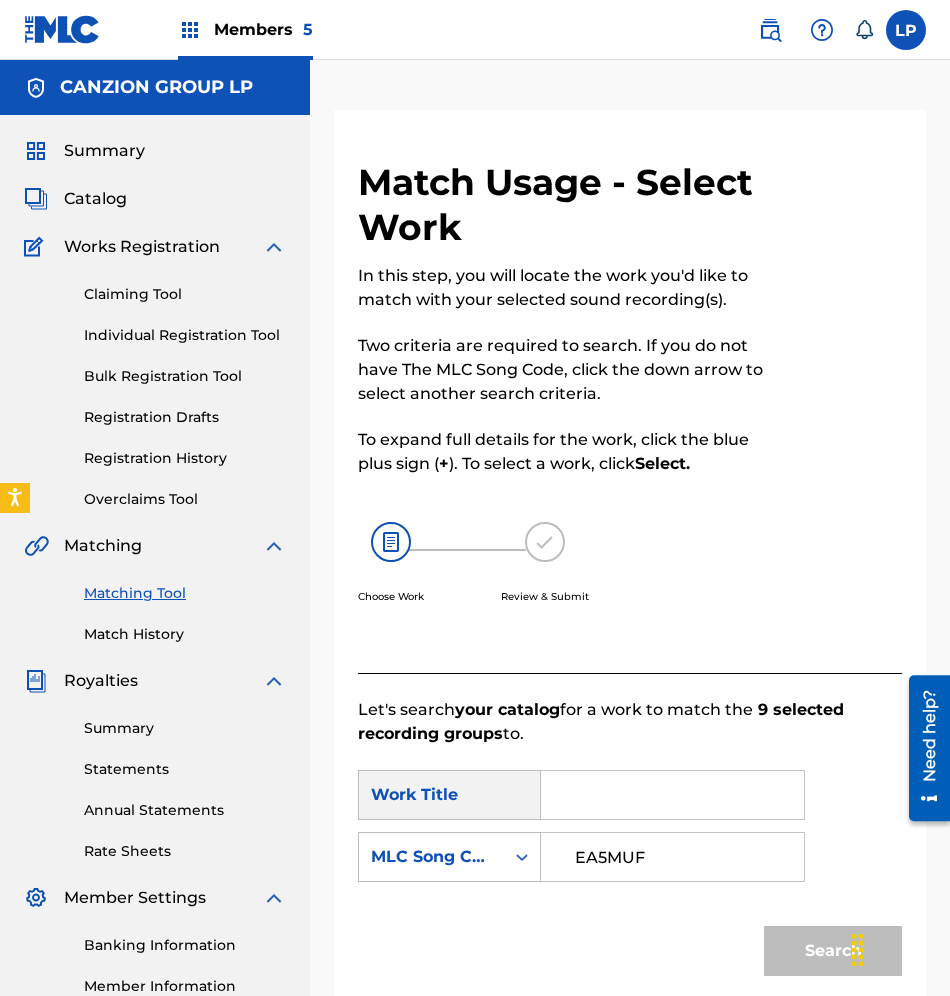 type on "EA5MUF" 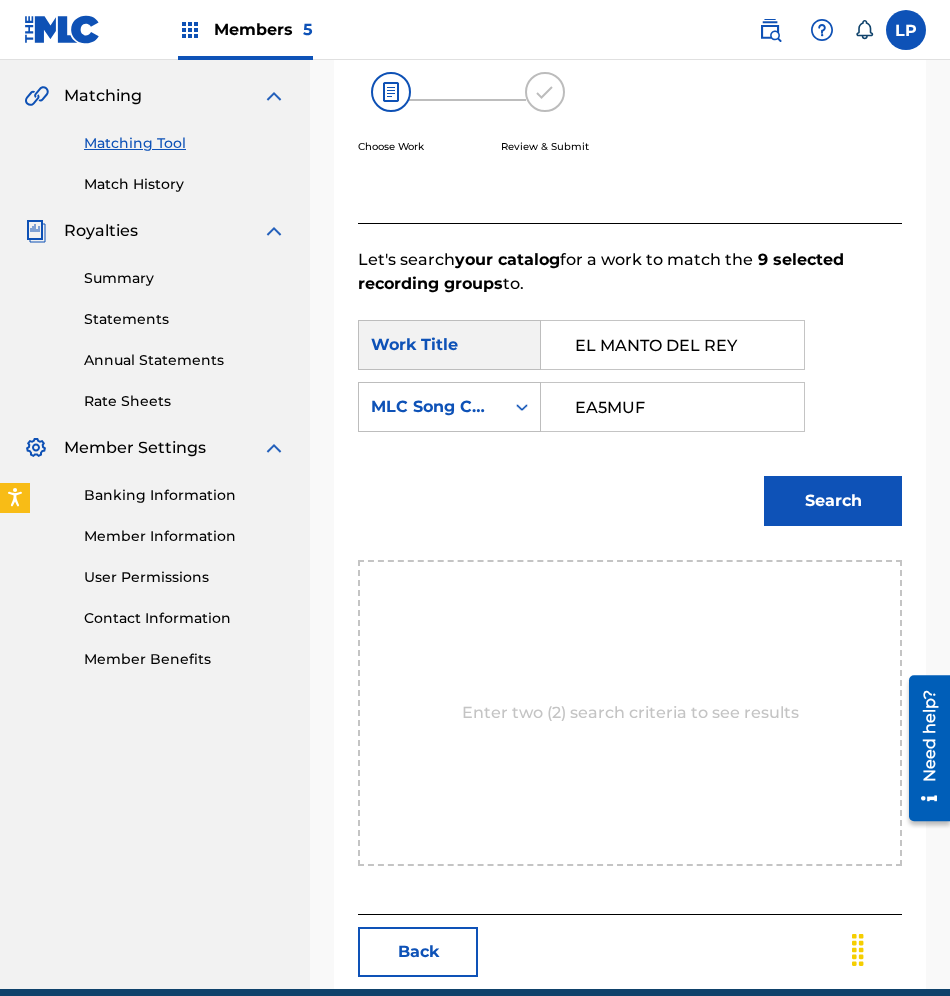 type on "EL MANTO DEL REY" 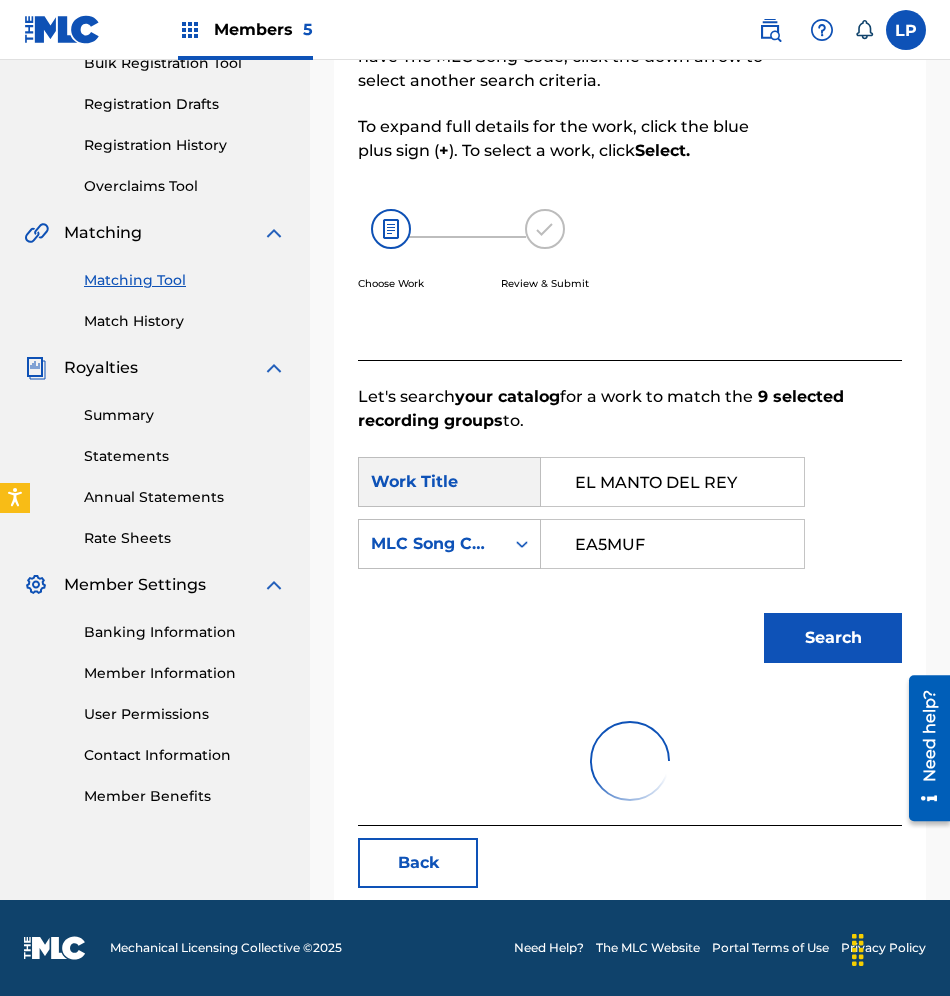 scroll, scrollTop: 244, scrollLeft: 0, axis: vertical 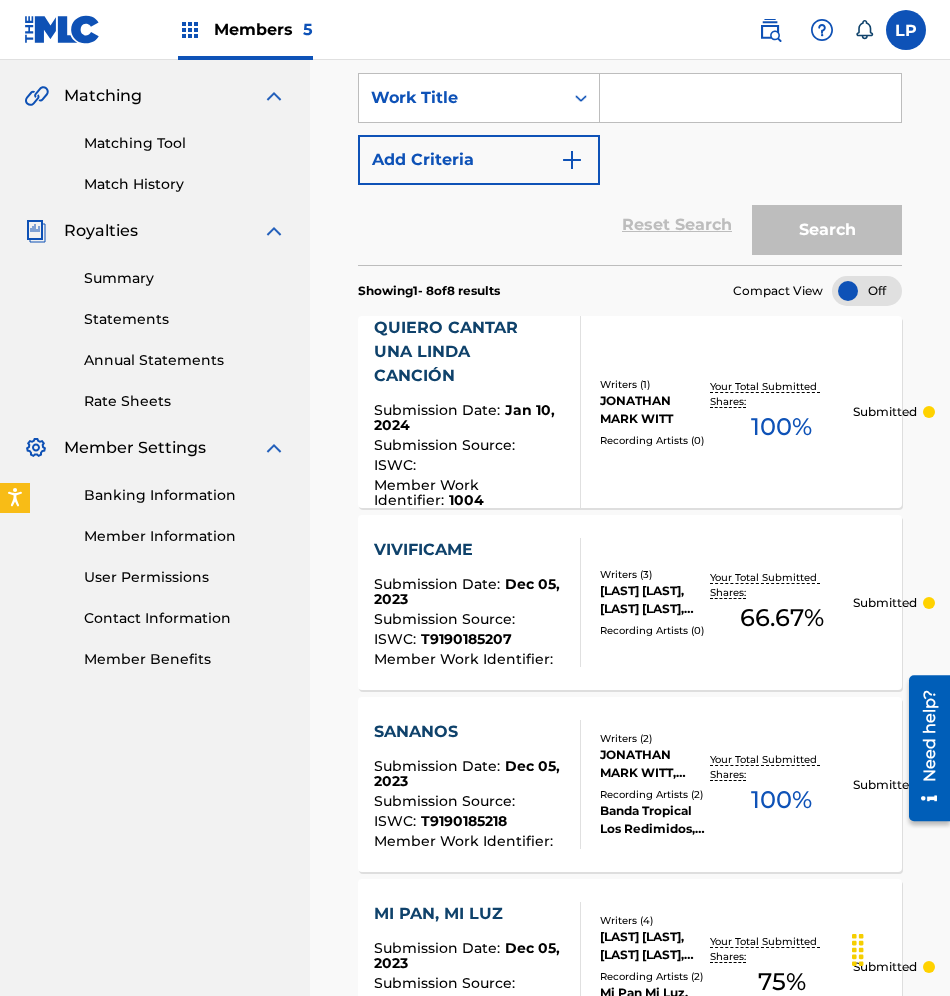 drag, startPoint x: 537, startPoint y: 640, endPoint x: 535, endPoint y: 626, distance: 14.142136 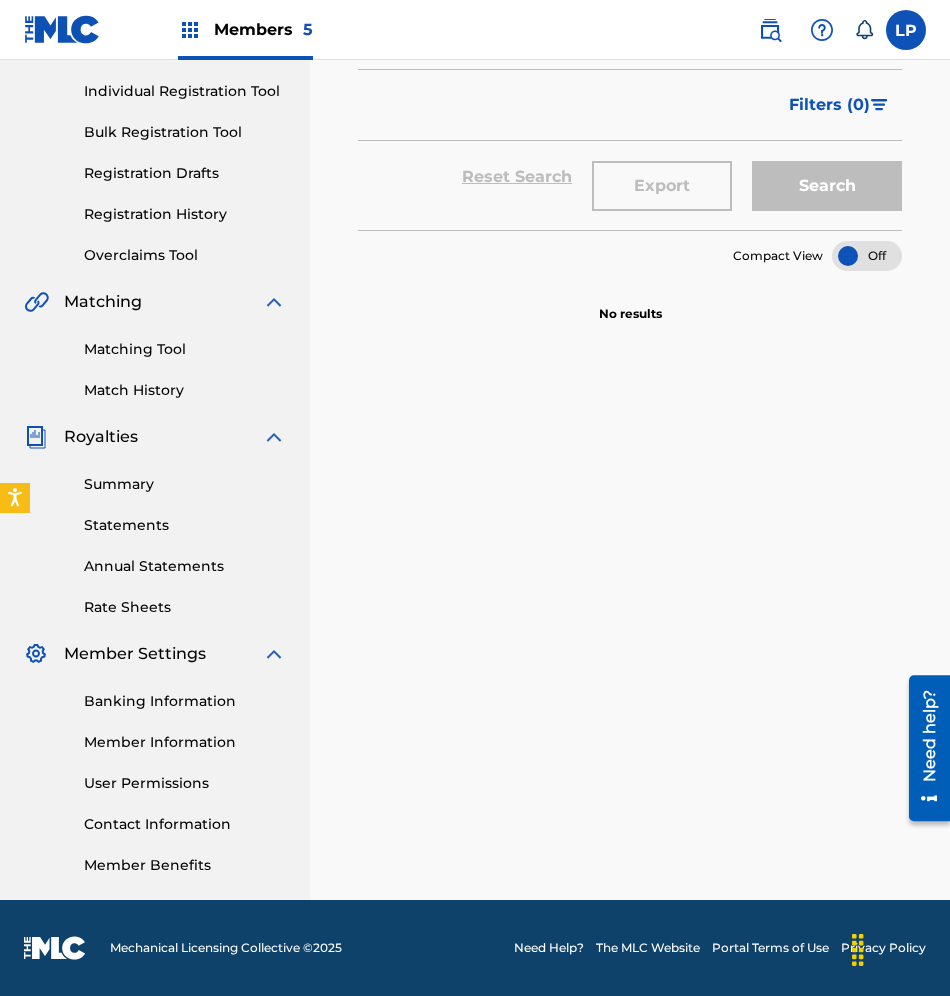 scroll, scrollTop: 0, scrollLeft: 0, axis: both 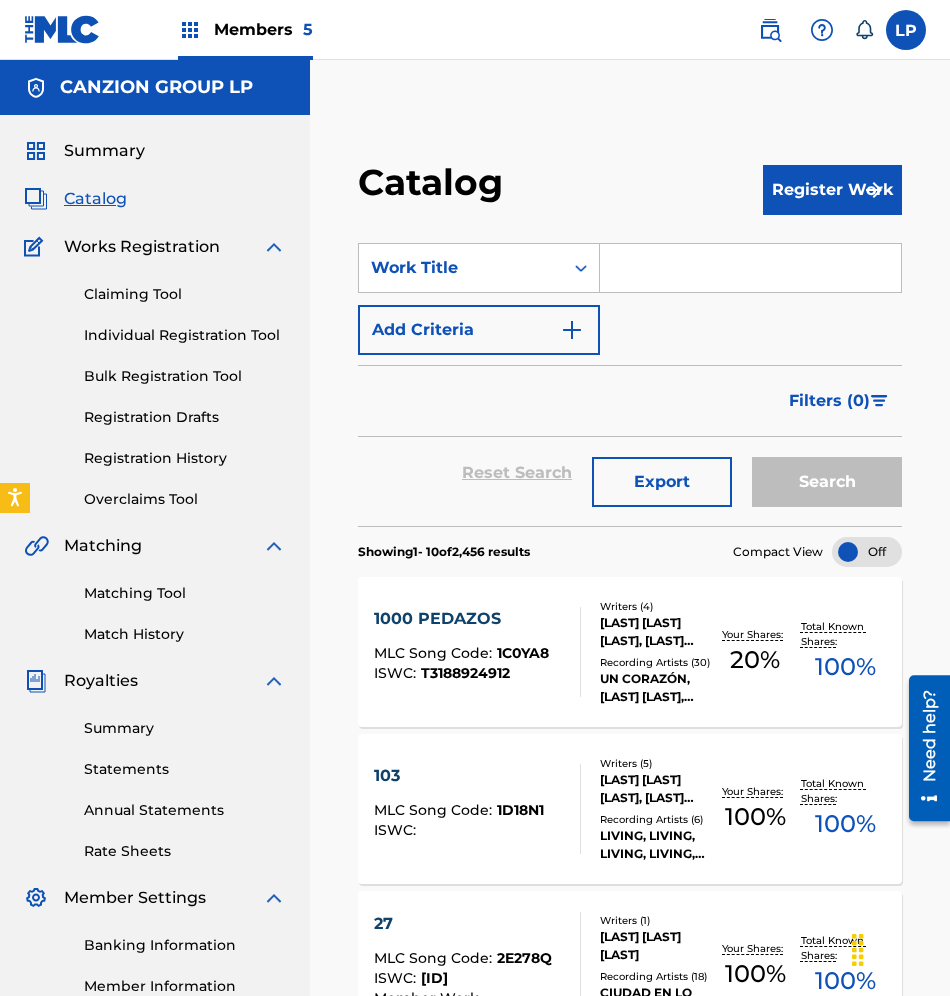 click on "Matching Tool" at bounding box center [185, 593] 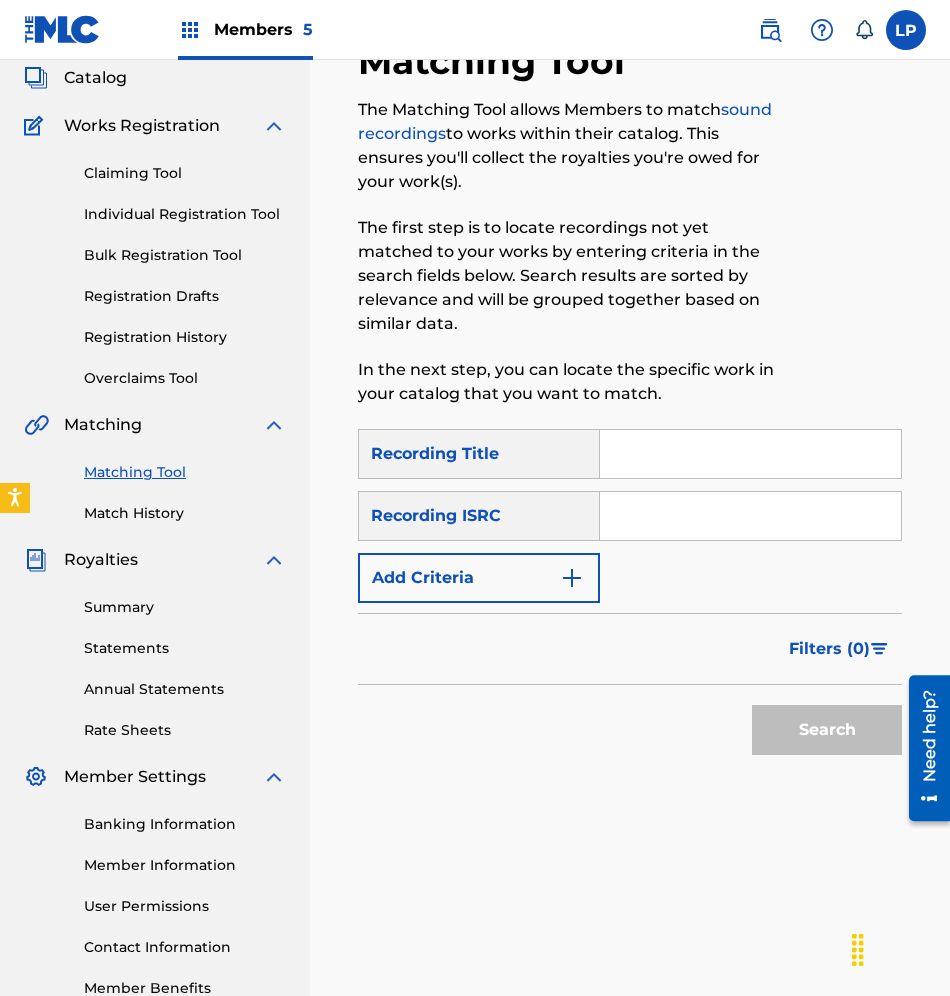 scroll, scrollTop: 244, scrollLeft: 0, axis: vertical 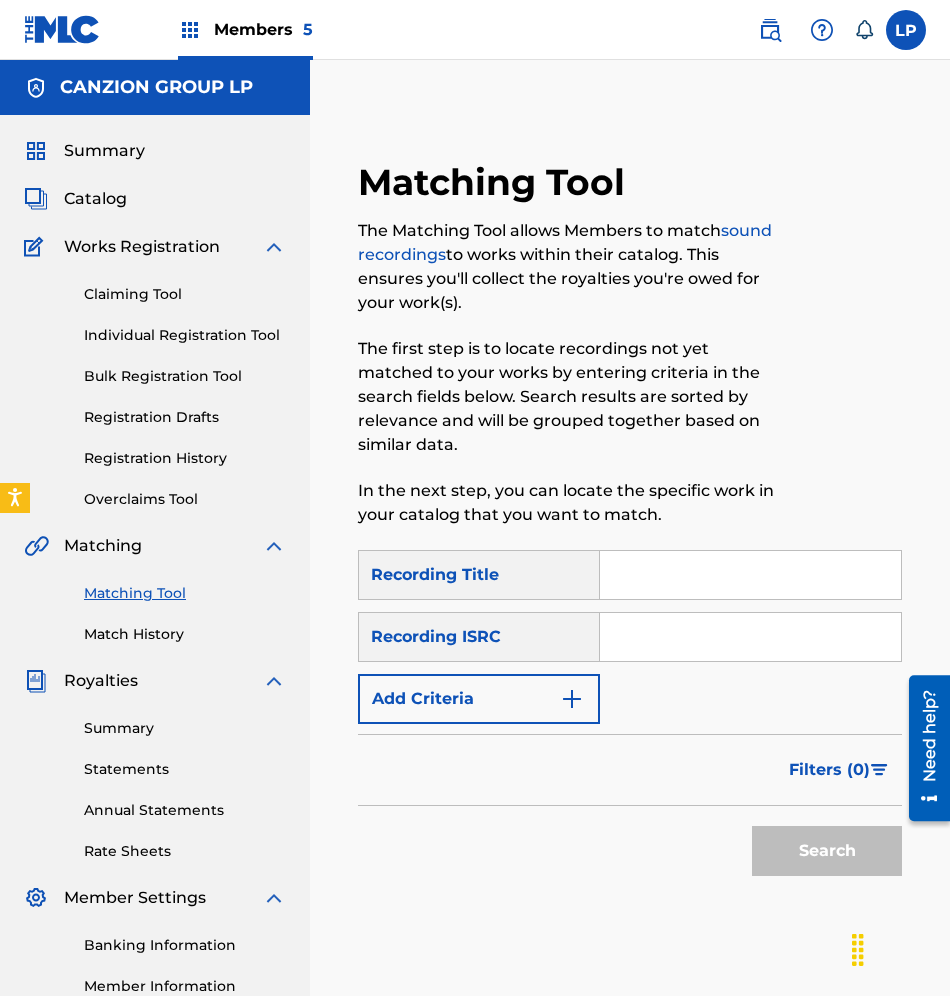 click on "Matching Tool" at bounding box center (185, 593) 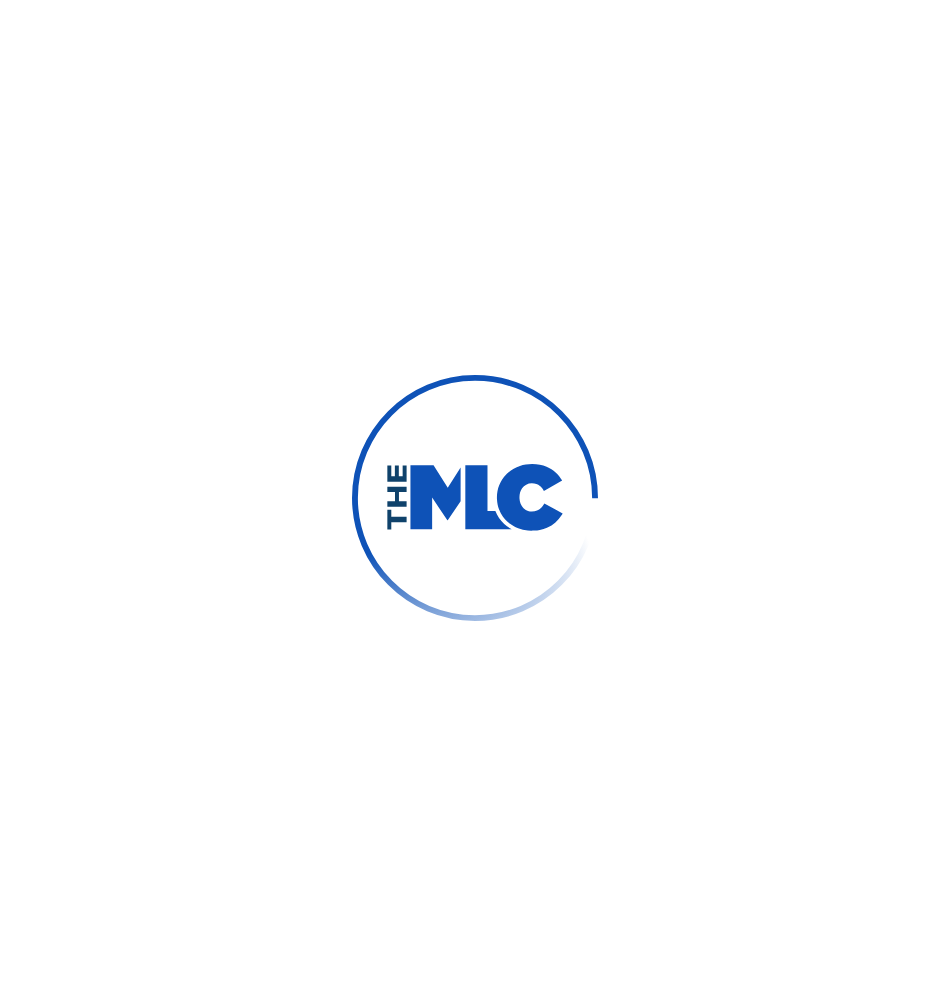 scroll, scrollTop: 0, scrollLeft: 0, axis: both 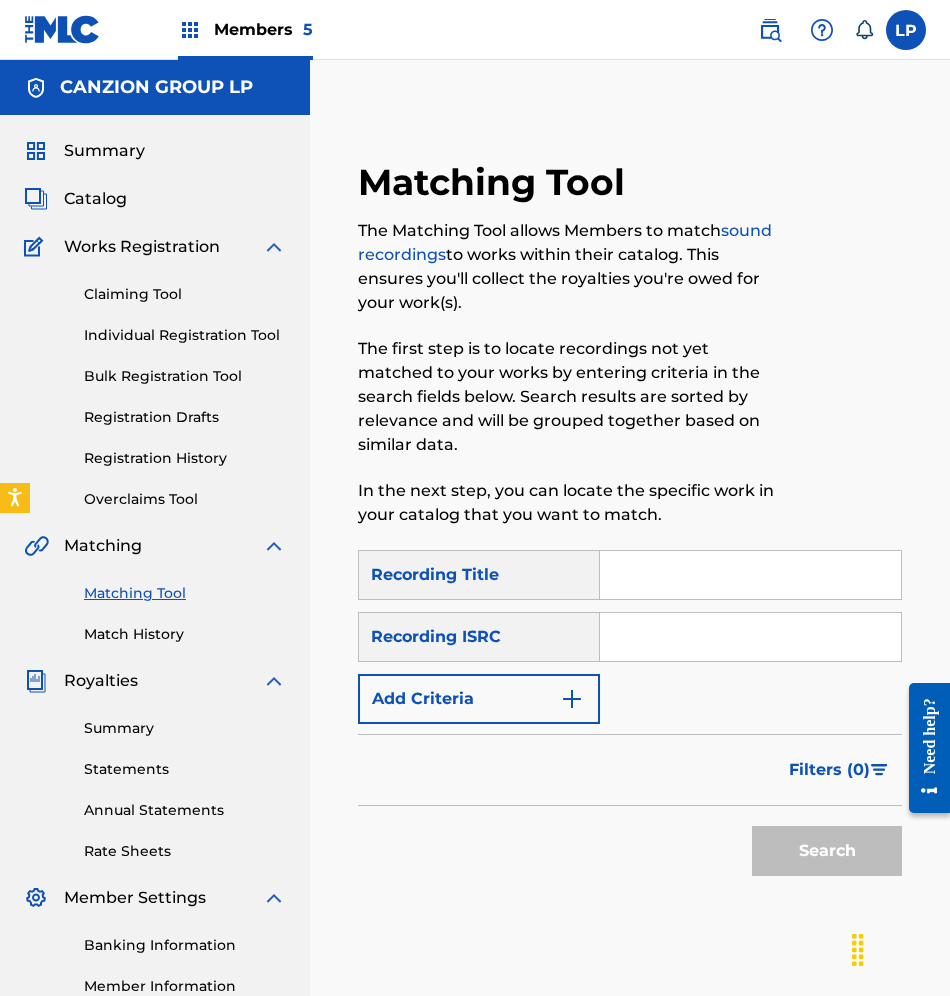 click on "Matching Tool" at bounding box center (185, 593) 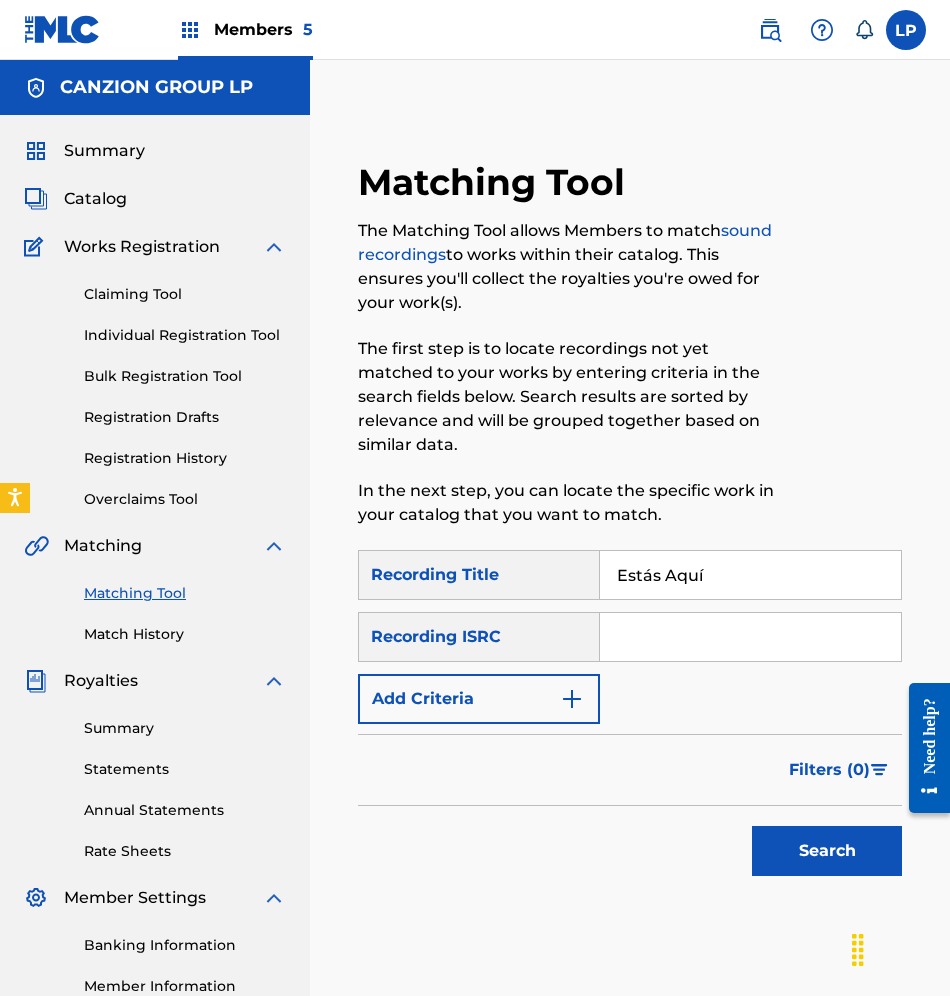 type on "Estás Aquí" 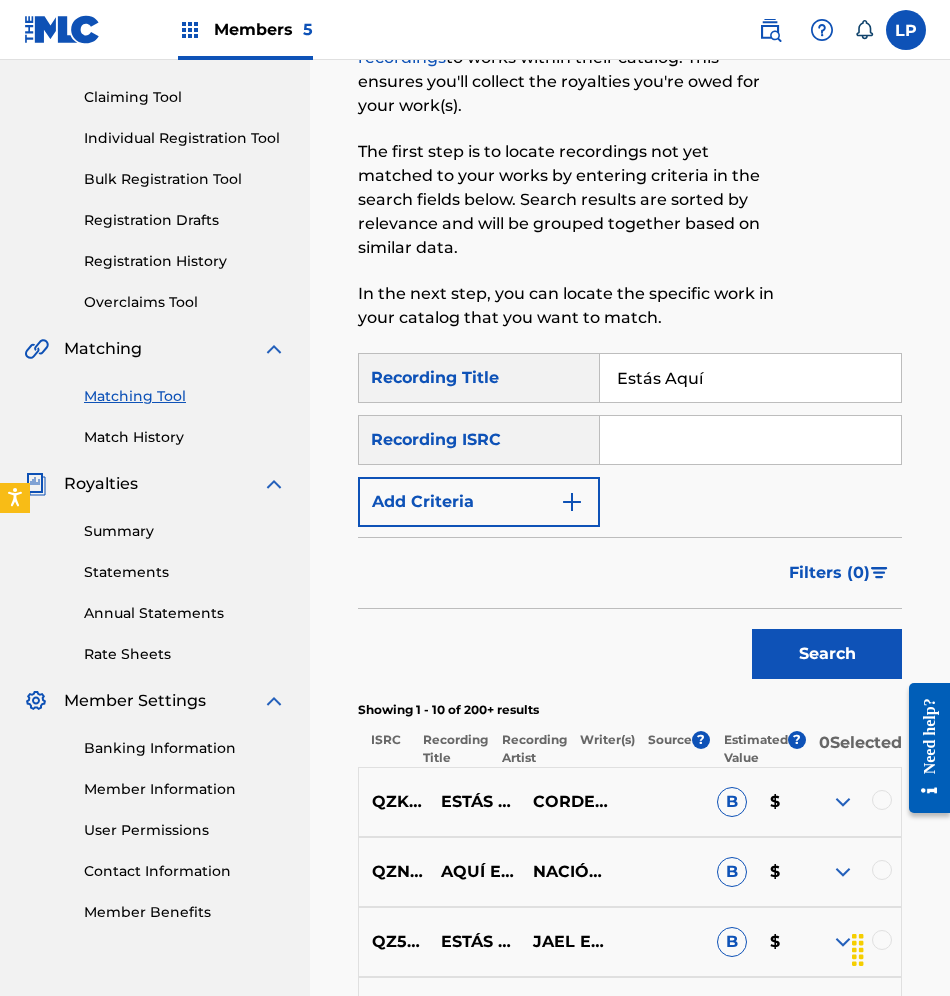 scroll, scrollTop: 450, scrollLeft: 0, axis: vertical 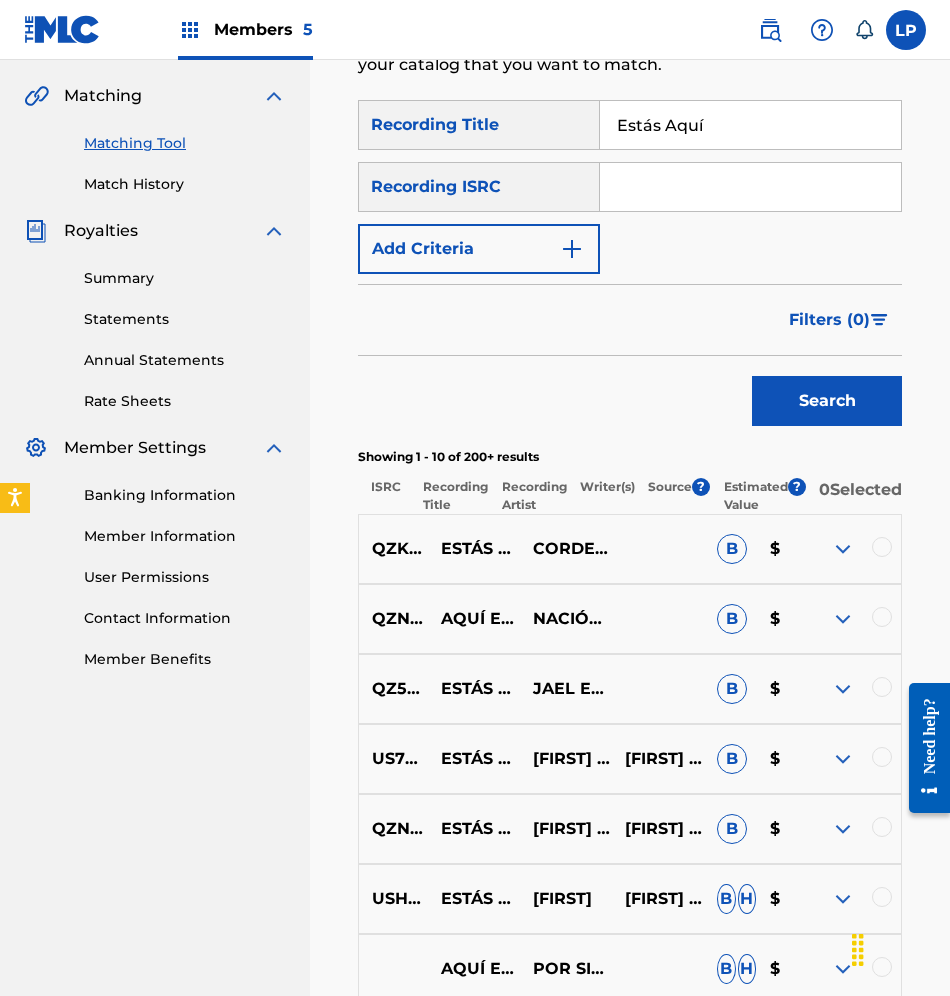 click at bounding box center (750, 187) 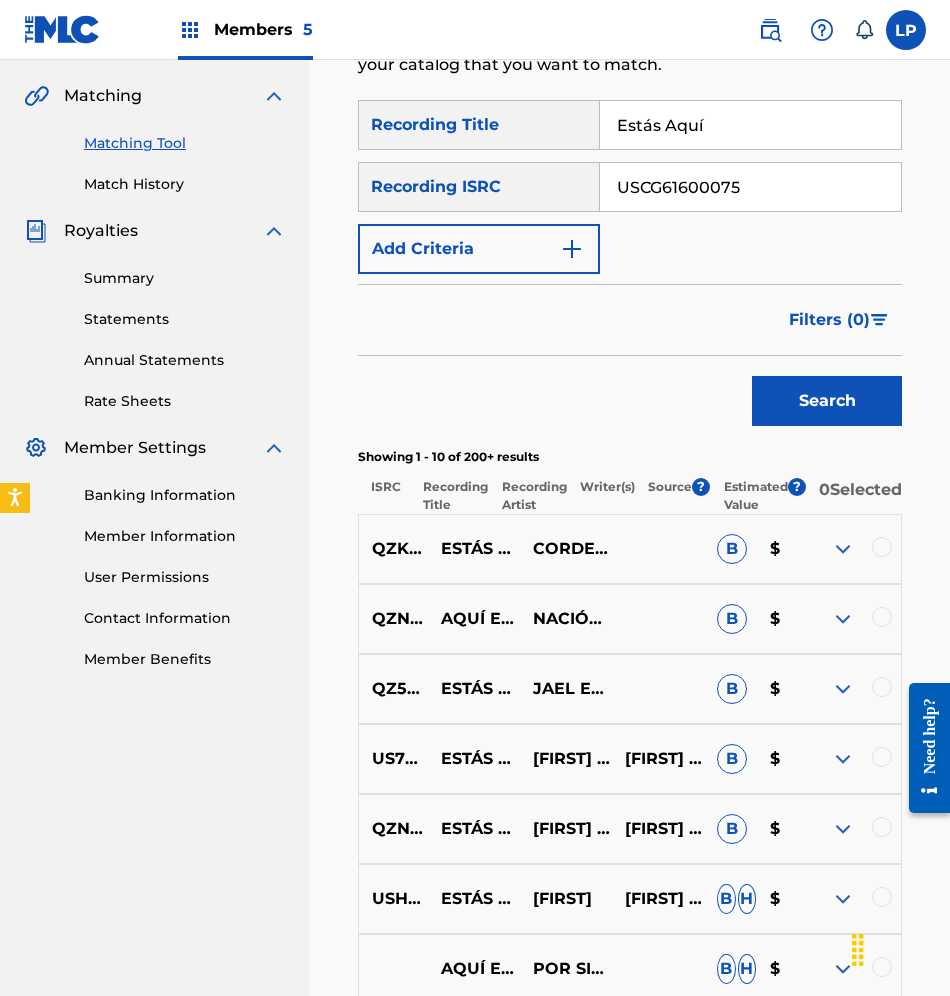 click on "Search" at bounding box center (827, 401) 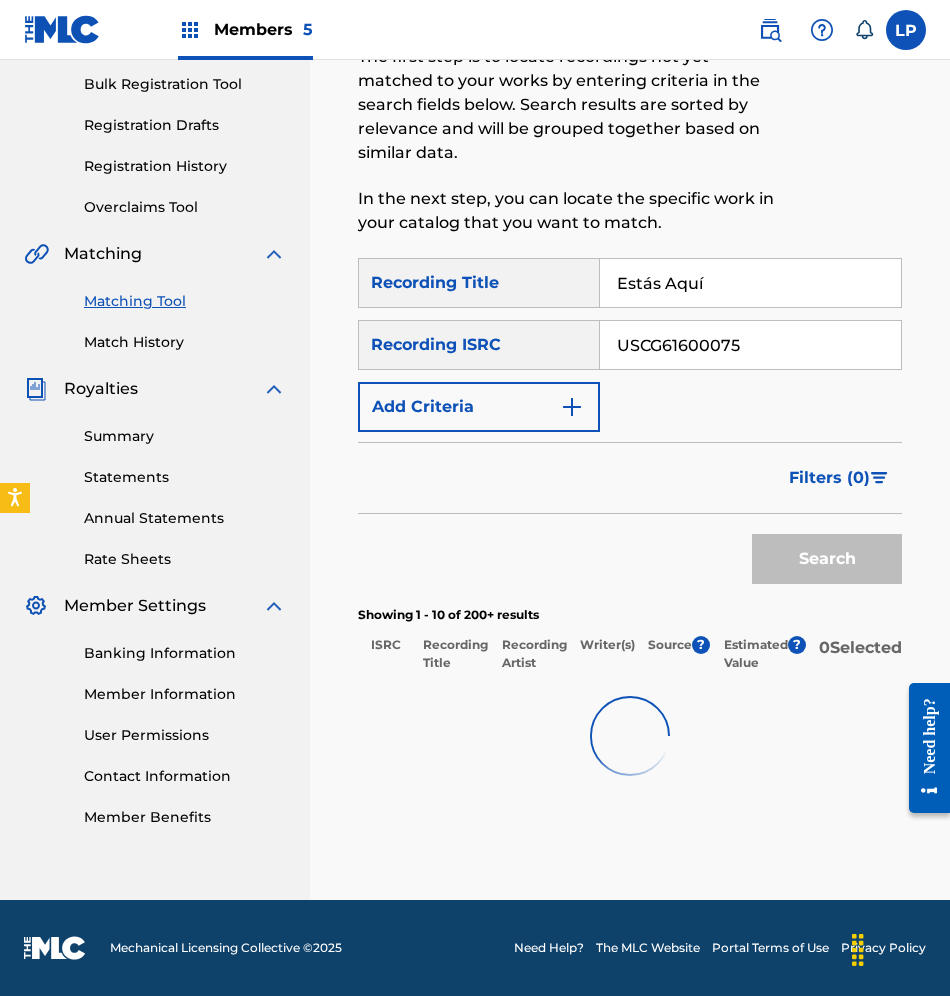 scroll, scrollTop: 386, scrollLeft: 0, axis: vertical 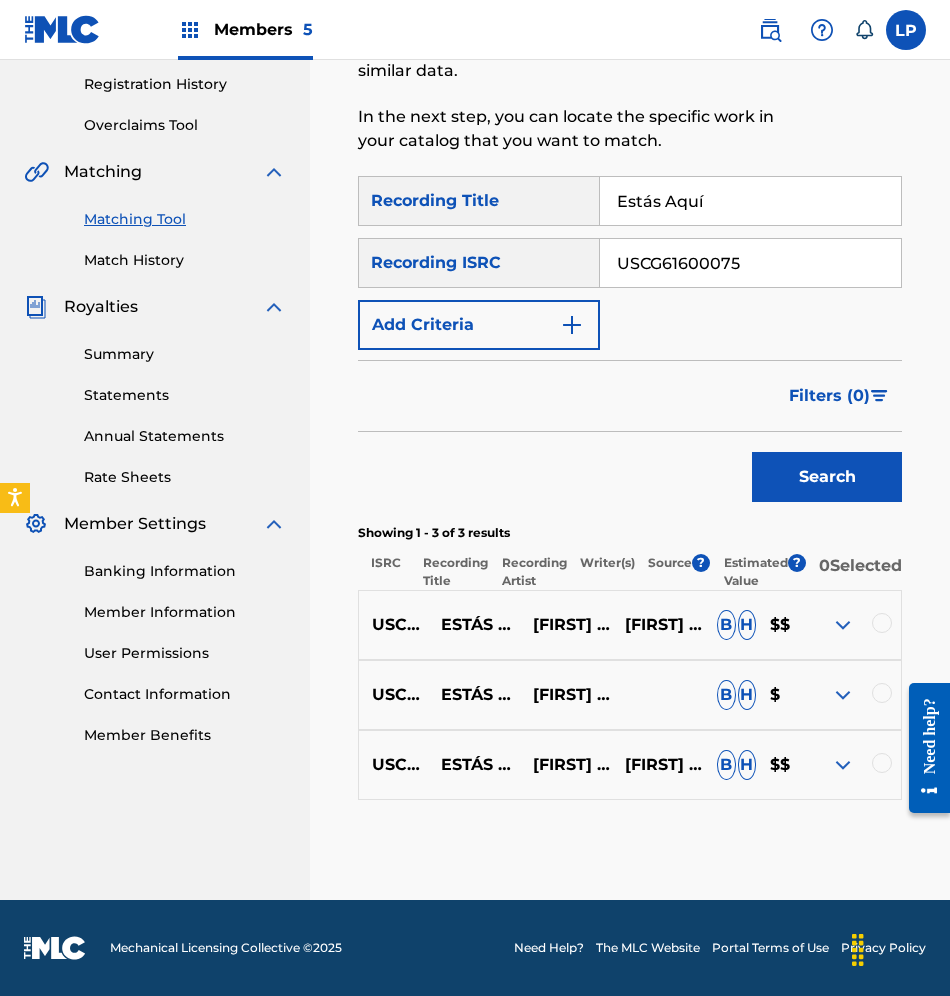 click at bounding box center (882, 623) 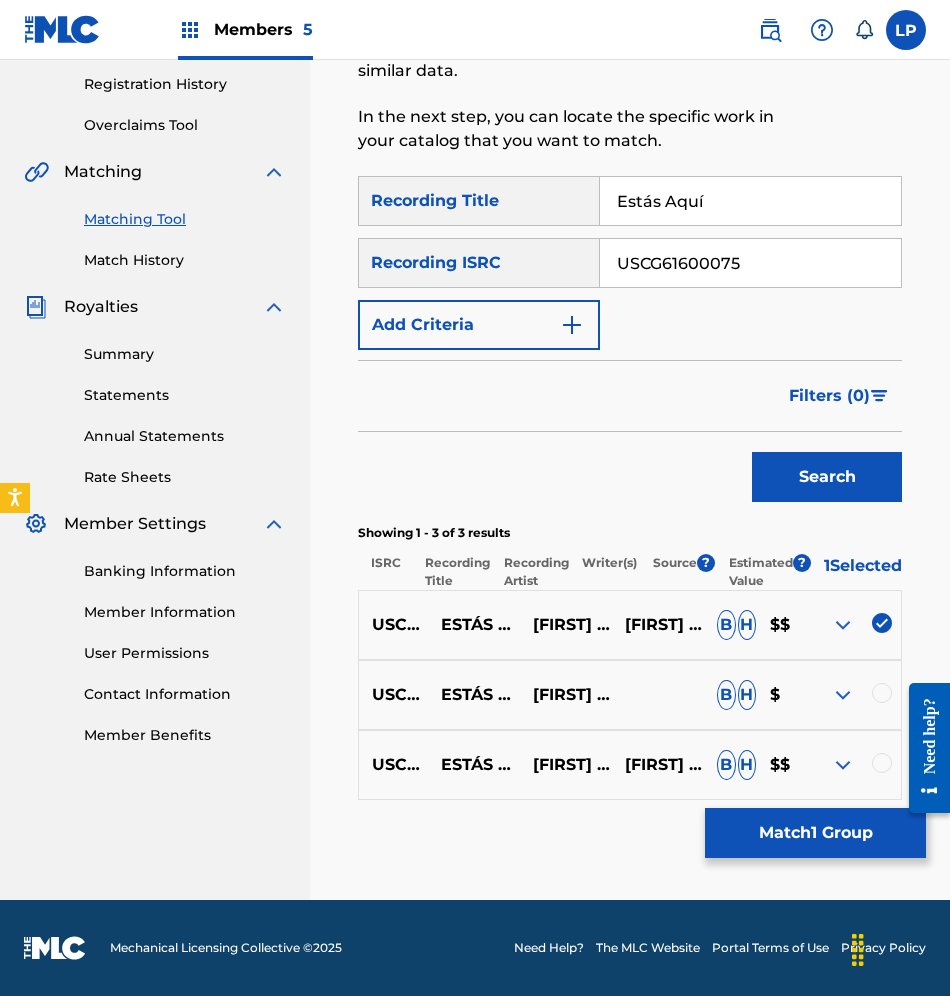click at bounding box center [882, 693] 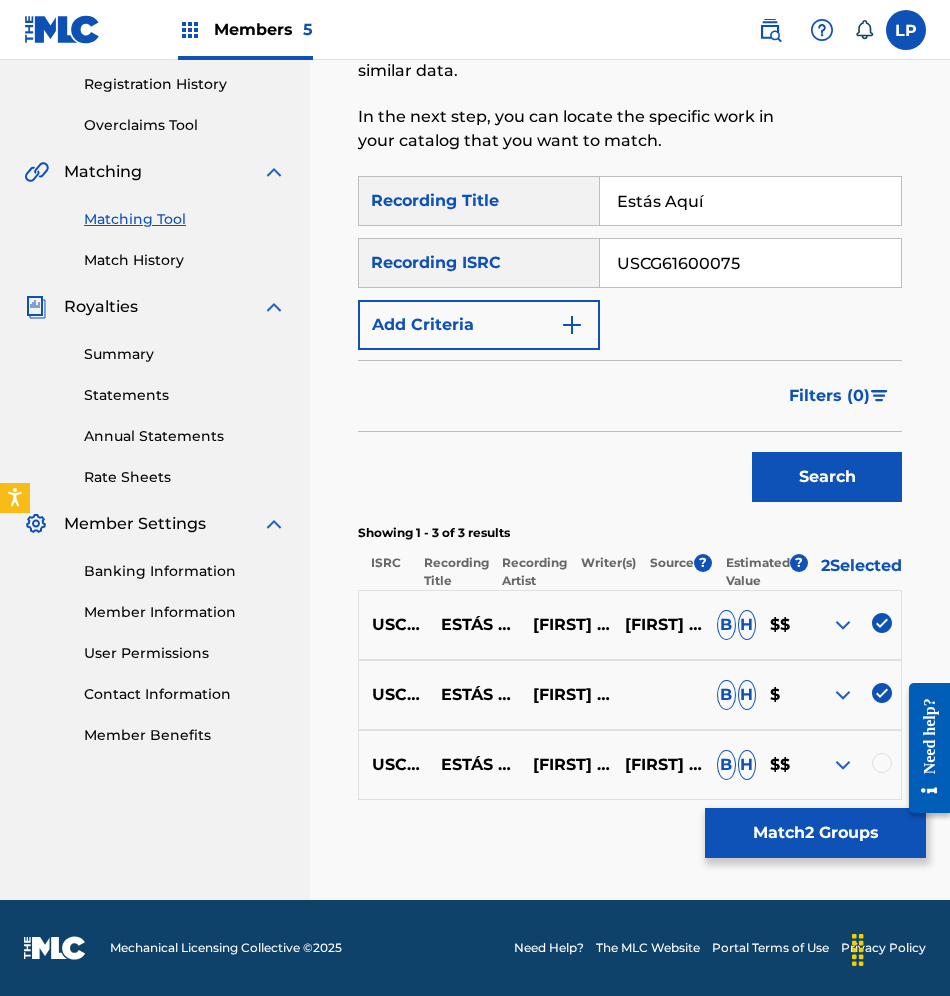 click at bounding box center (882, 763) 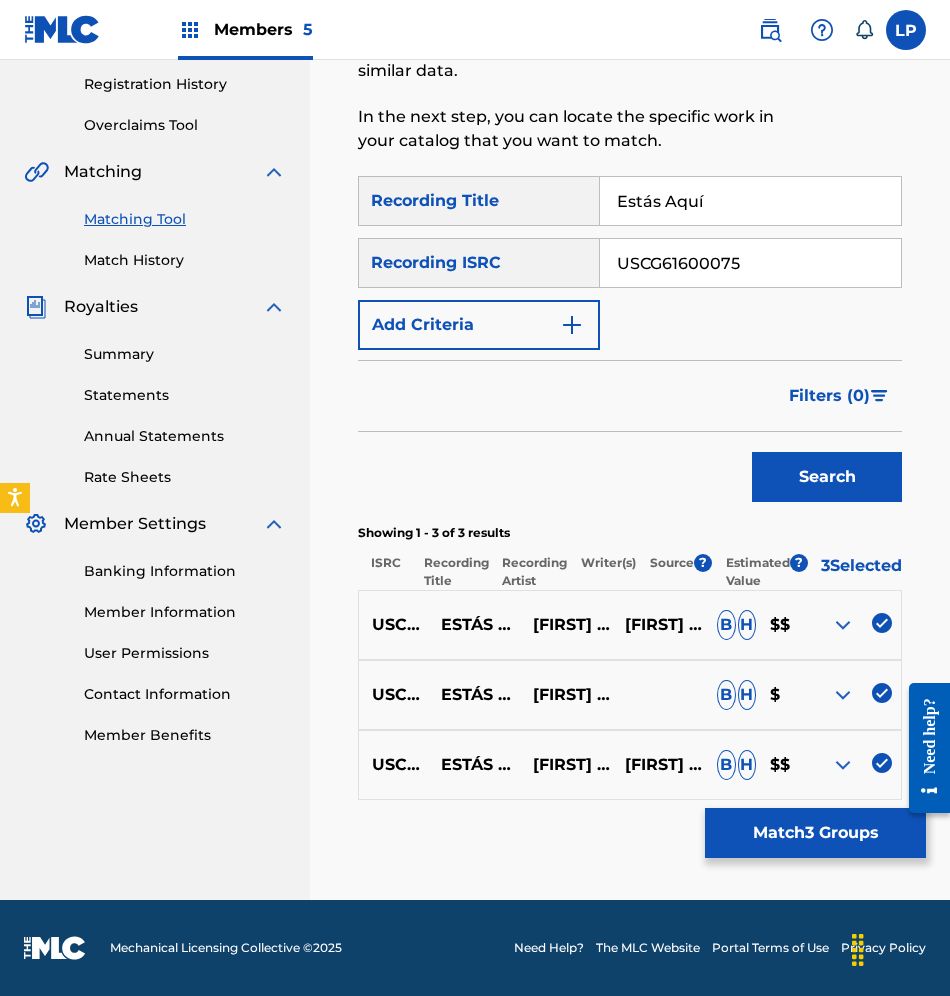 click on "USCG61600075" at bounding box center (750, 263) 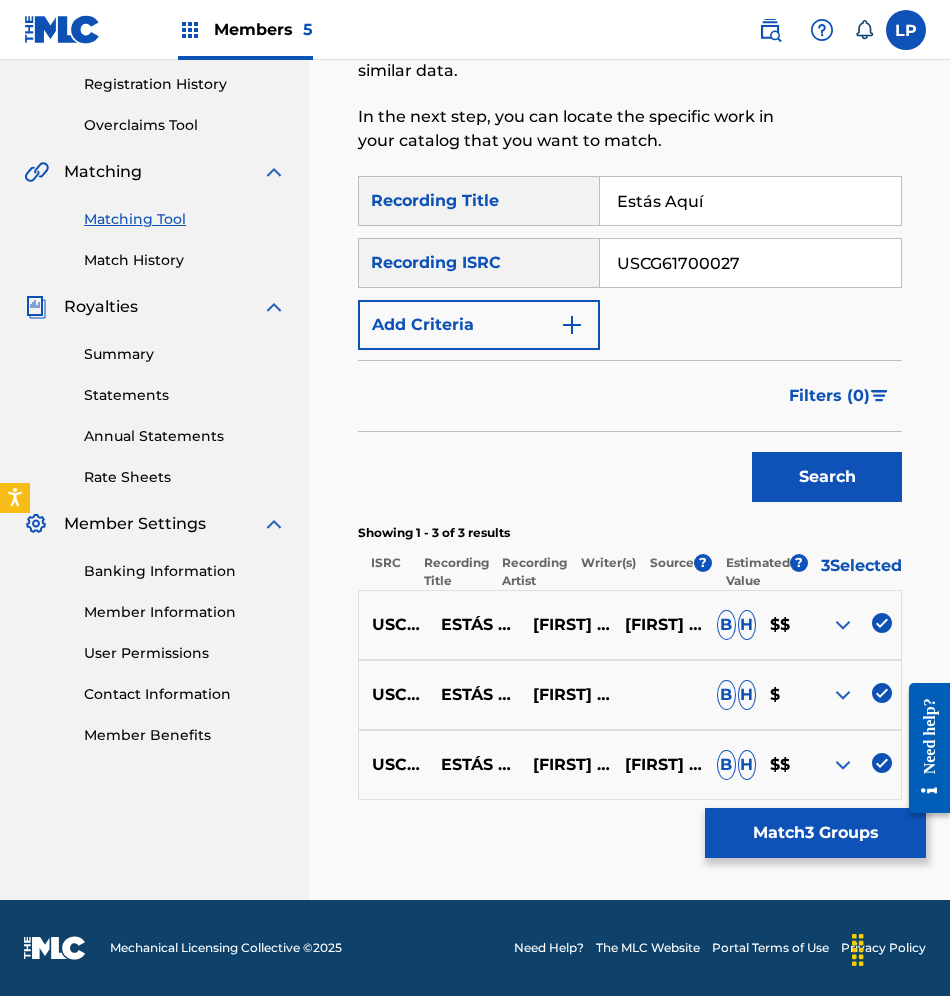 type on "USCG61700027" 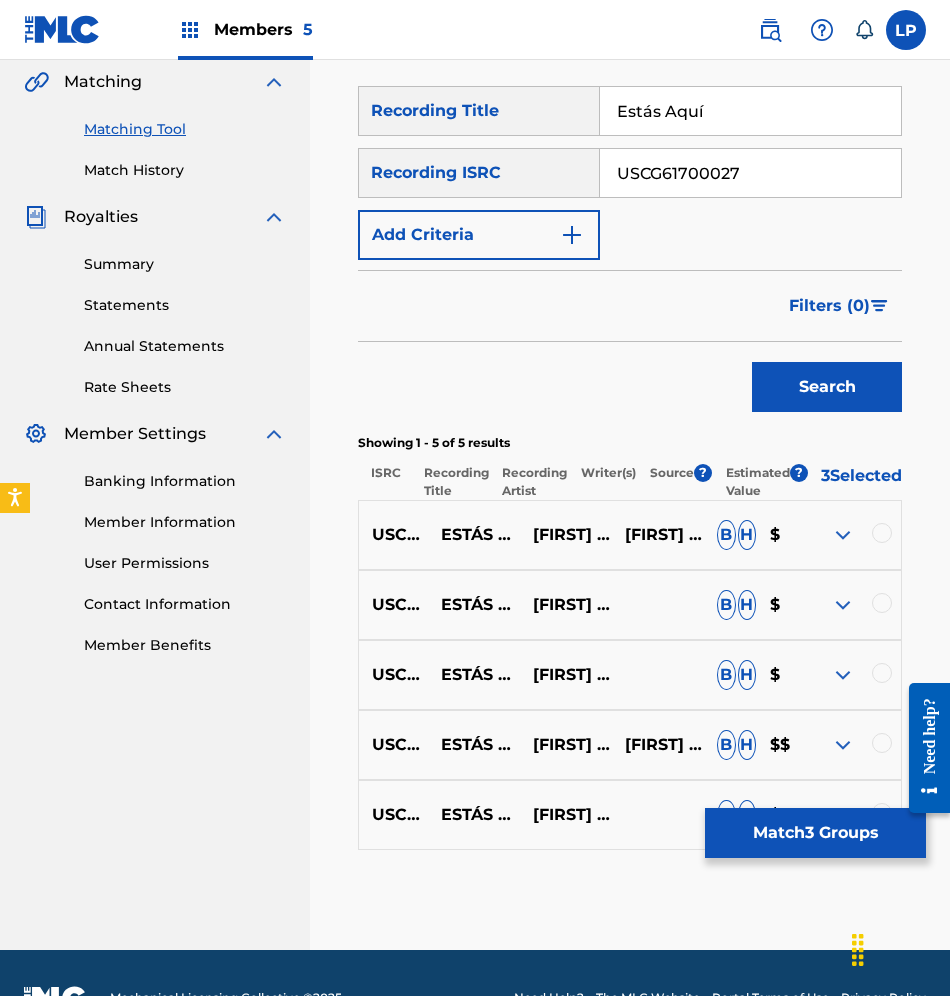 scroll, scrollTop: 526, scrollLeft: 0, axis: vertical 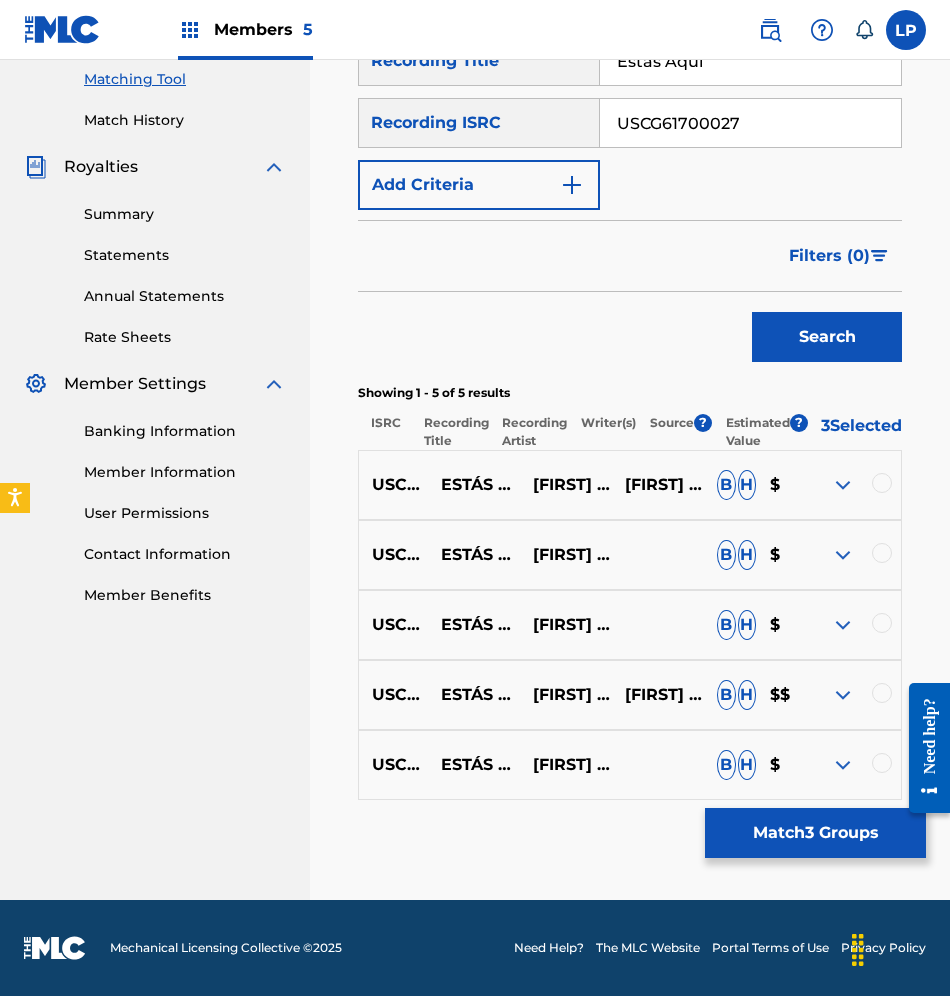 drag, startPoint x: 881, startPoint y: 477, endPoint x: 883, endPoint y: 499, distance: 22.090721 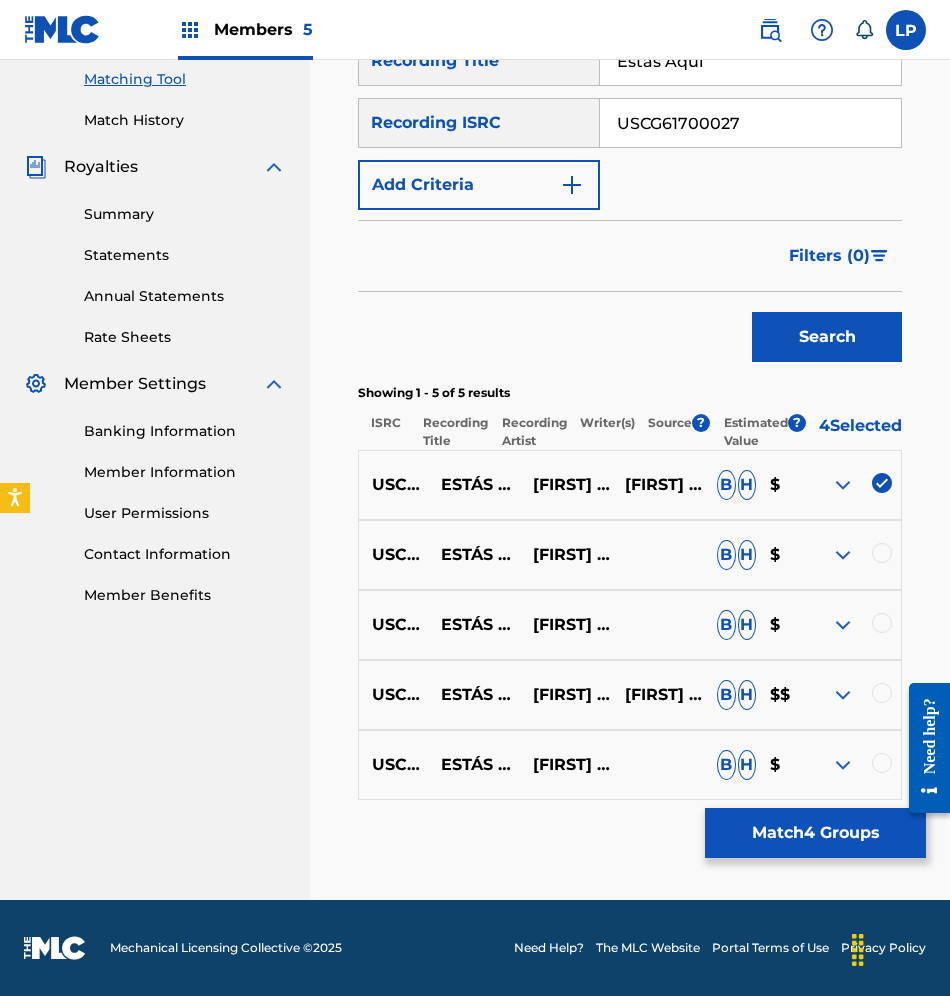 click on "USCG61700027 ESTÁS AQUÍ SHEILA ROMERO B H $" at bounding box center (630, 555) 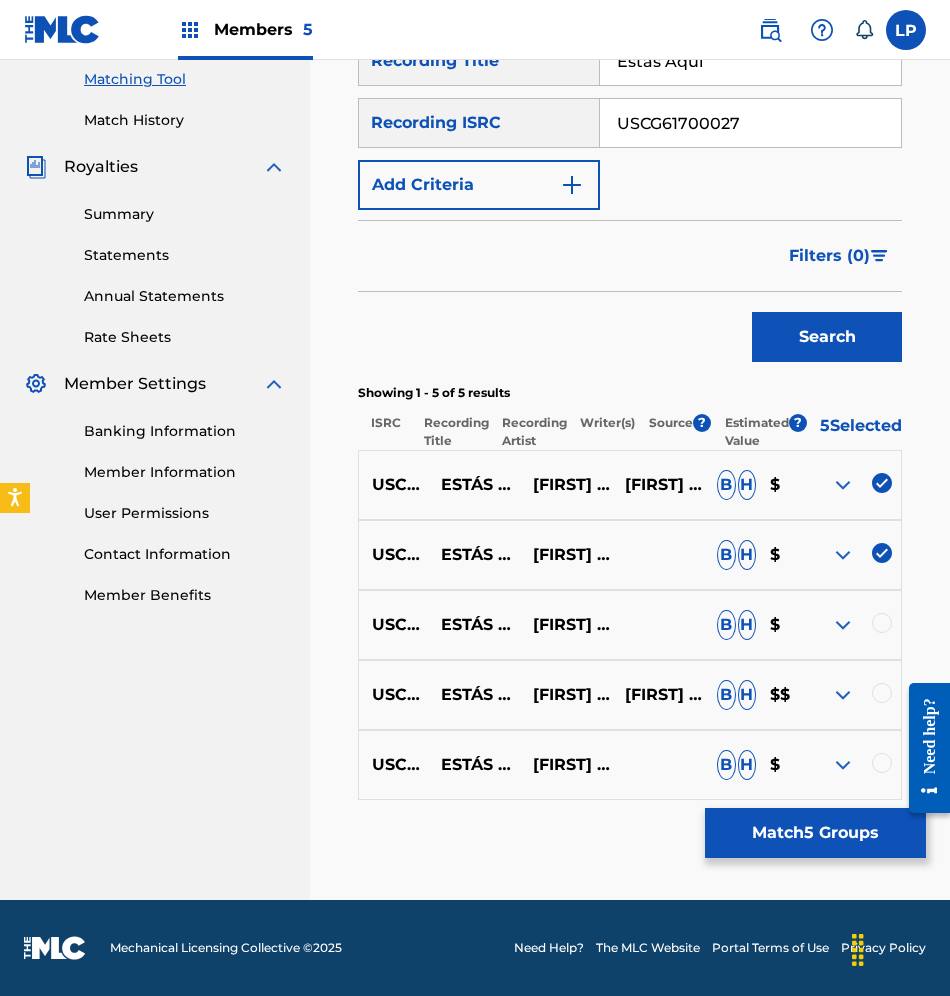 click at bounding box center [882, 623] 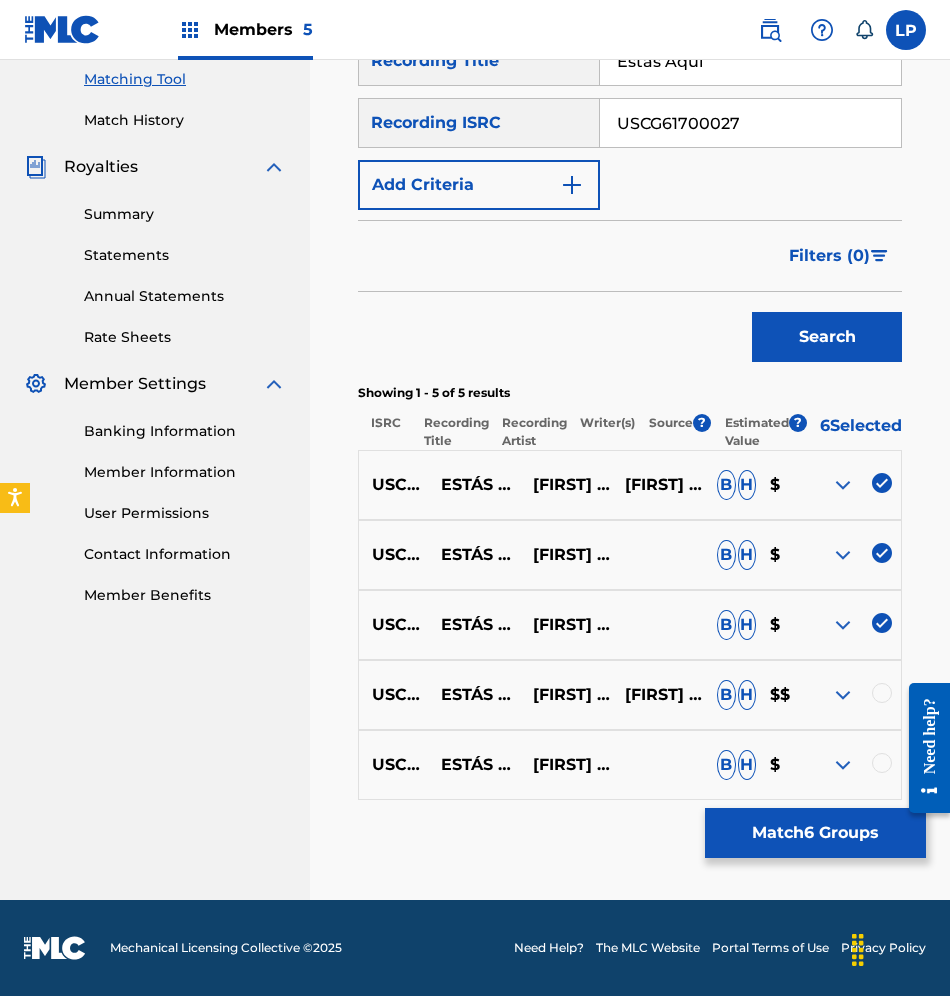 click at bounding box center [855, 695] 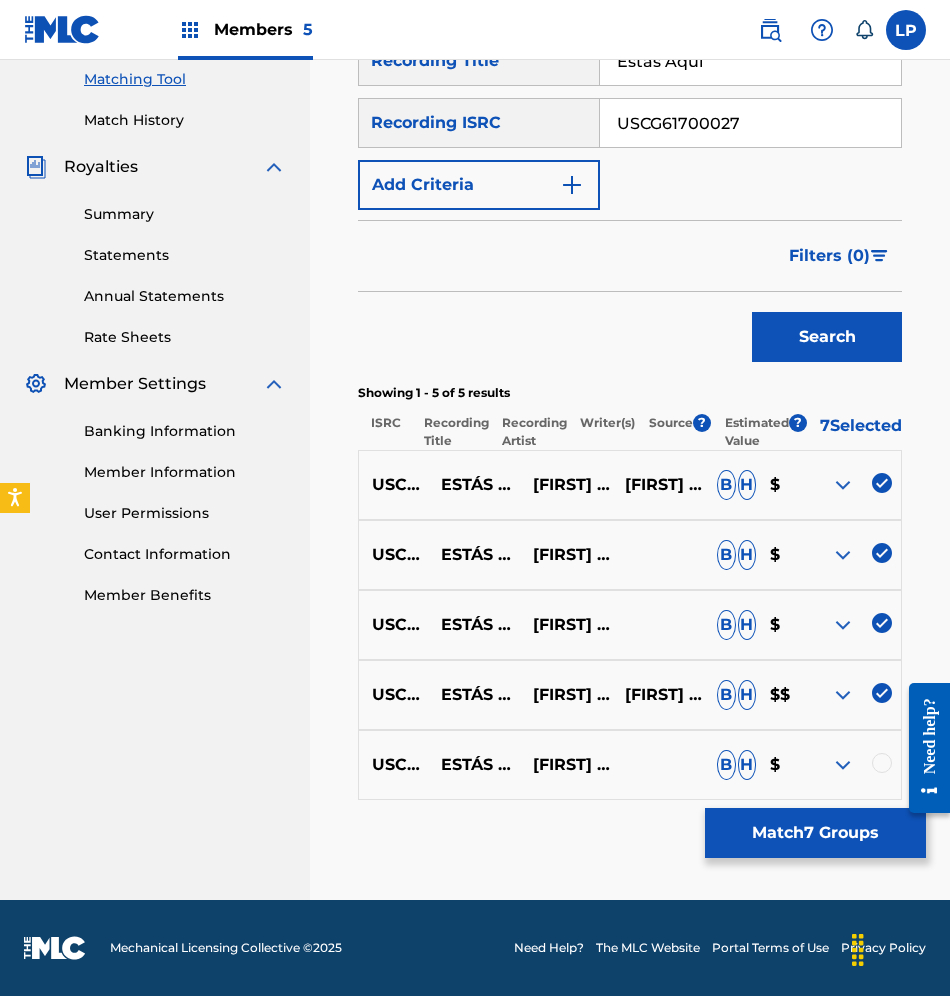 click at bounding box center [882, 763] 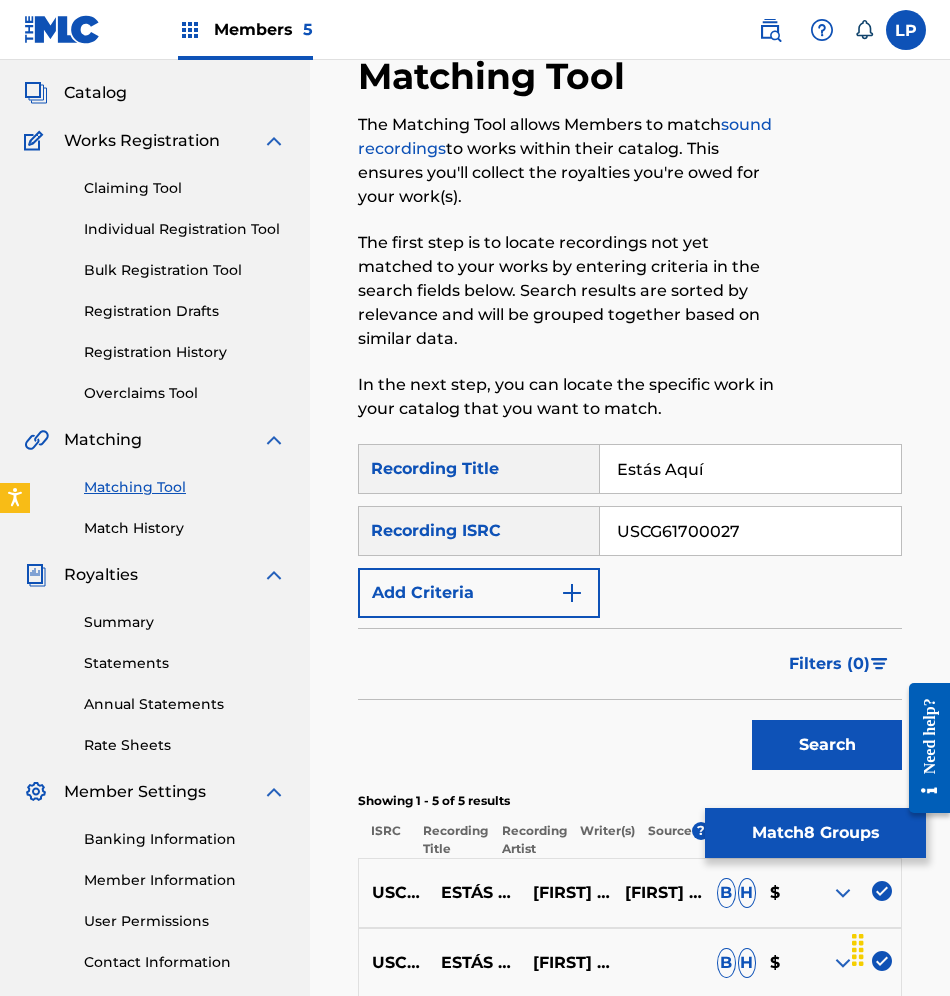 scroll, scrollTop: 76, scrollLeft: 0, axis: vertical 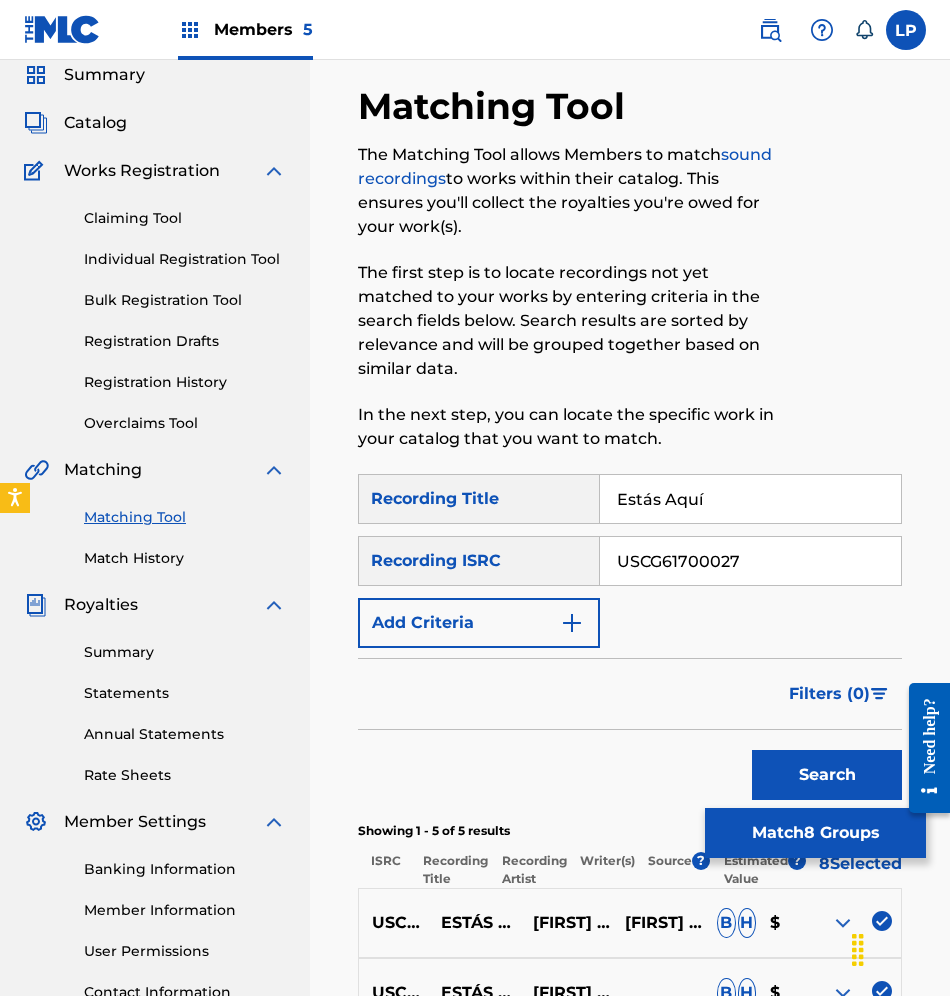 click at bounding box center [572, 623] 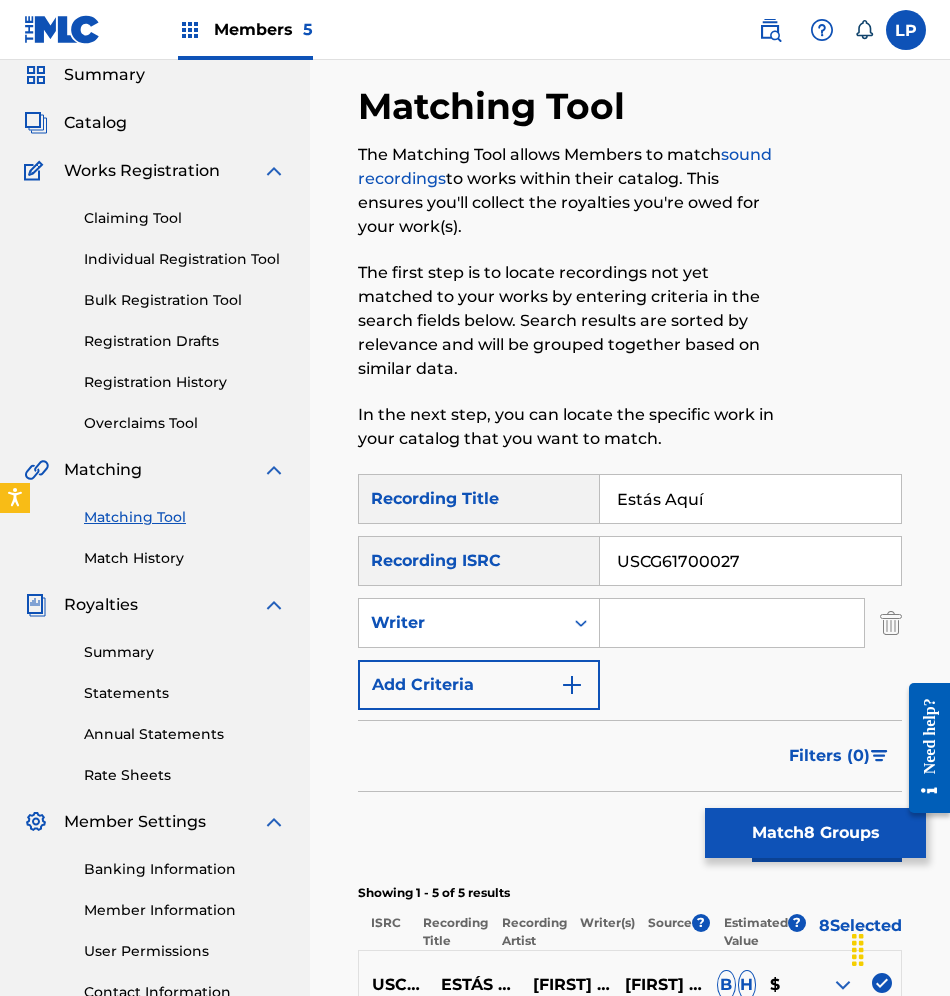 click on "USCG61700027" at bounding box center [750, 561] 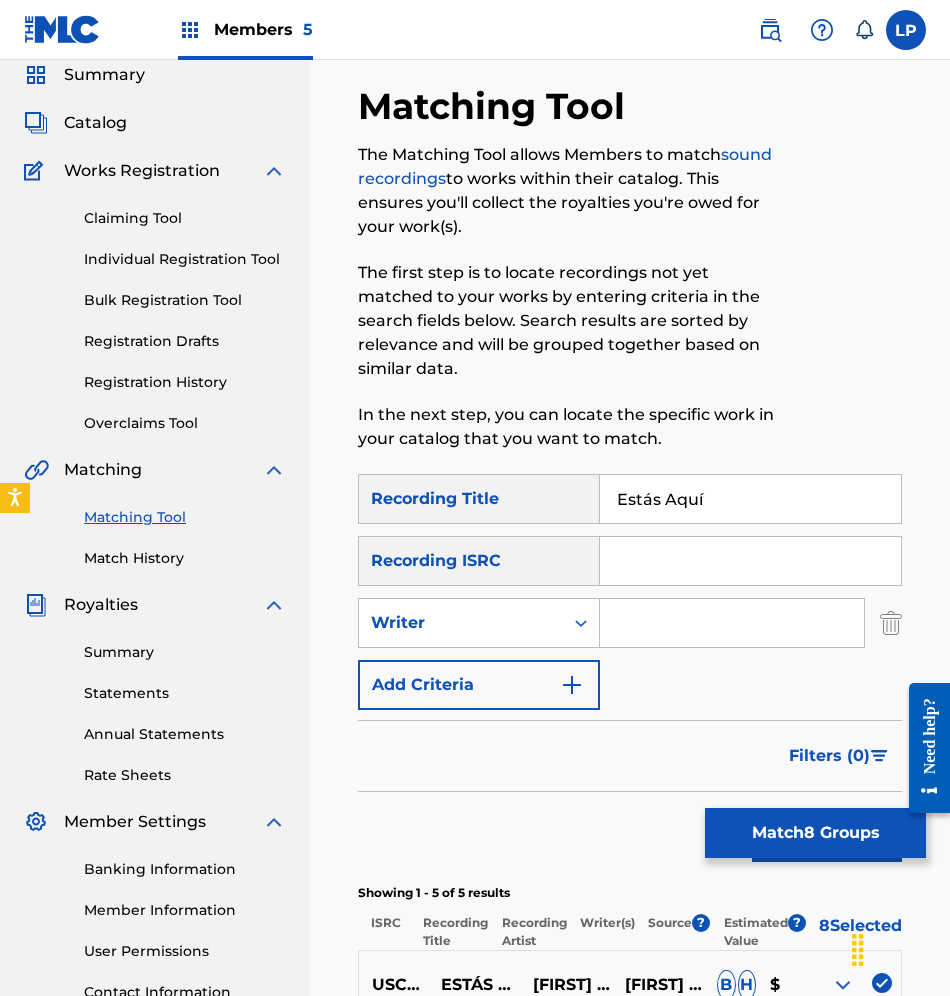 type 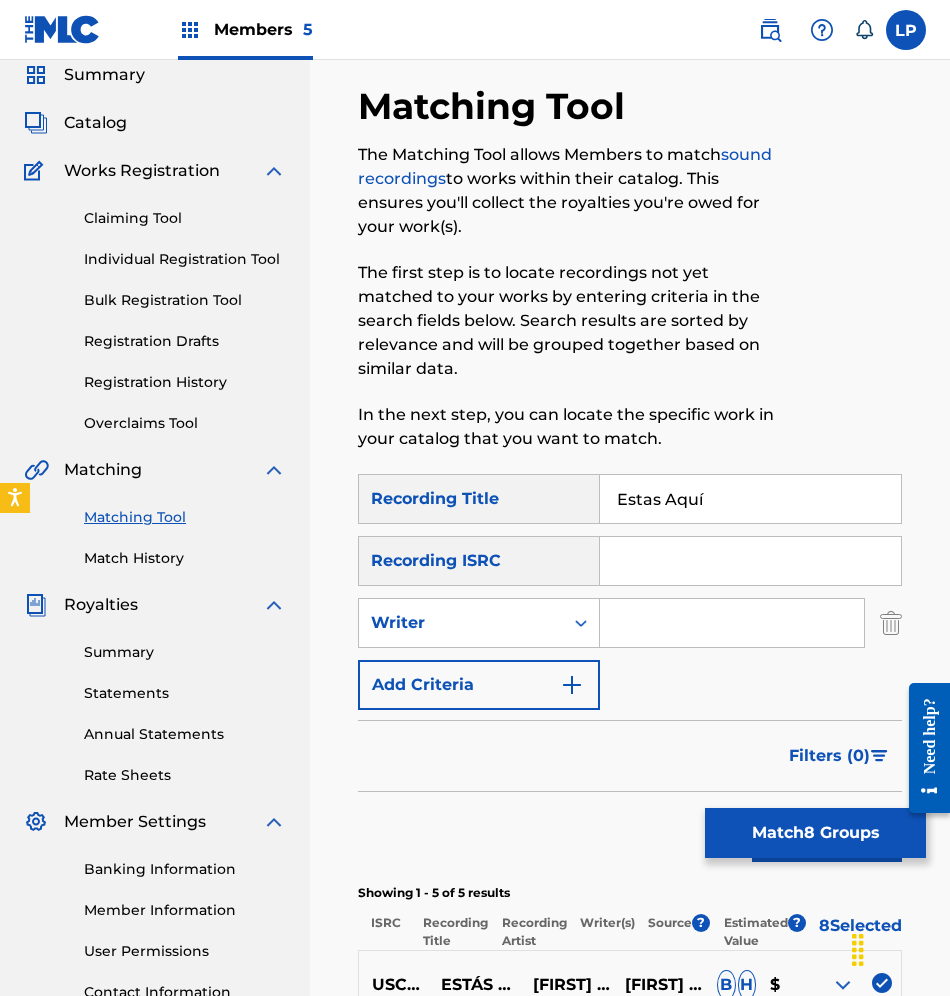 click on "Estas Aquí" at bounding box center [750, 499] 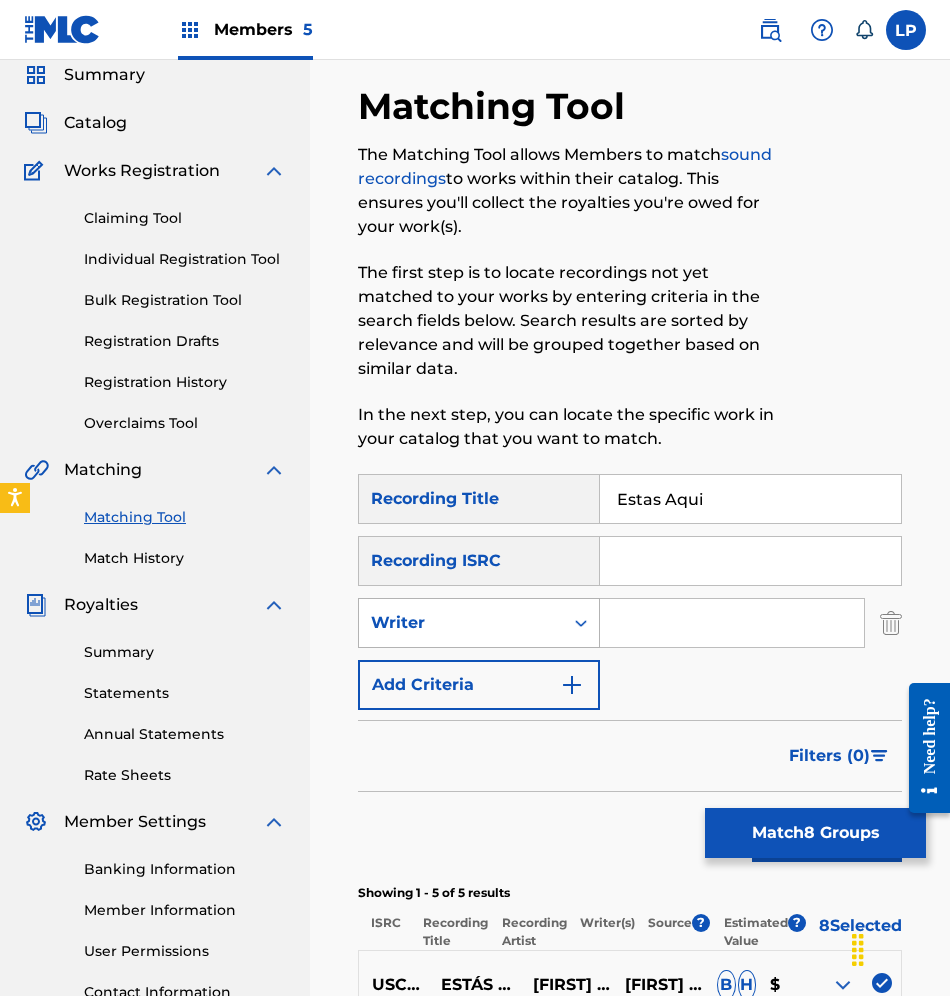 type on "Estas Aqui" 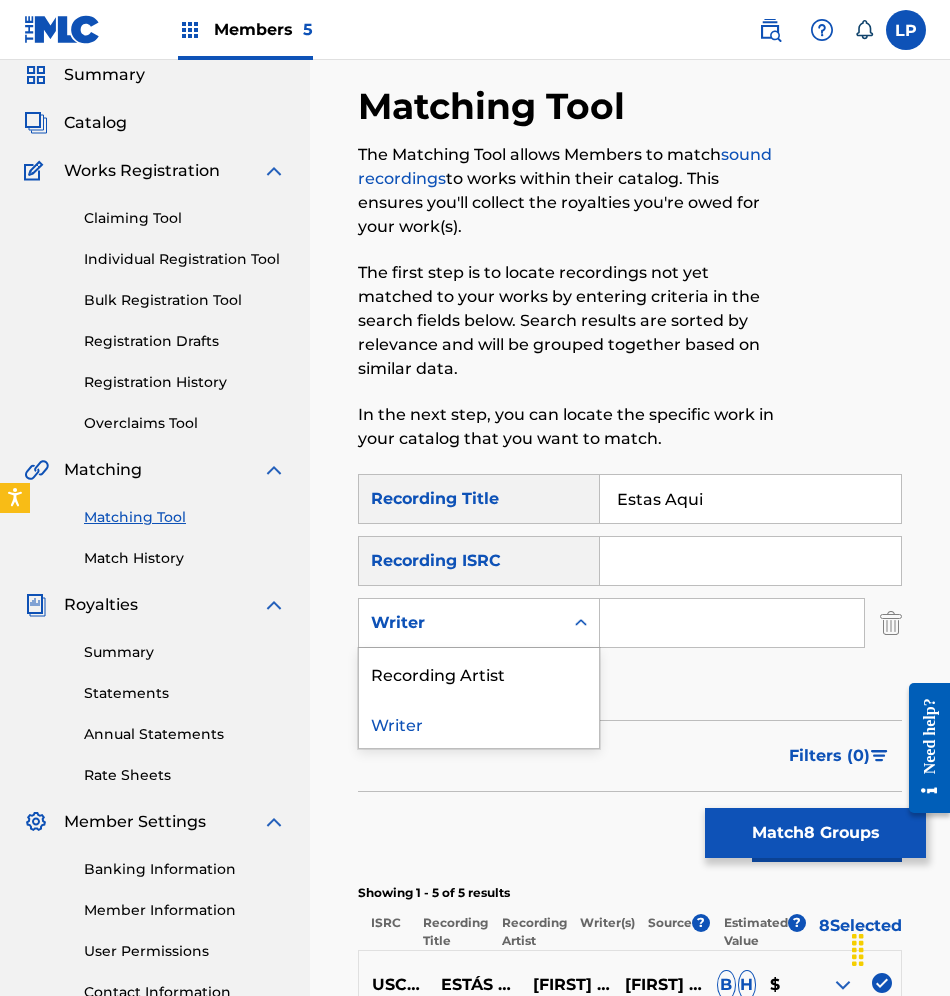 click on "Writer" at bounding box center [461, 623] 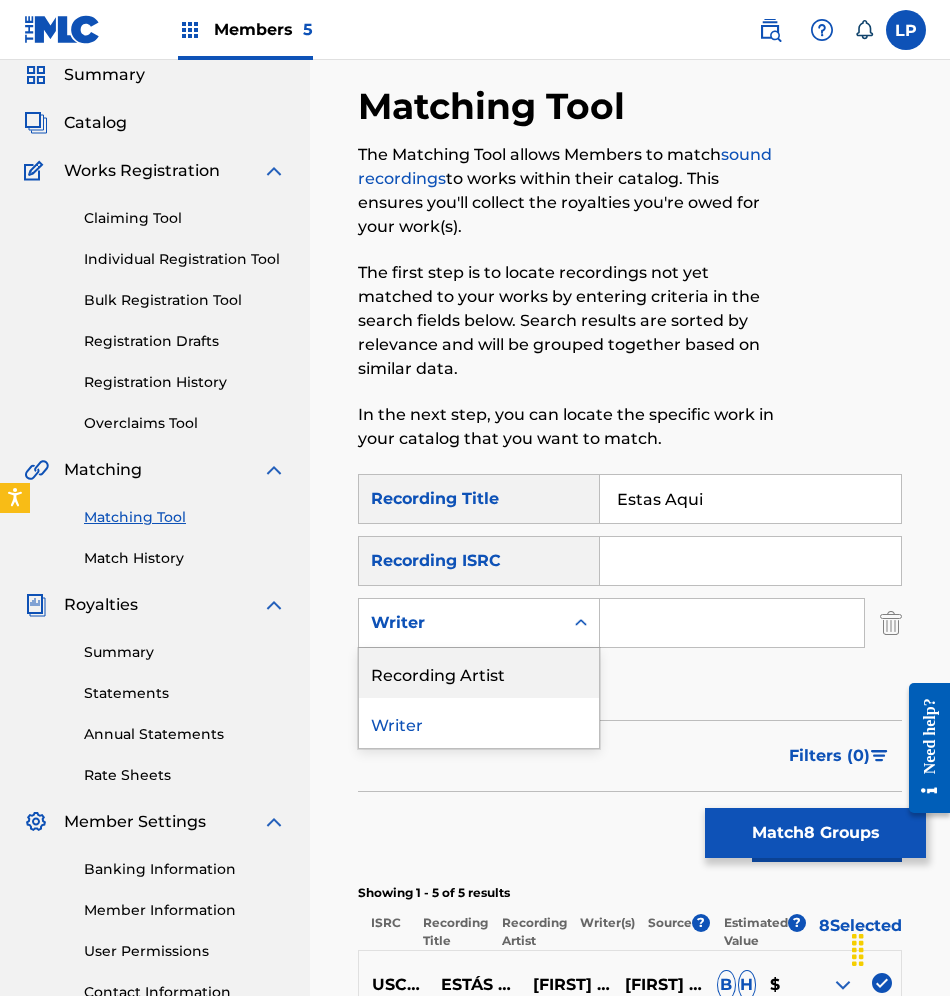 click on "Recording Artist" at bounding box center [479, 673] 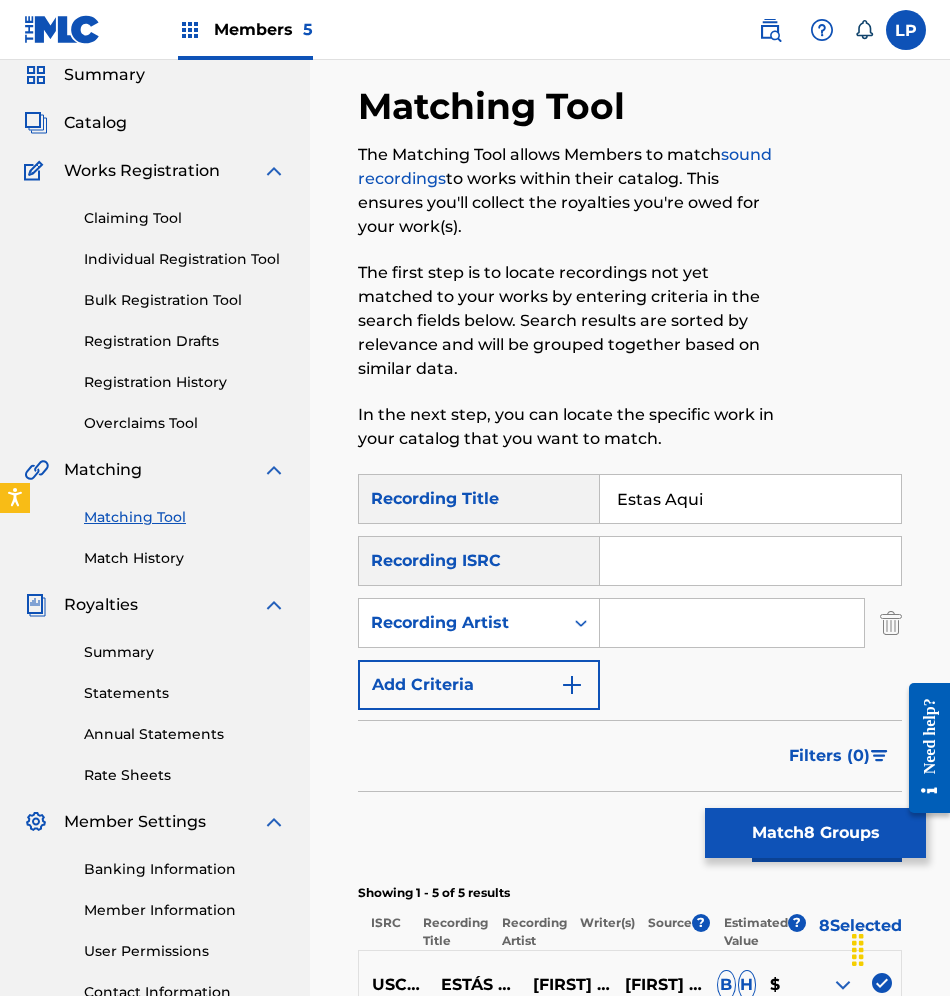 click at bounding box center (732, 623) 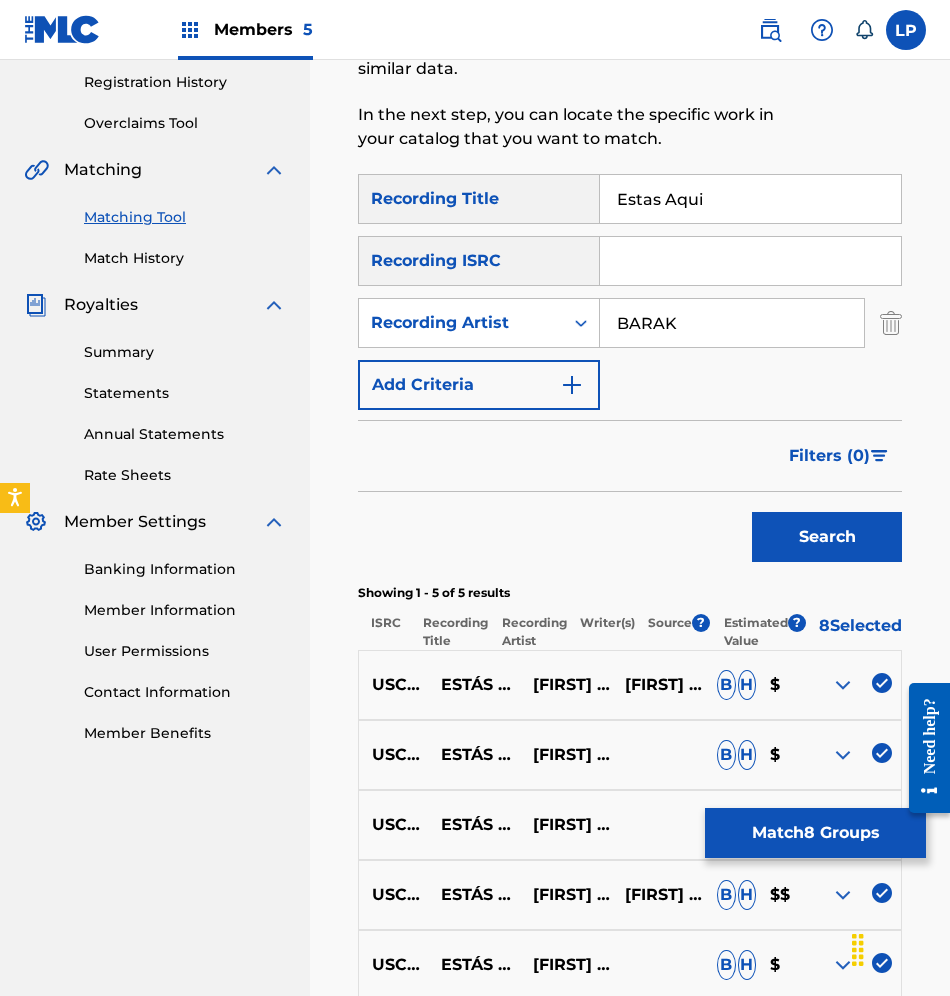 click on "Search" at bounding box center (827, 537) 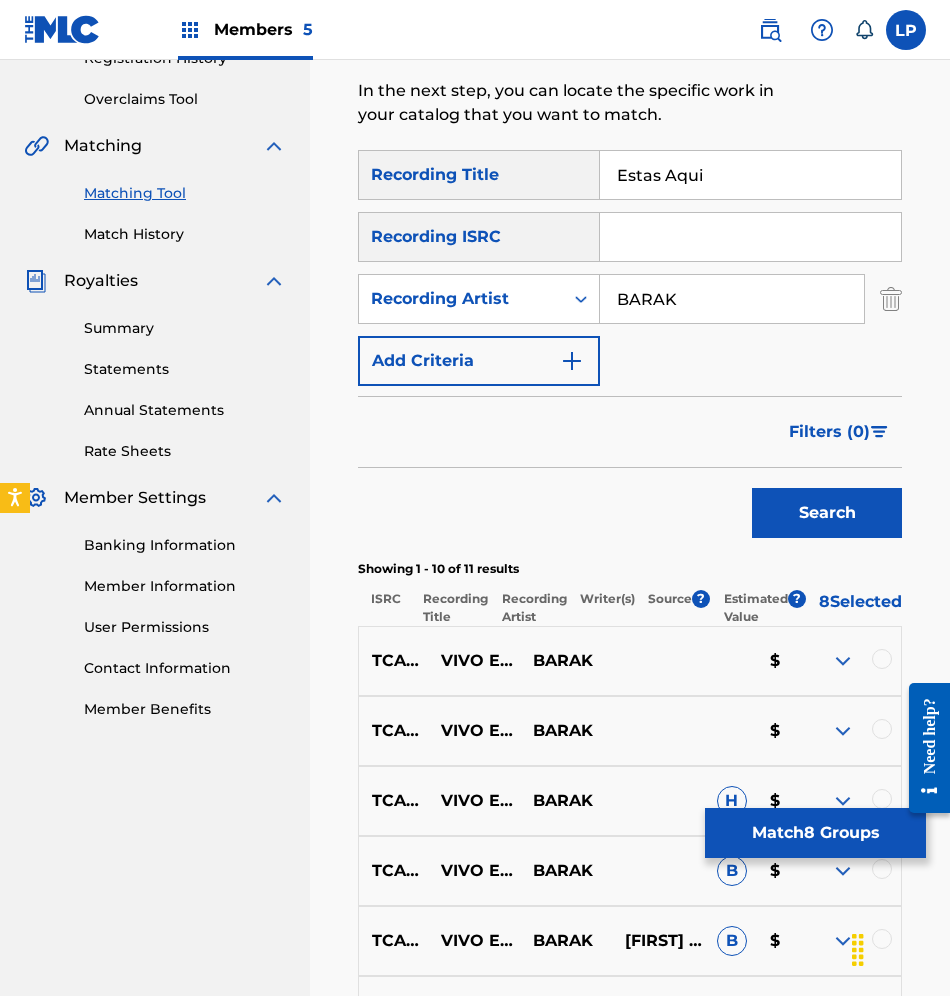 scroll, scrollTop: 226, scrollLeft: 0, axis: vertical 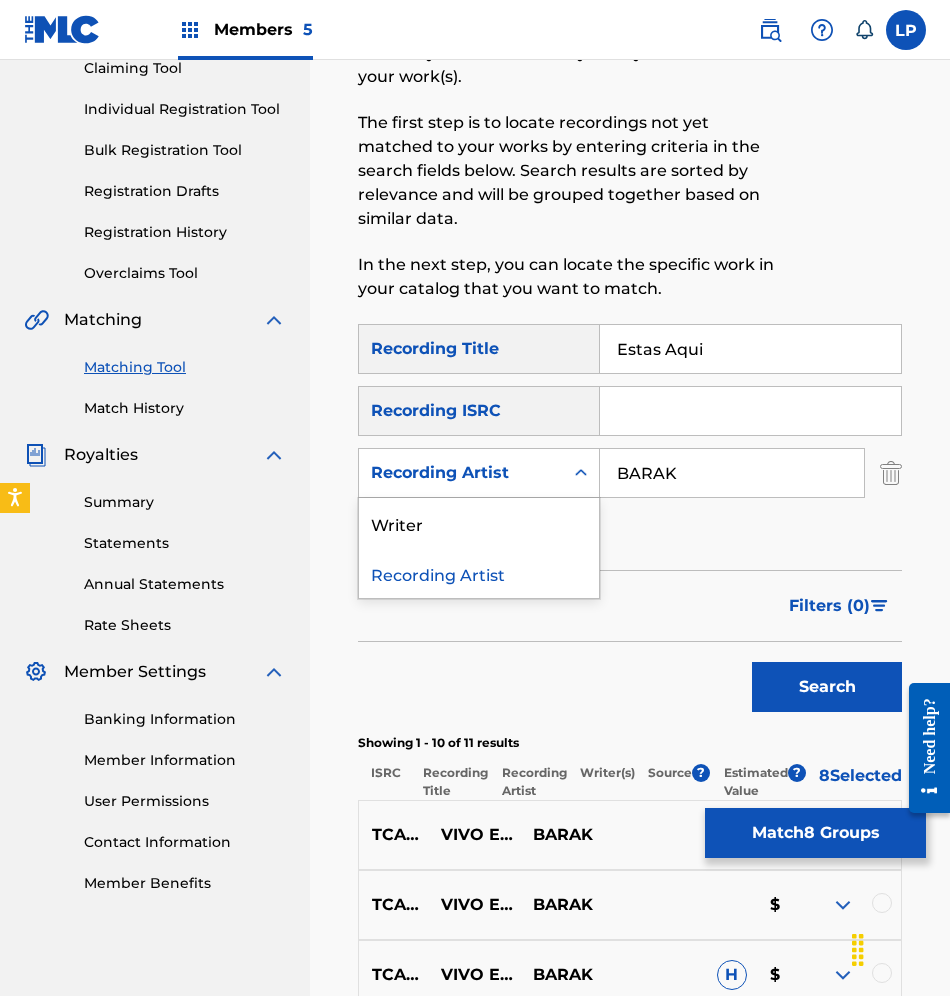 click on "Recording Artist" at bounding box center [461, 473] 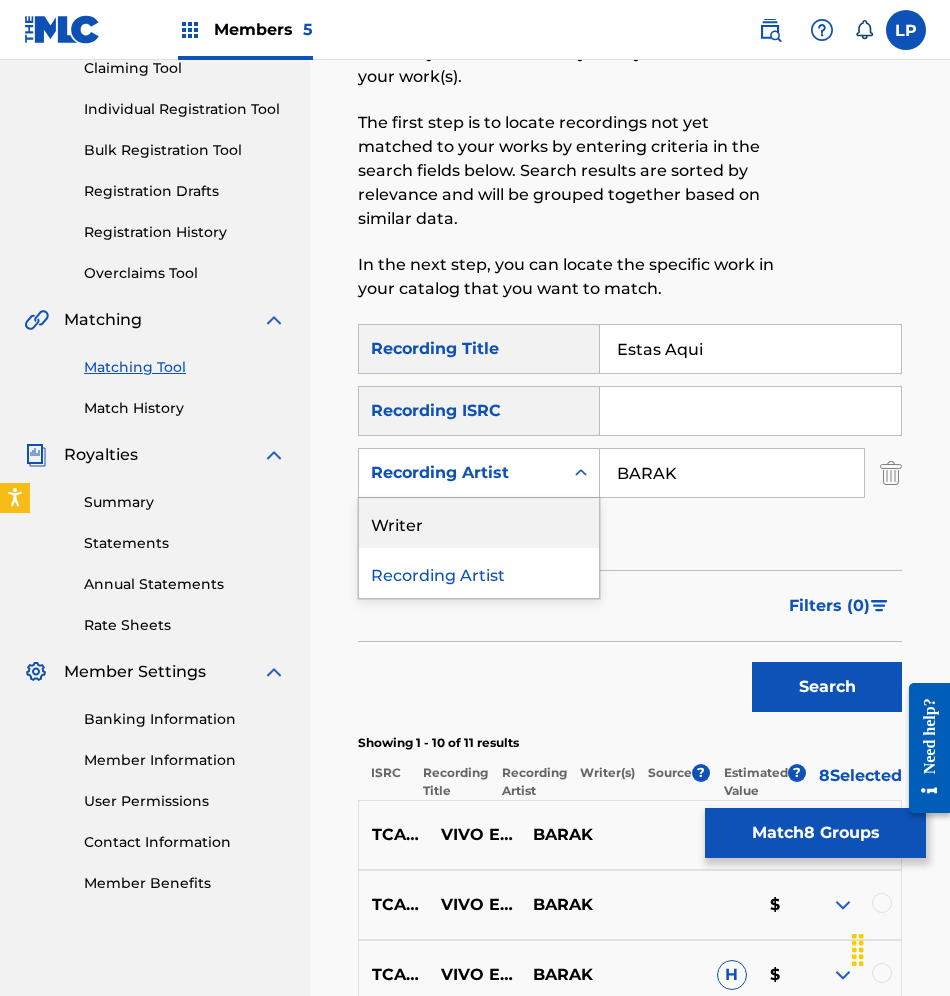 click on "Writer" at bounding box center [479, 523] 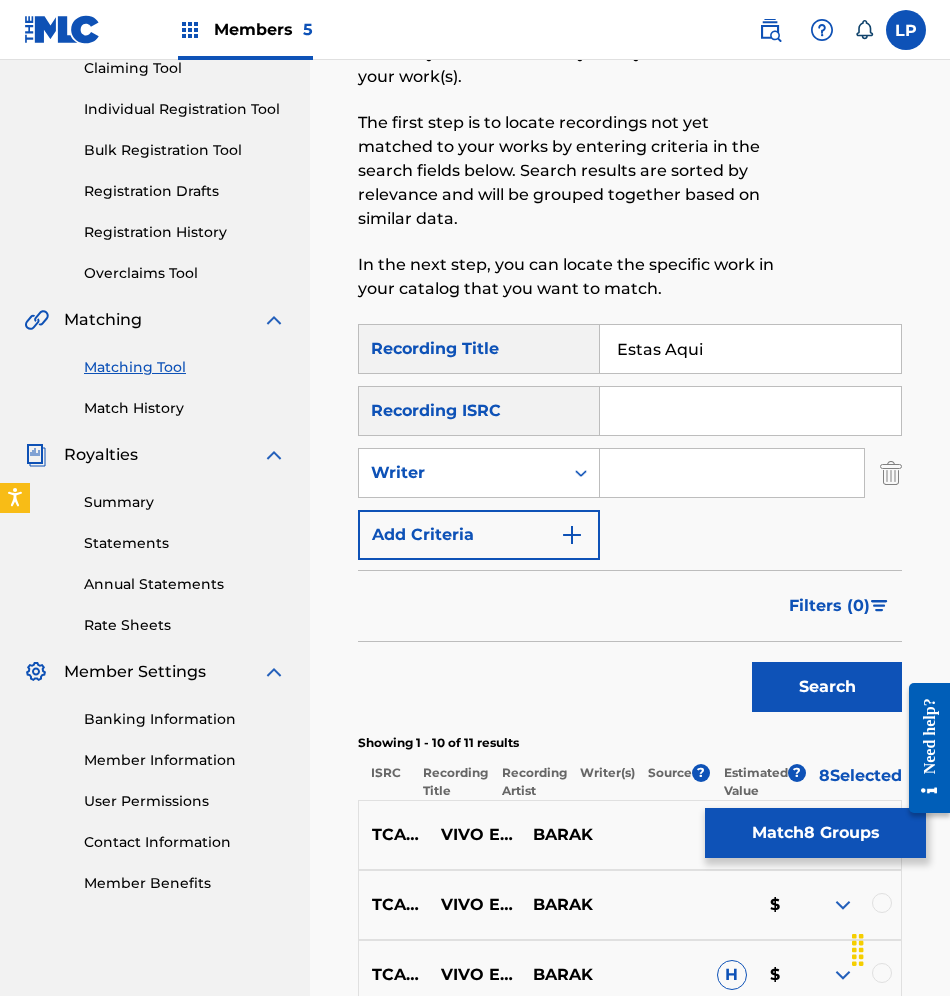 click at bounding box center [732, 473] 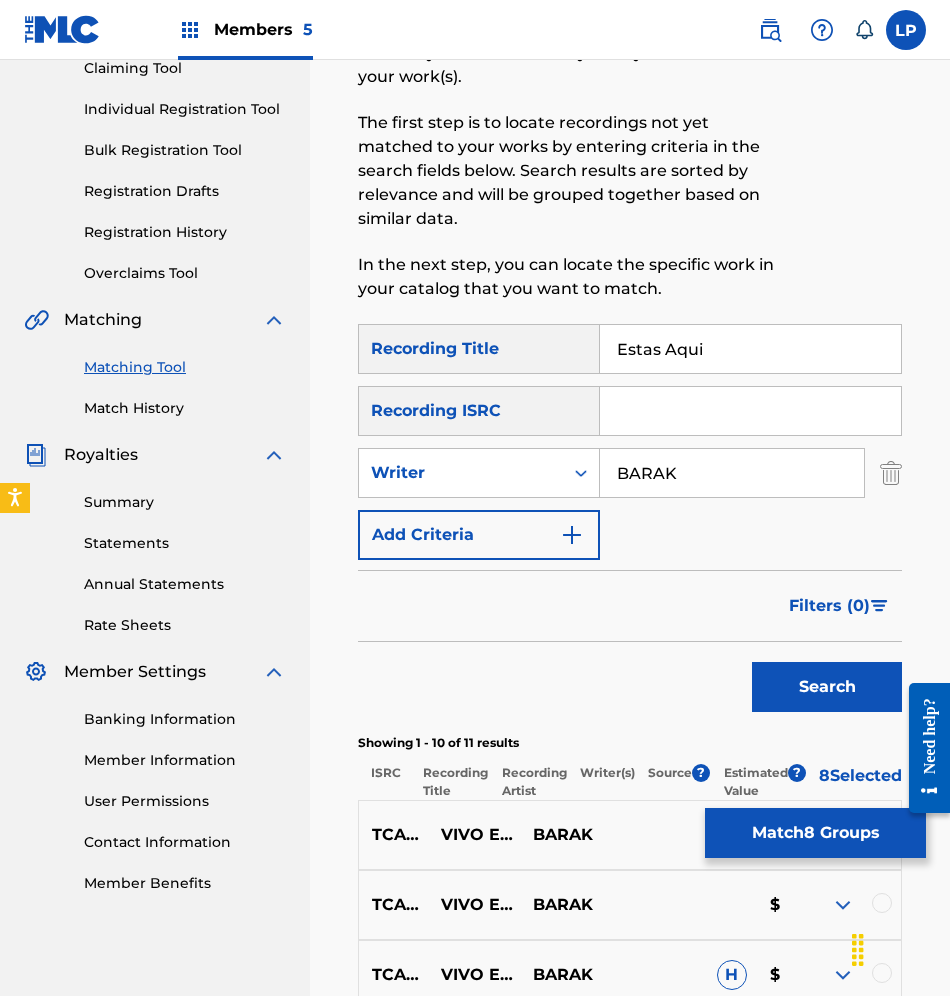click on "Search" at bounding box center [827, 687] 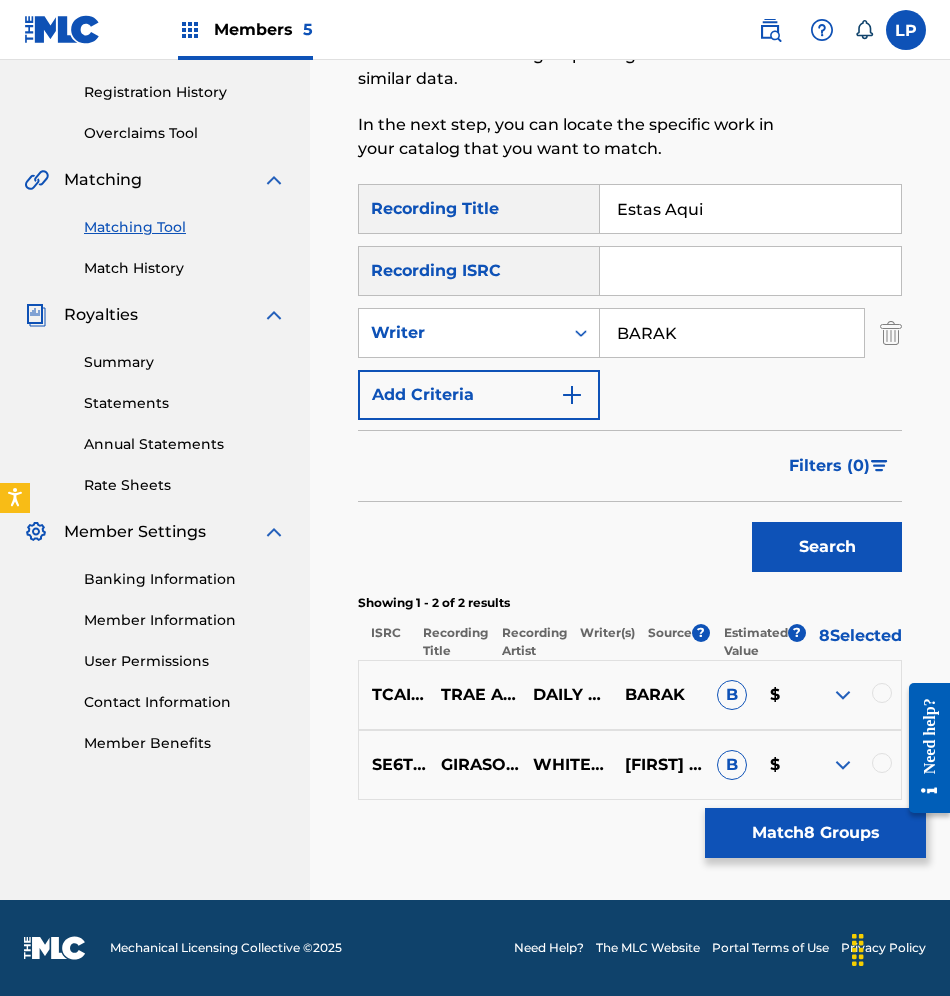 scroll, scrollTop: 378, scrollLeft: 0, axis: vertical 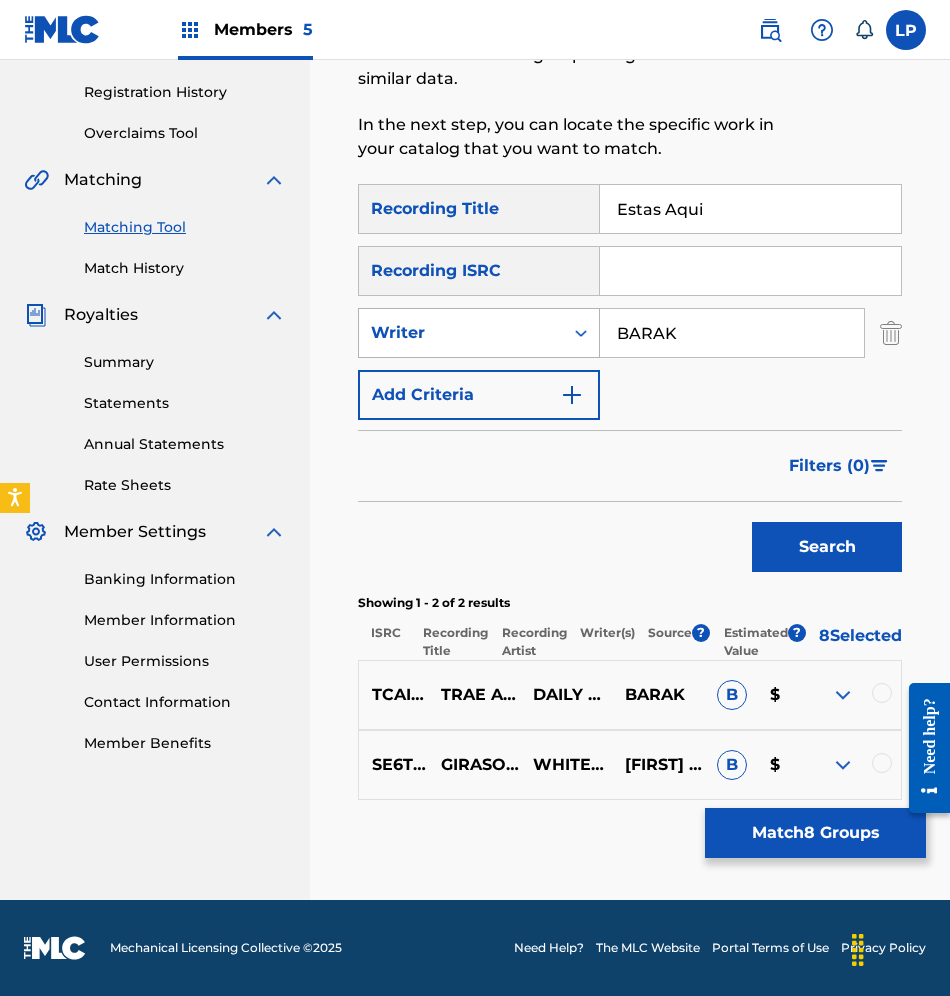 click on "Writer" at bounding box center (461, 333) 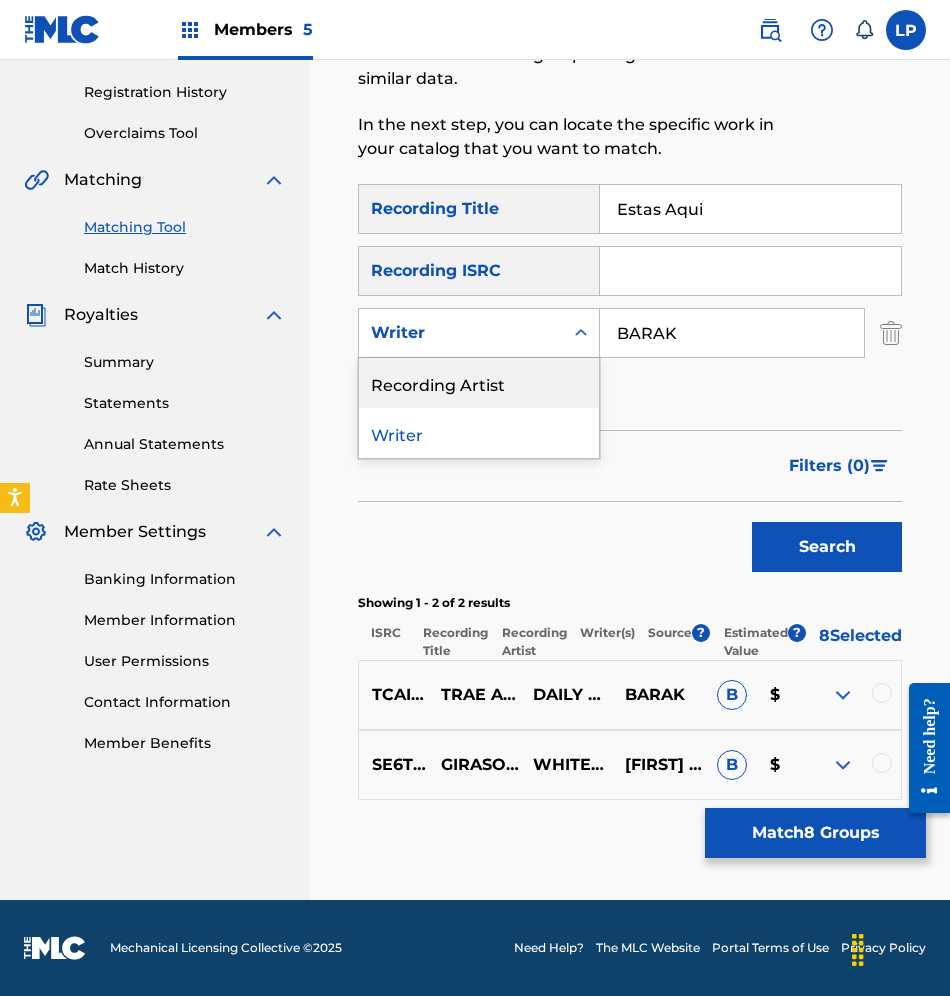 click on "BARAK" at bounding box center (732, 333) 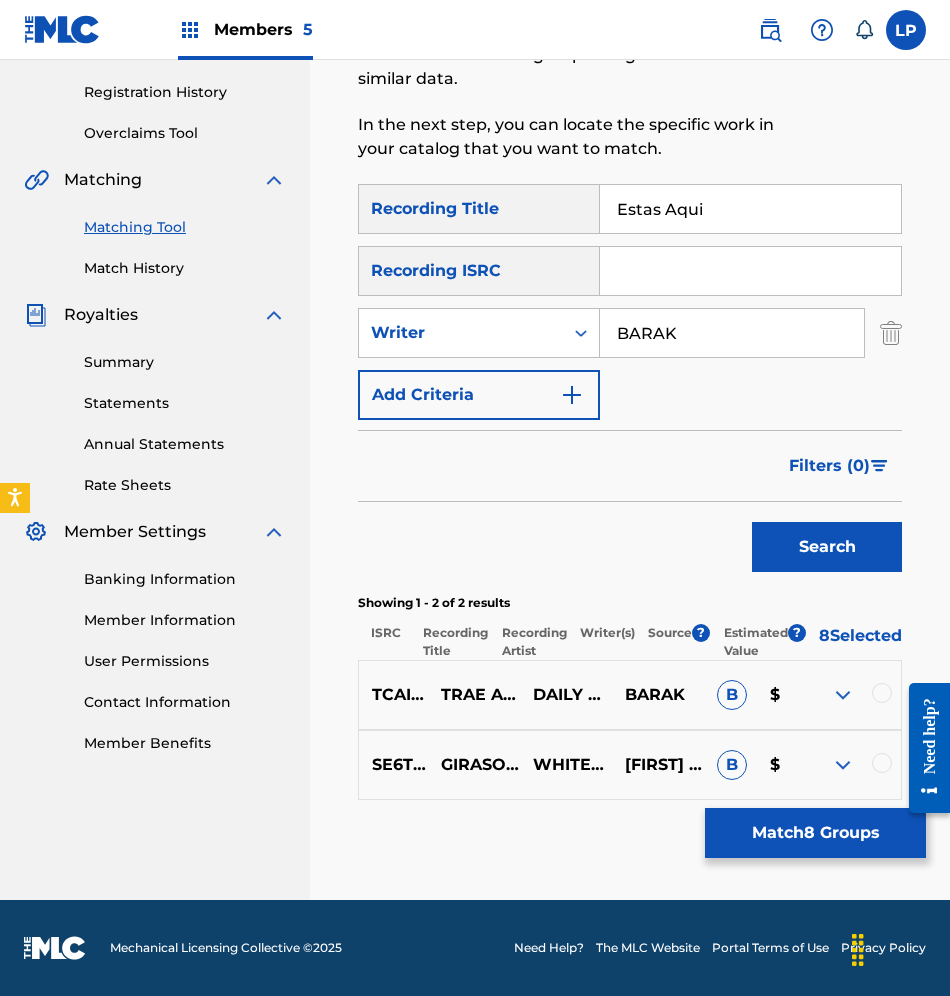 click on "BARAK" at bounding box center [732, 333] 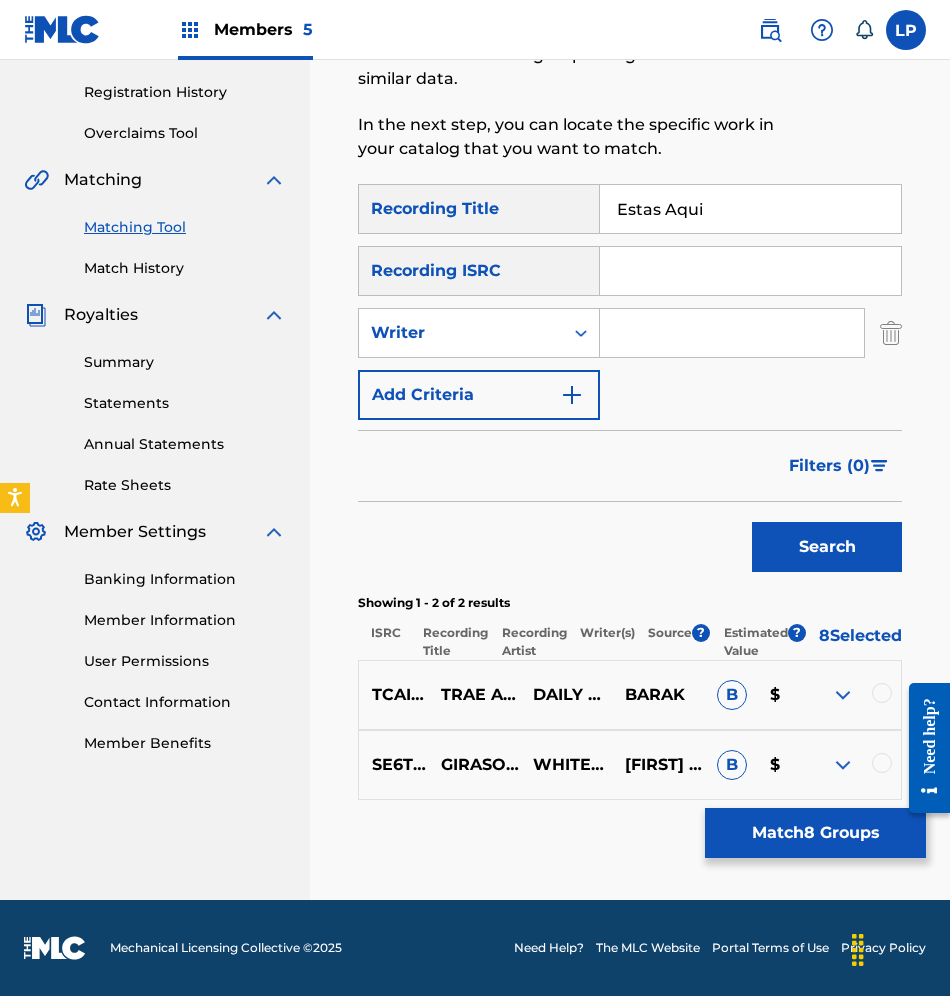 click at bounding box center [732, 333] 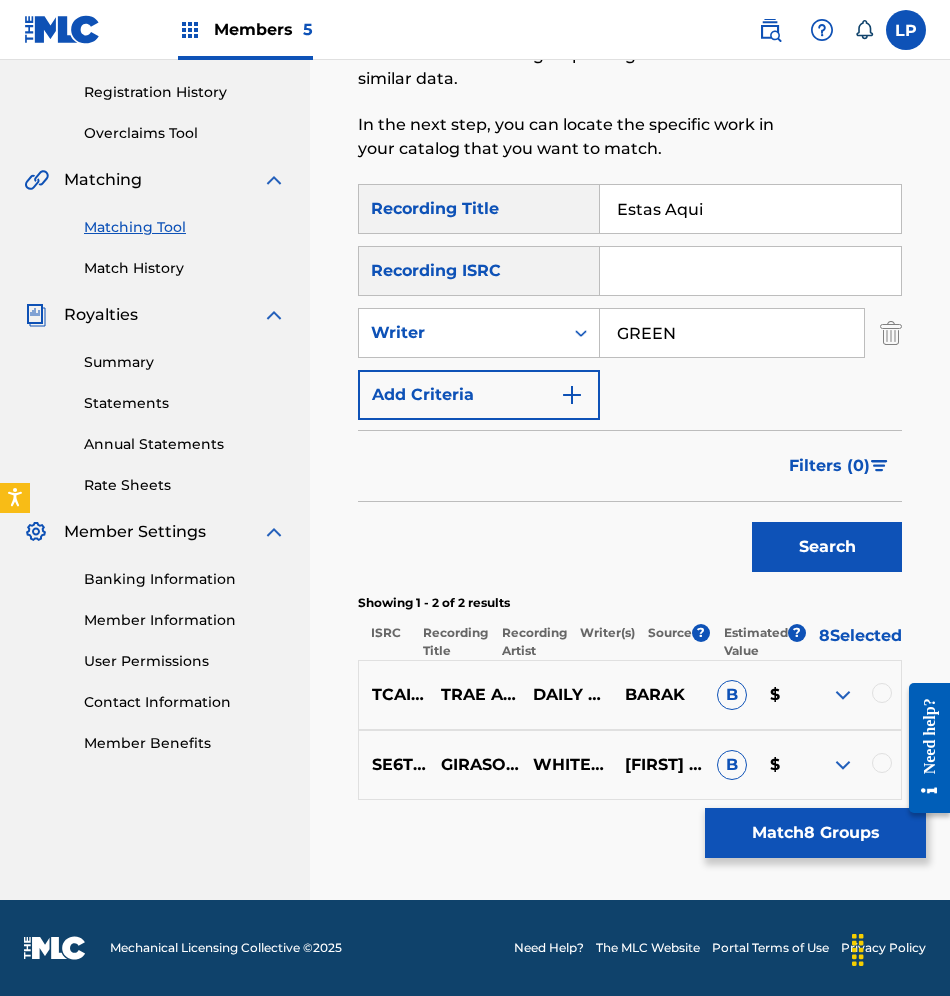 click on "Search" at bounding box center (827, 547) 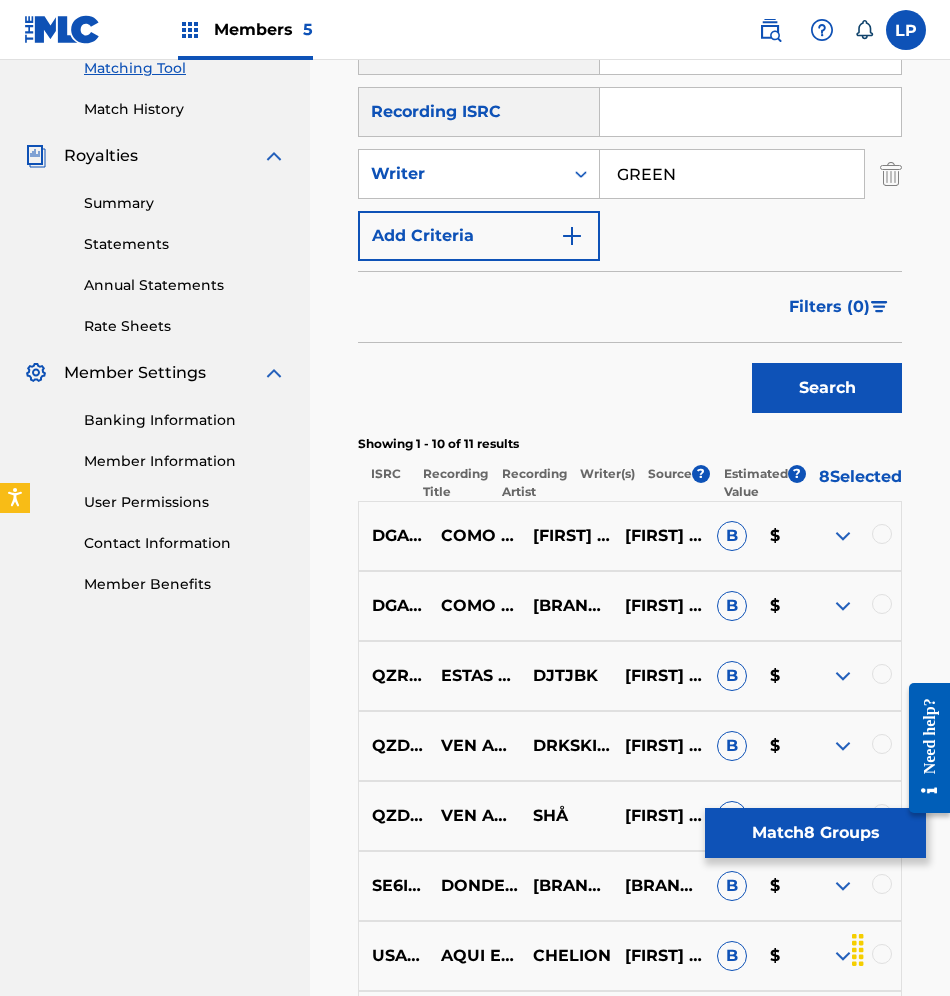 scroll, scrollTop: 378, scrollLeft: 0, axis: vertical 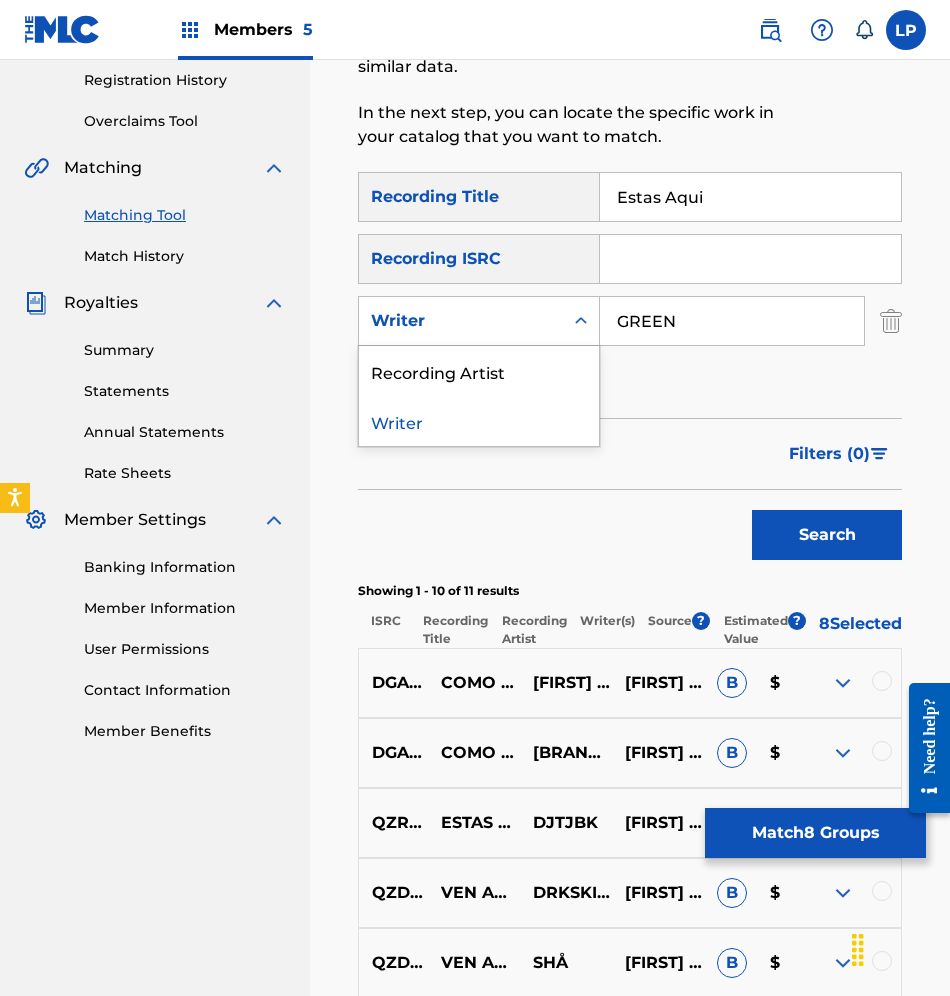 click on "Writer" at bounding box center (479, 321) 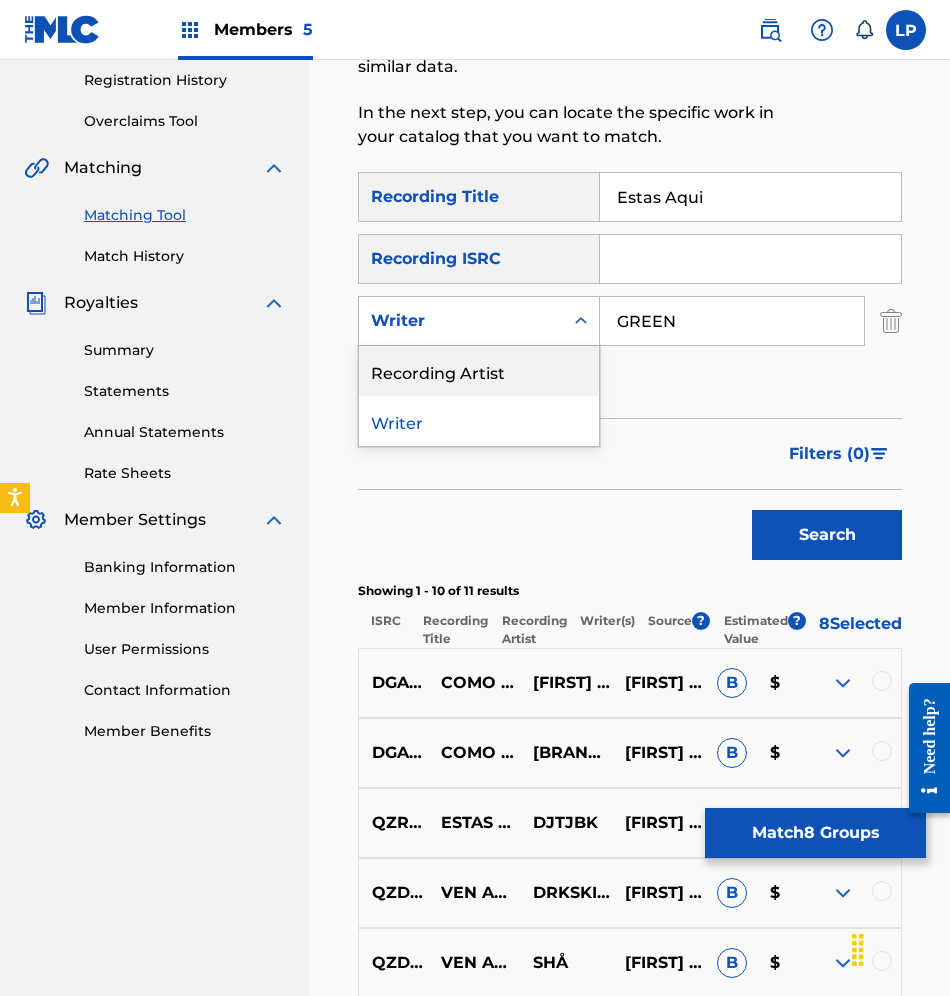 click on "Recording Artist" at bounding box center (479, 371) 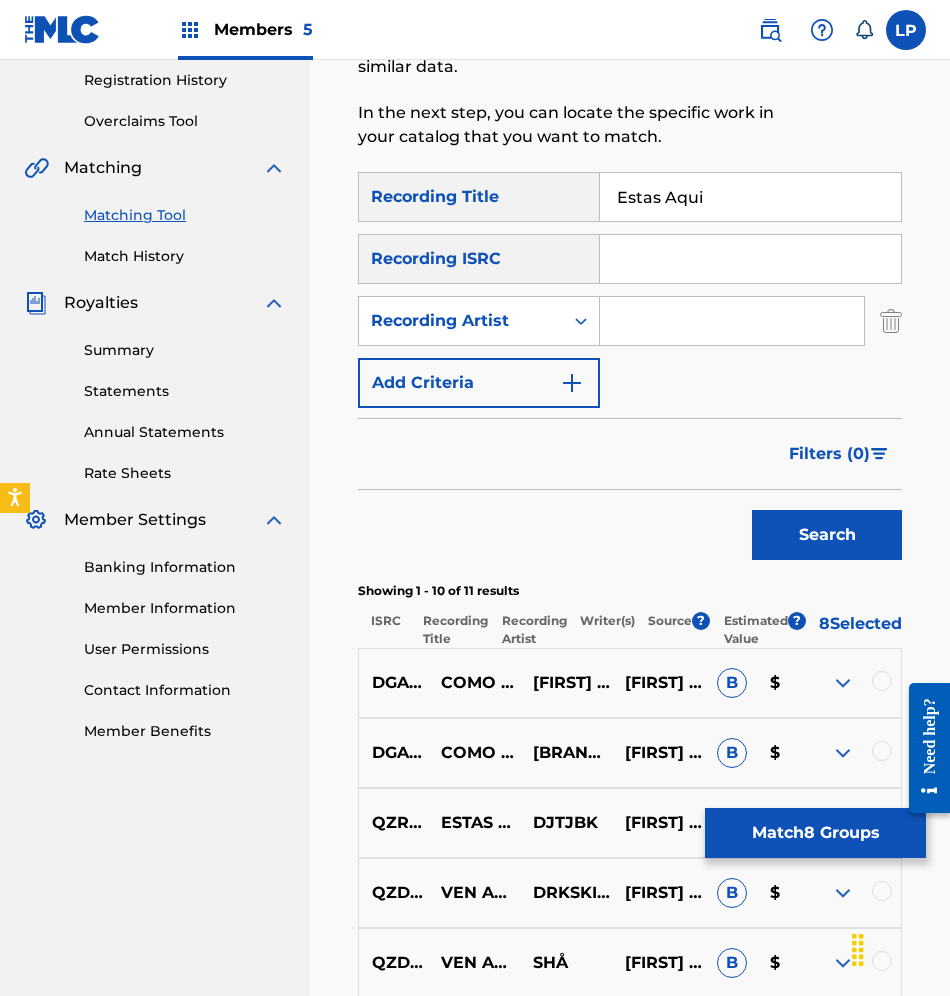 click at bounding box center (732, 321) 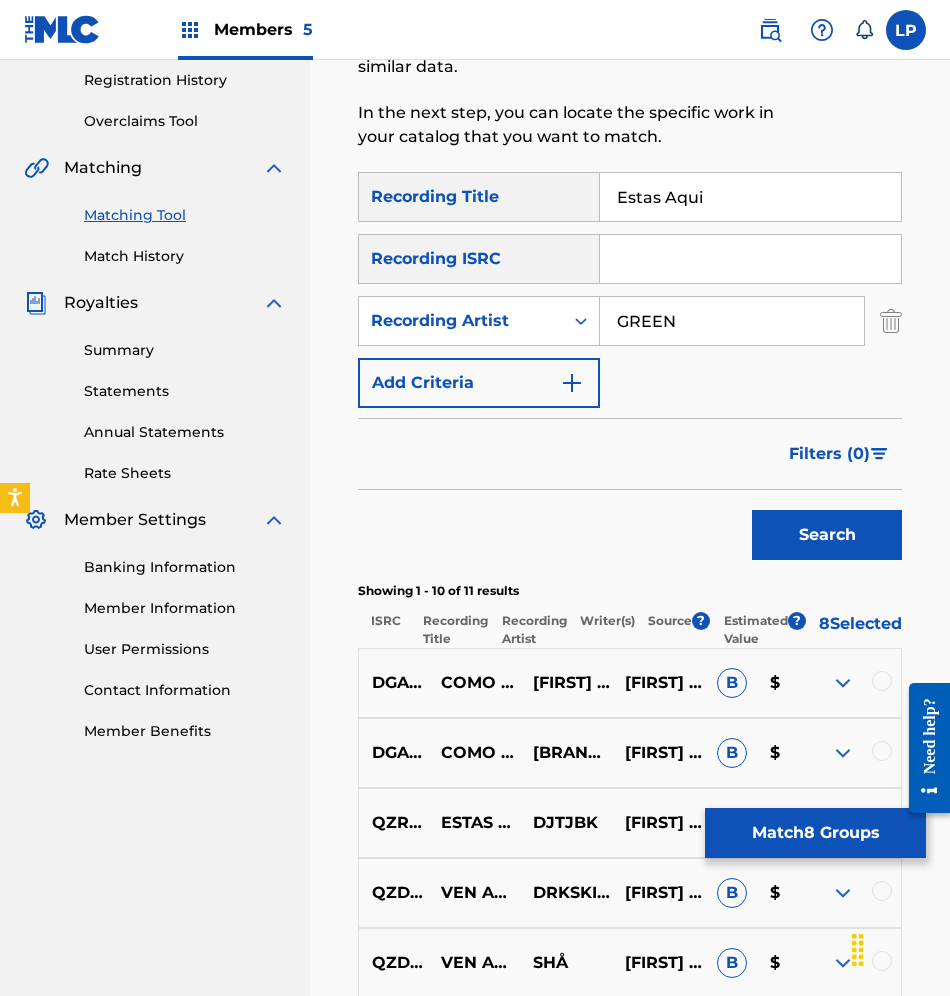 drag, startPoint x: 842, startPoint y: 489, endPoint x: 848, endPoint y: 504, distance: 16.155495 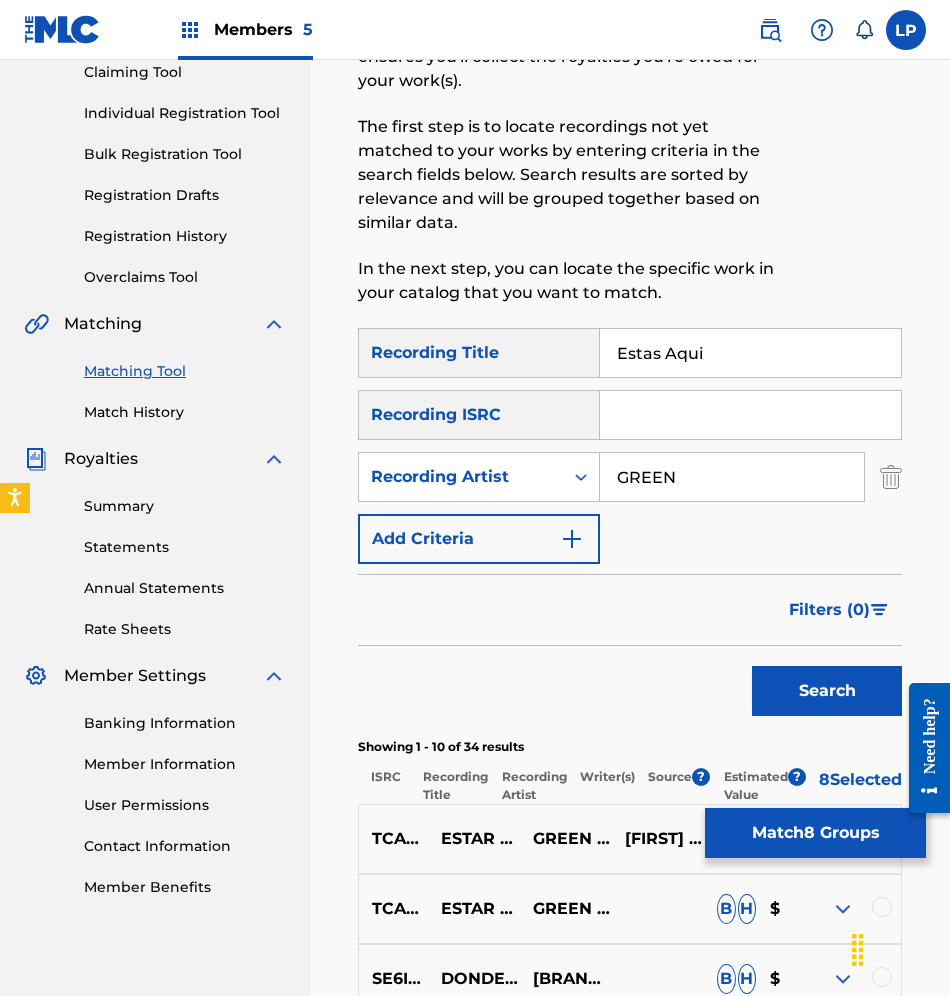 scroll, scrollTop: 78, scrollLeft: 0, axis: vertical 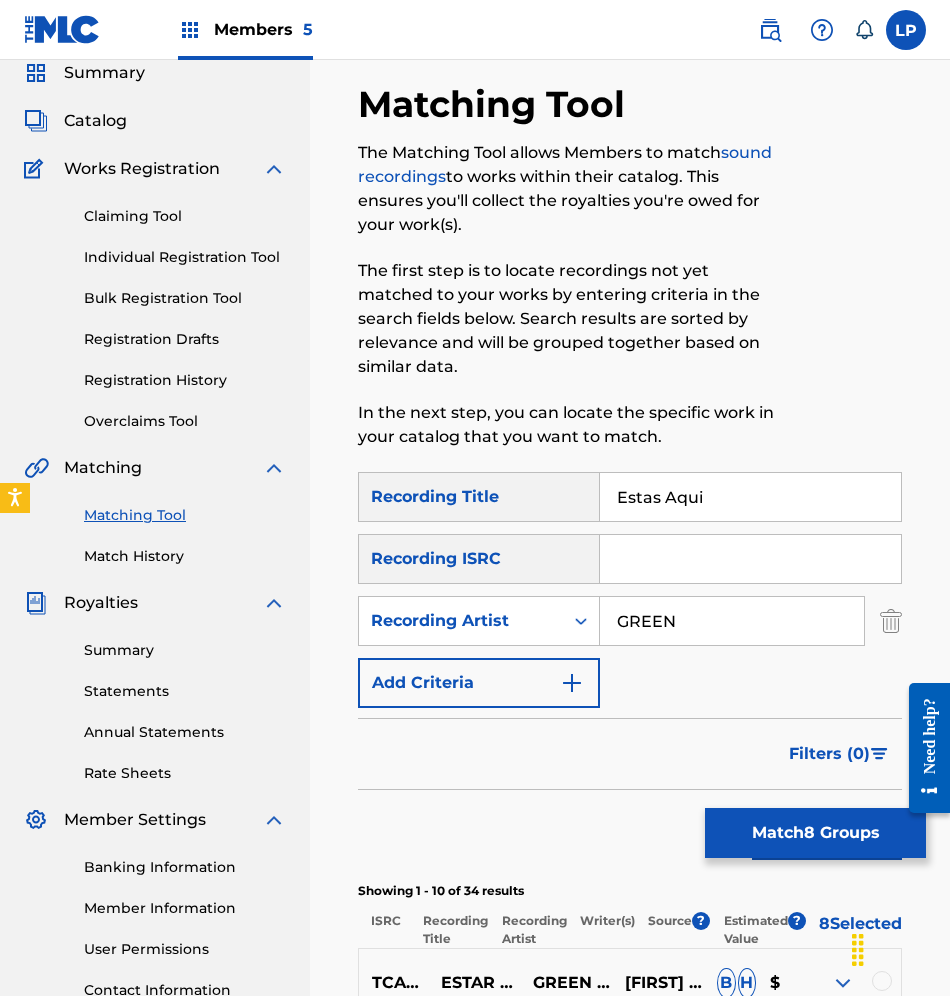 click on "Match  8 Groups" at bounding box center [815, 833] 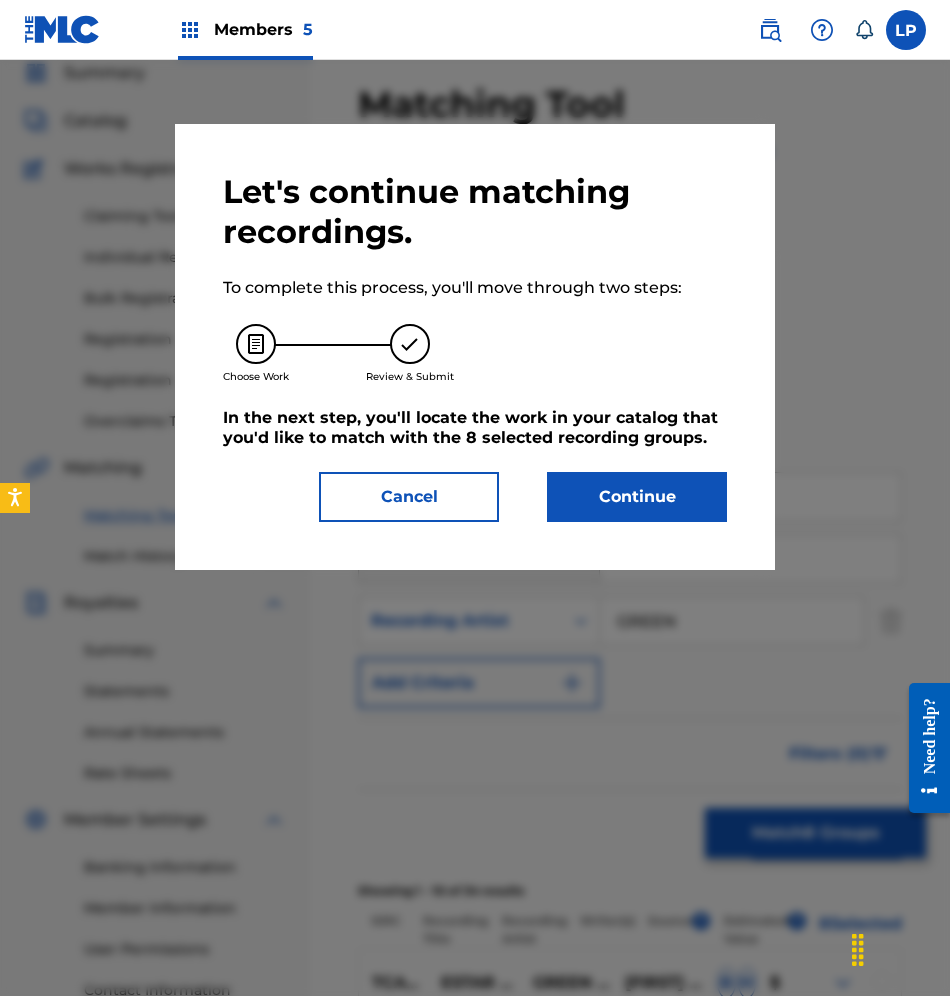click on "Continue" at bounding box center (637, 497) 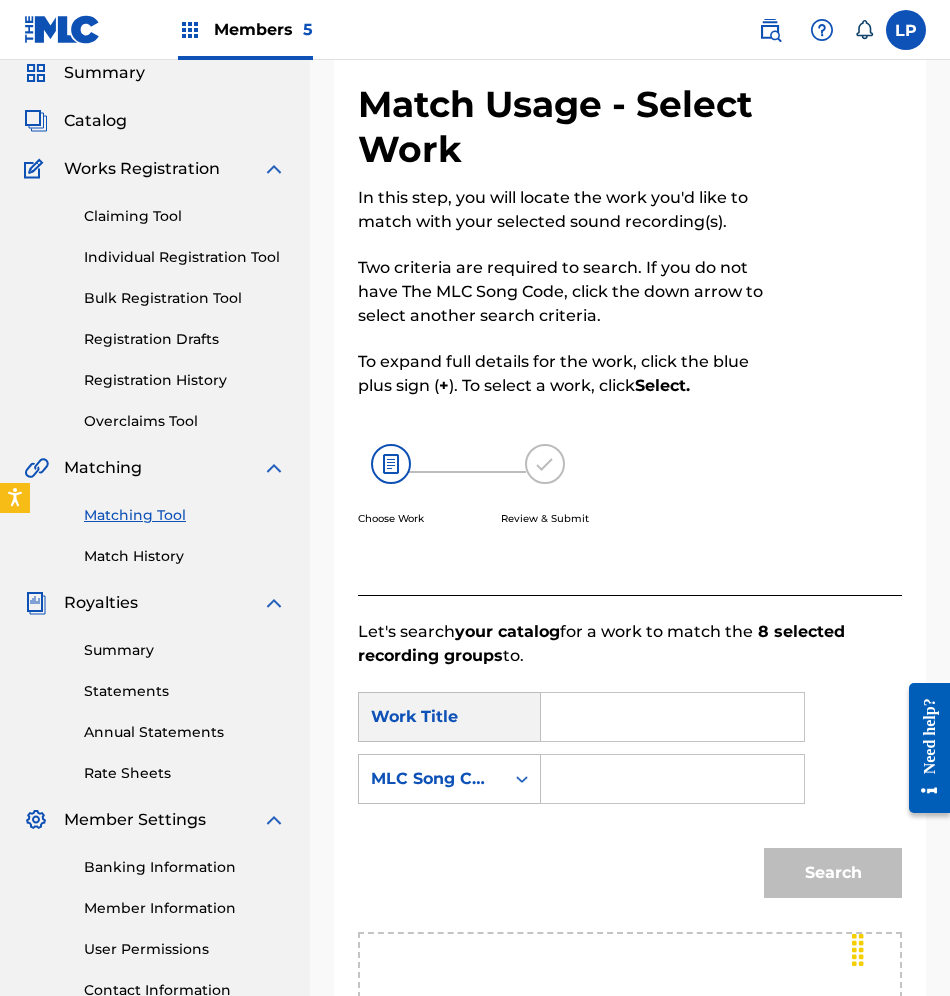 click at bounding box center (672, 779) 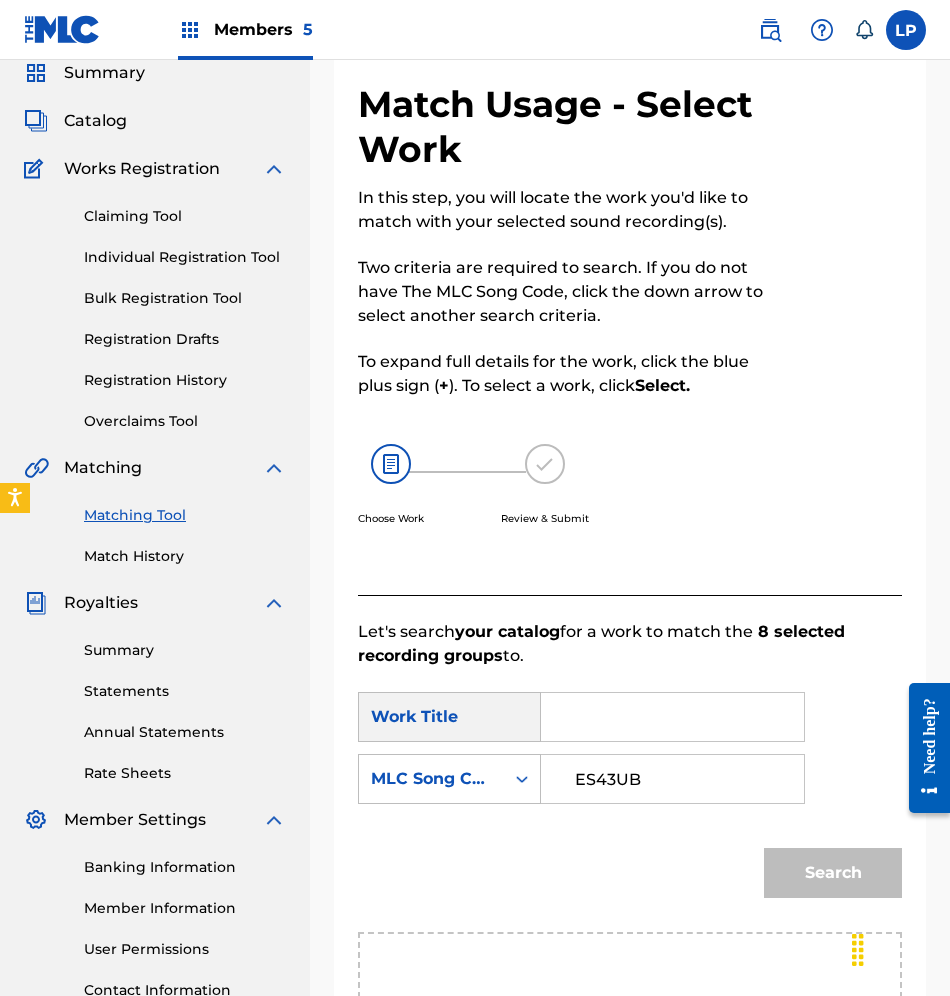 type on "ES43UB" 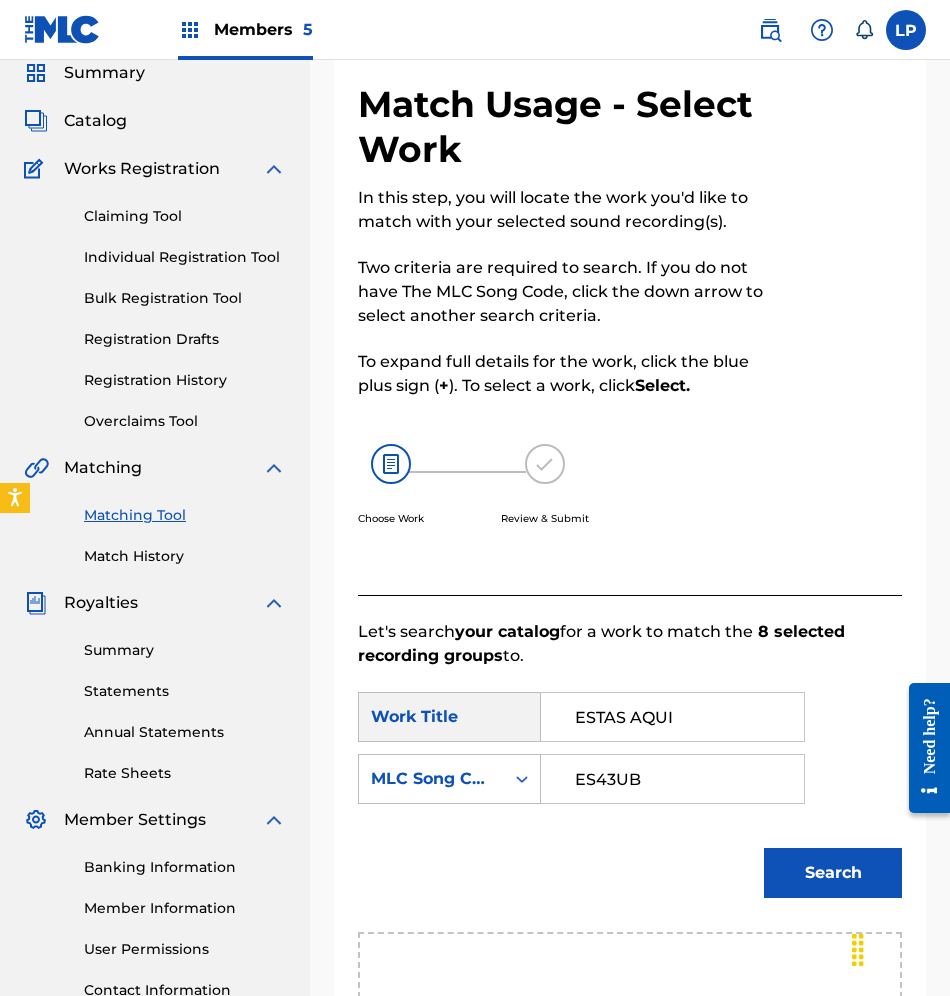 type on "ESTAS AQUI" 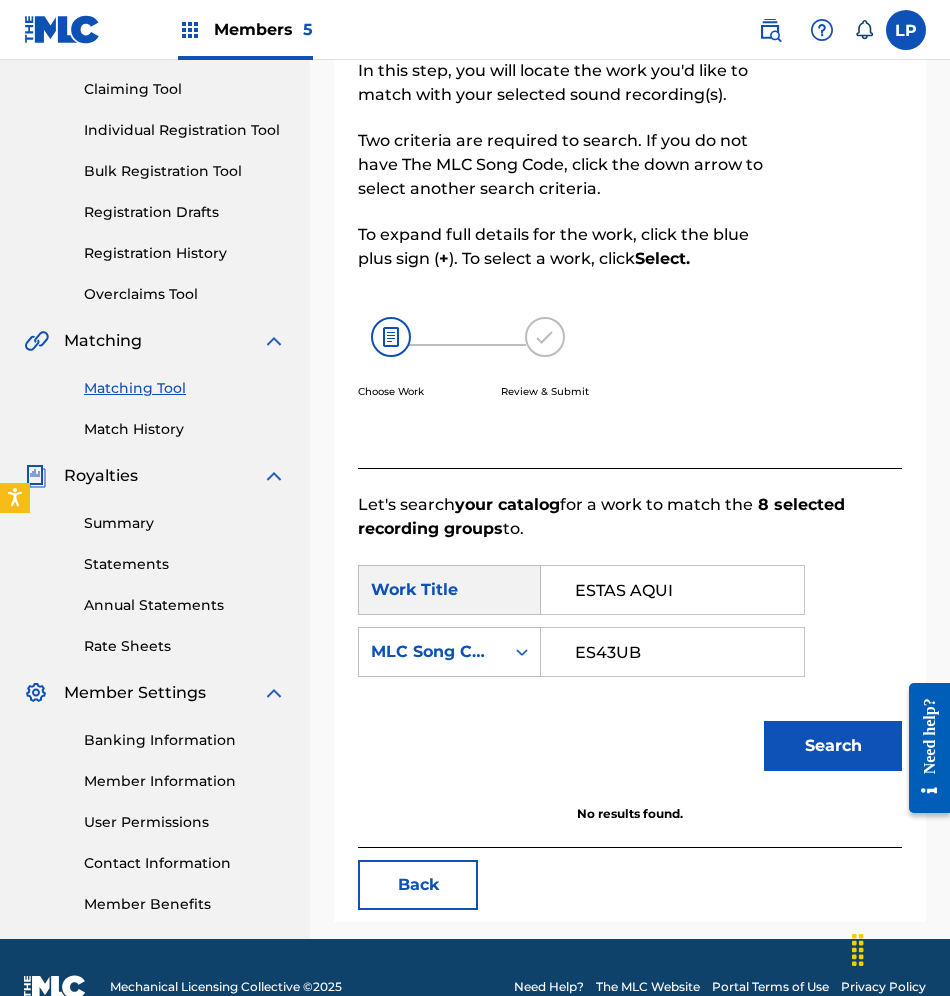 scroll, scrollTop: 244, scrollLeft: 0, axis: vertical 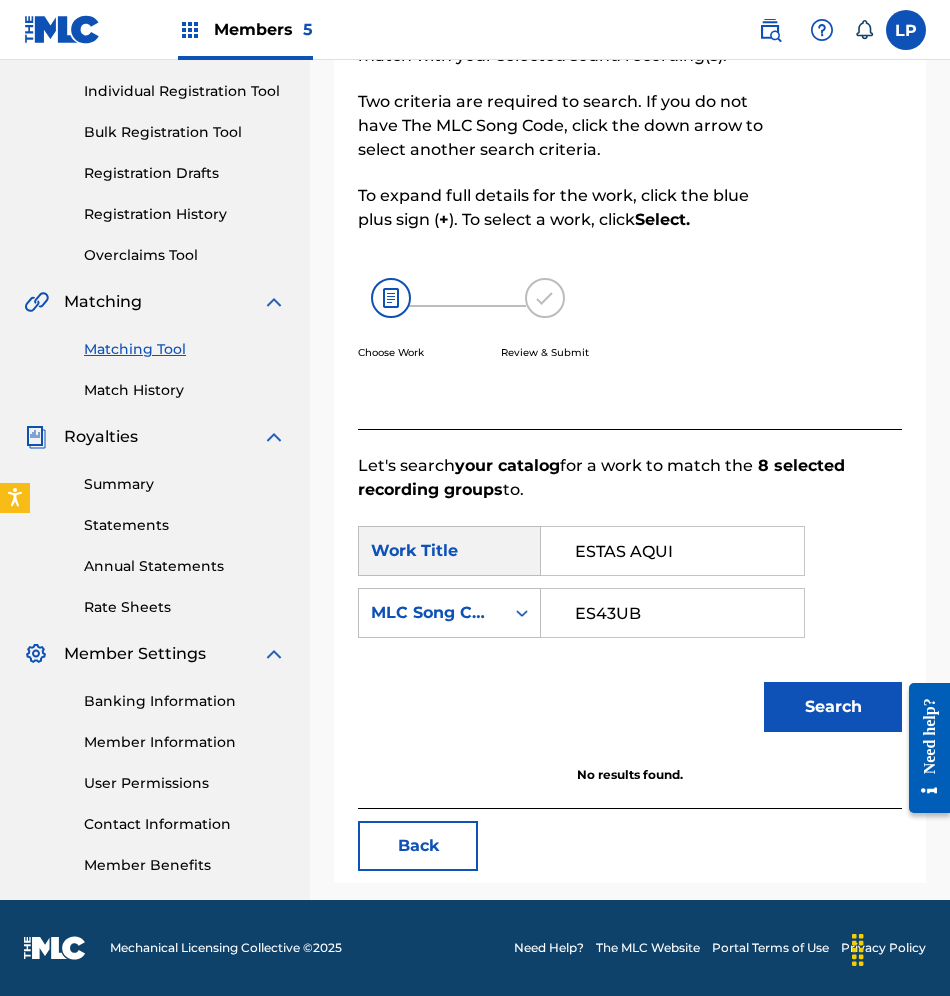 click on "ESTAS AQUI" at bounding box center (672, 551) 